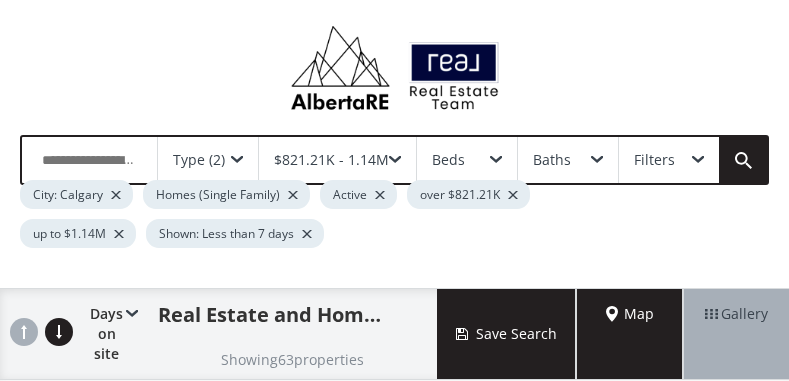 scroll, scrollTop: 0, scrollLeft: 0, axis: both 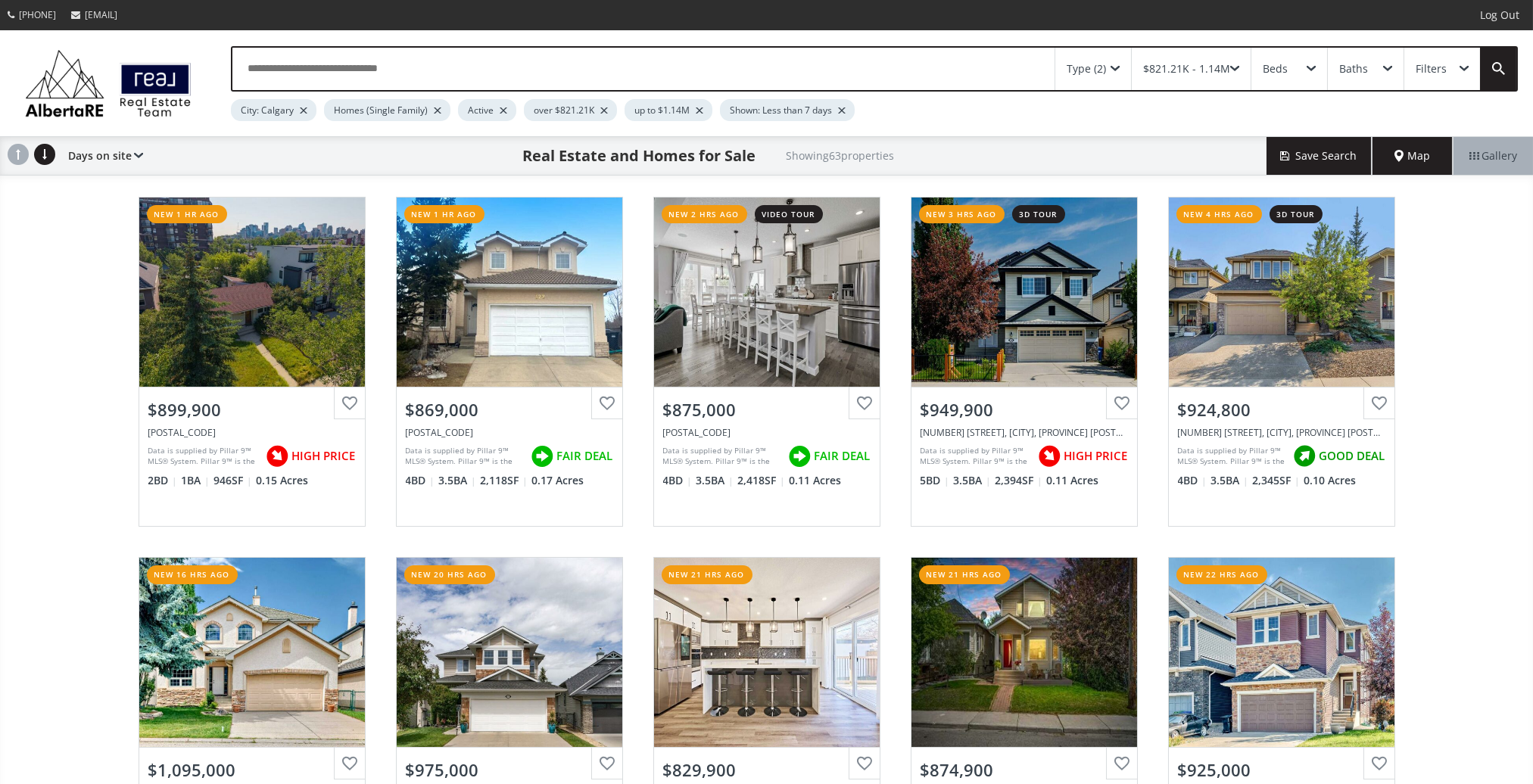 click on "Filters" at bounding box center (1431, 69) 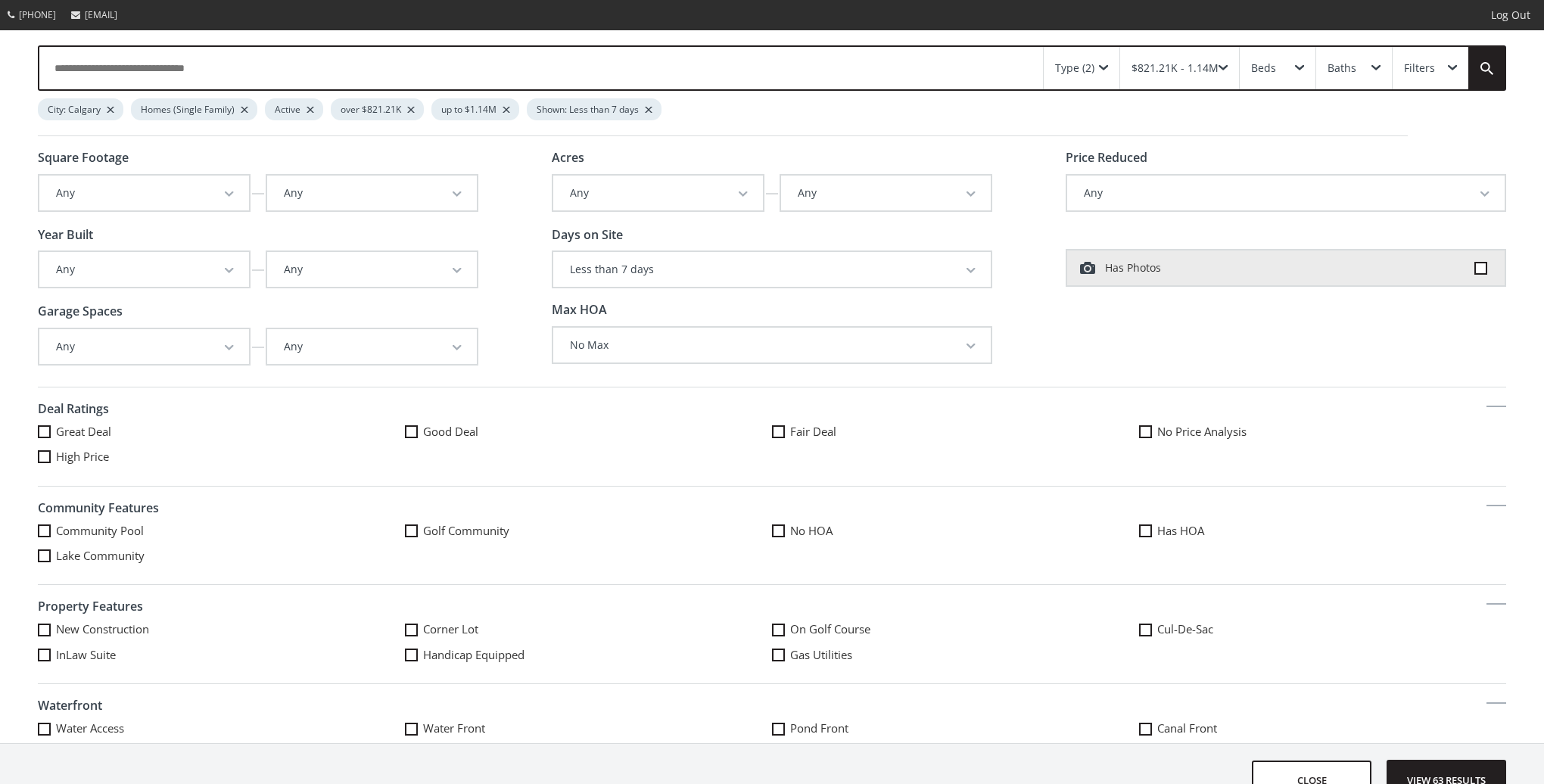 click at bounding box center [44, 555] 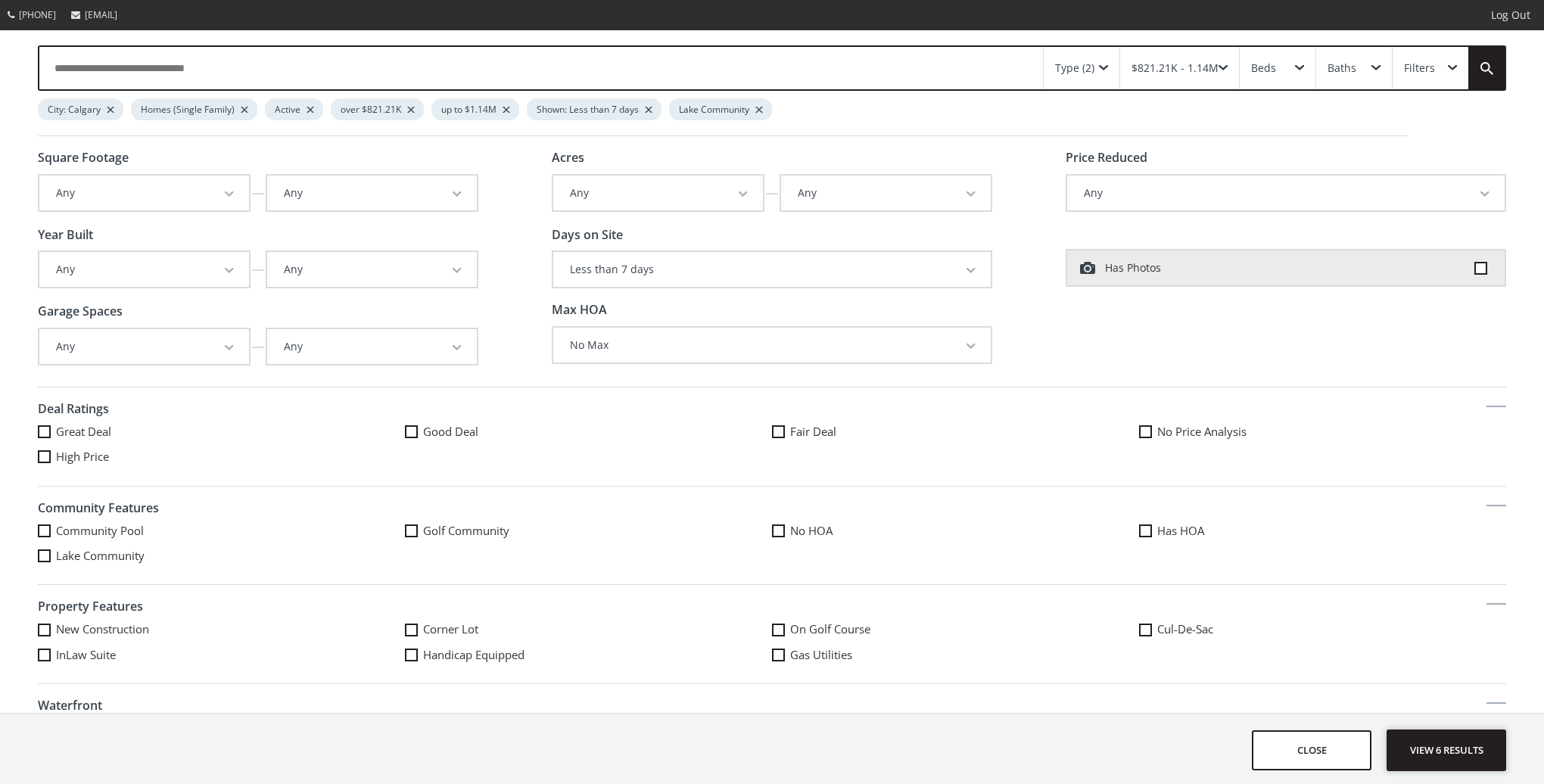 click on "View 6 results" at bounding box center [1446, 750] 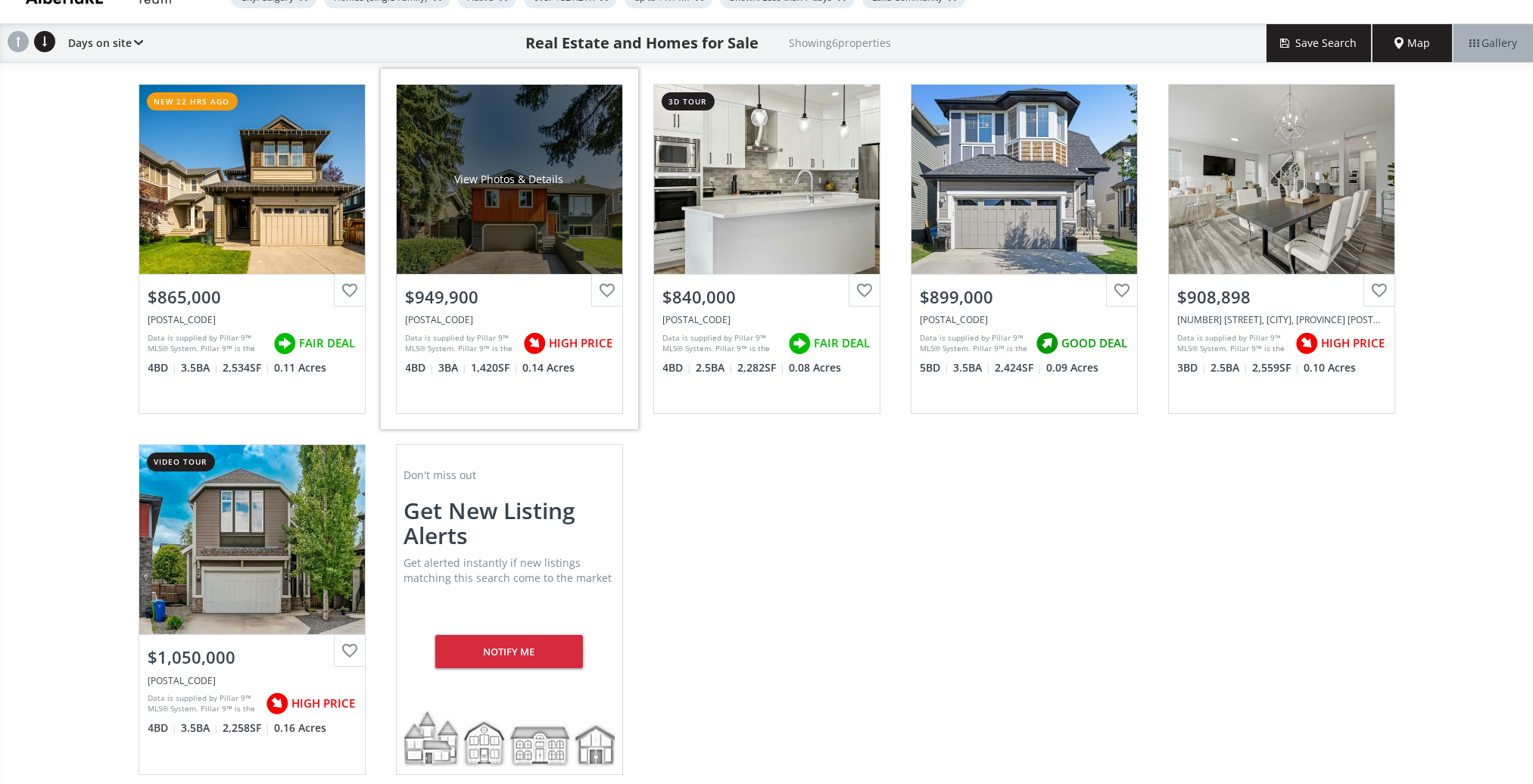 scroll, scrollTop: 0, scrollLeft: 0, axis: both 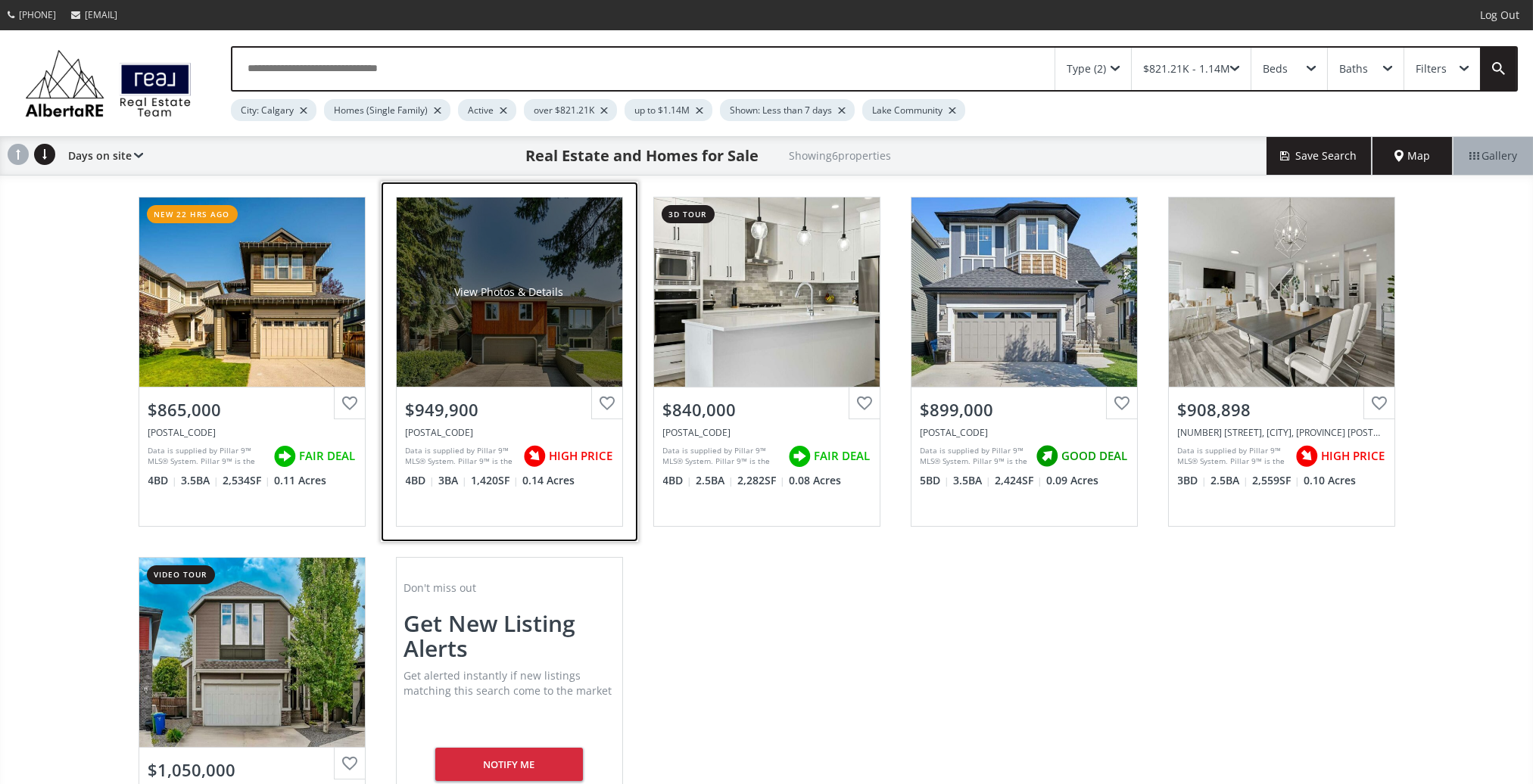 click on "View Photos & Details" at bounding box center (509, 292) 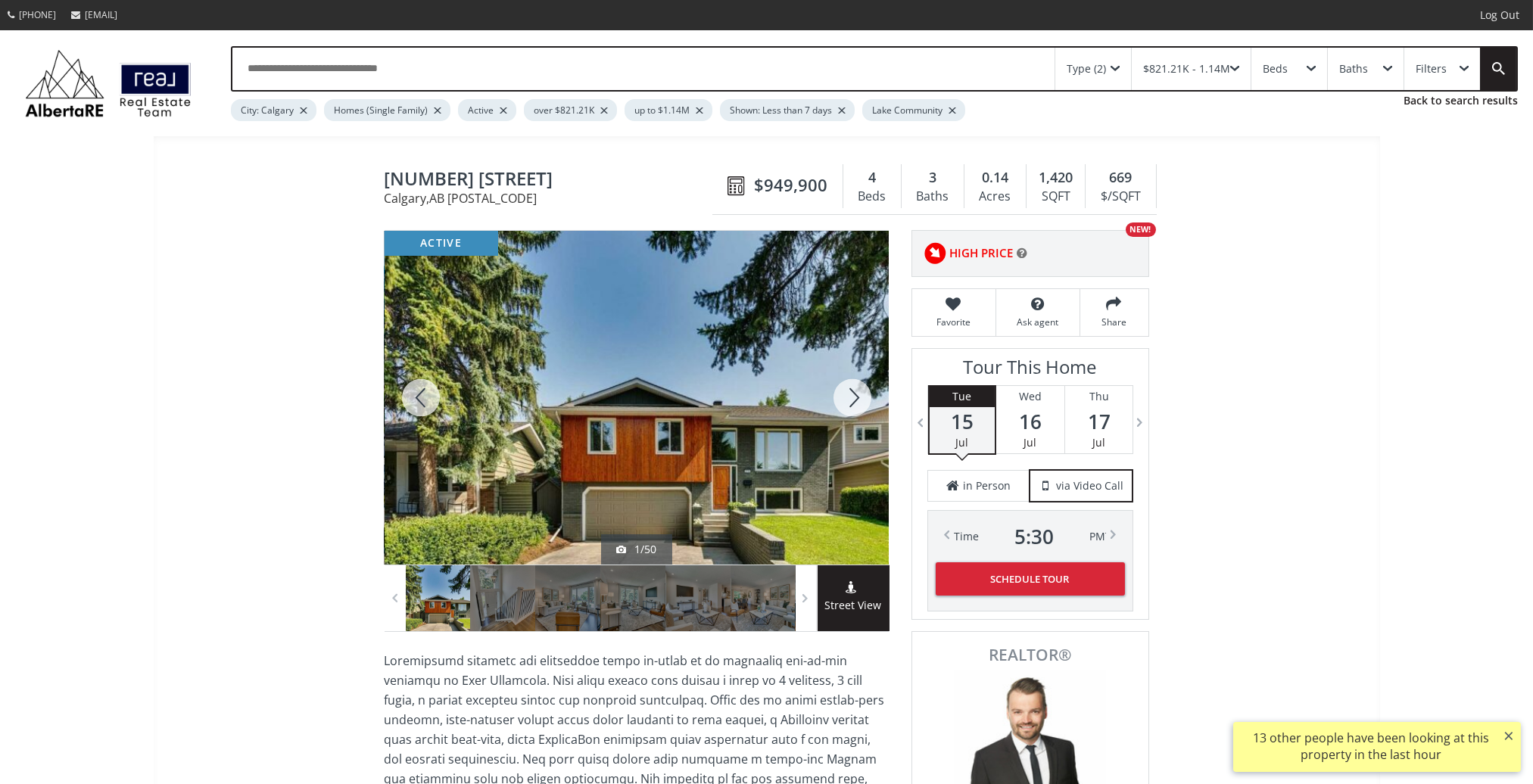 click at bounding box center [852, 397] 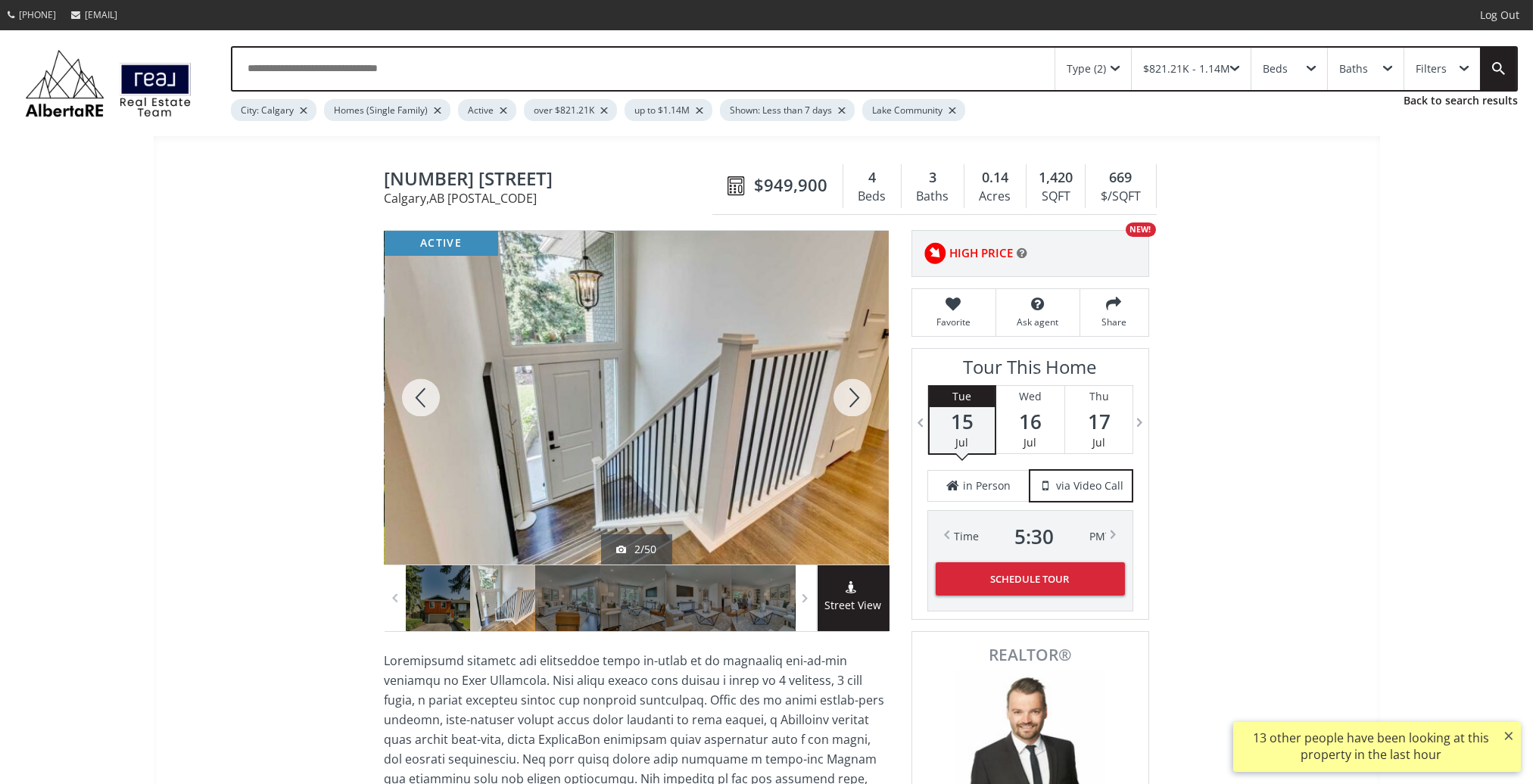click at bounding box center (852, 397) 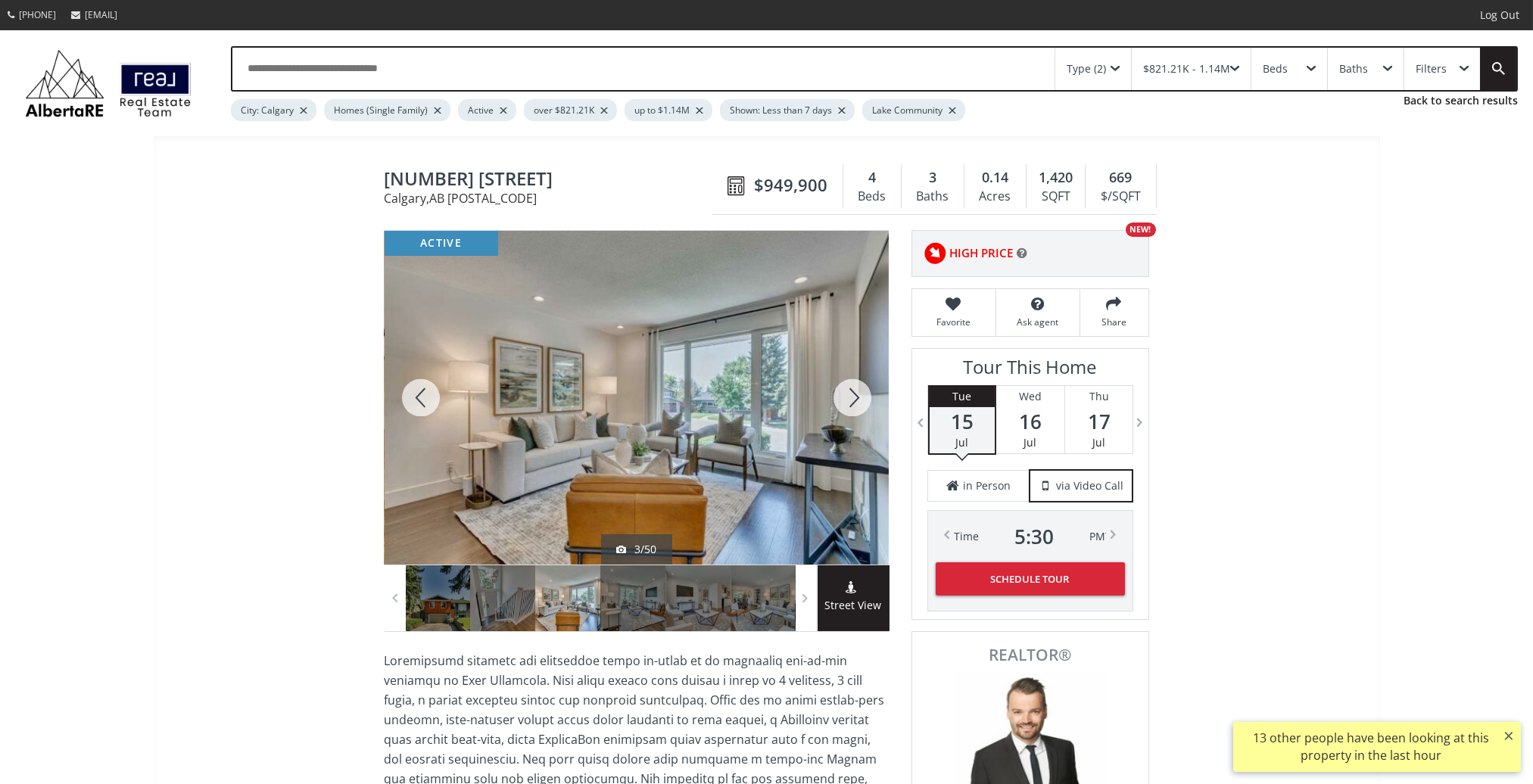 click at bounding box center [421, 397] 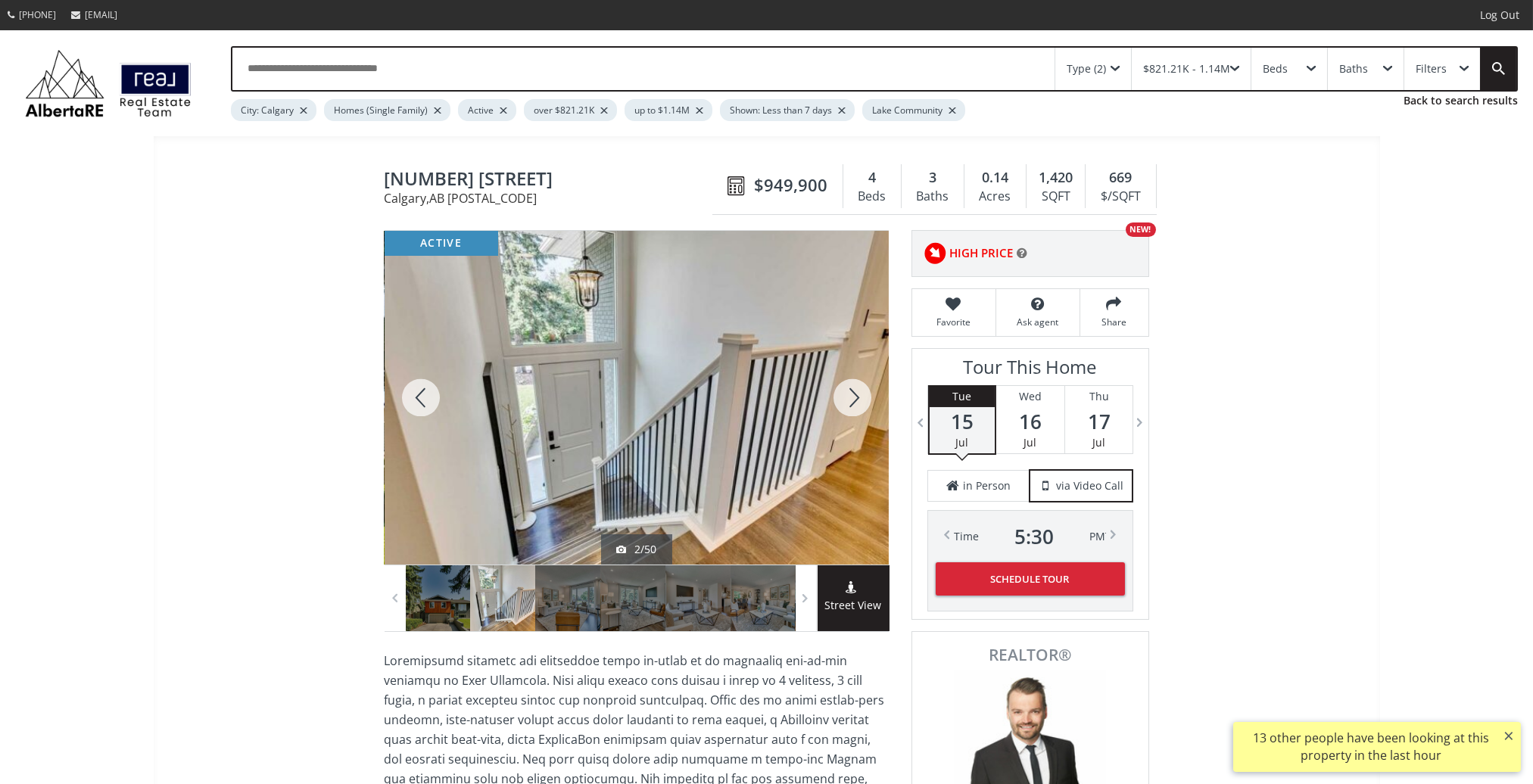 click at bounding box center (852, 397) 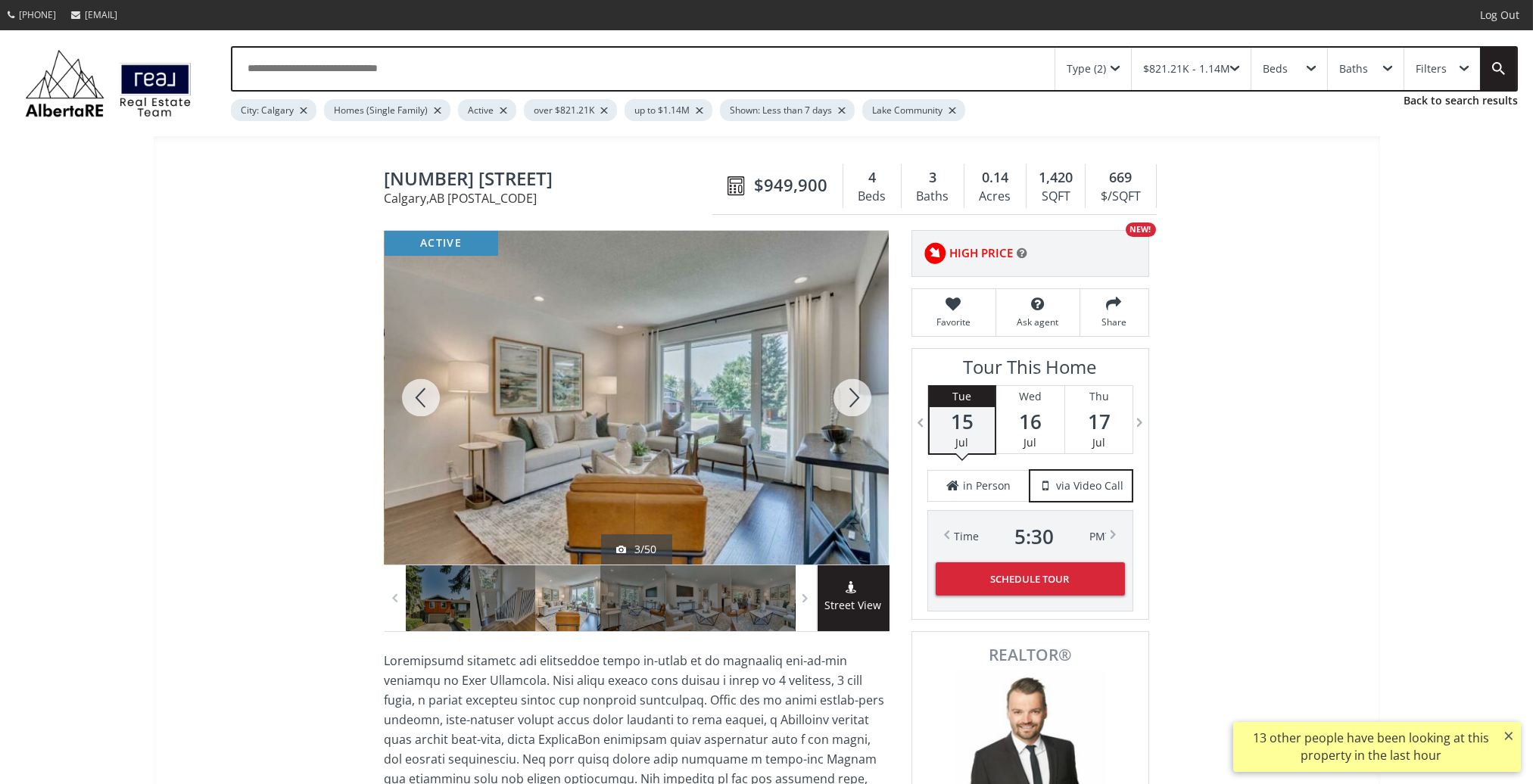 click at bounding box center (852, 397) 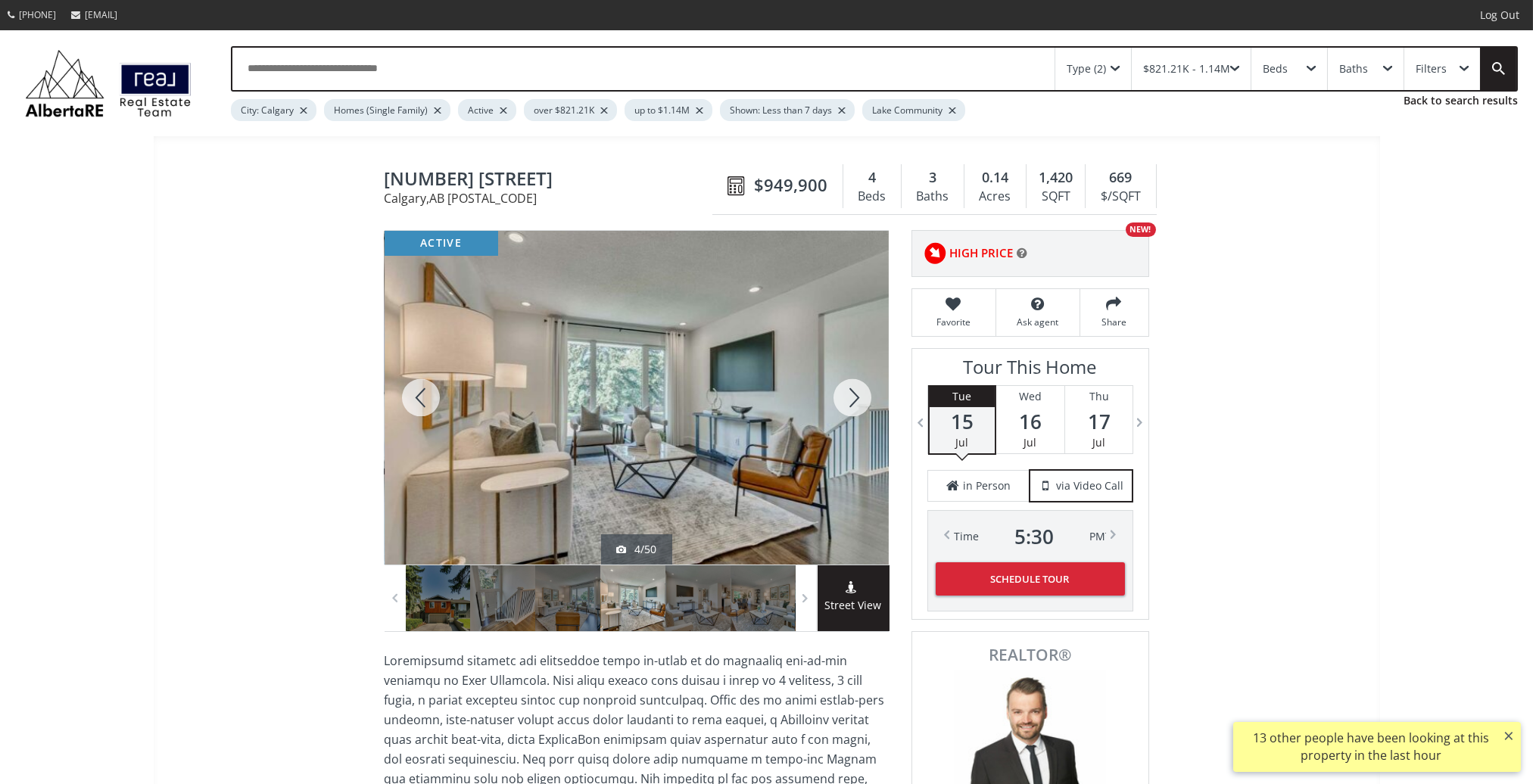 click at bounding box center (852, 397) 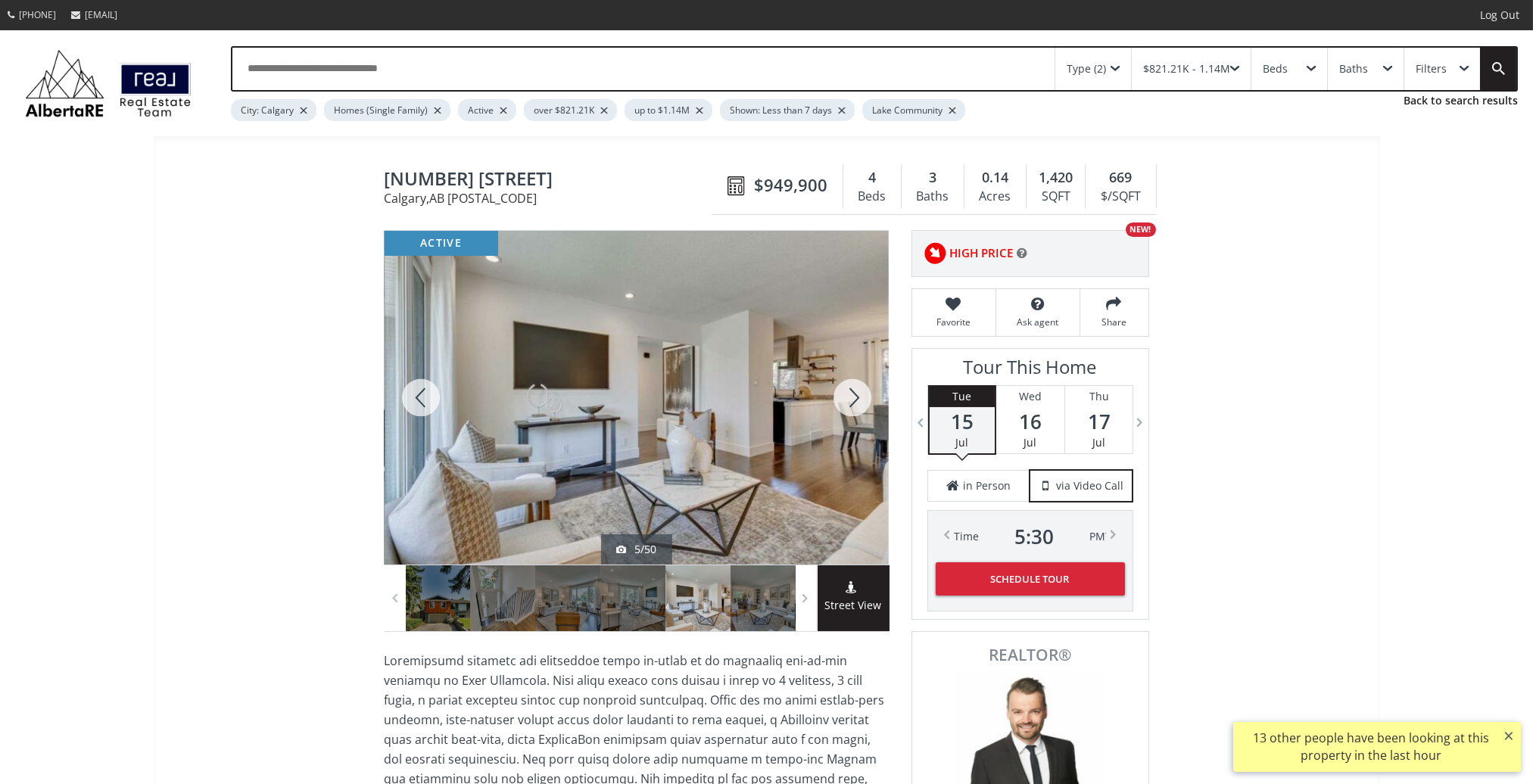 click at bounding box center [852, 397] 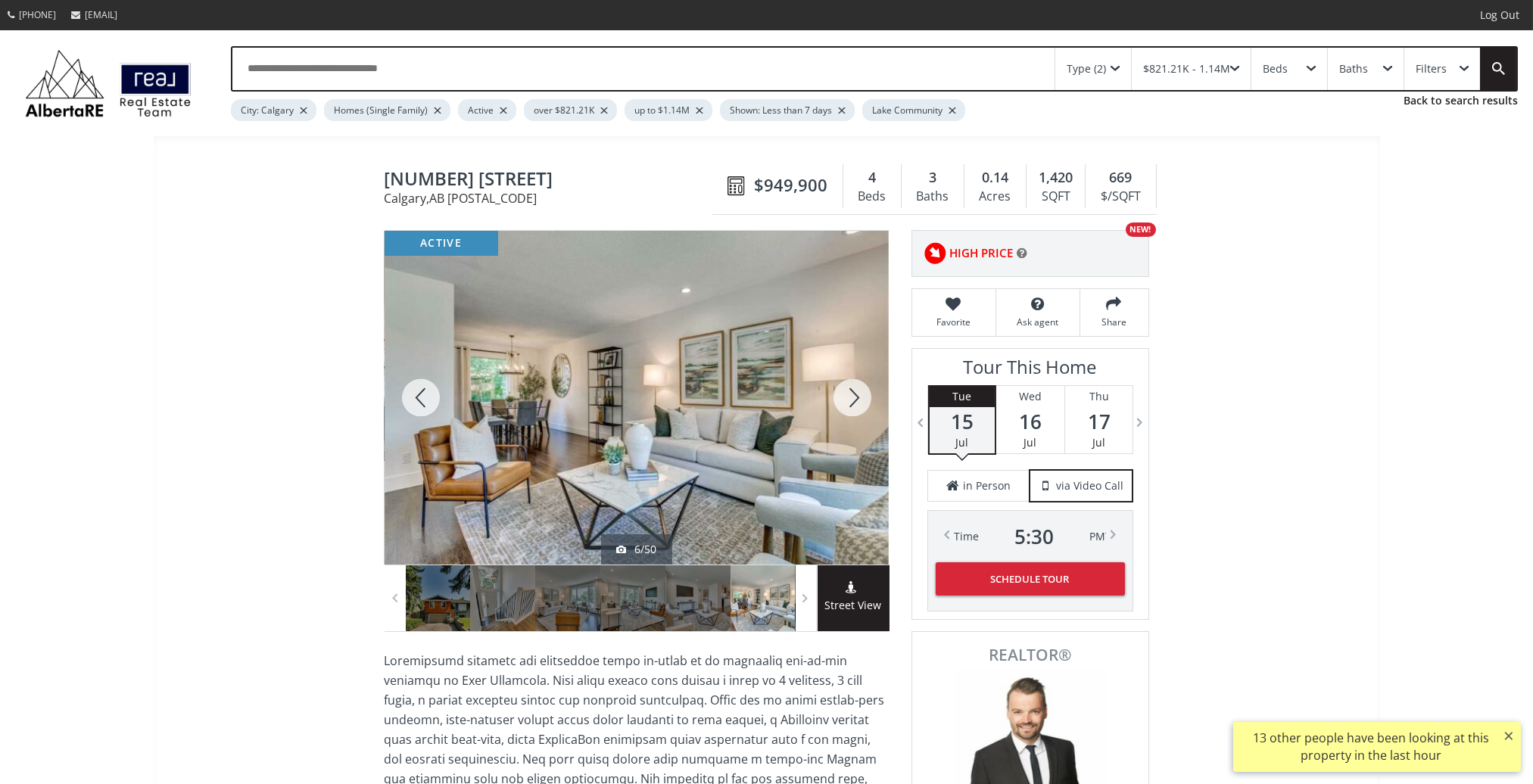 click at bounding box center [852, 397] 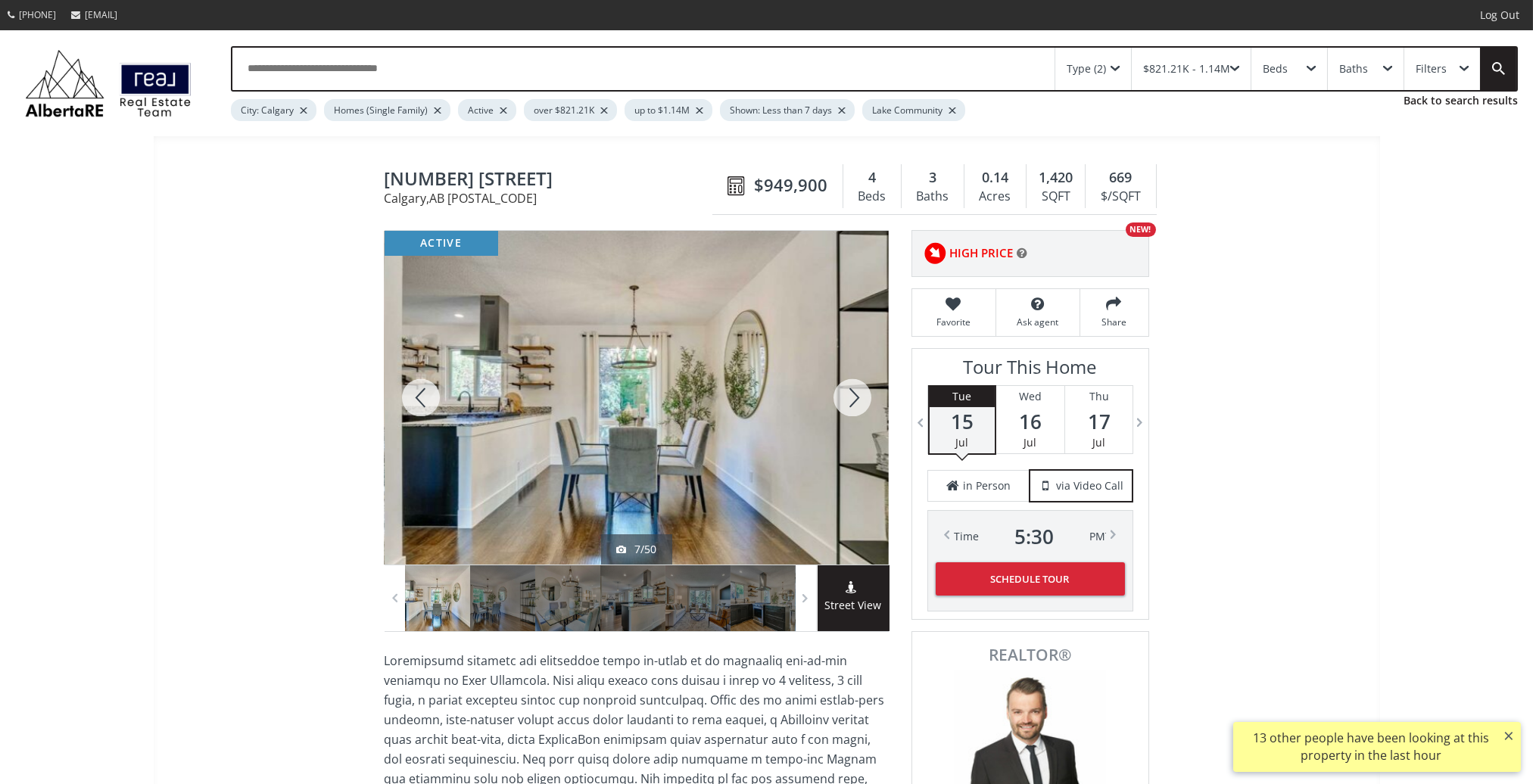 click at bounding box center (852, 397) 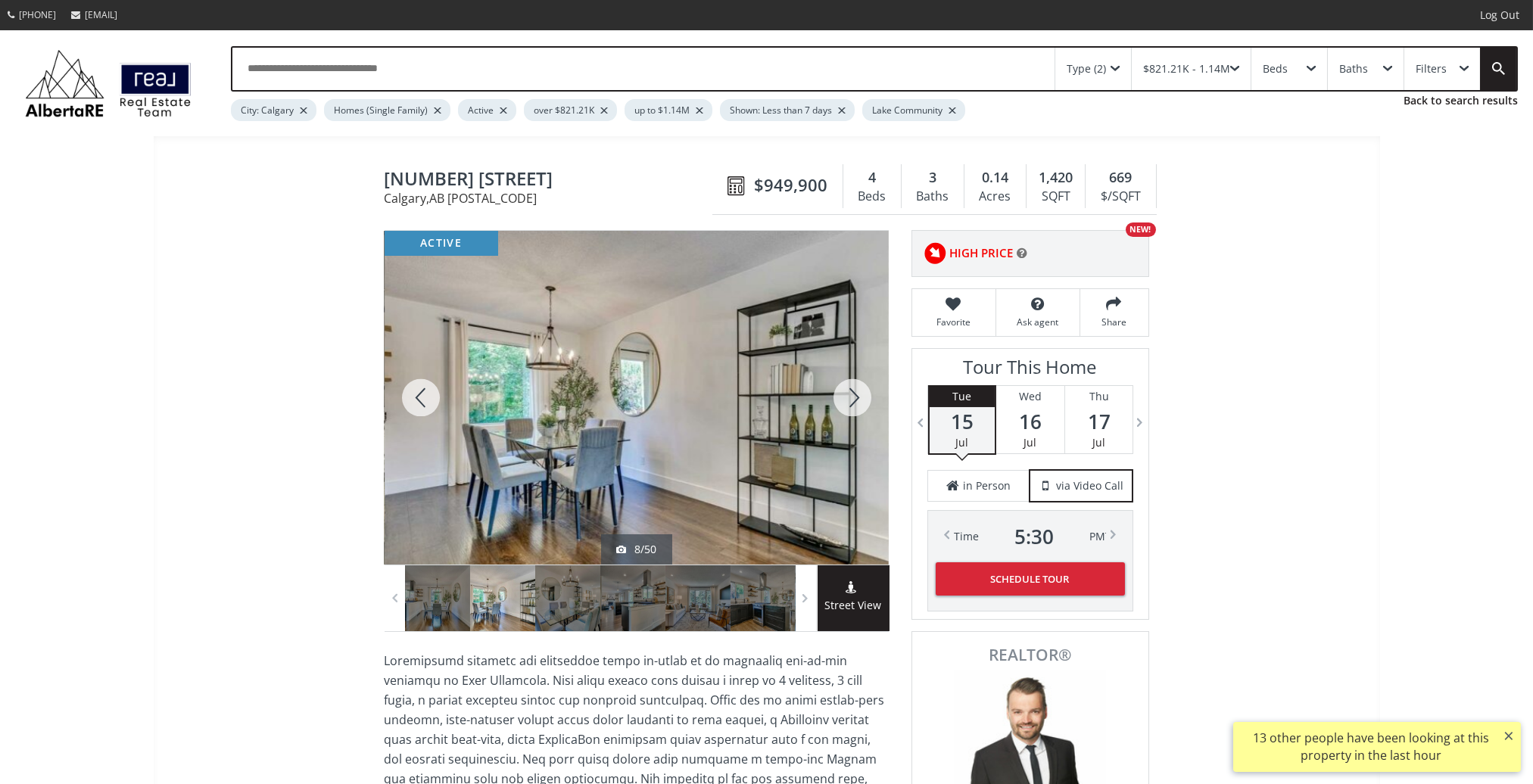 click at bounding box center (852, 397) 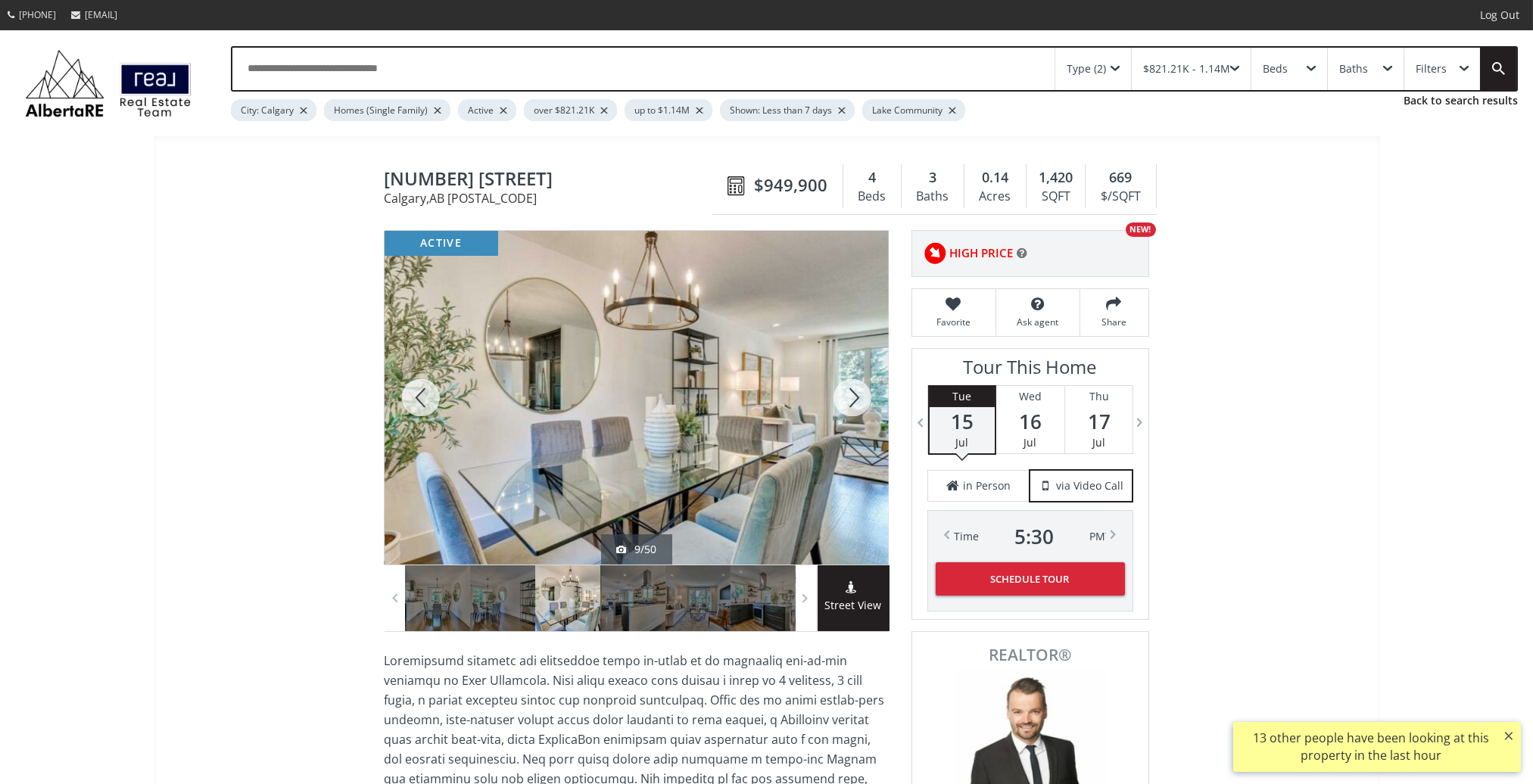 click at bounding box center (852, 397) 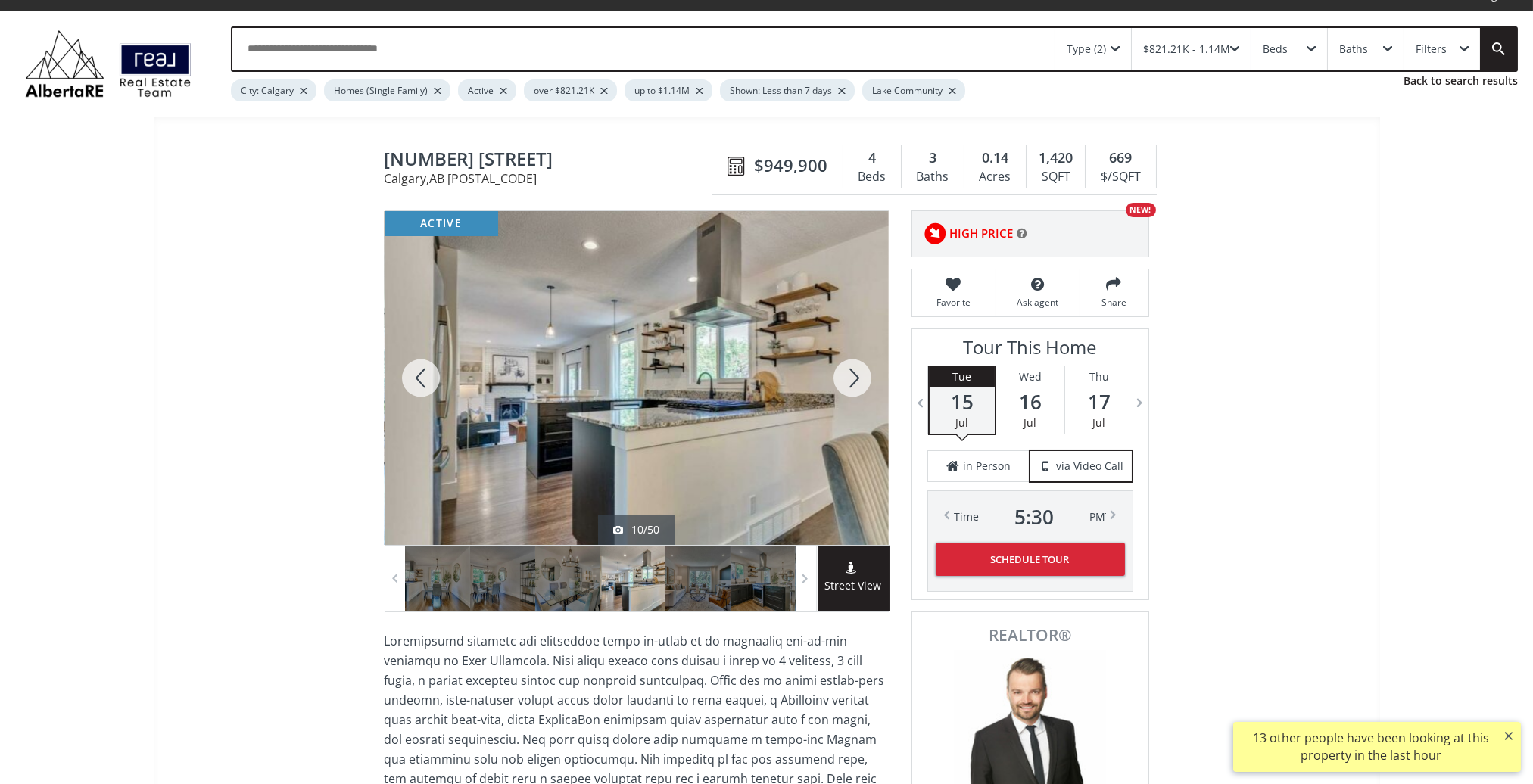 scroll, scrollTop: 0, scrollLeft: 0, axis: both 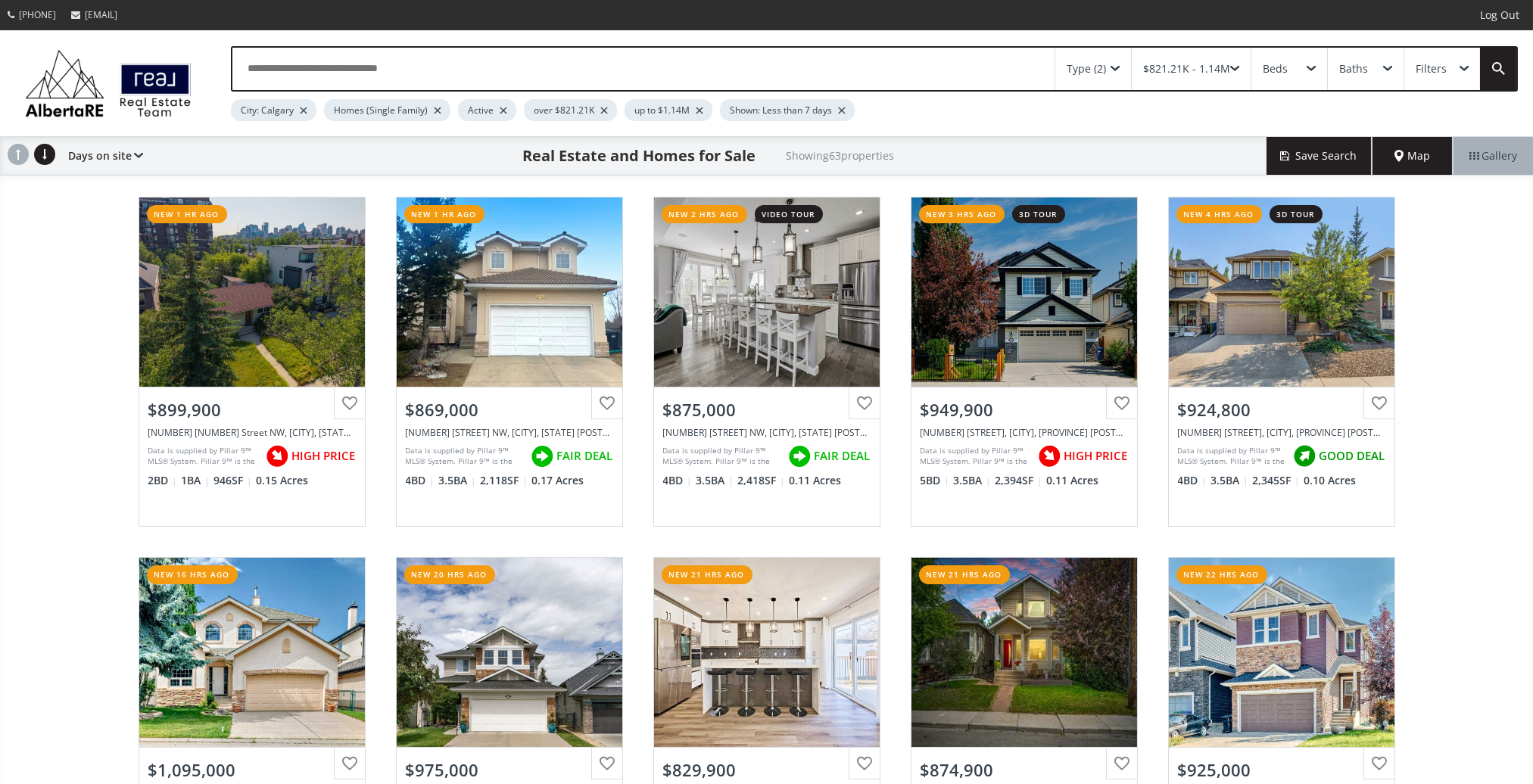 click on "Filters" at bounding box center (1431, 69) 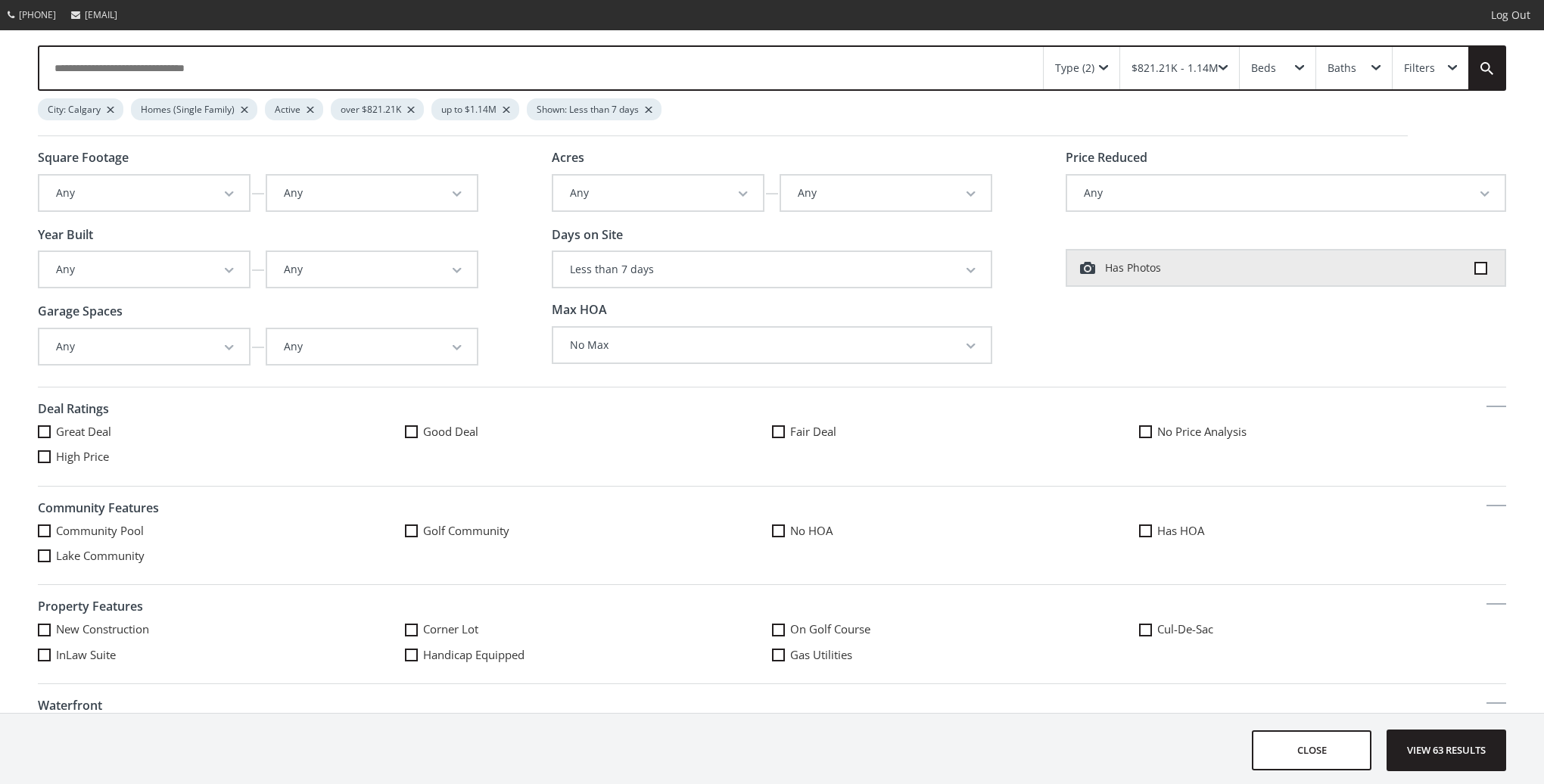click at bounding box center [44, 555] 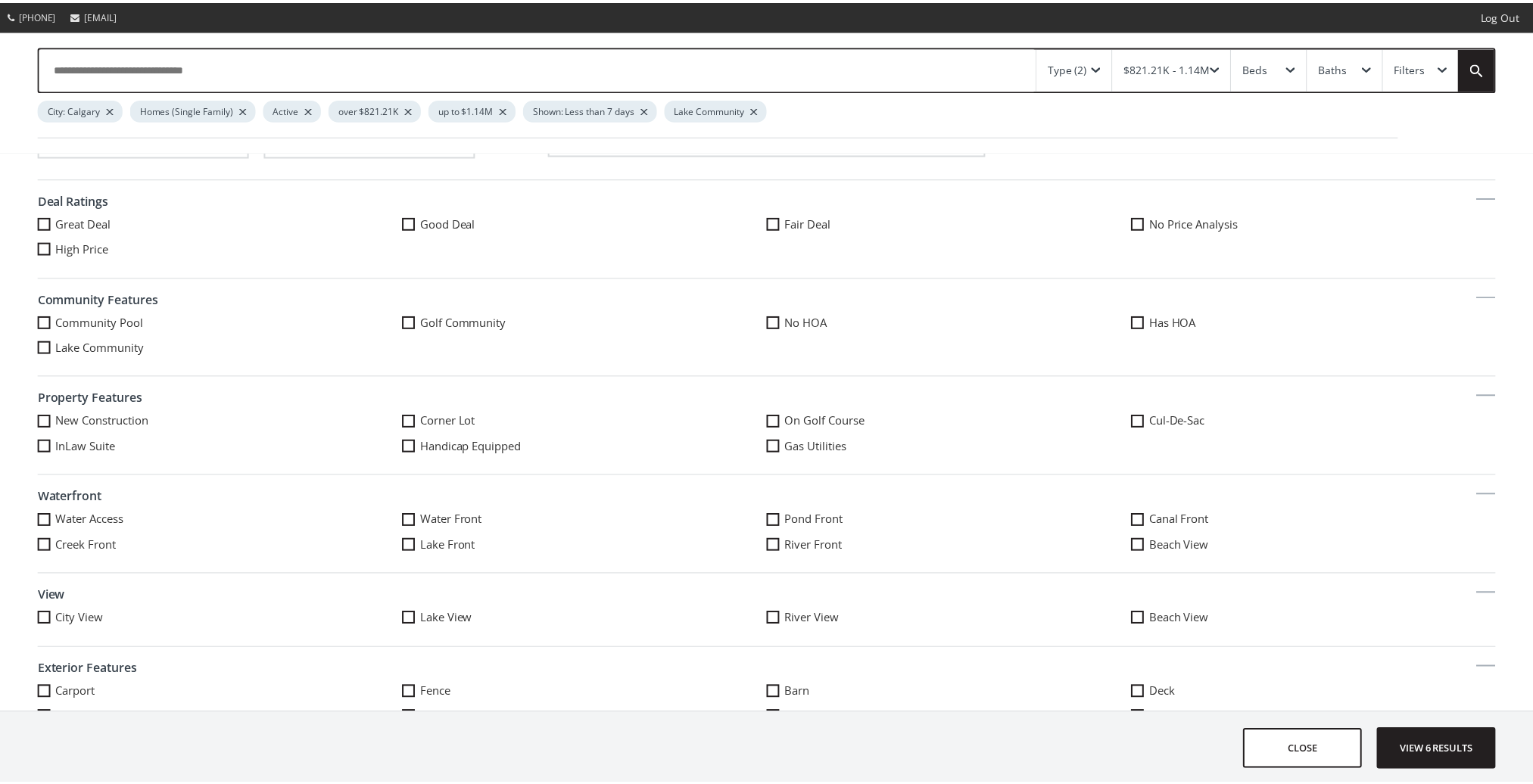 scroll, scrollTop: 227, scrollLeft: 0, axis: vertical 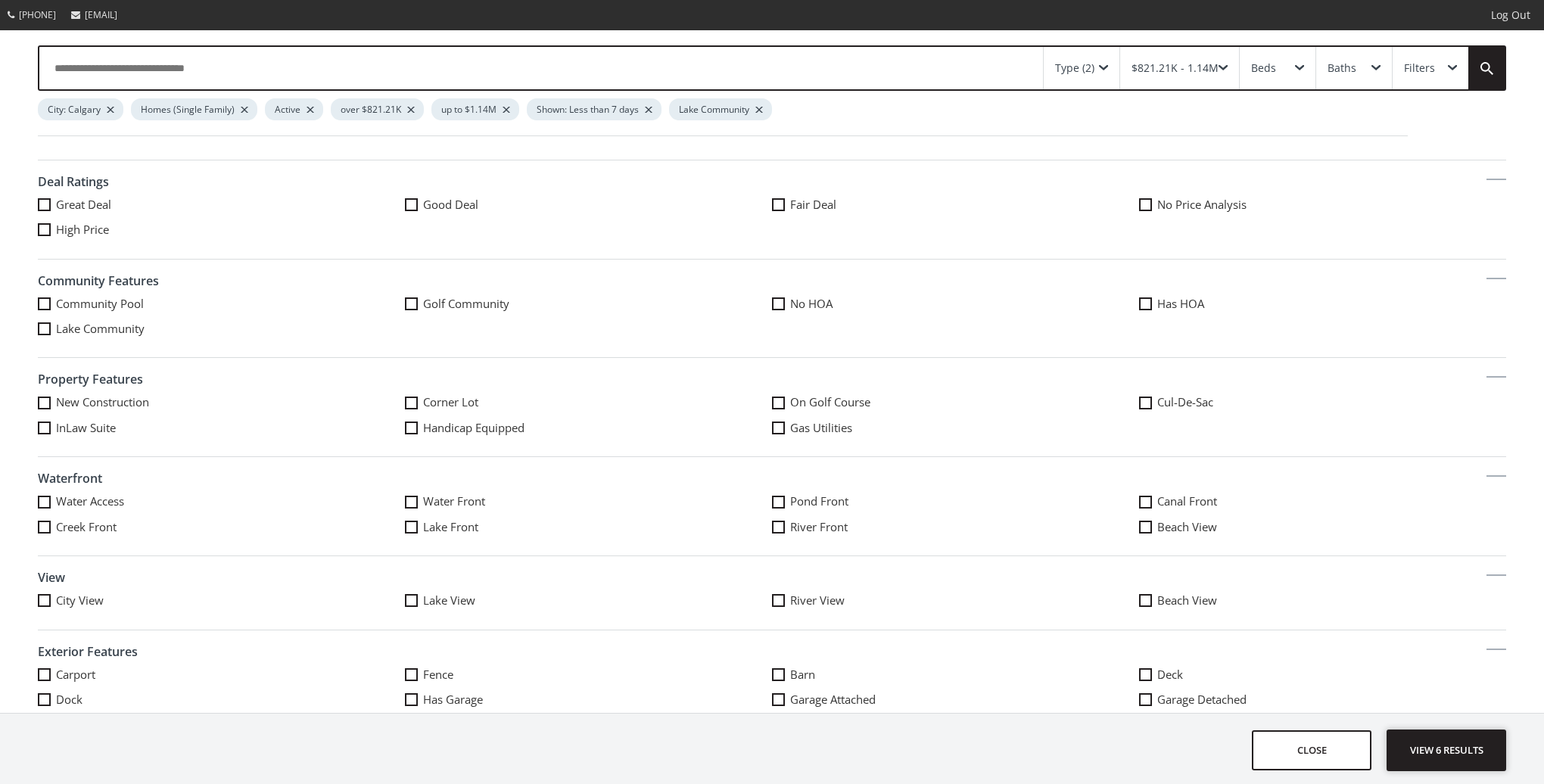 click on "View 6 results" at bounding box center (1446, 750) 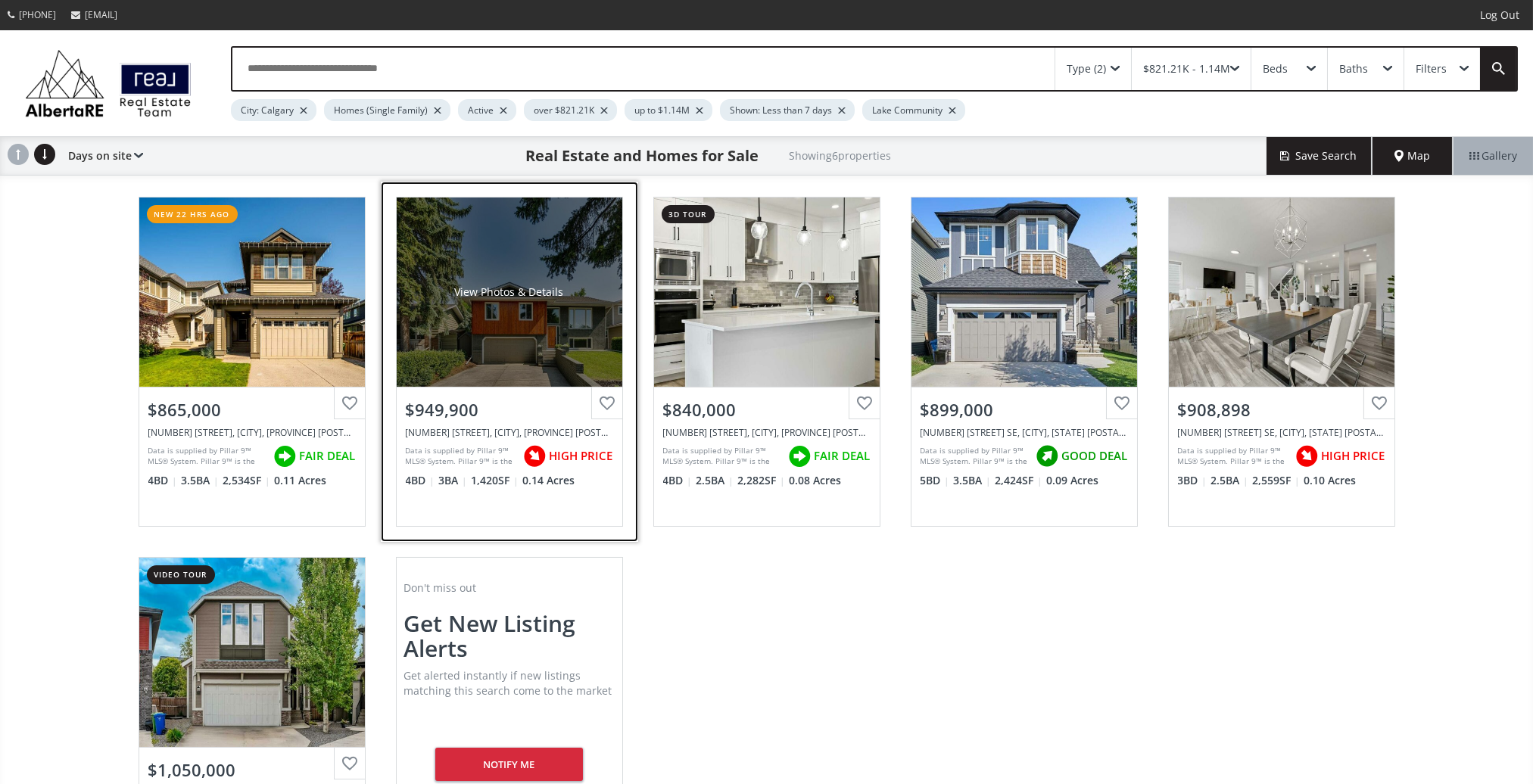 click on "View Photos & Details" at bounding box center (509, 292) 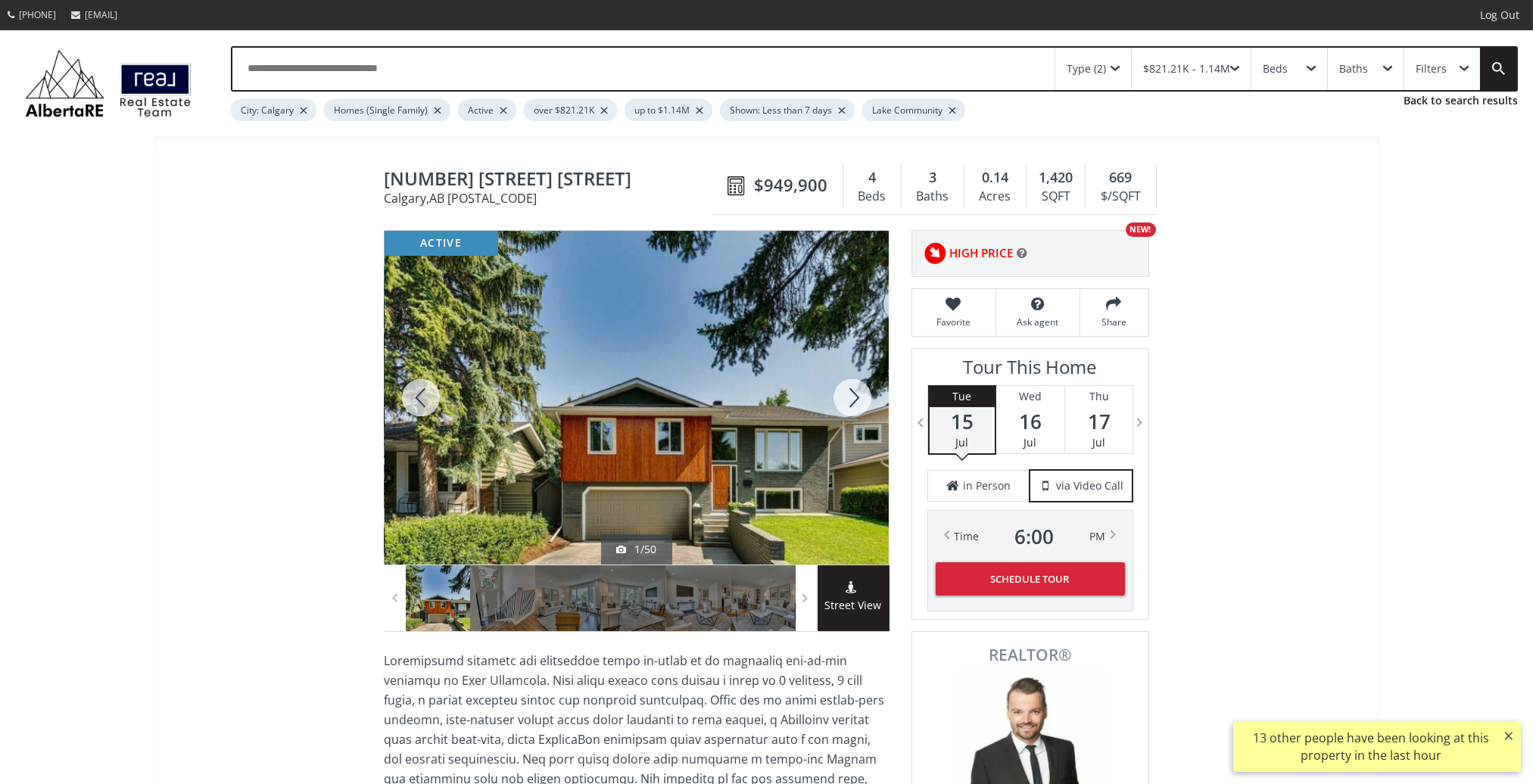 click at bounding box center [852, 397] 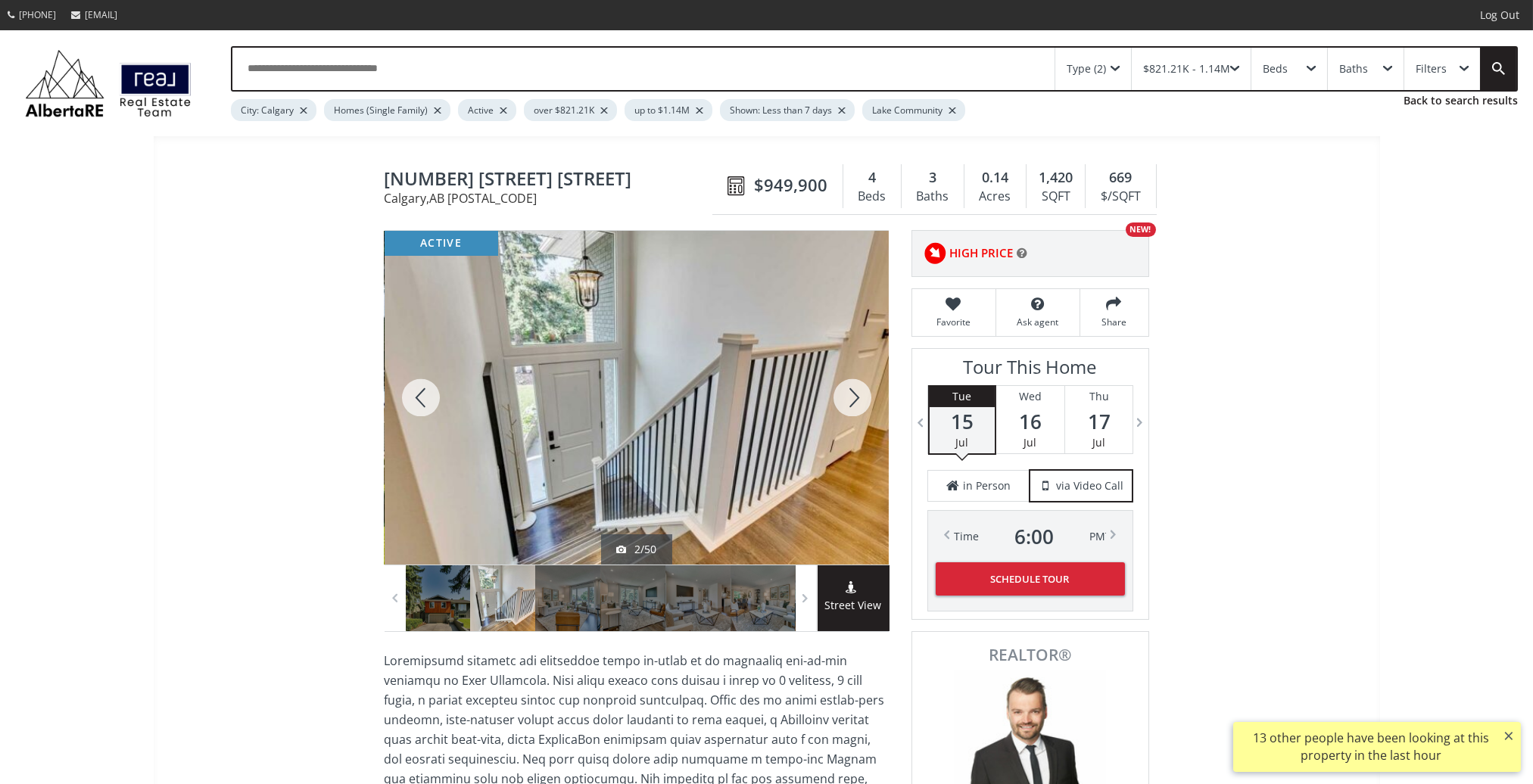 click at bounding box center [421, 397] 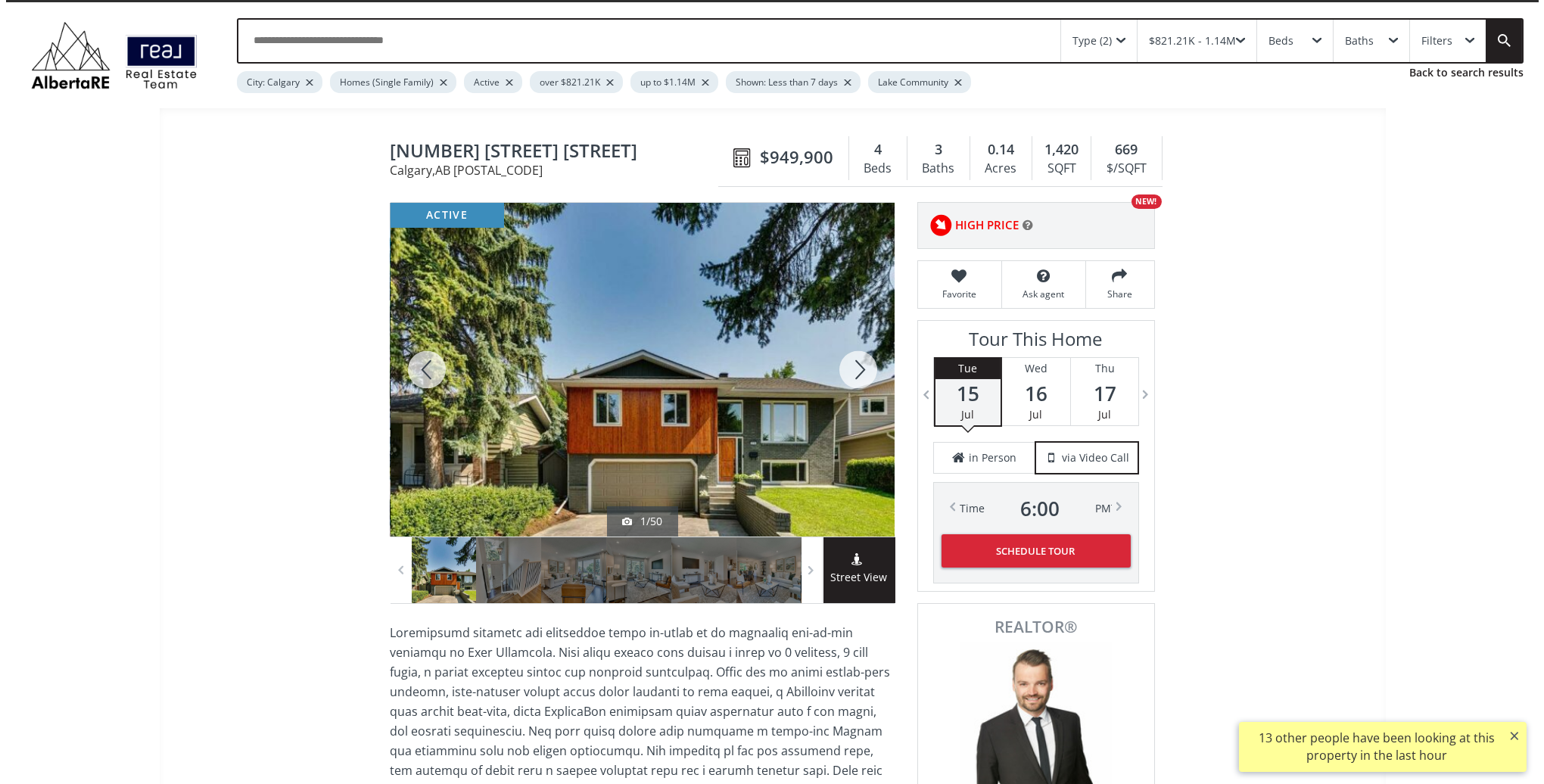 scroll, scrollTop: 0, scrollLeft: 0, axis: both 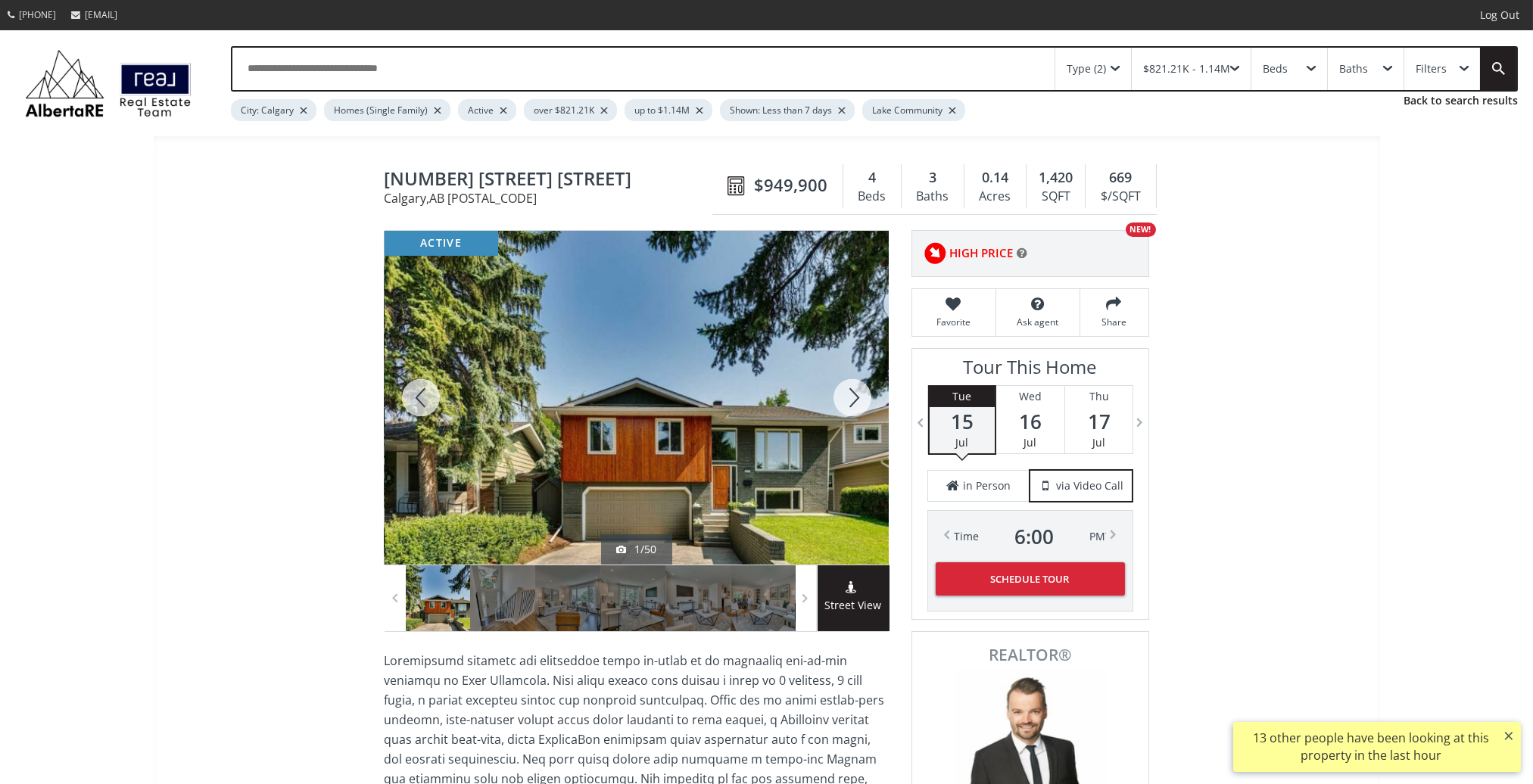 click on "Filters" at bounding box center [1442, 69] 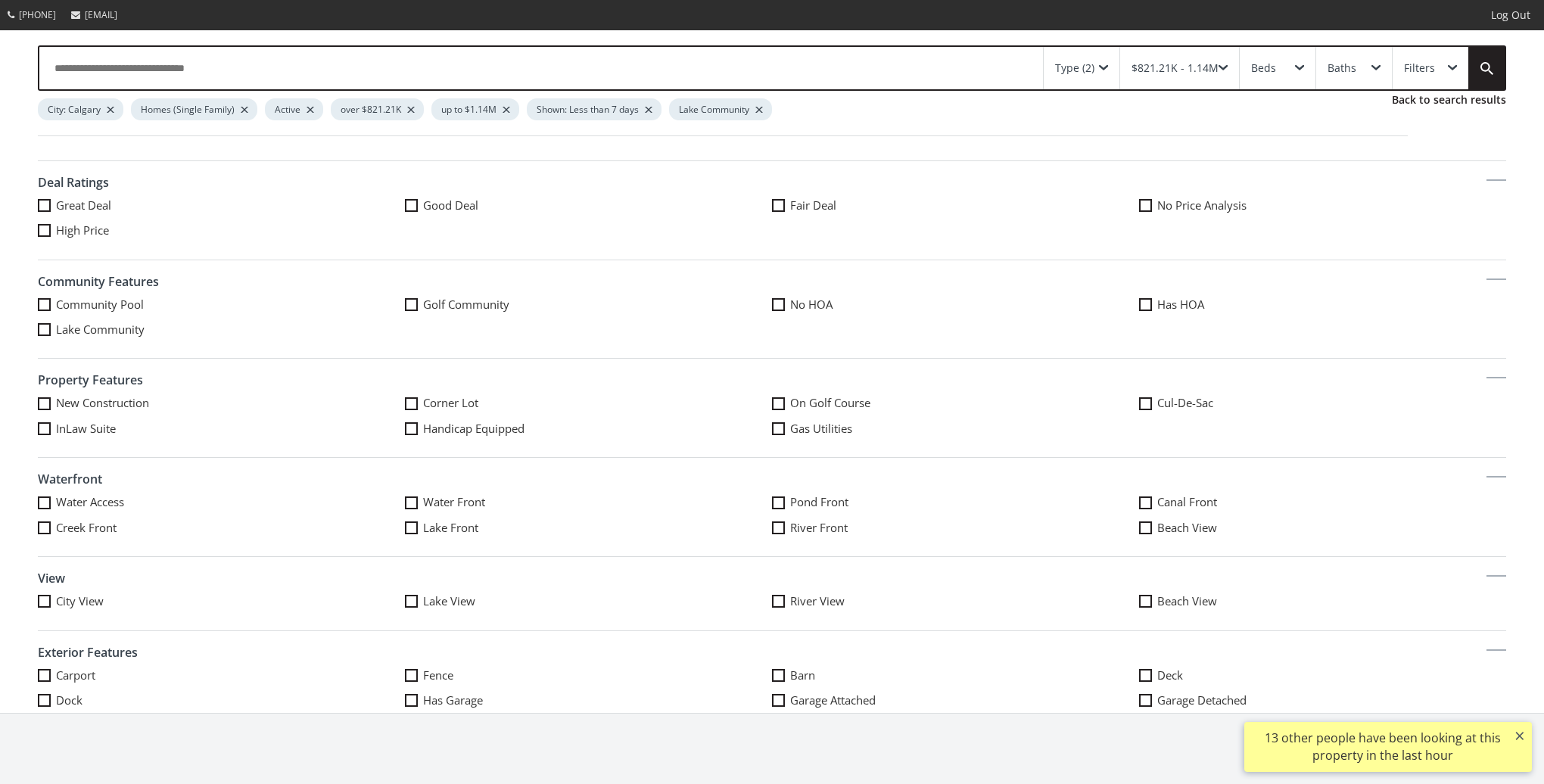 scroll, scrollTop: 227, scrollLeft: 0, axis: vertical 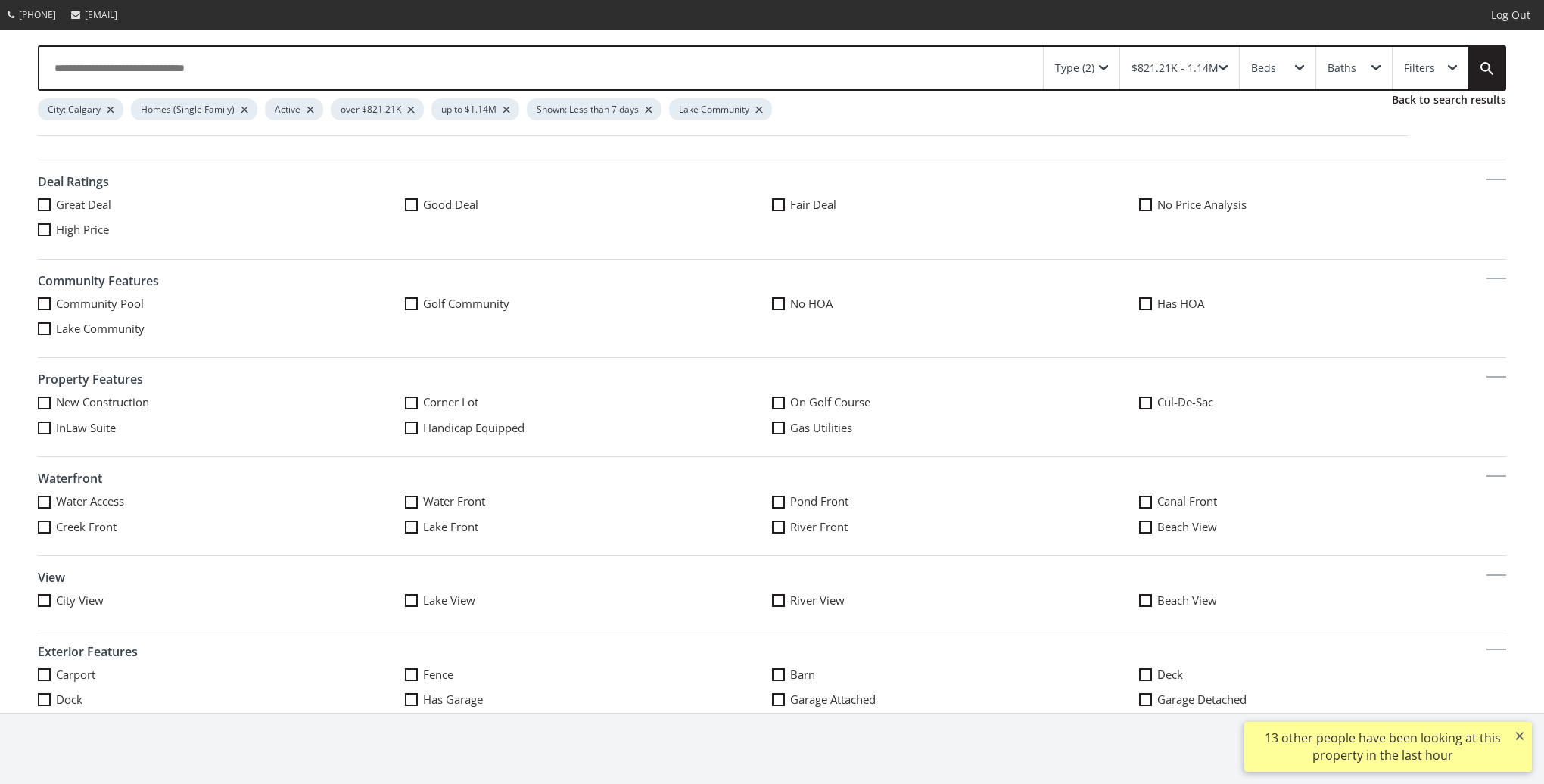 click on "Water Access" at bounding box center (221, 501) 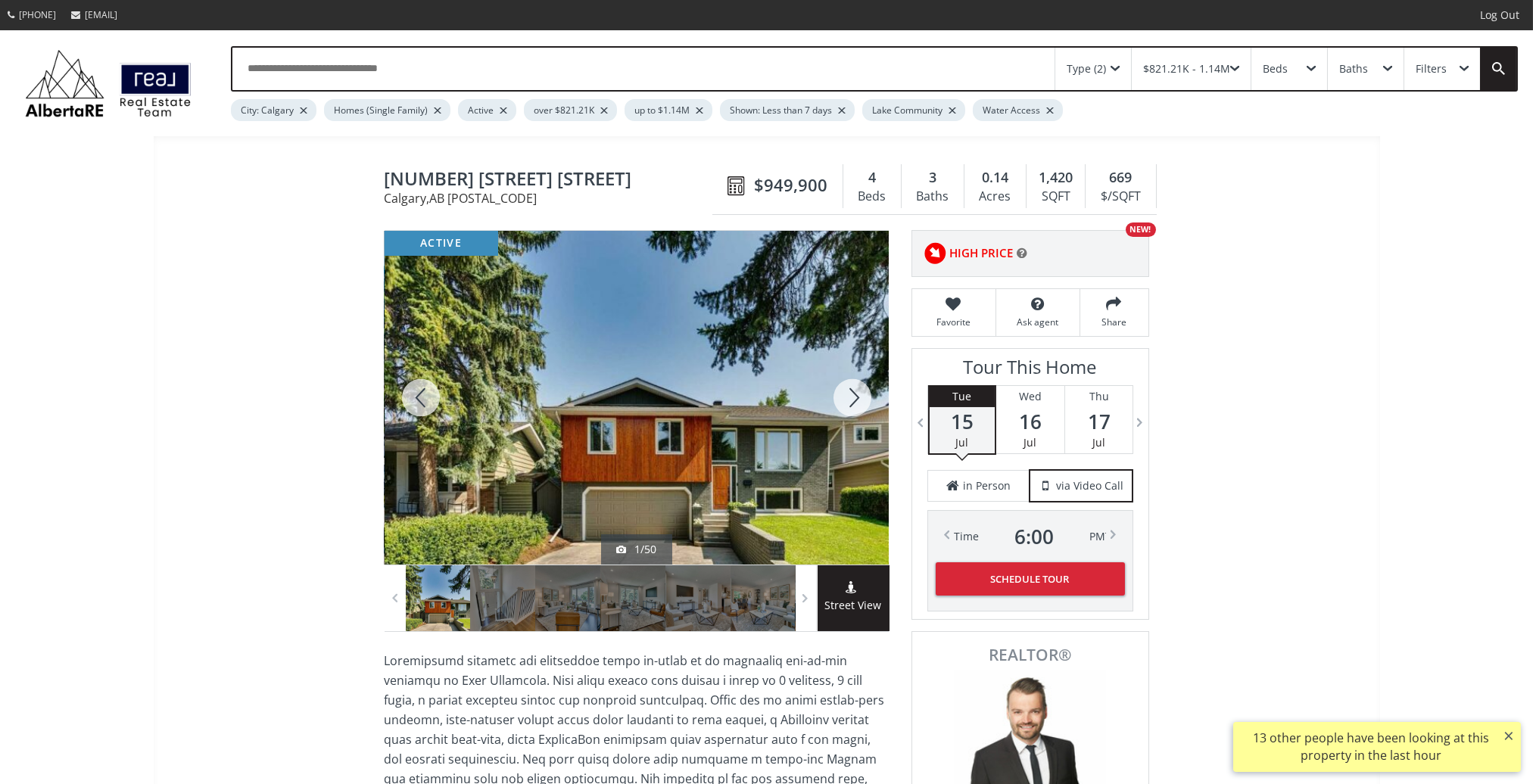 click at bounding box center [604, 110] 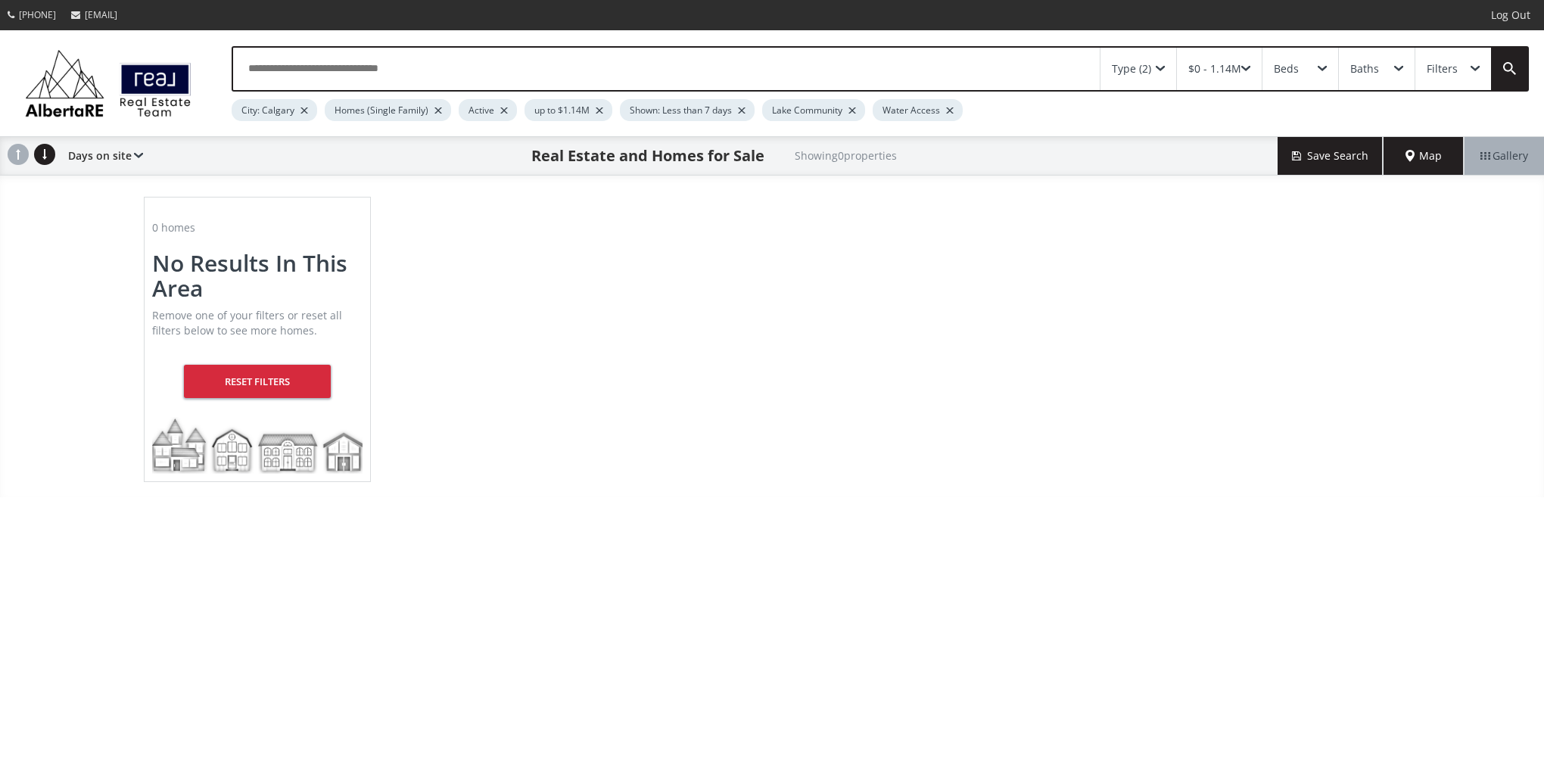 click on "up to $1.14M" at bounding box center [568, 110] 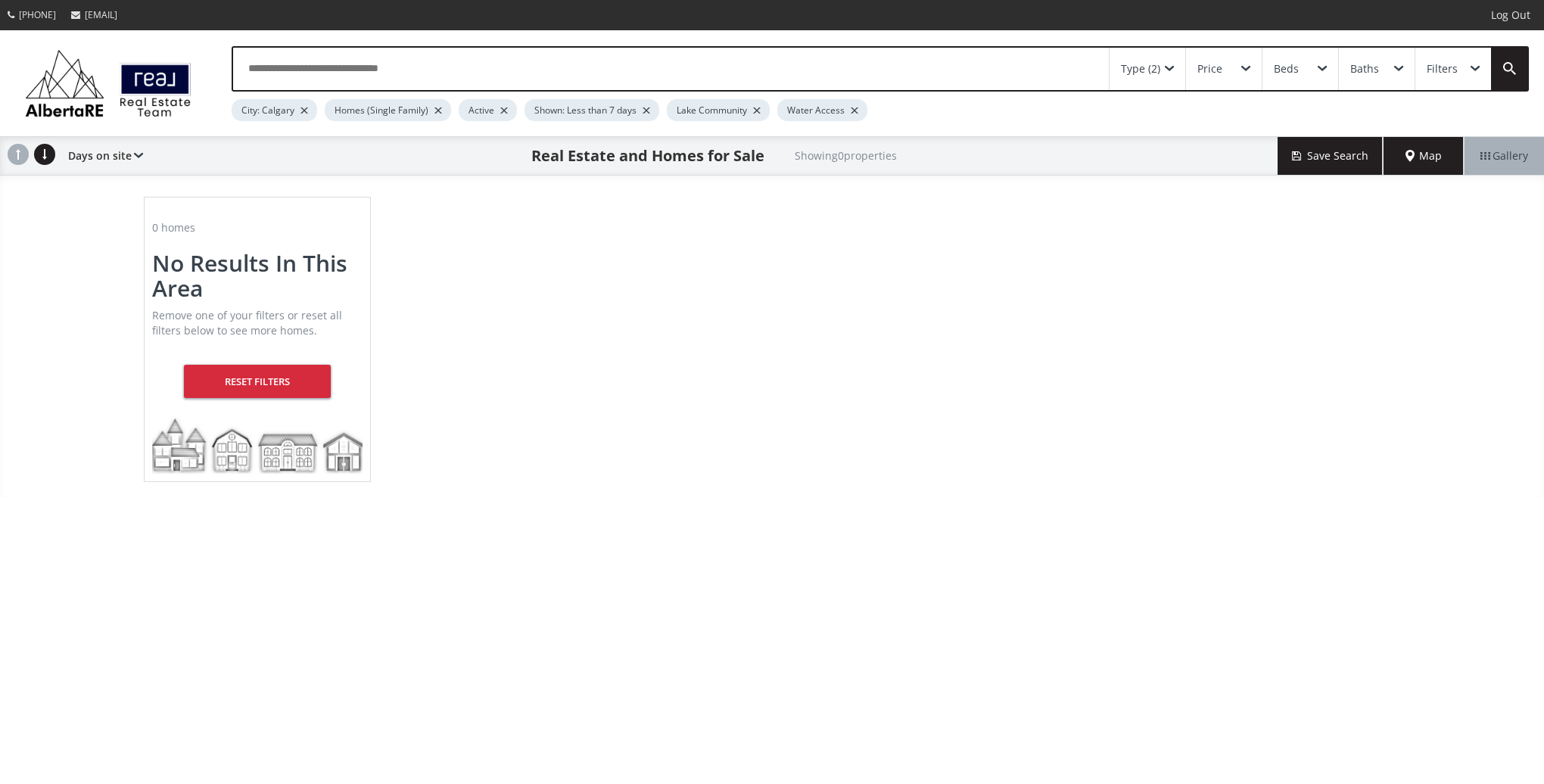 click at bounding box center [646, 110] 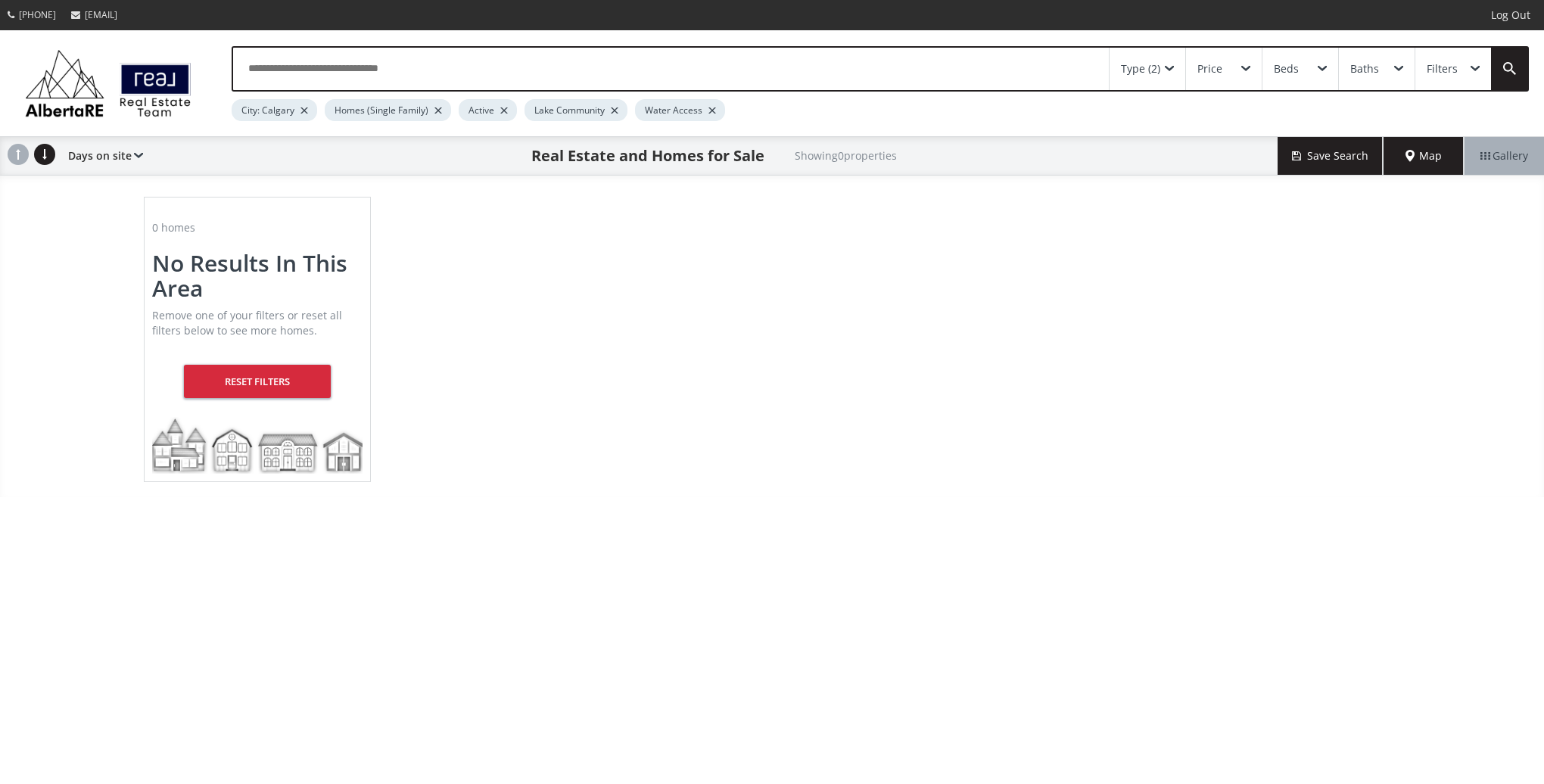 click on "0 homes No Results In This Area Remove one of your filters or reset all filters below to see more homes. Reset Filters" at bounding box center (772, 339) 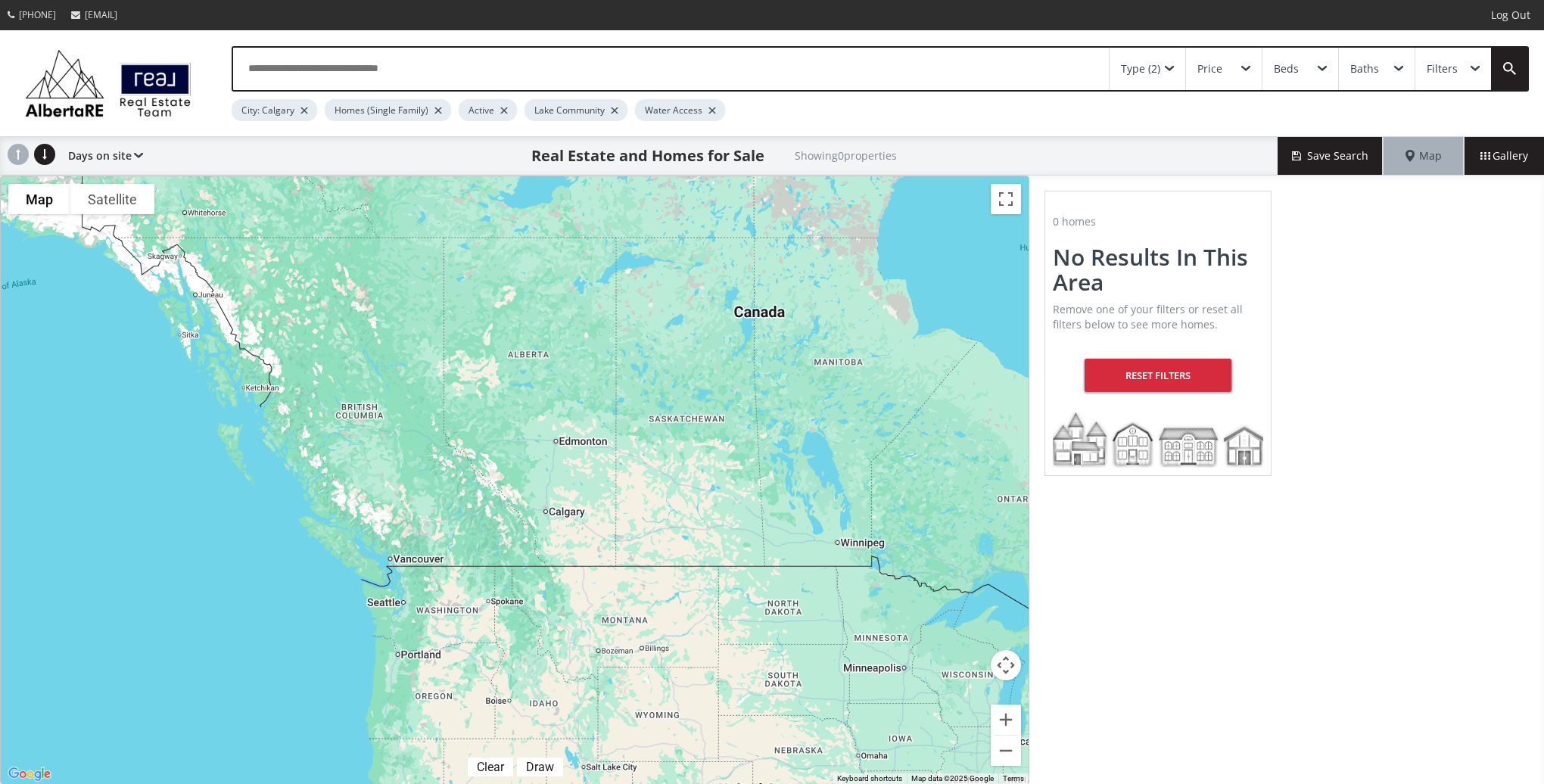 click on "Filters" at bounding box center [1442, 69] 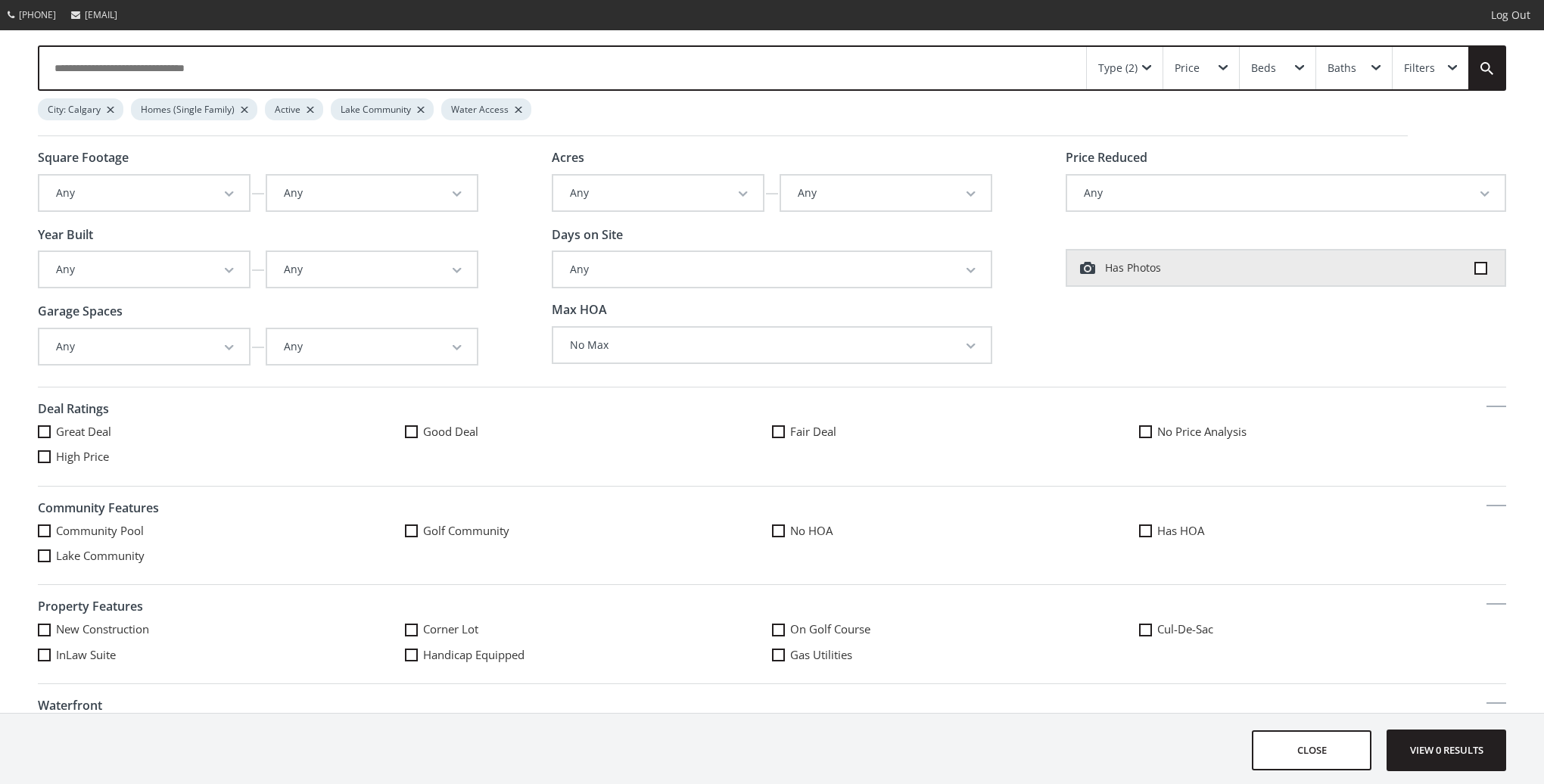 click at bounding box center [411, 530] 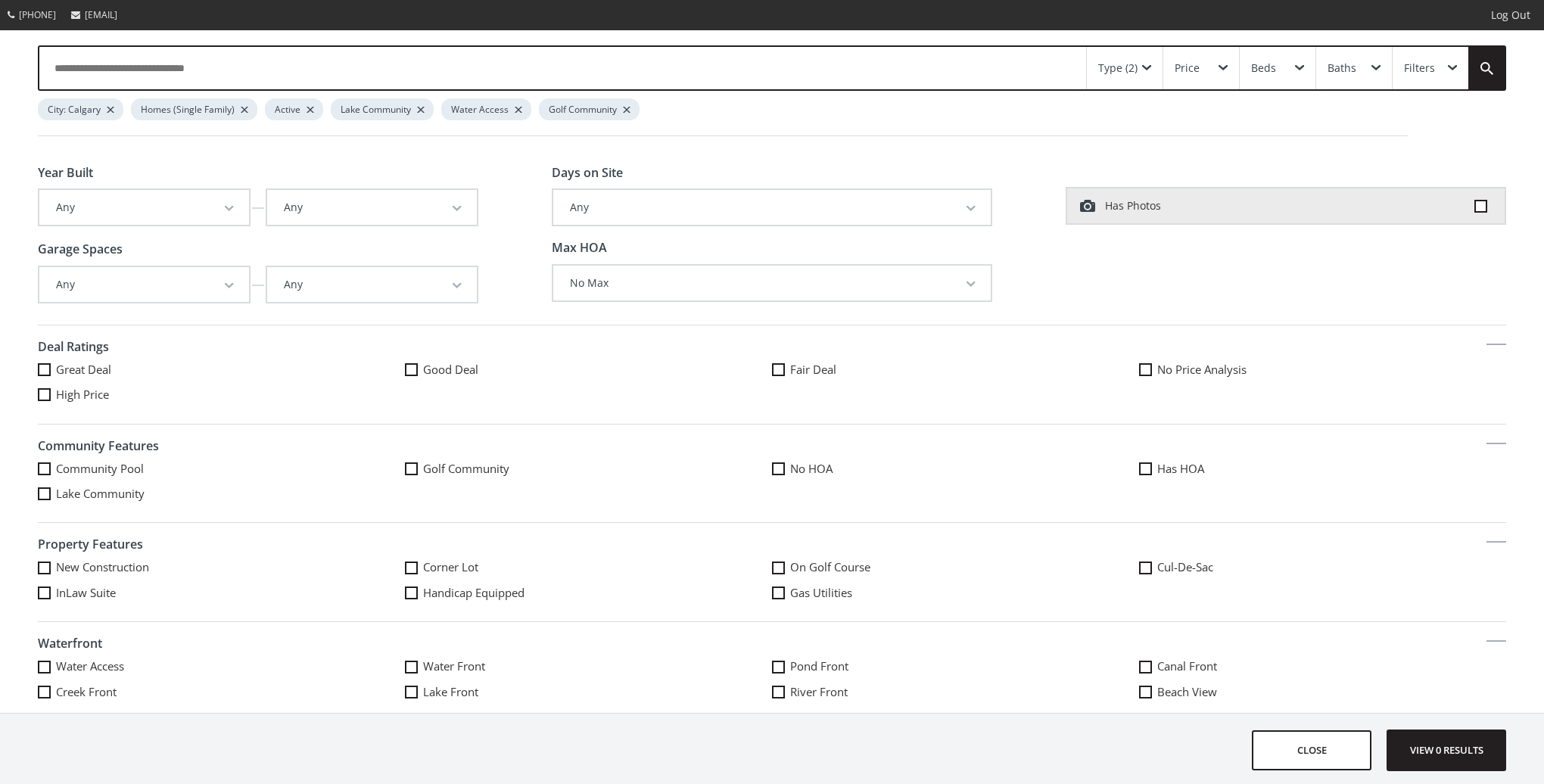 scroll, scrollTop: 76, scrollLeft: 0, axis: vertical 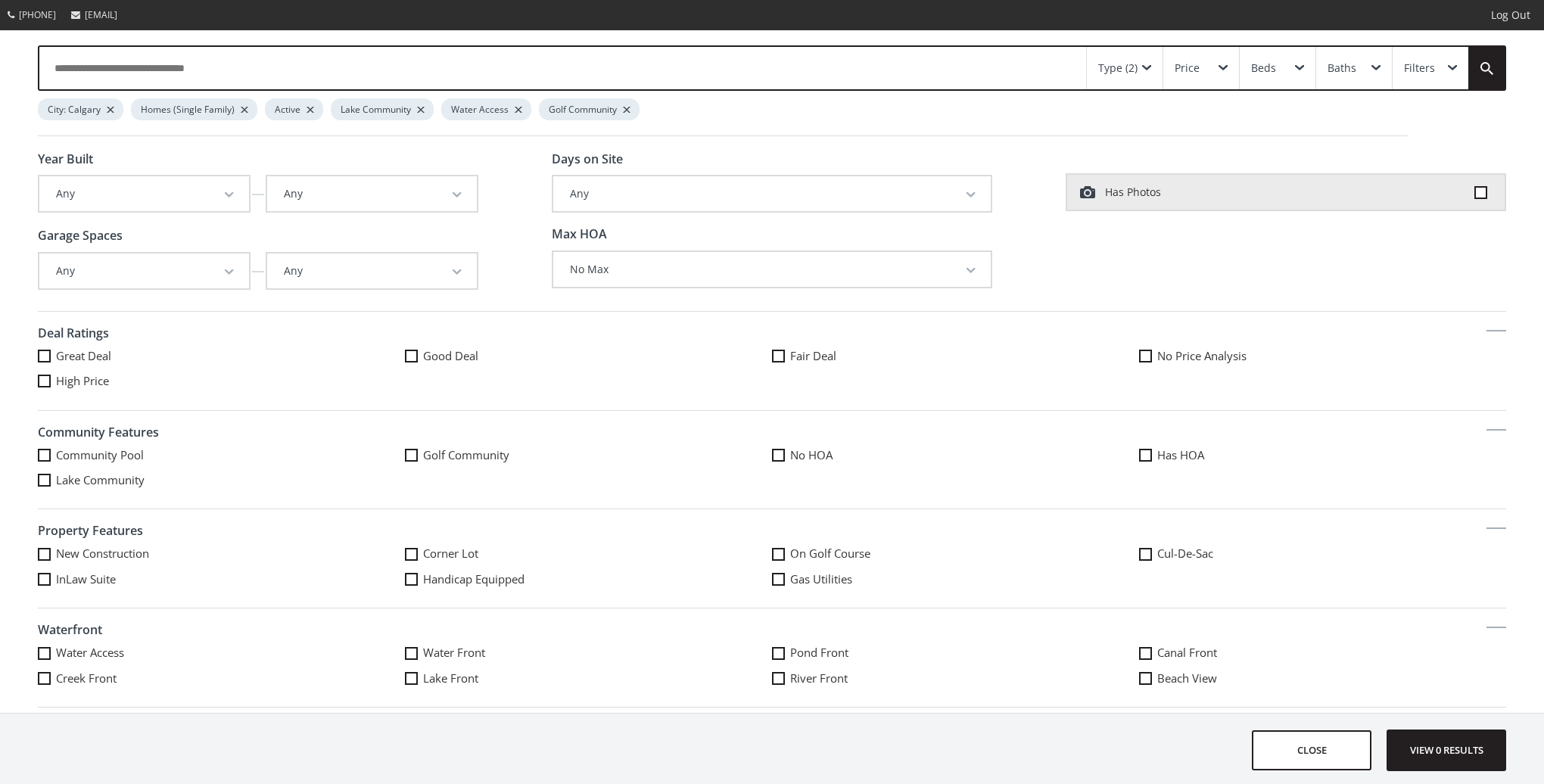 click at bounding box center [0, 0] 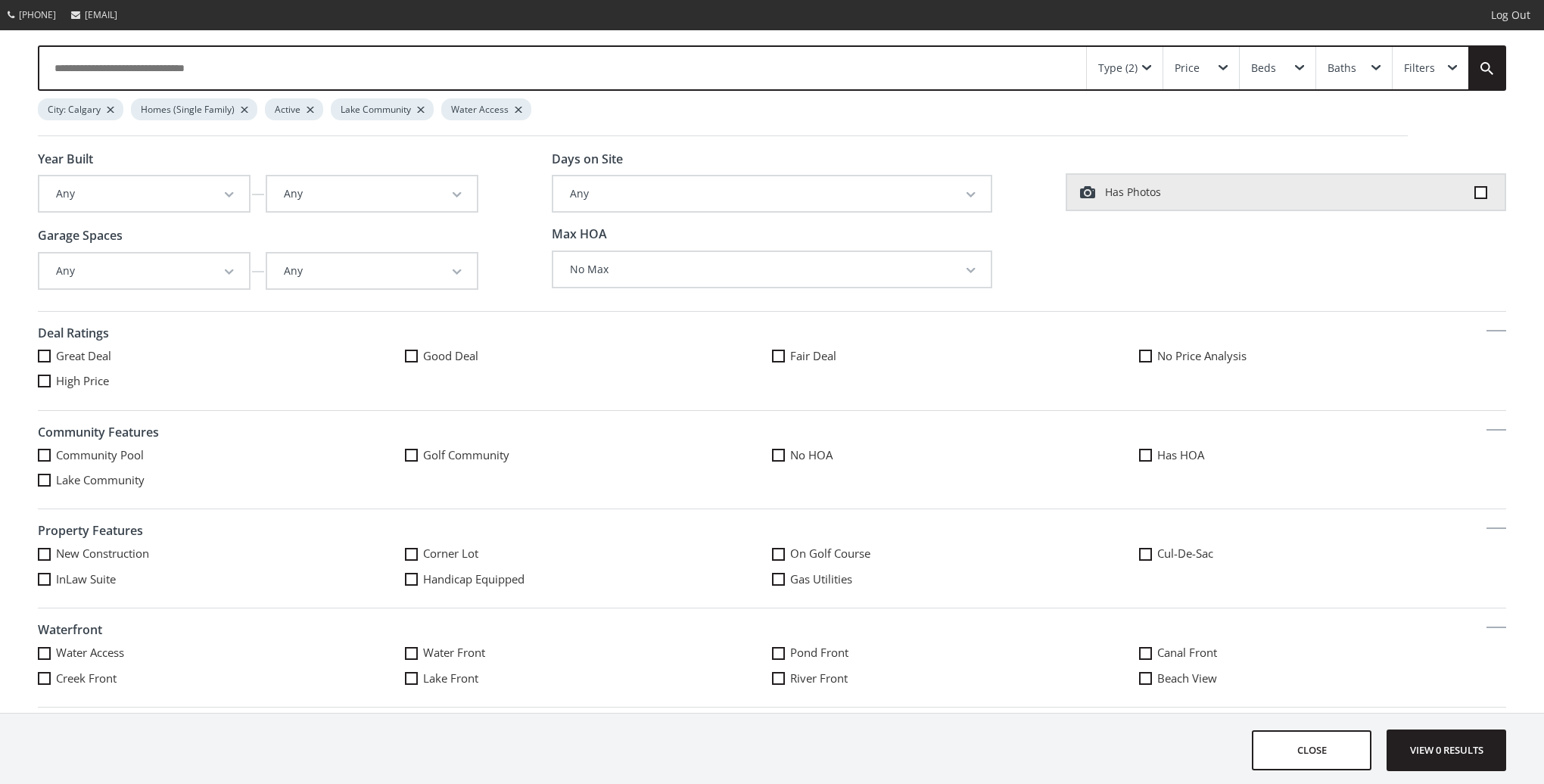 click at bounding box center [411, 455] 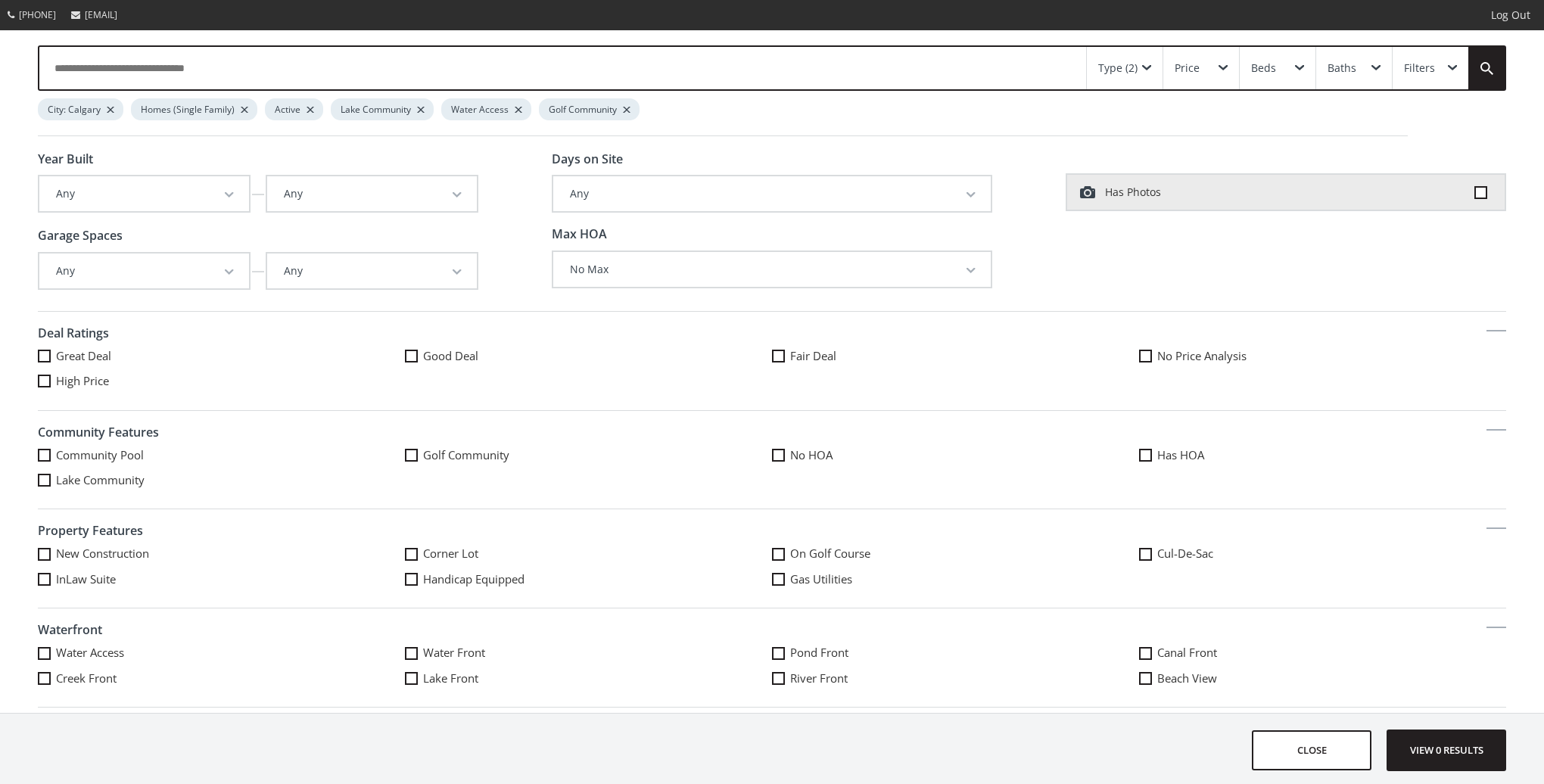 click at bounding box center [778, 554] 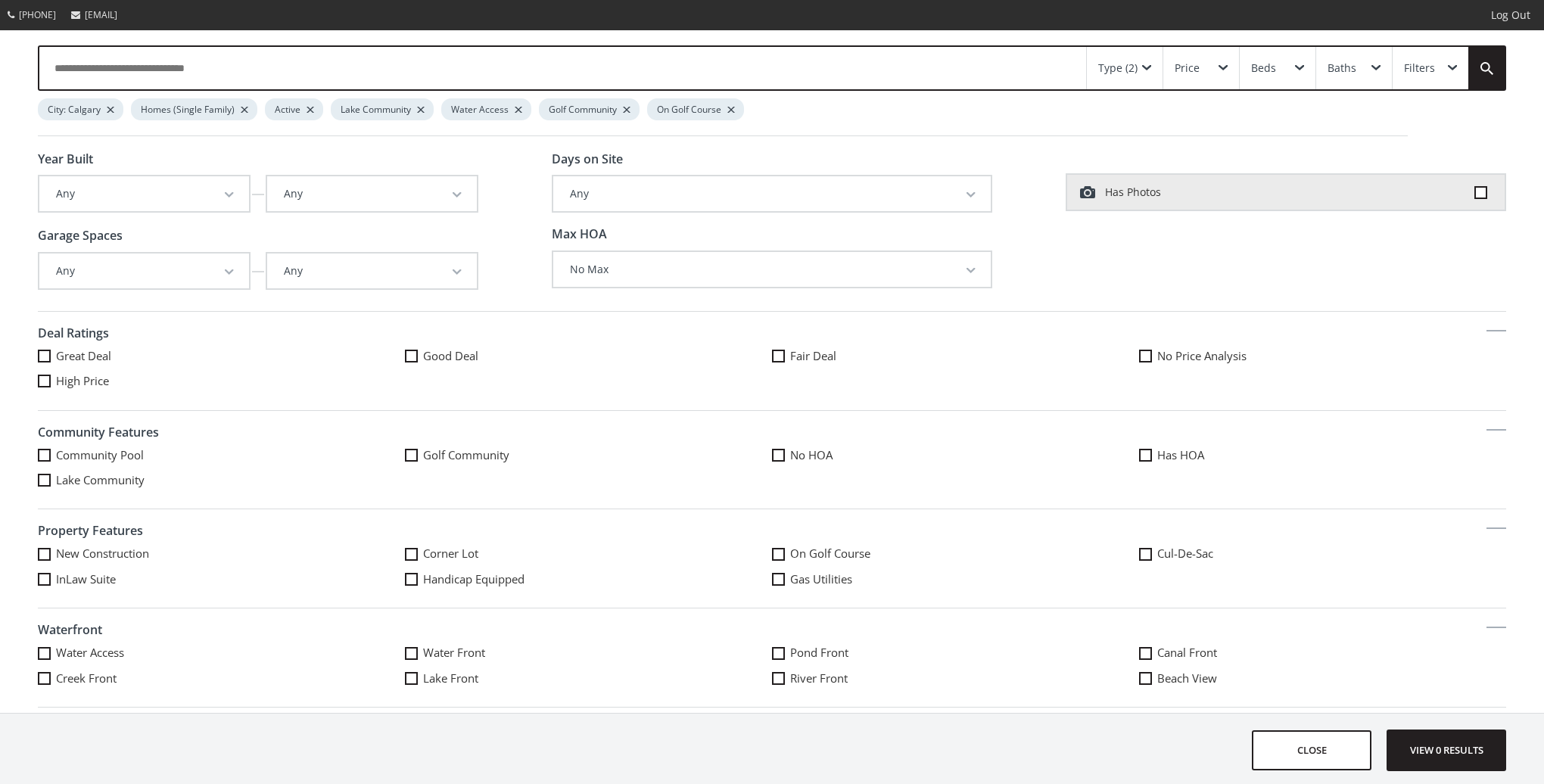 click at bounding box center (0, 0) 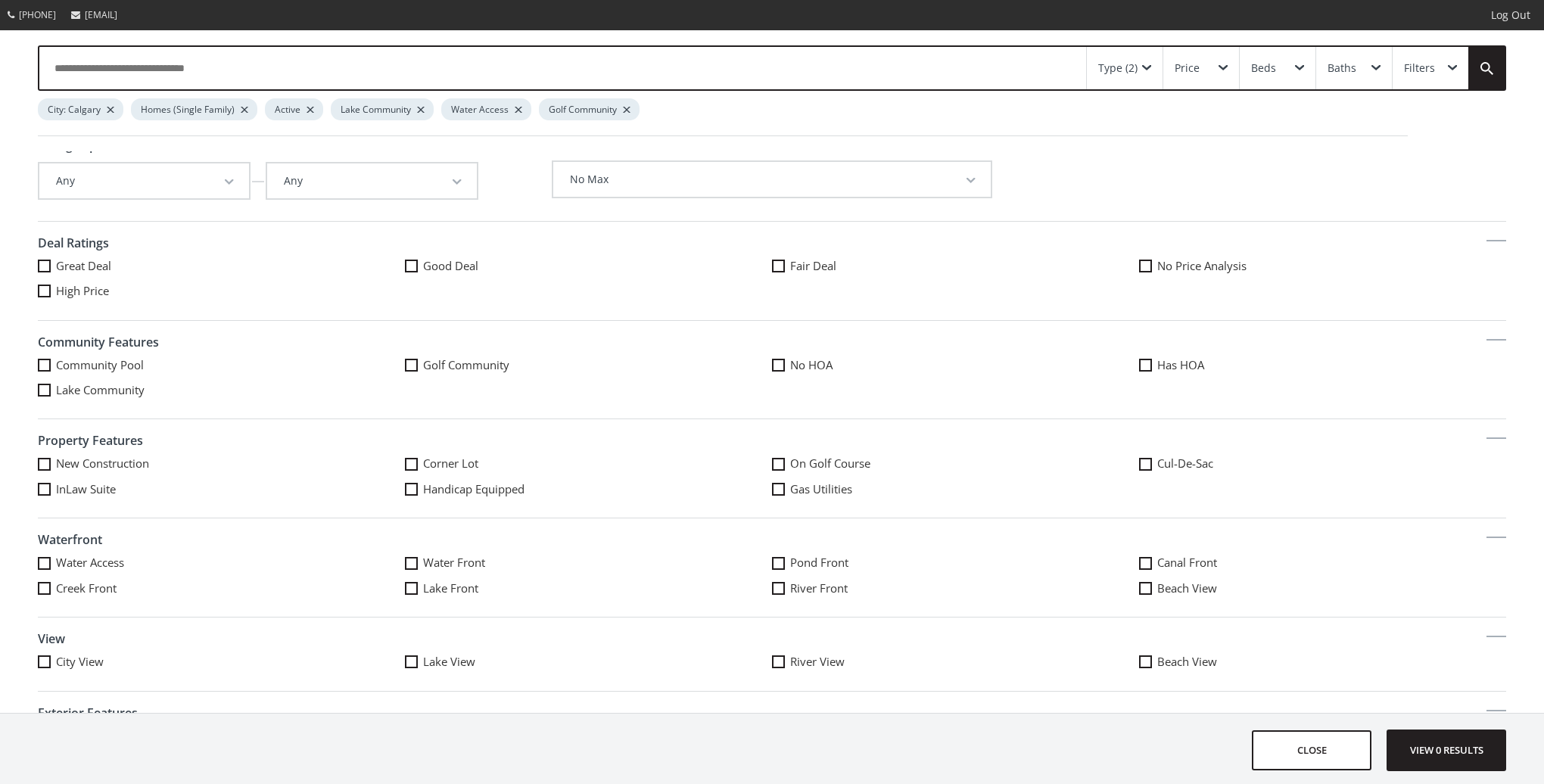 scroll, scrollTop: 227, scrollLeft: 0, axis: vertical 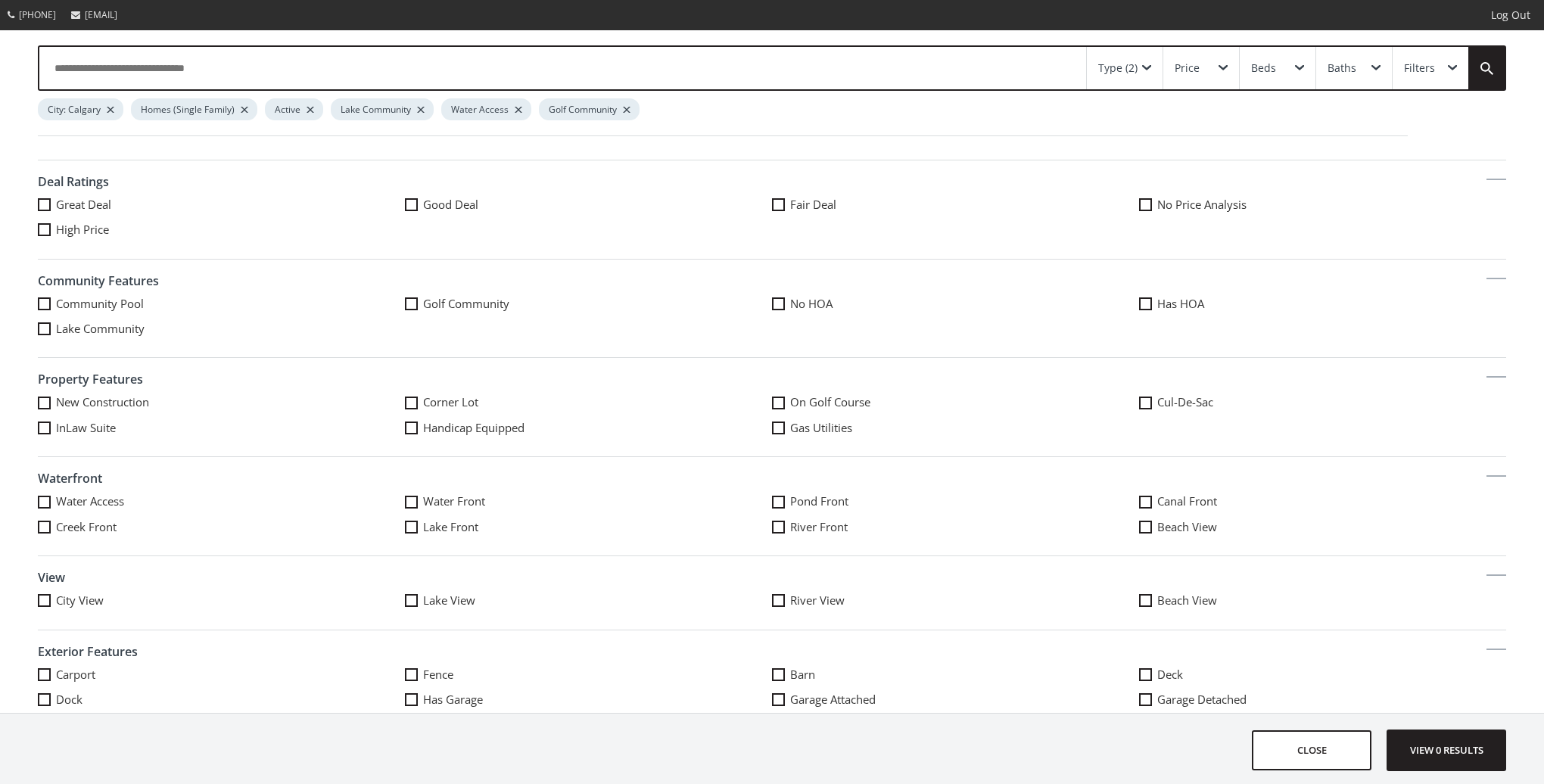click at bounding box center [411, 600] 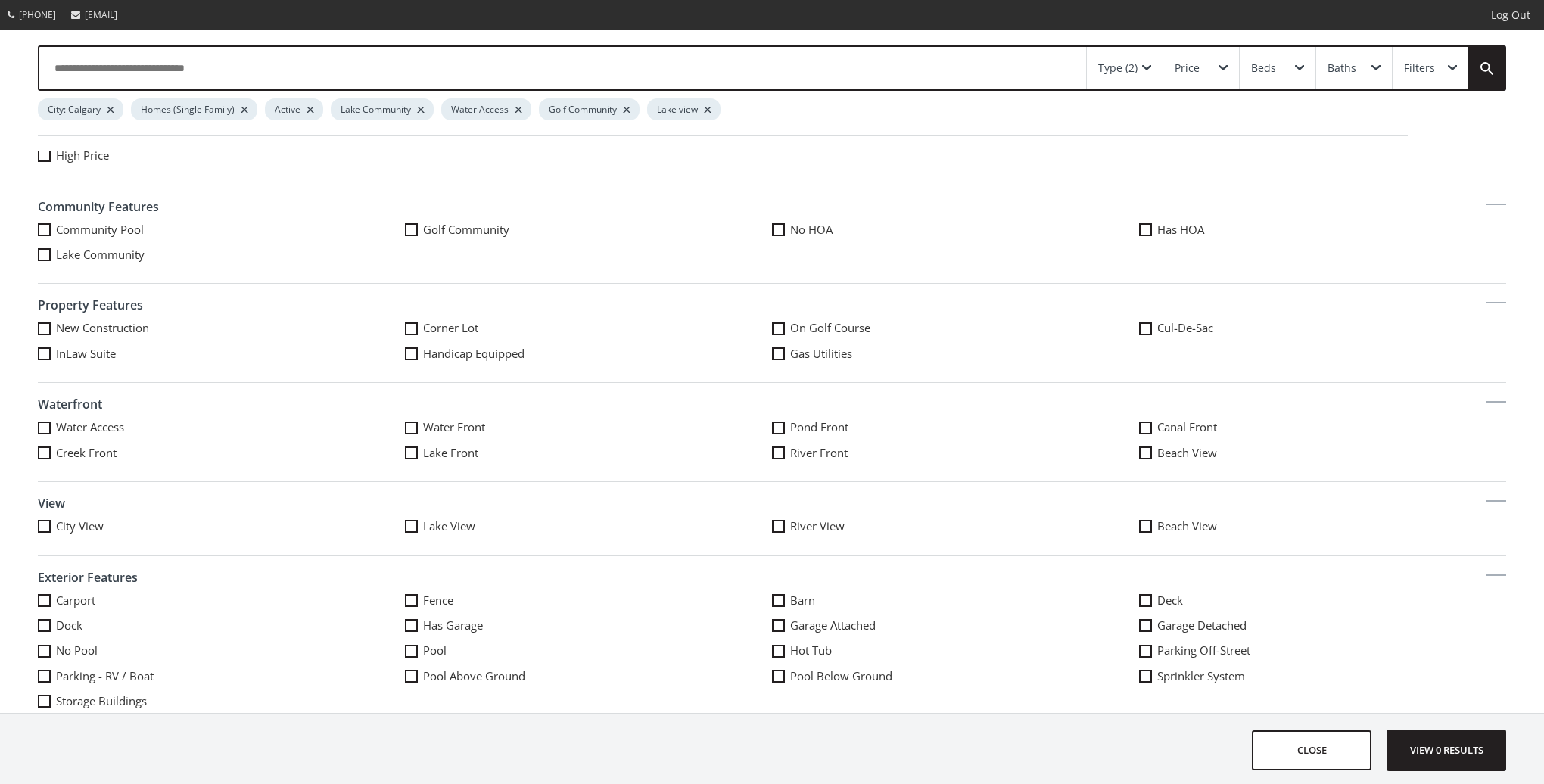 scroll, scrollTop: 378, scrollLeft: 0, axis: vertical 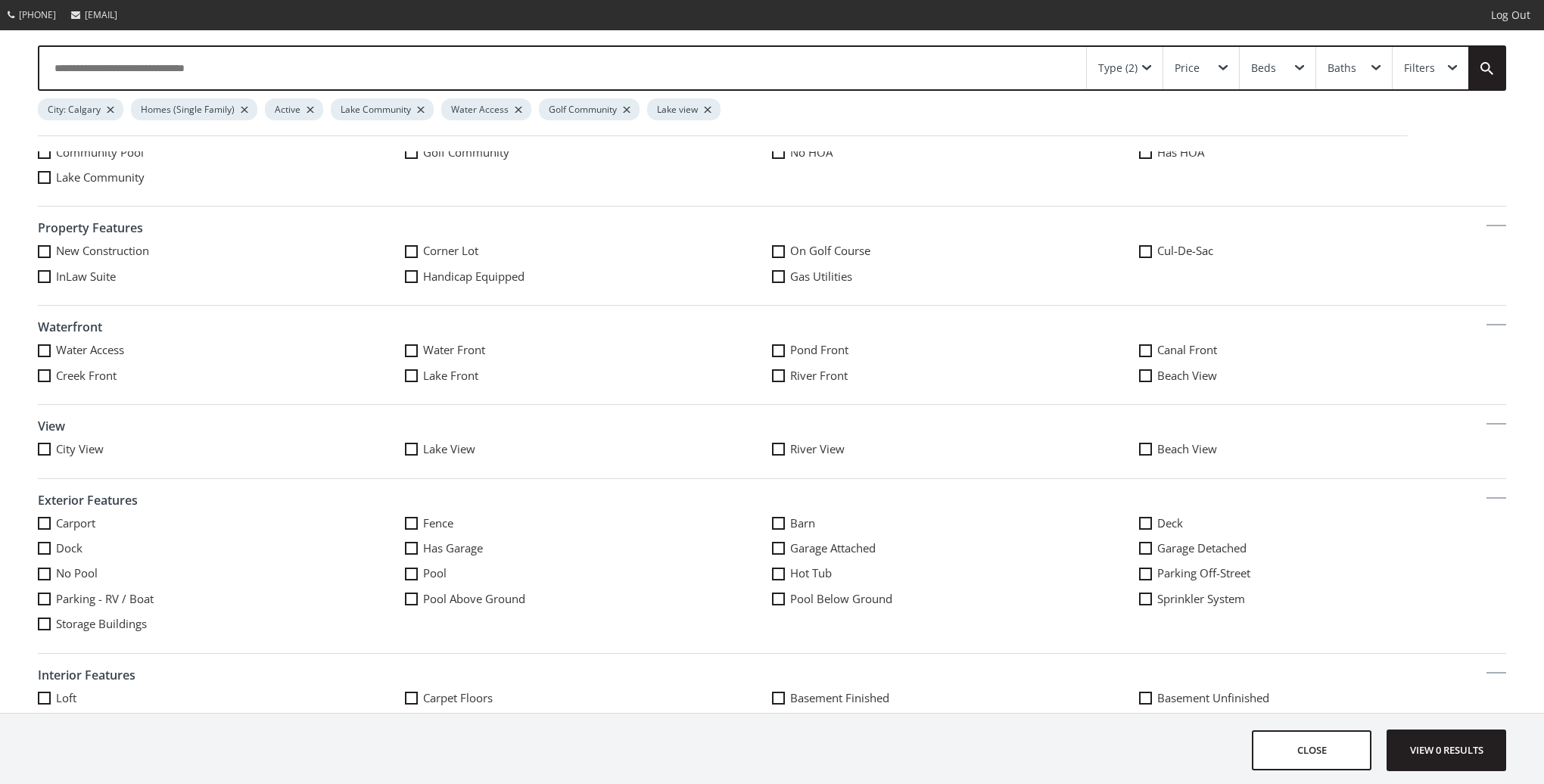 click at bounding box center [778, 449] 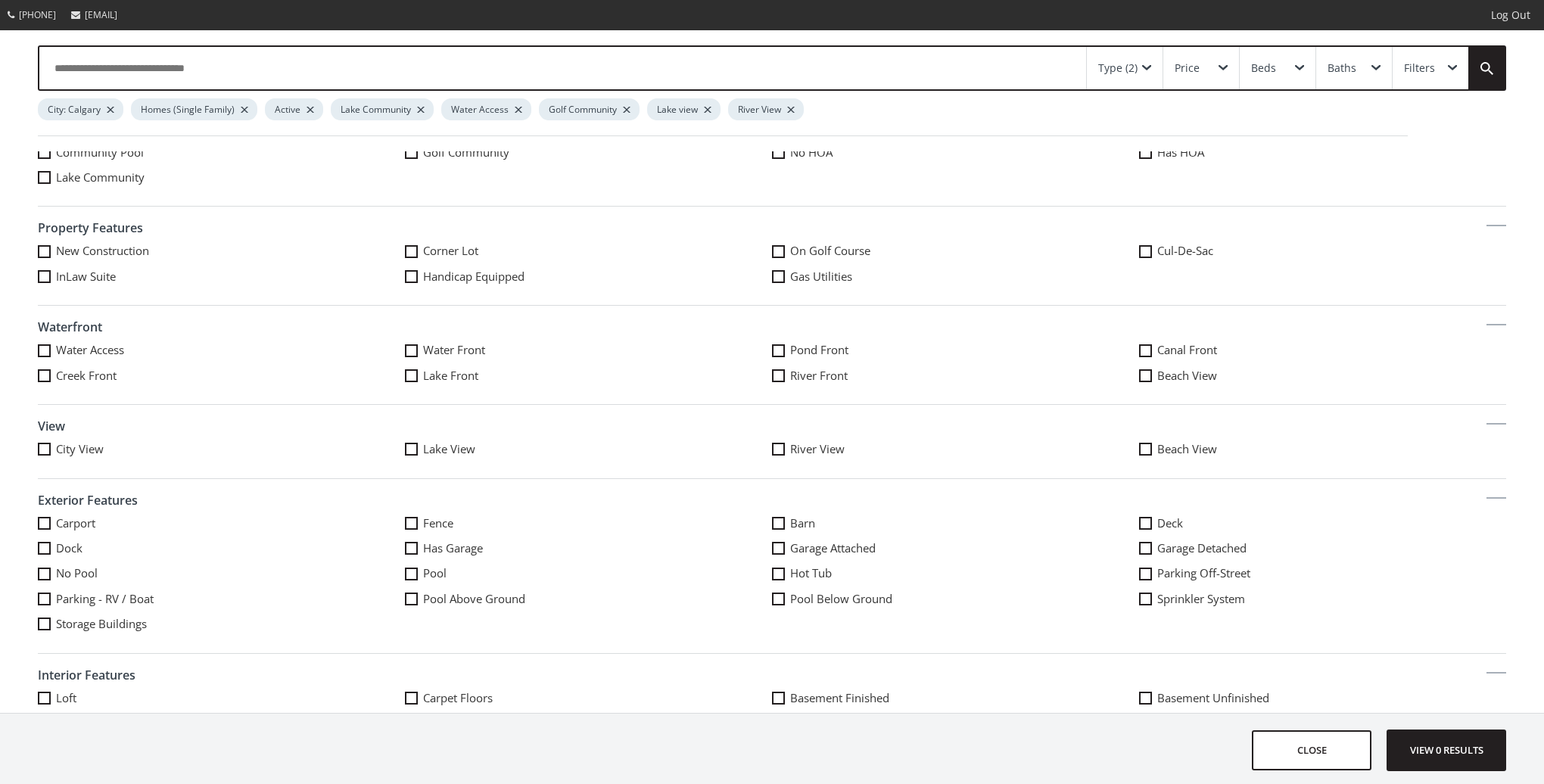 click at bounding box center [1145, 449] 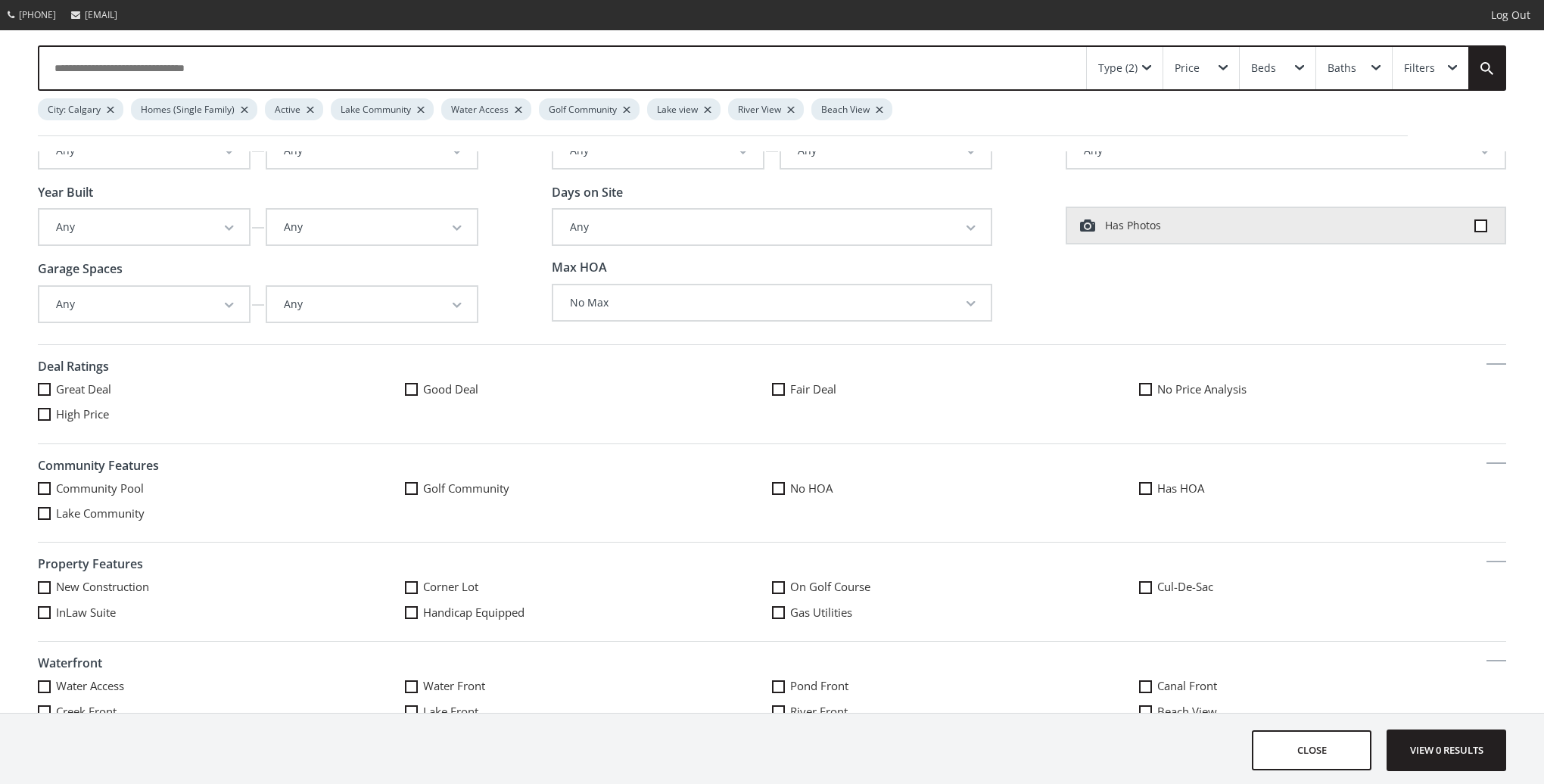 scroll, scrollTop: 0, scrollLeft: 0, axis: both 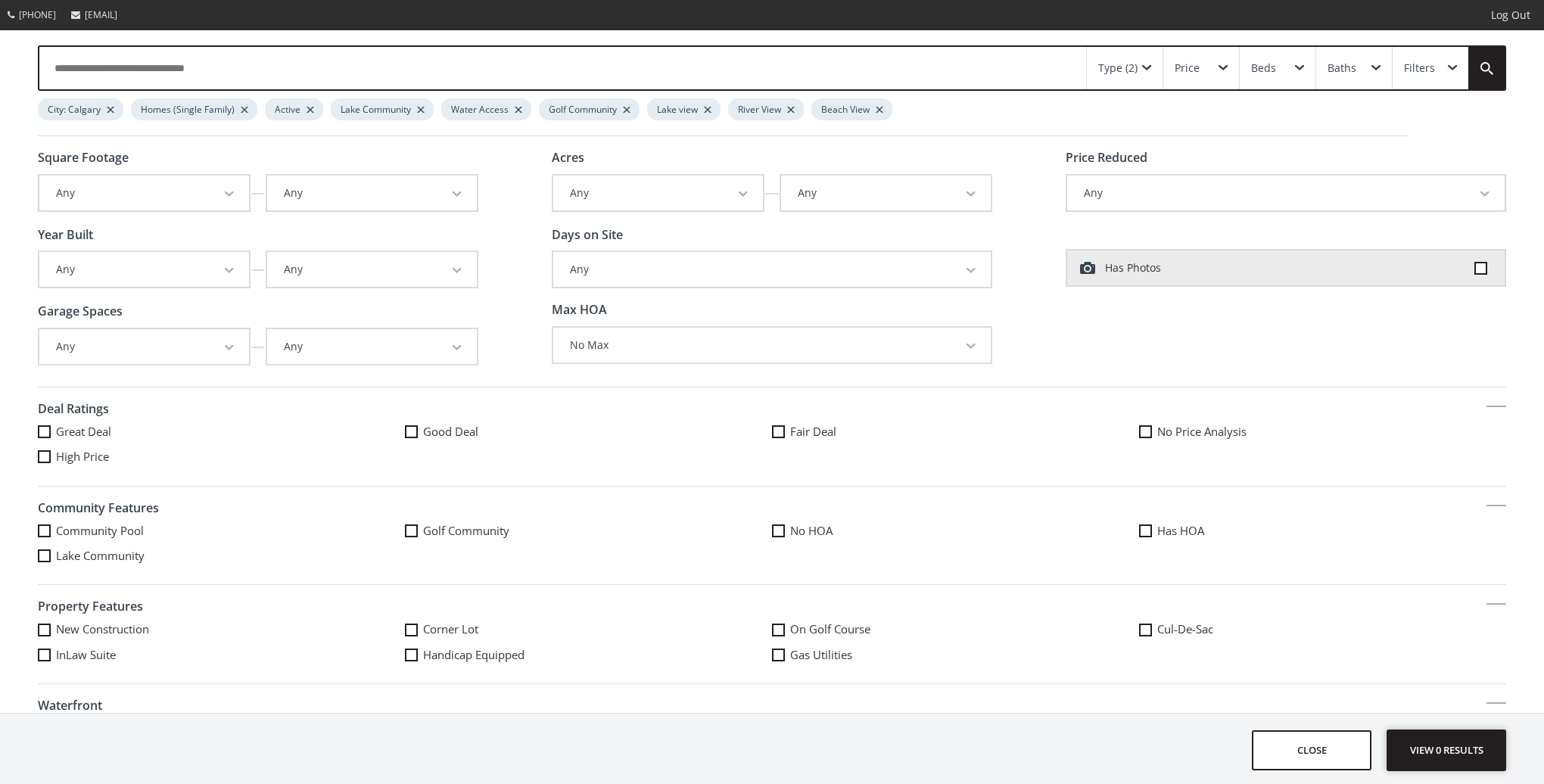 click on "View 0 results" at bounding box center (1446, 750) 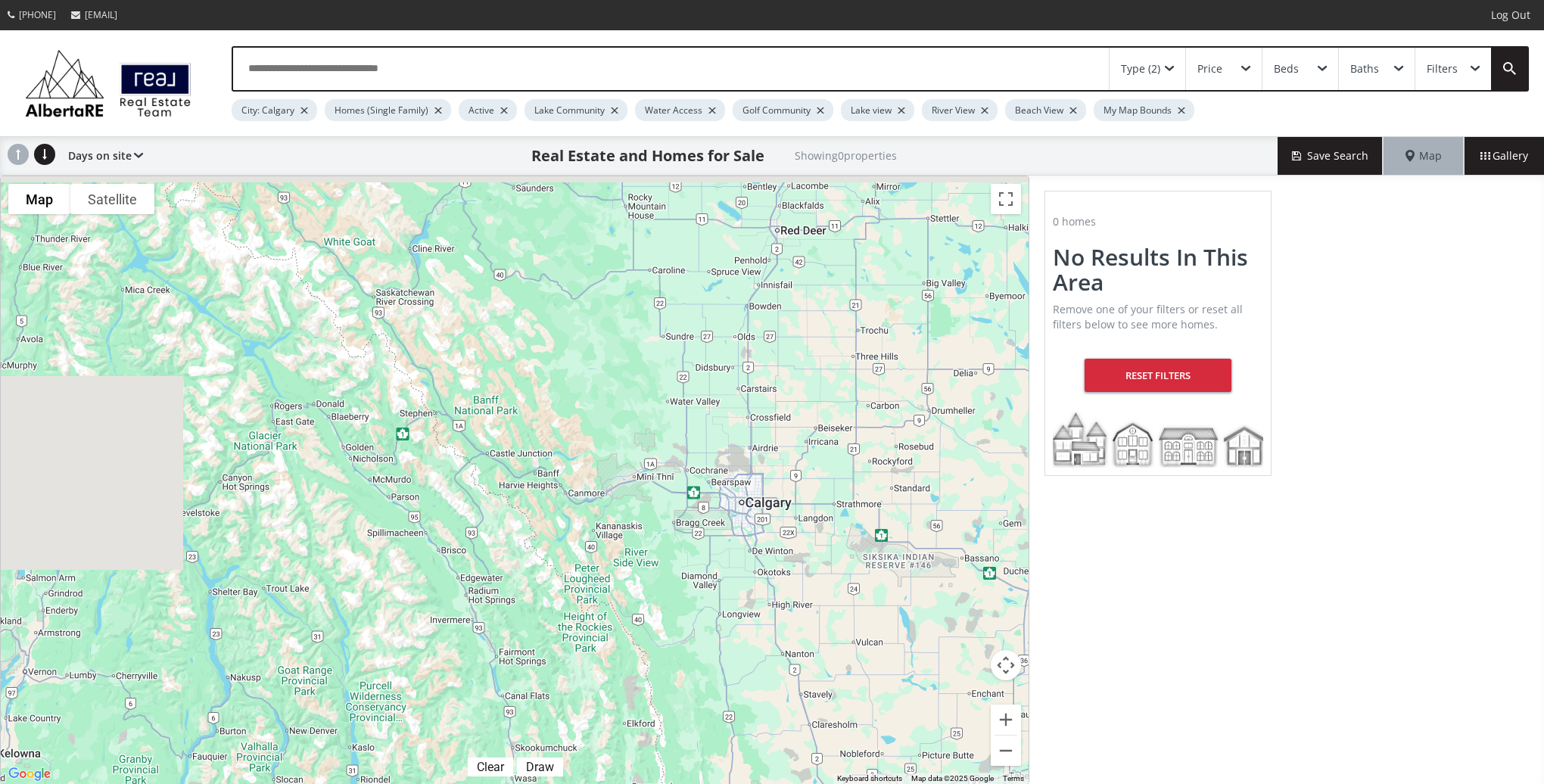 drag, startPoint x: 467, startPoint y: 525, endPoint x: 823, endPoint y: 592, distance: 362.24991 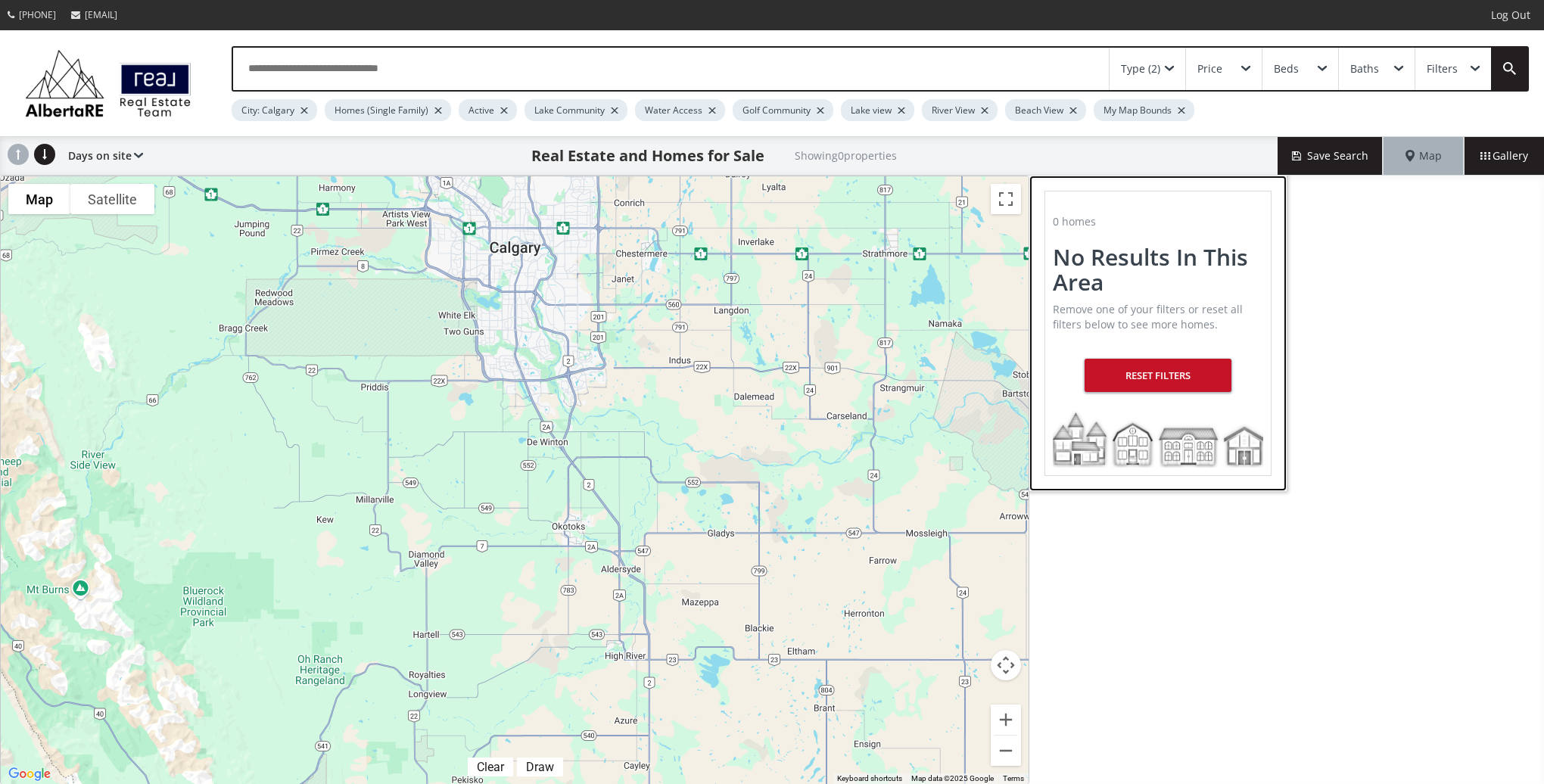 click on "Reset Filters" at bounding box center [1158, 375] 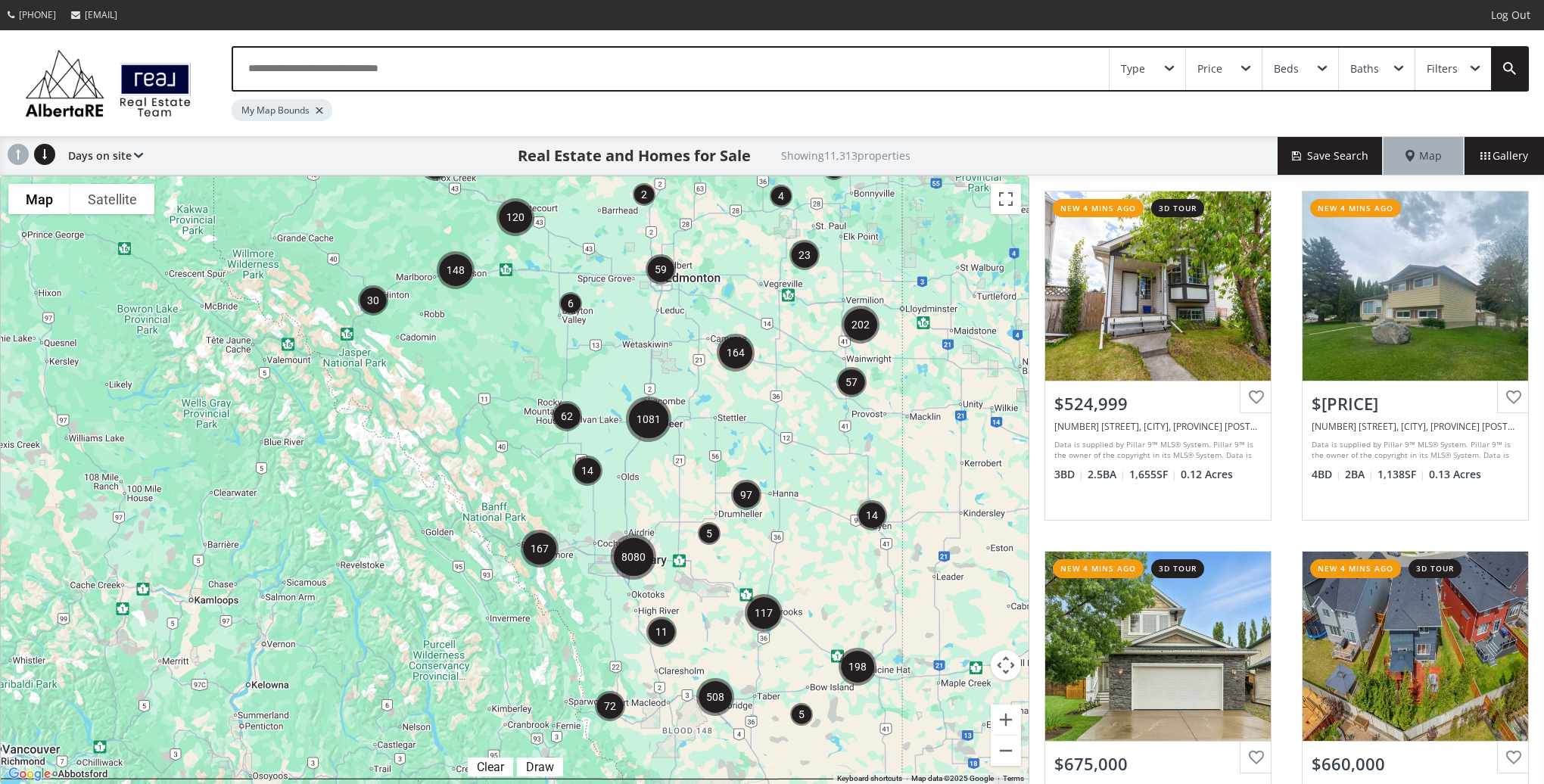 drag, startPoint x: 443, startPoint y: 562, endPoint x: 779, endPoint y: 537, distance: 336.9288 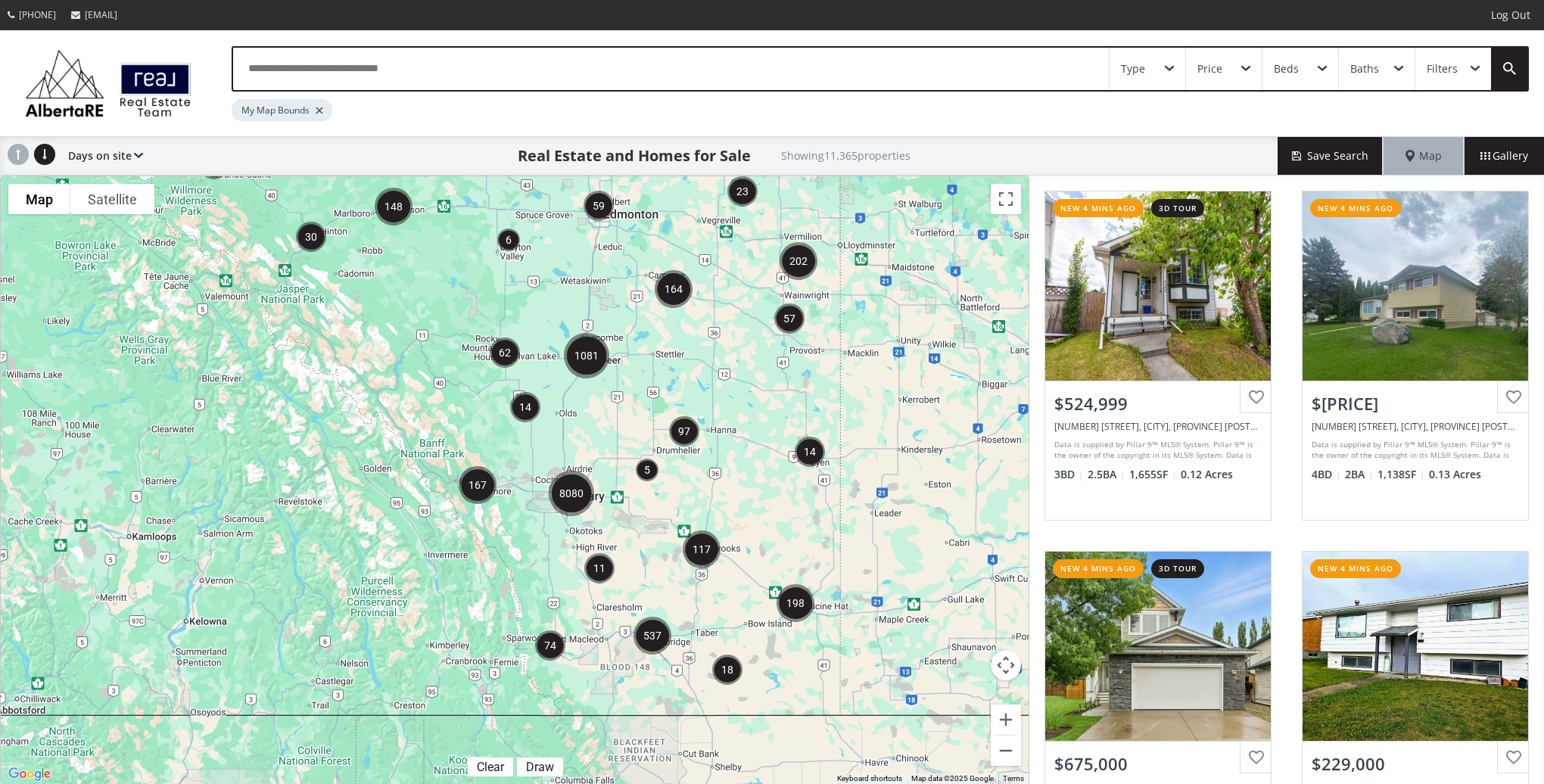 drag, startPoint x: 507, startPoint y: 602, endPoint x: 438, endPoint y: 530, distance: 99.72462 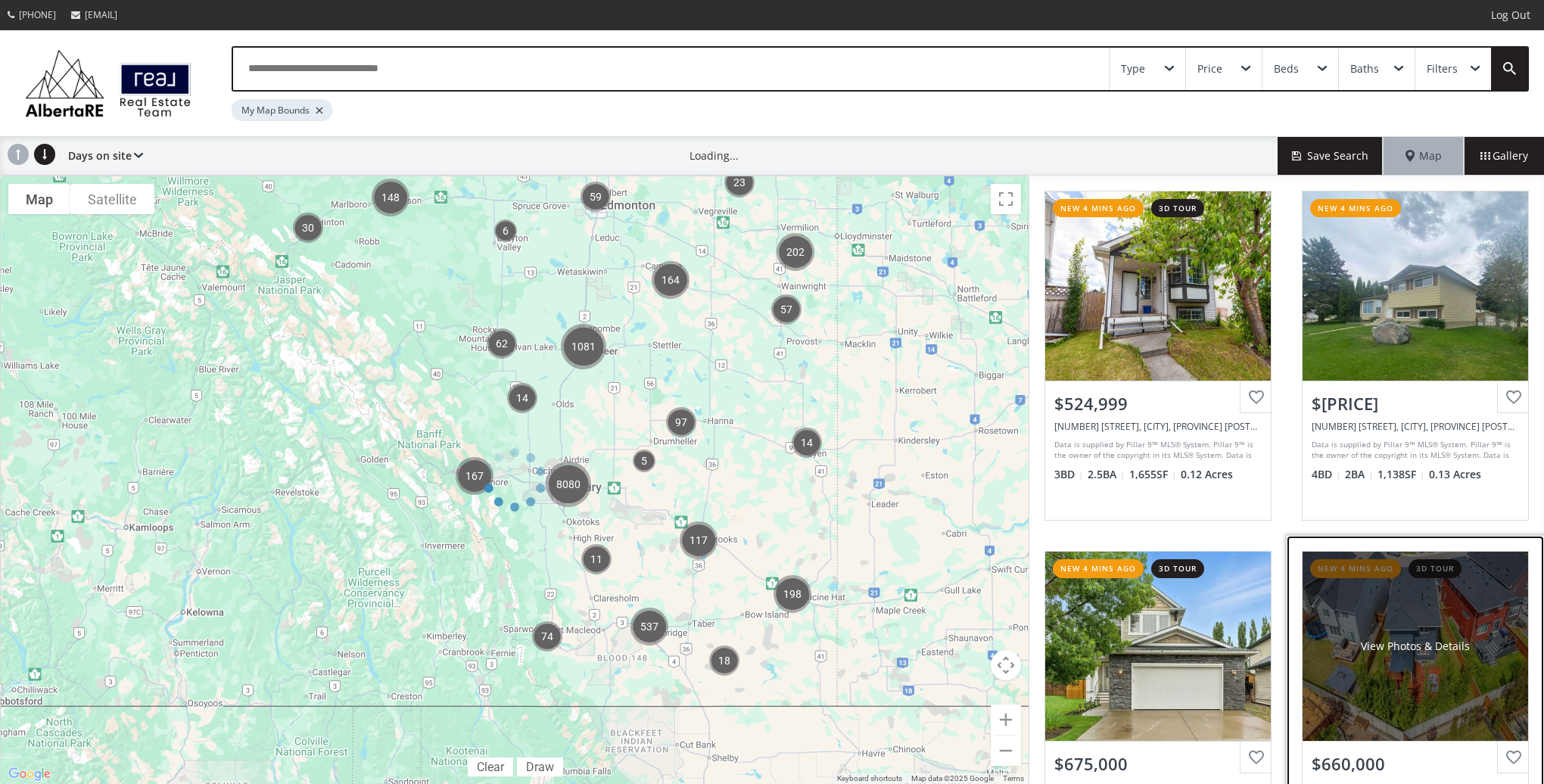 click on "View Photos & Details" at bounding box center (1415, 646) 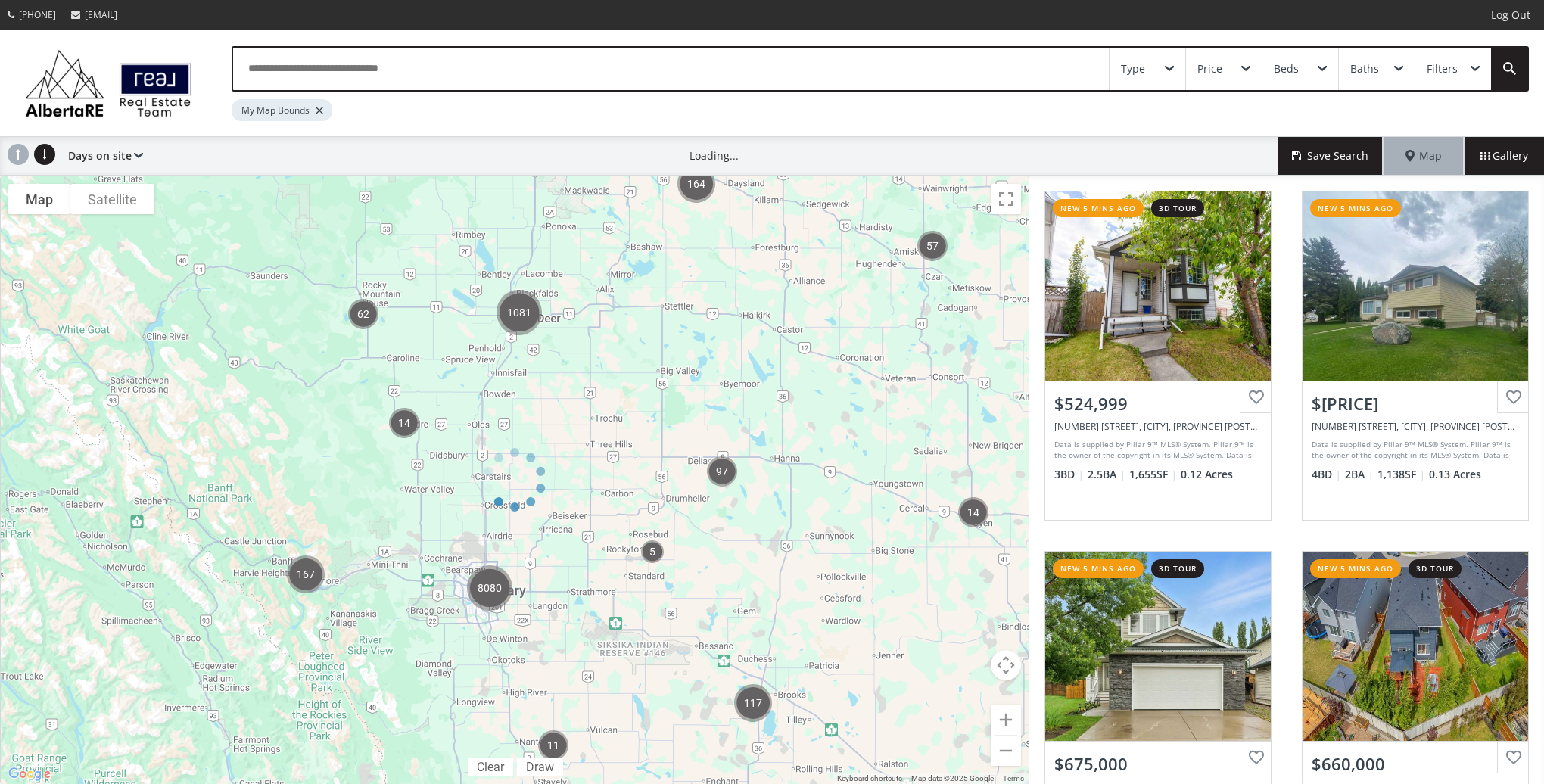 drag, startPoint x: 590, startPoint y: 603, endPoint x: 624, endPoint y: 373, distance: 232.49946 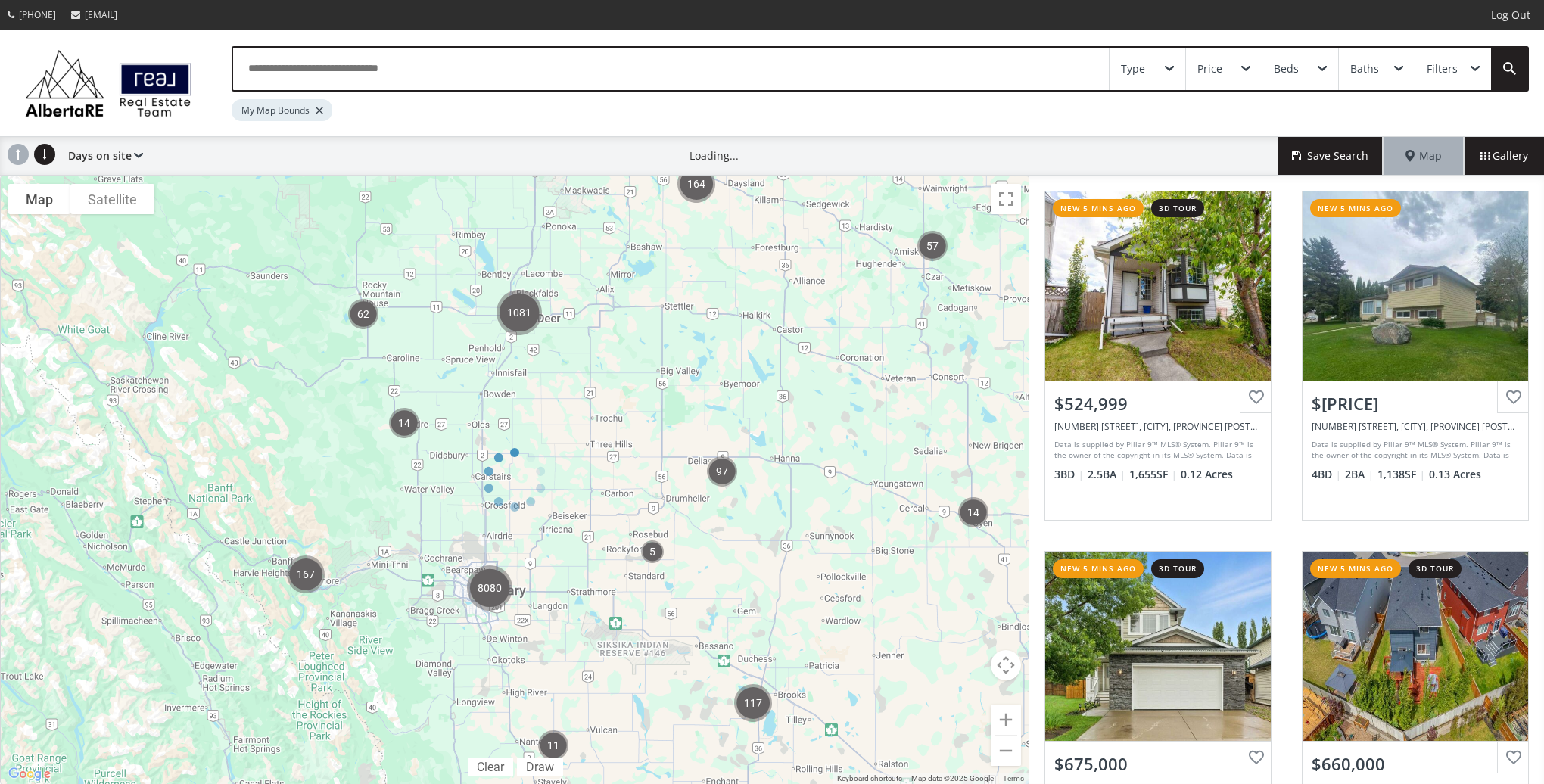 click at bounding box center (515, 480) 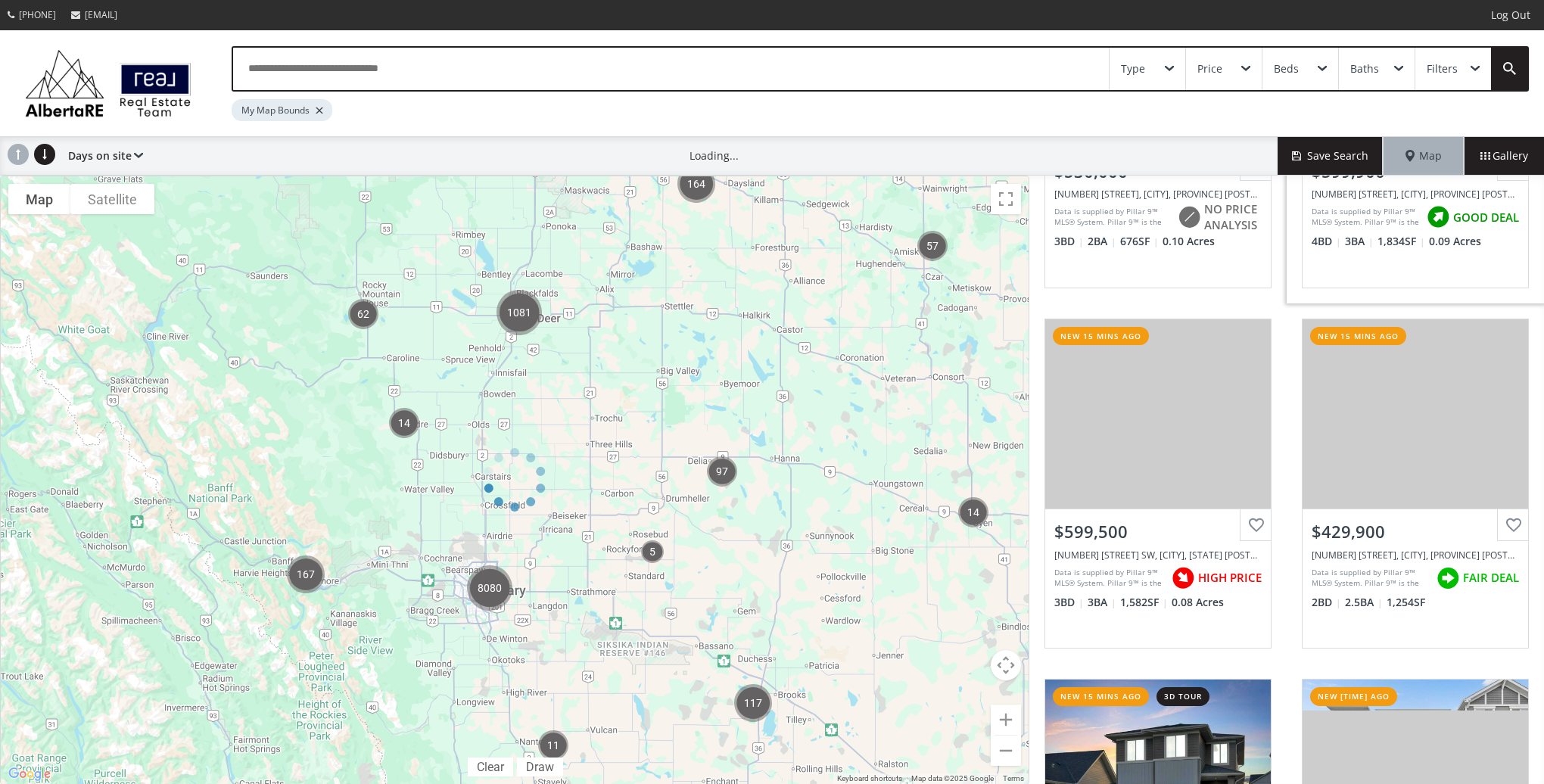 scroll, scrollTop: 1059, scrollLeft: 0, axis: vertical 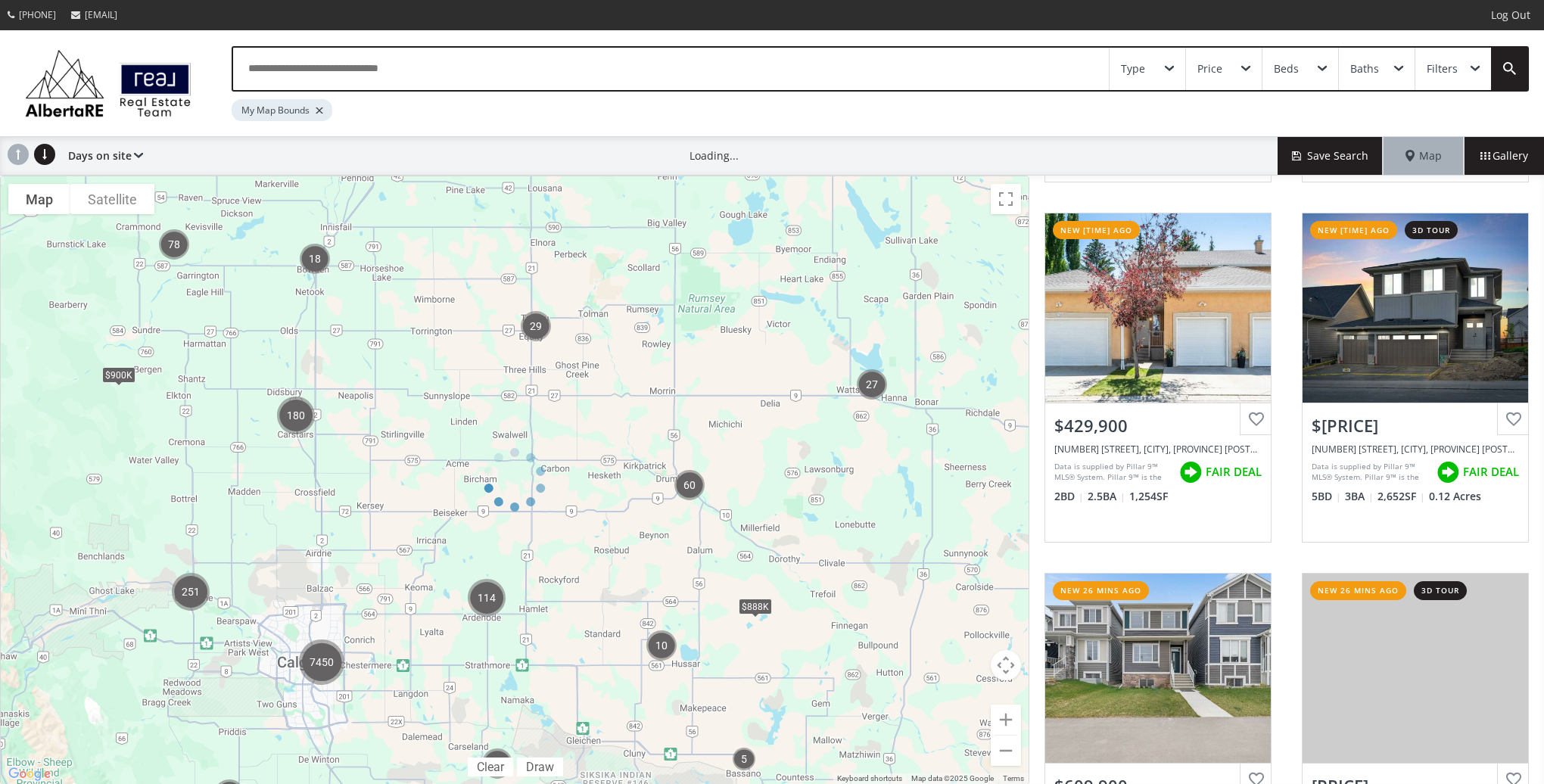 drag, startPoint x: 609, startPoint y: 571, endPoint x: 821, endPoint y: 369, distance: 292.82759 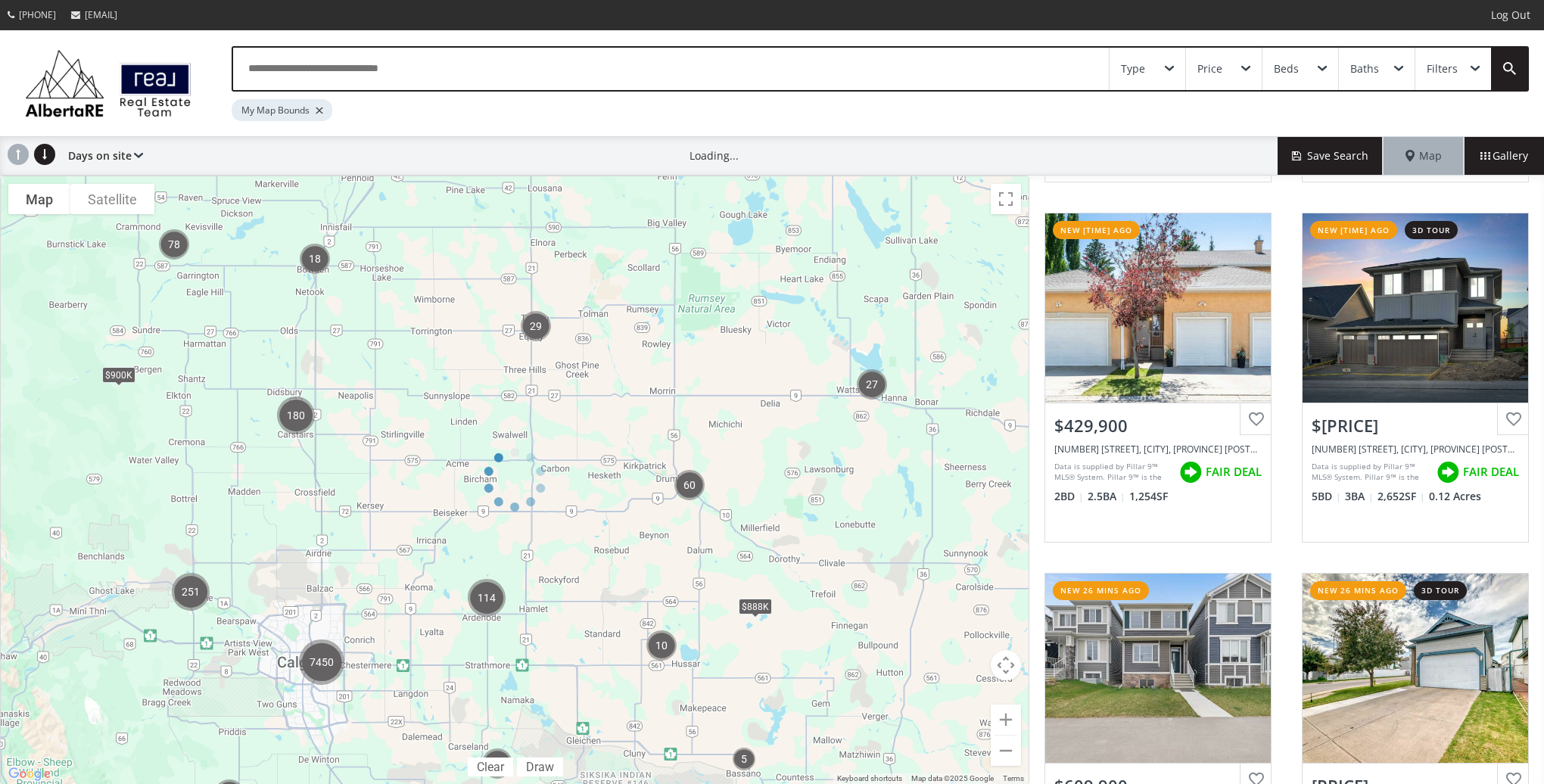 click at bounding box center [515, 480] 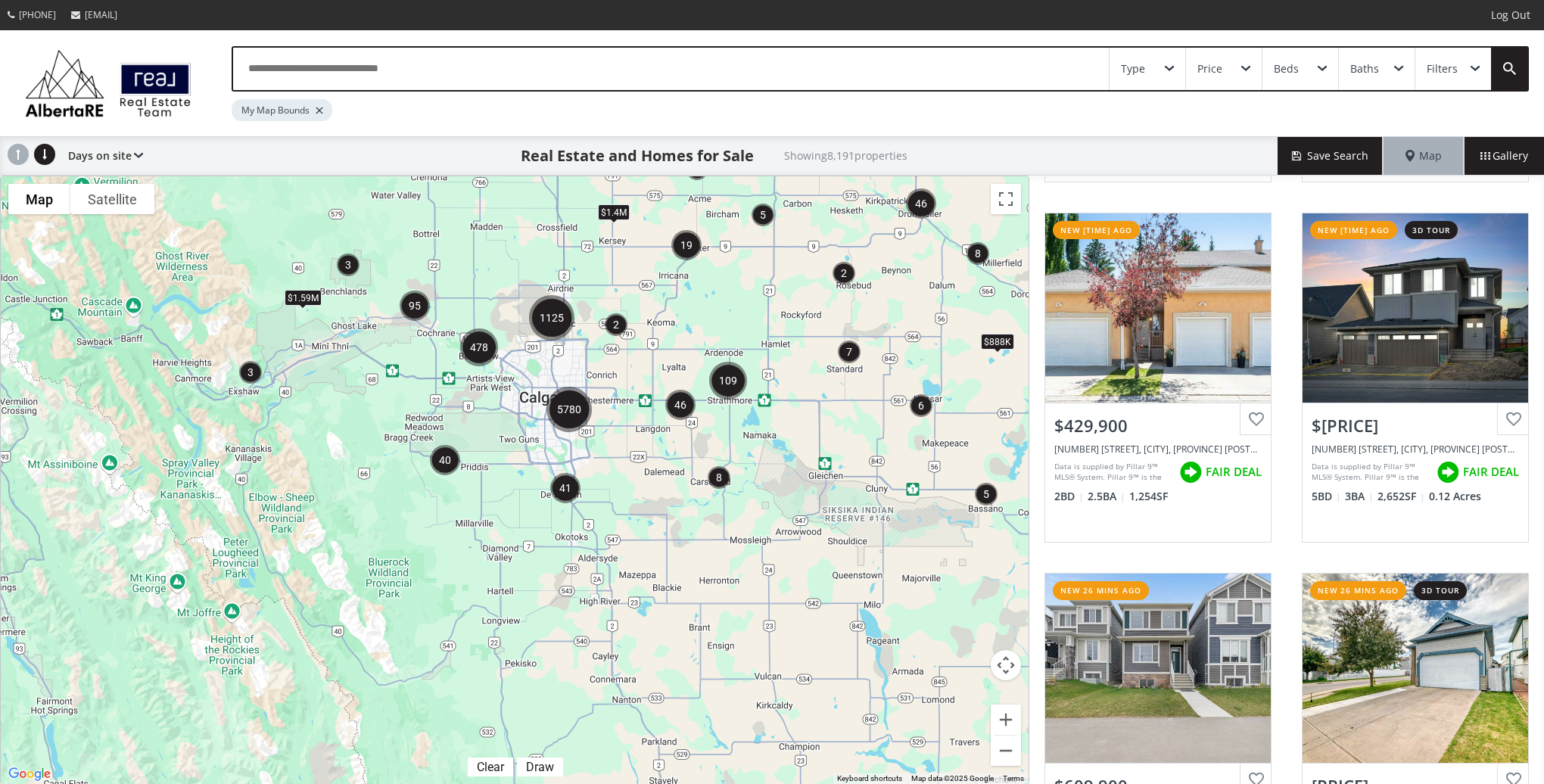 drag, startPoint x: 388, startPoint y: 661, endPoint x: 630, endPoint y: 394, distance: 360.35122 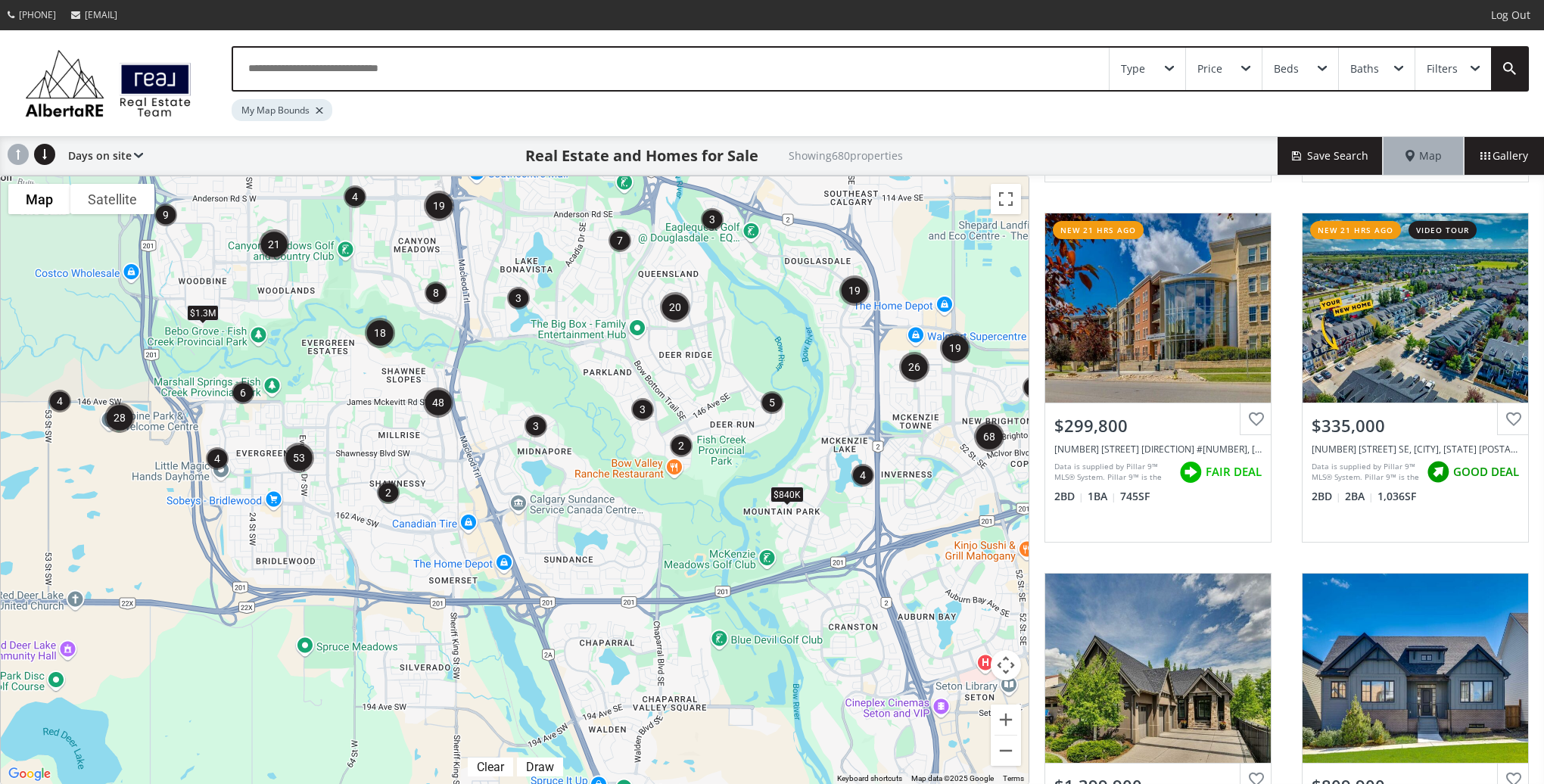 drag, startPoint x: 490, startPoint y: 680, endPoint x: 506, endPoint y: 401, distance: 279.4584 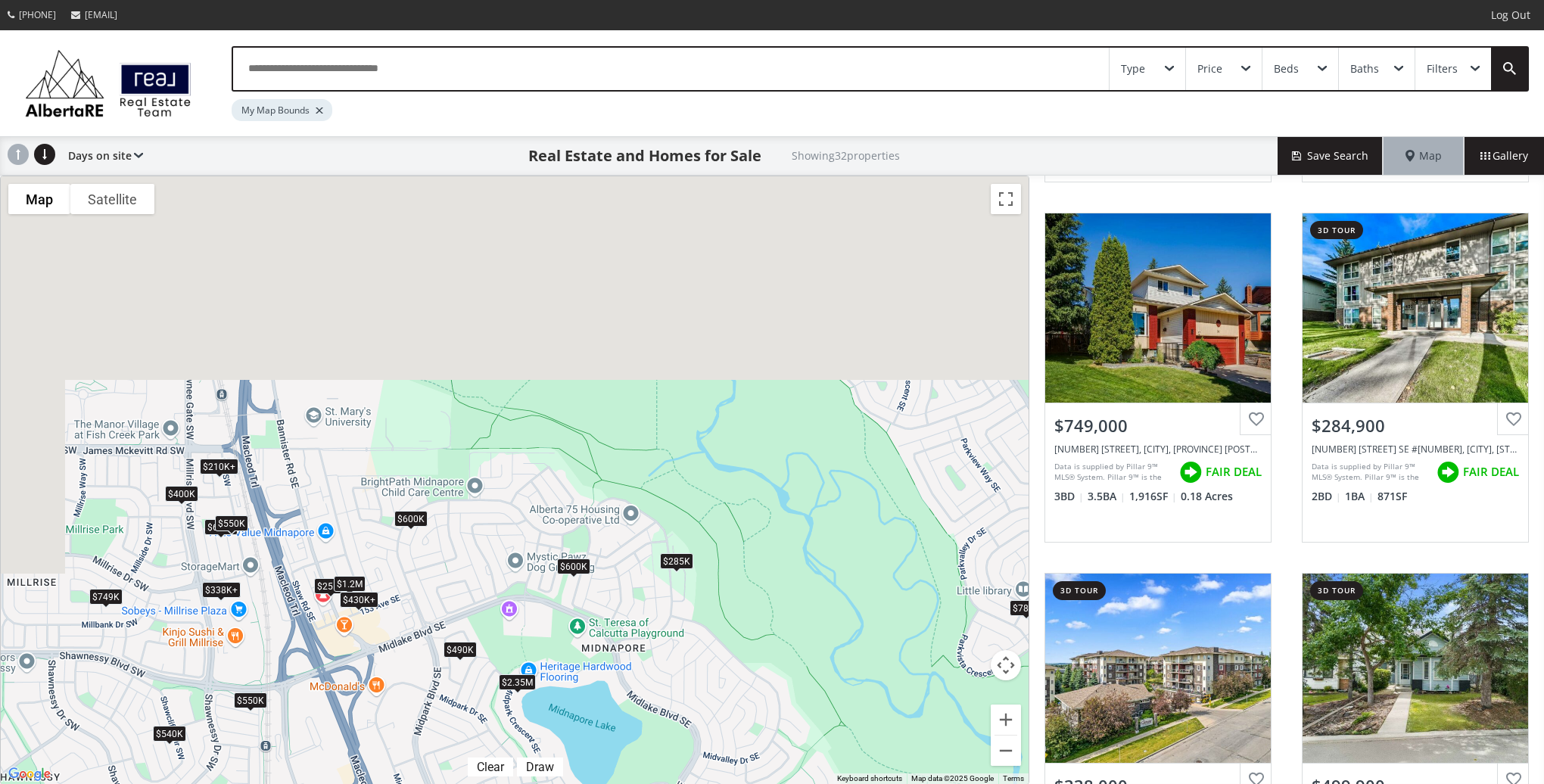 drag, startPoint x: 361, startPoint y: 323, endPoint x: 519, endPoint y: 801, distance: 503.436 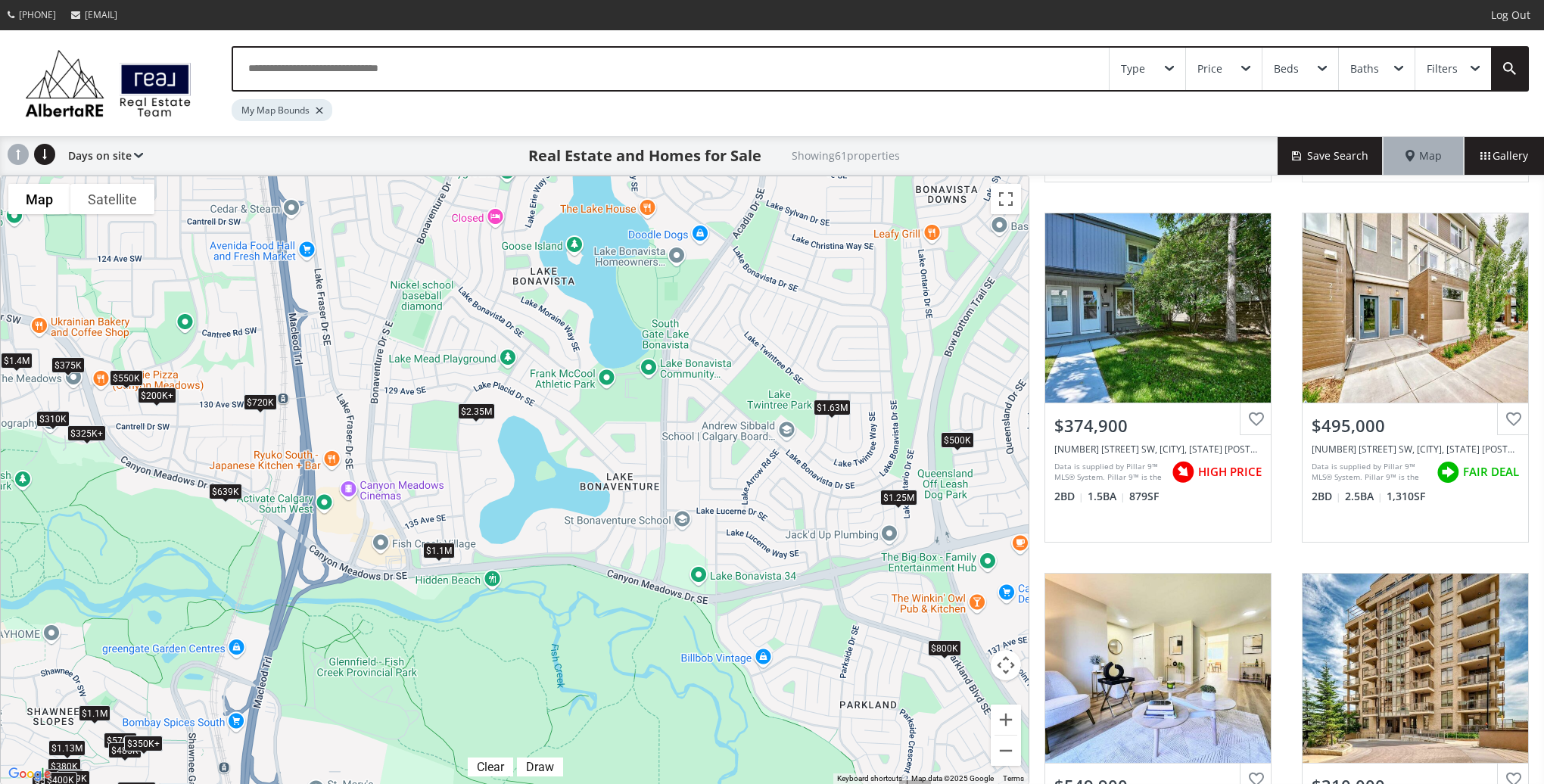 drag, startPoint x: 595, startPoint y: 381, endPoint x: 525, endPoint y: 571, distance: 202.48457 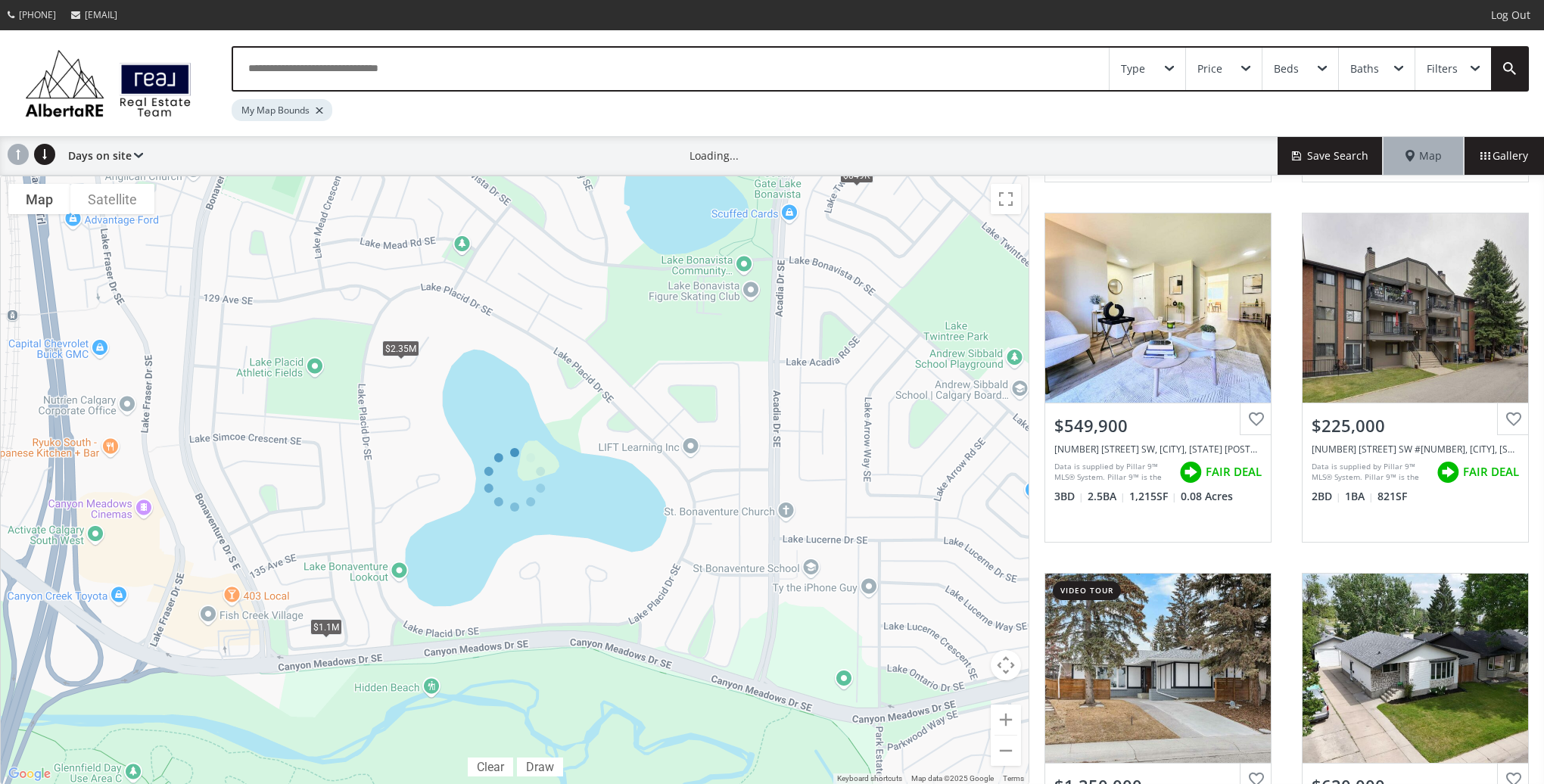 scroll, scrollTop: 110, scrollLeft: 0, axis: vertical 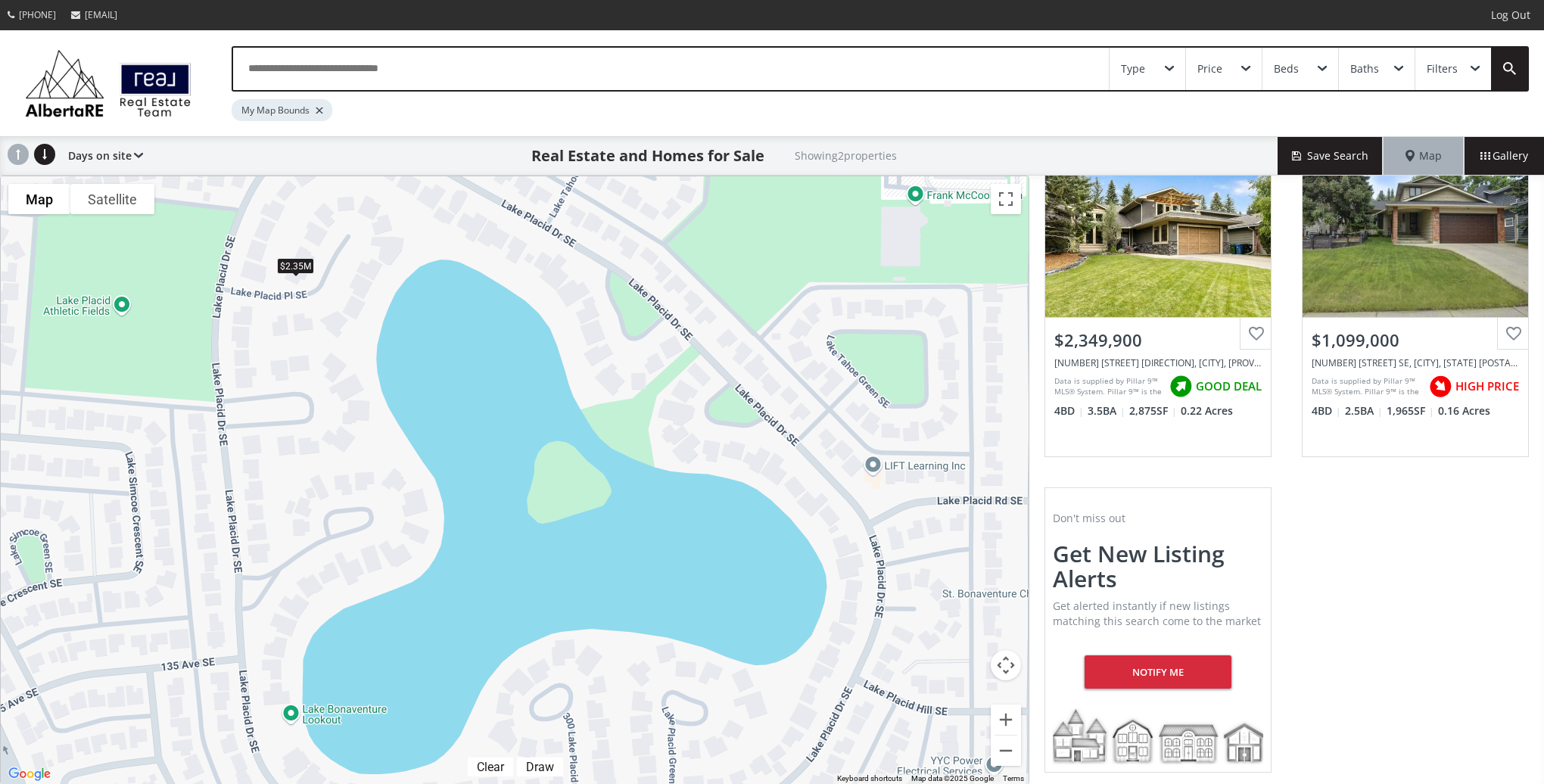 drag, startPoint x: 561, startPoint y: 515, endPoint x: 613, endPoint y: 540, distance: 57.69749 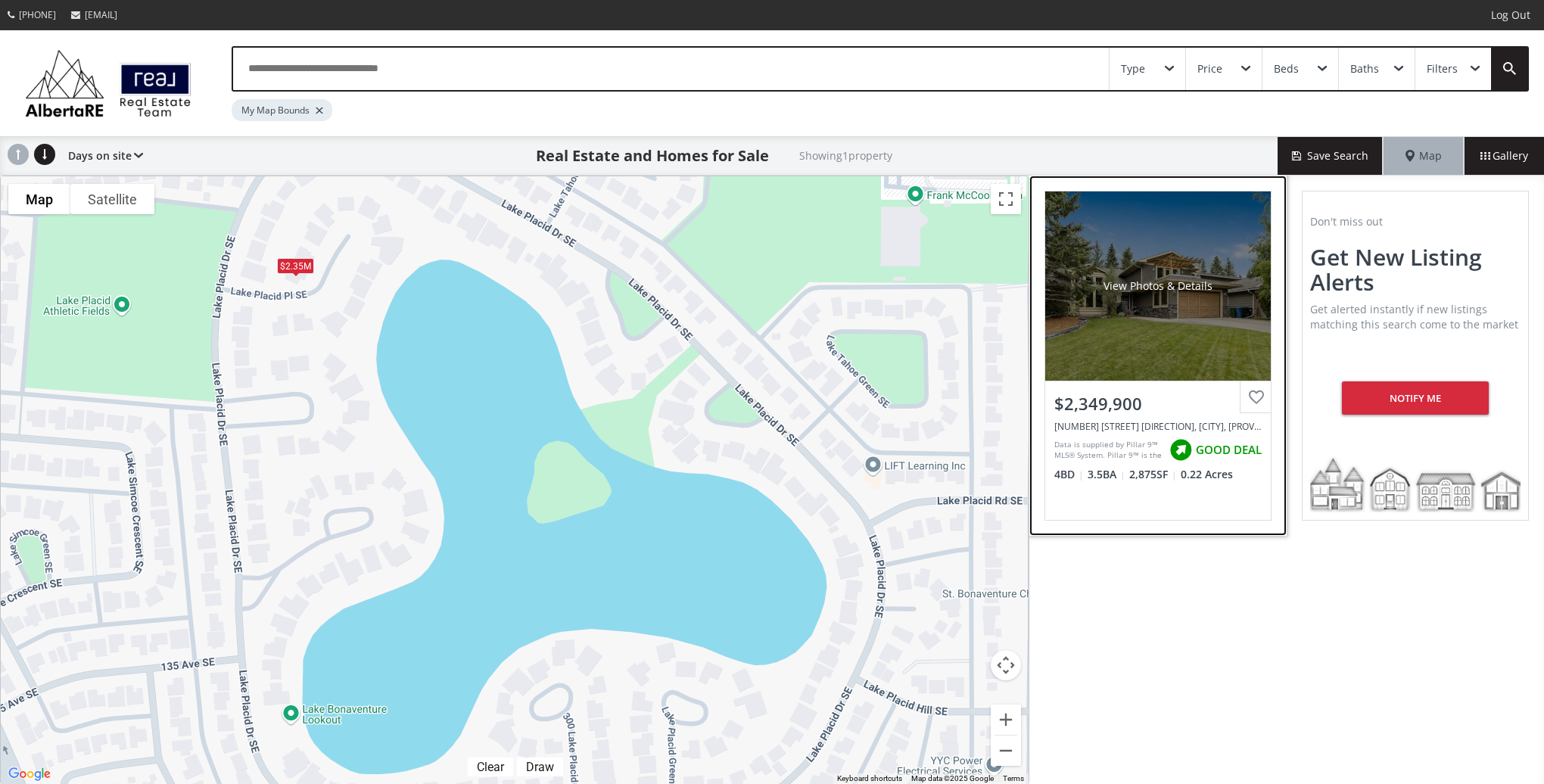 click on "View Photos & Details" at bounding box center [1158, 286] 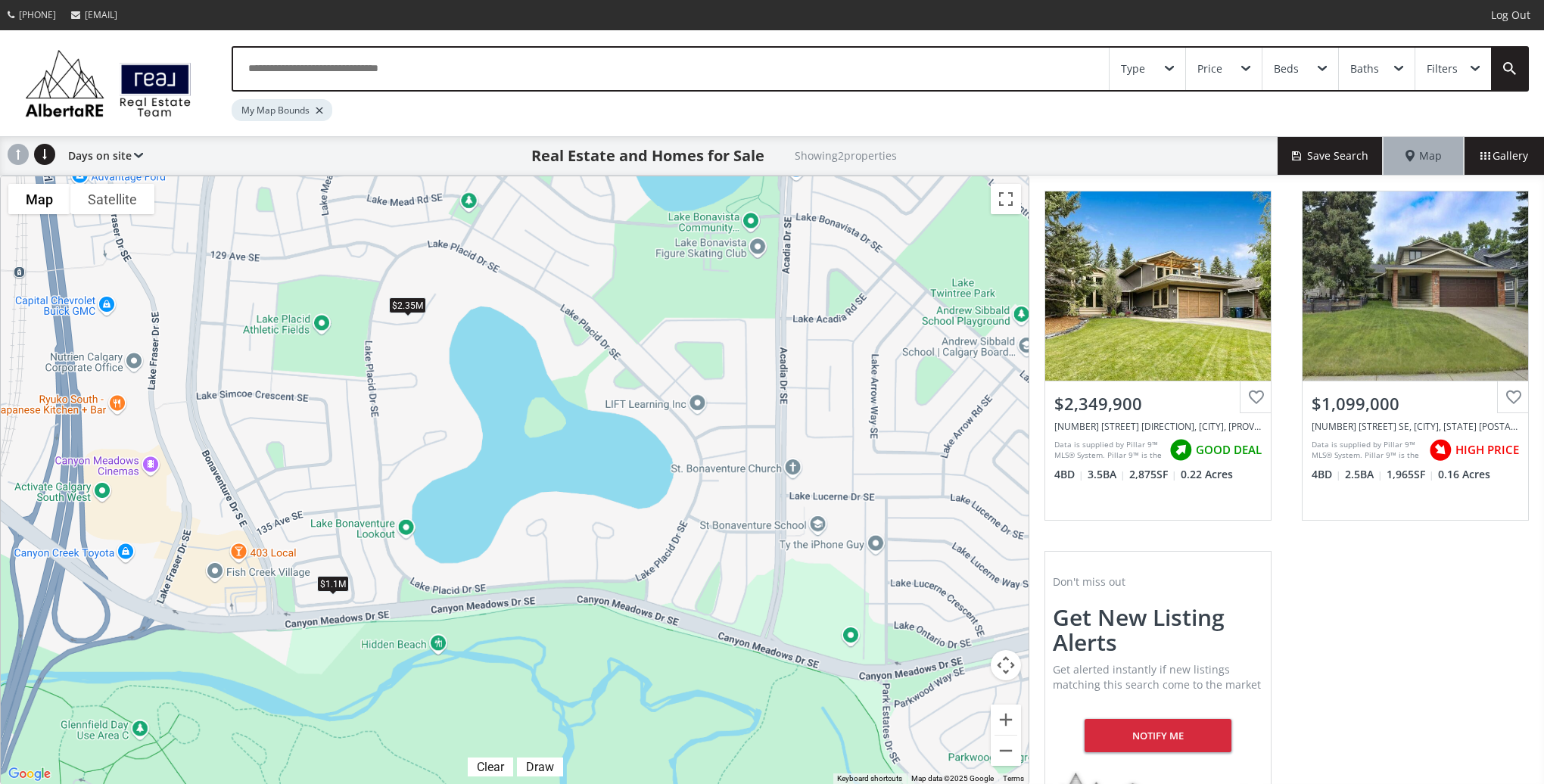 click on "$1.1M" at bounding box center [333, 583] 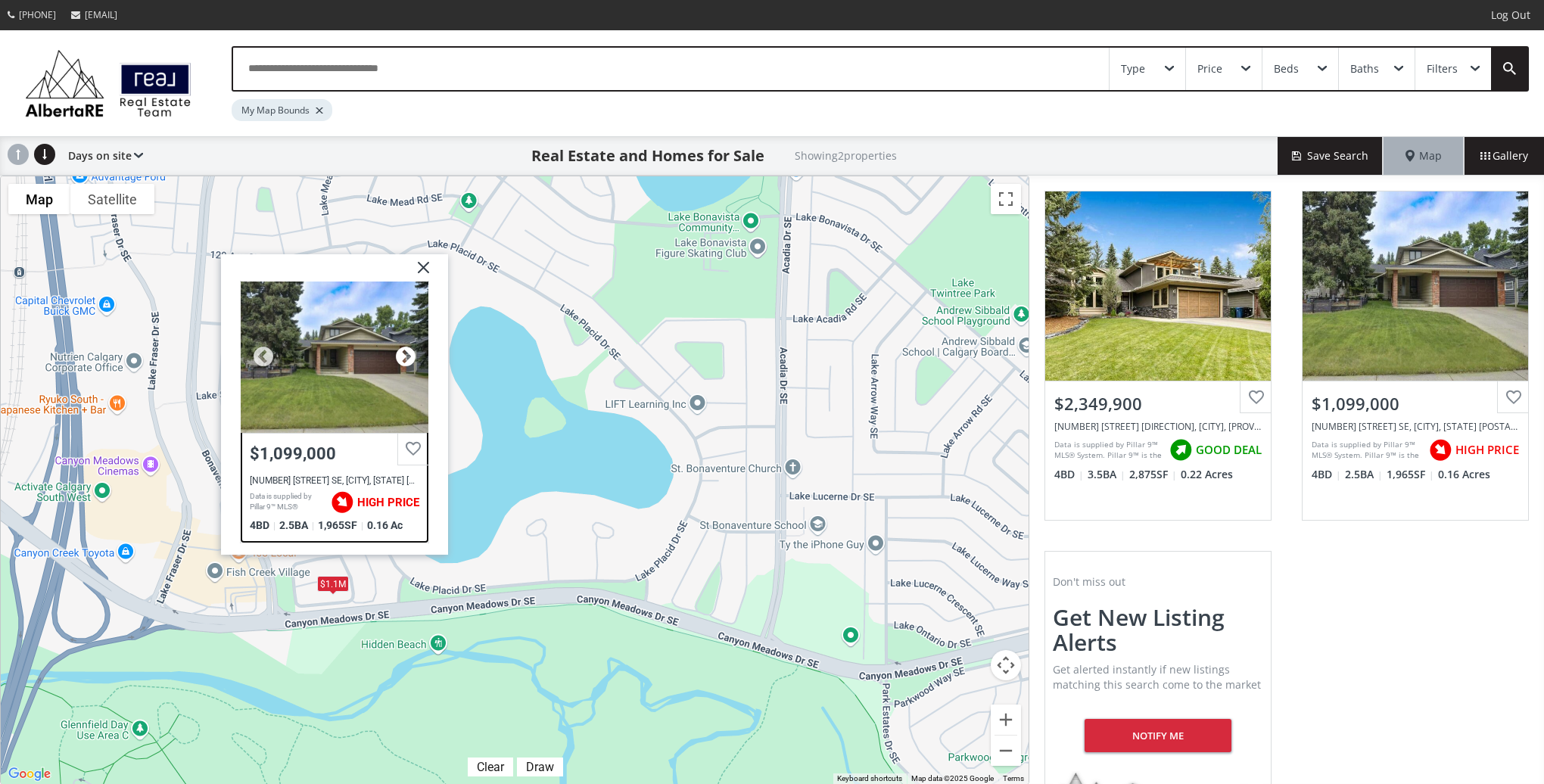 click at bounding box center [406, 357] 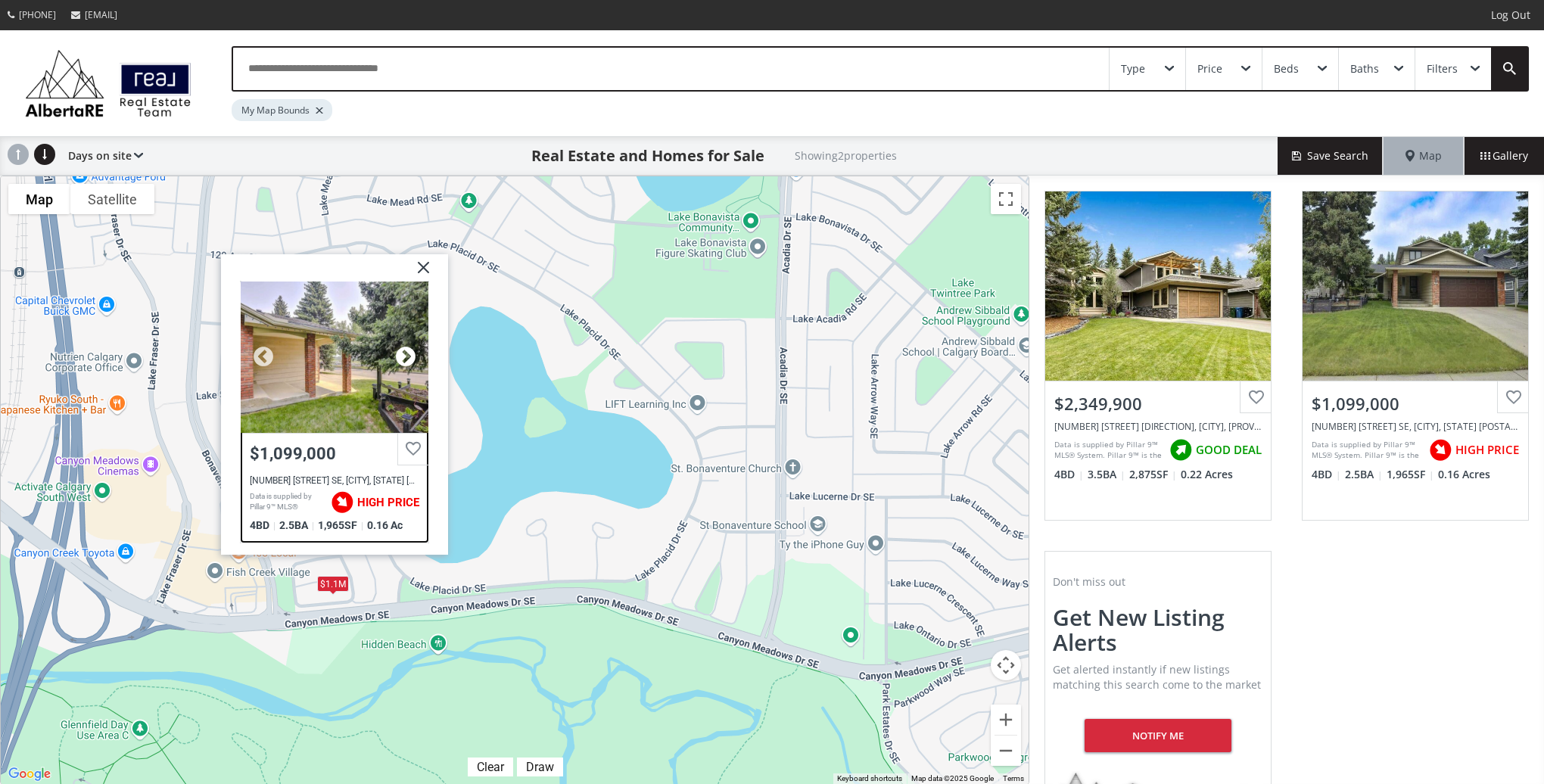 click at bounding box center [406, 357] 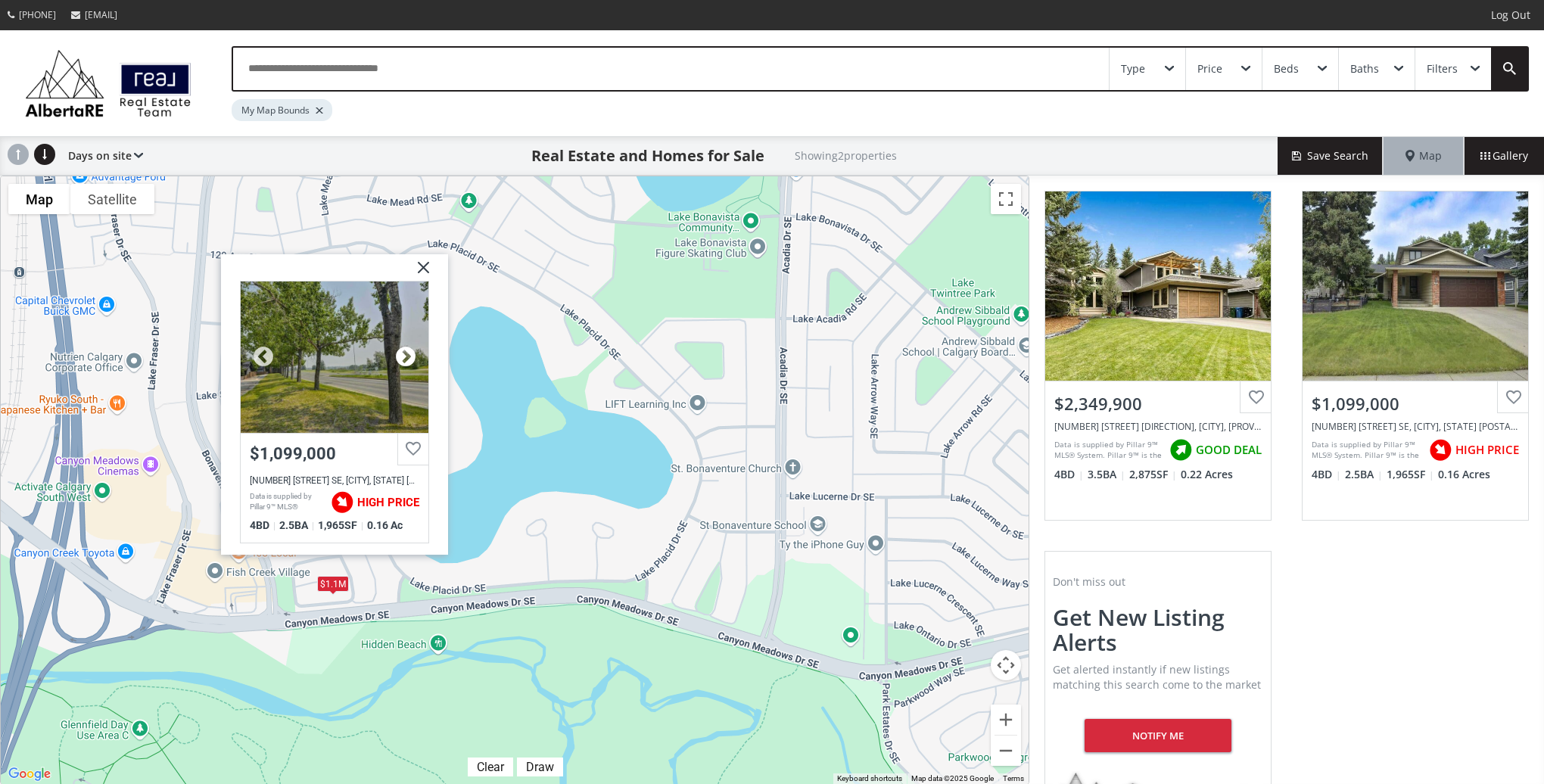 click at bounding box center (406, 357) 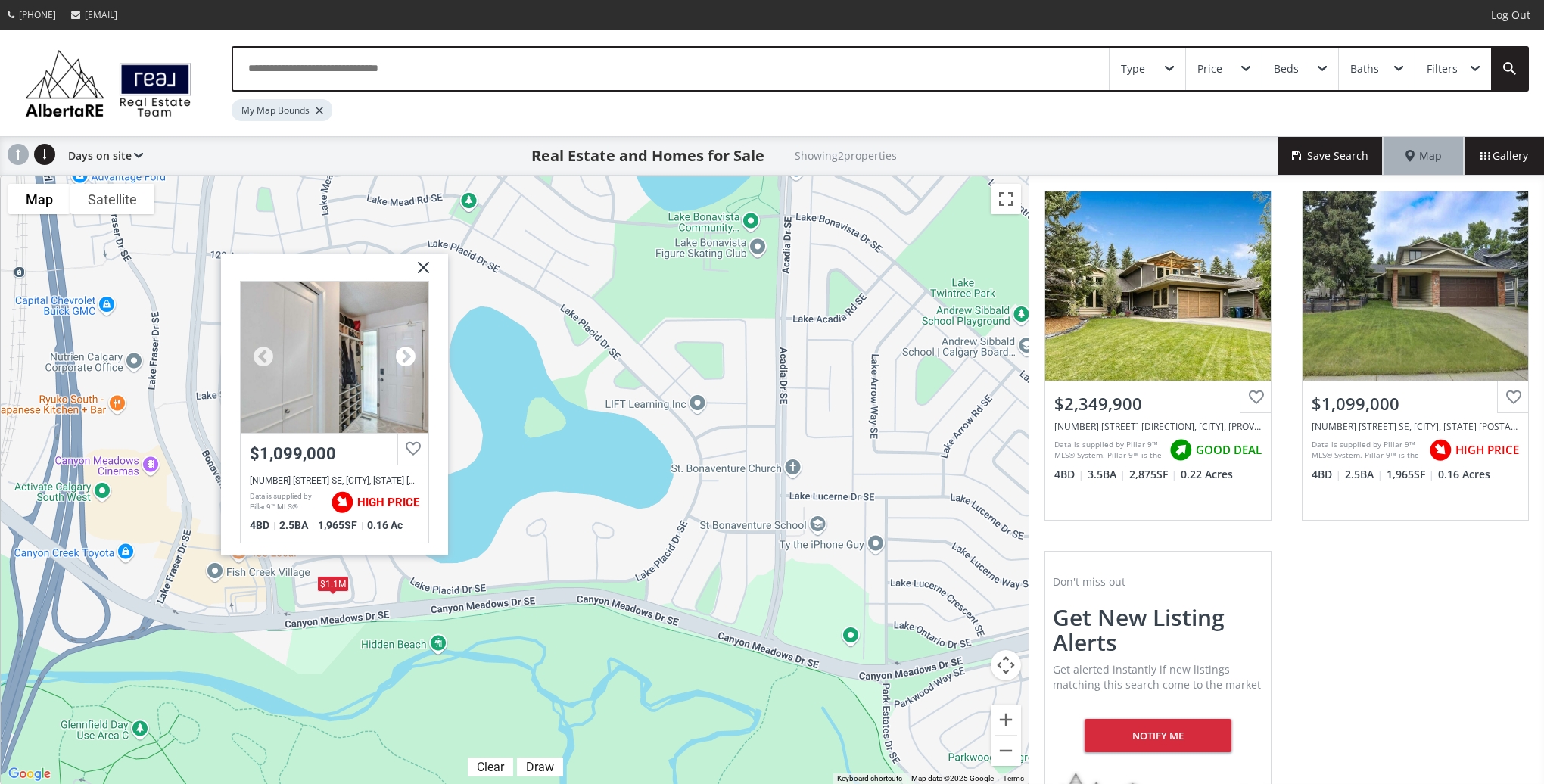 click at bounding box center (406, 357) 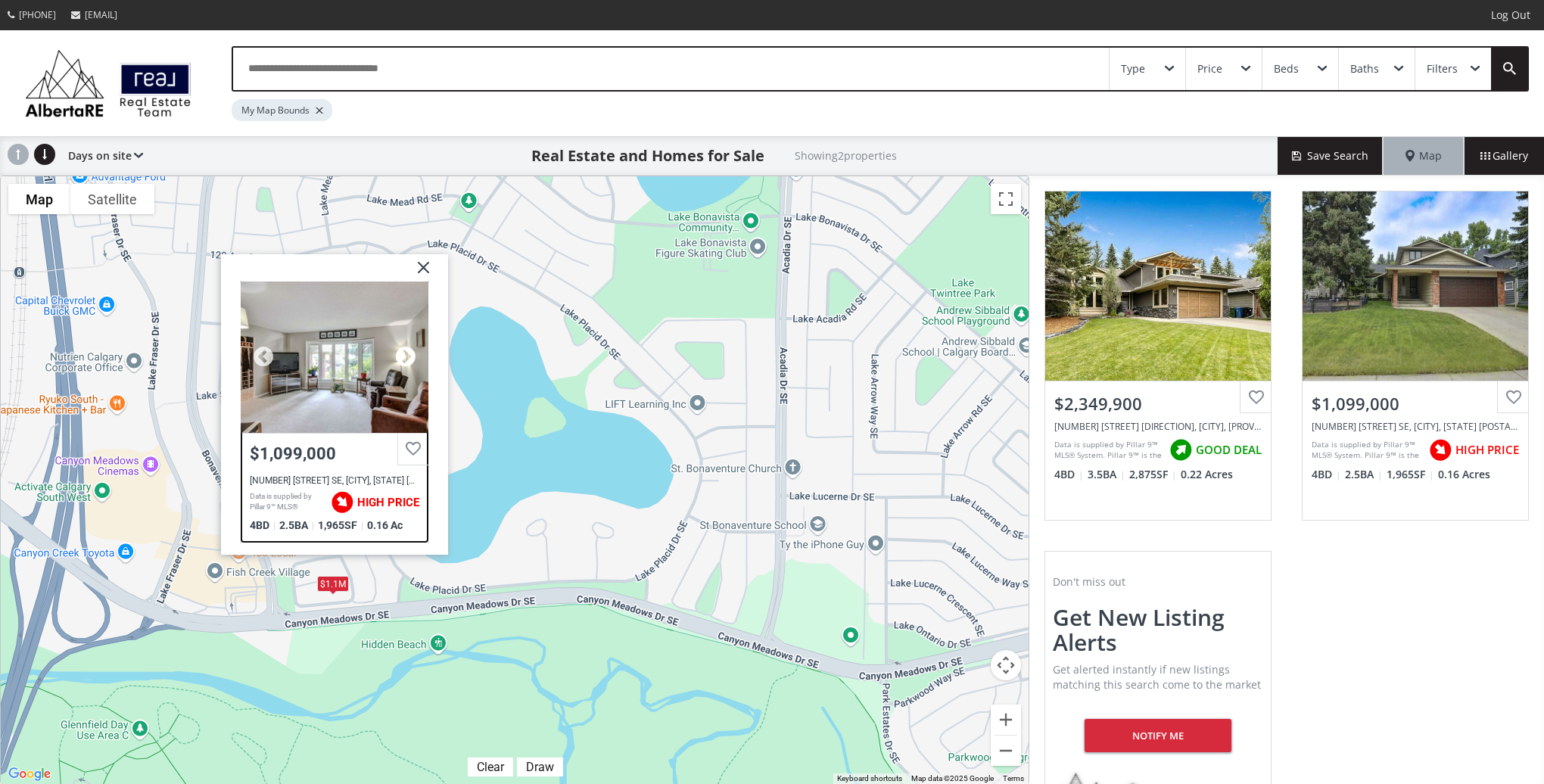 click at bounding box center (406, 357) 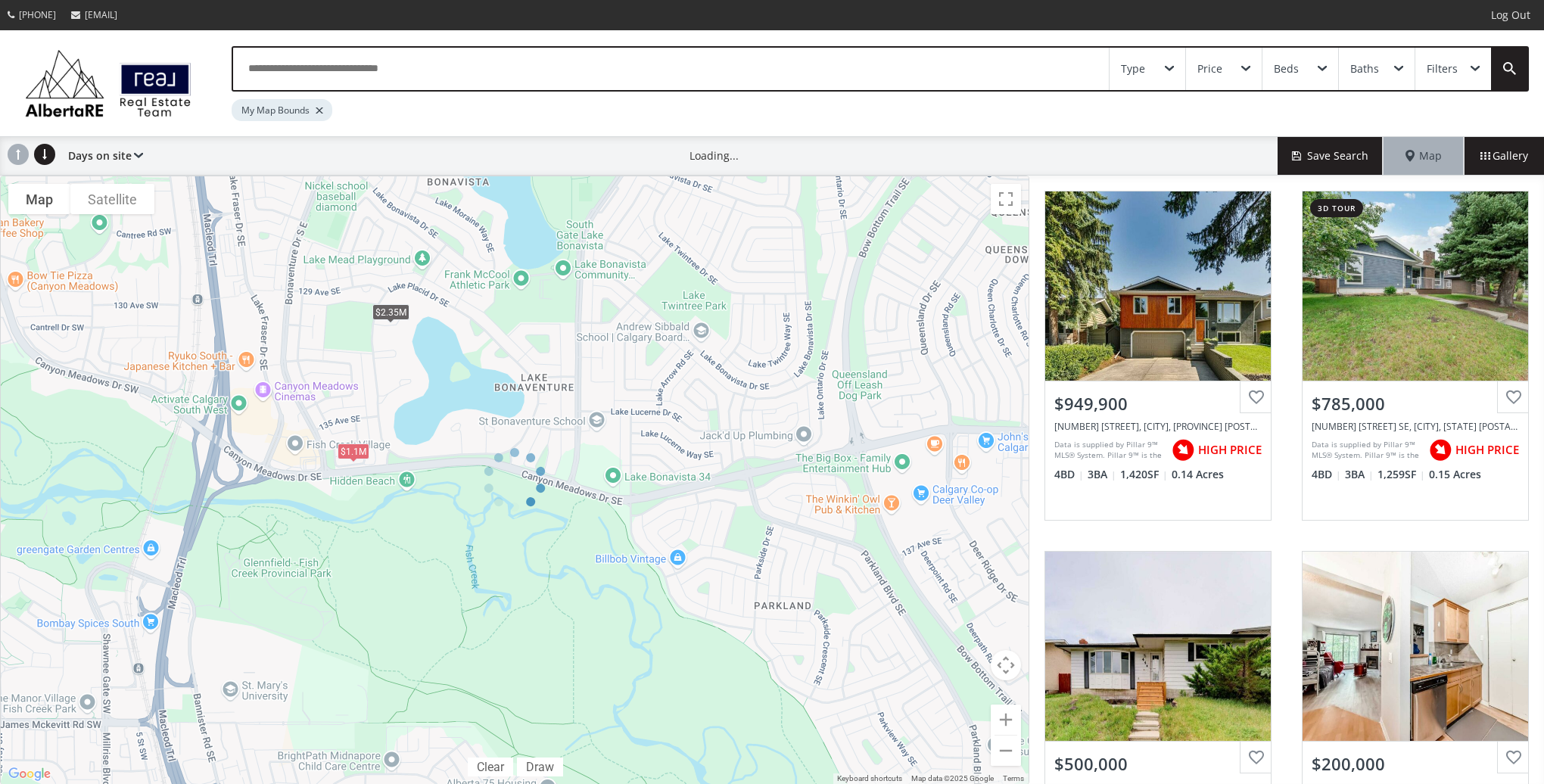 drag, startPoint x: 406, startPoint y: 288, endPoint x: 407, endPoint y: 510, distance: 222.00225 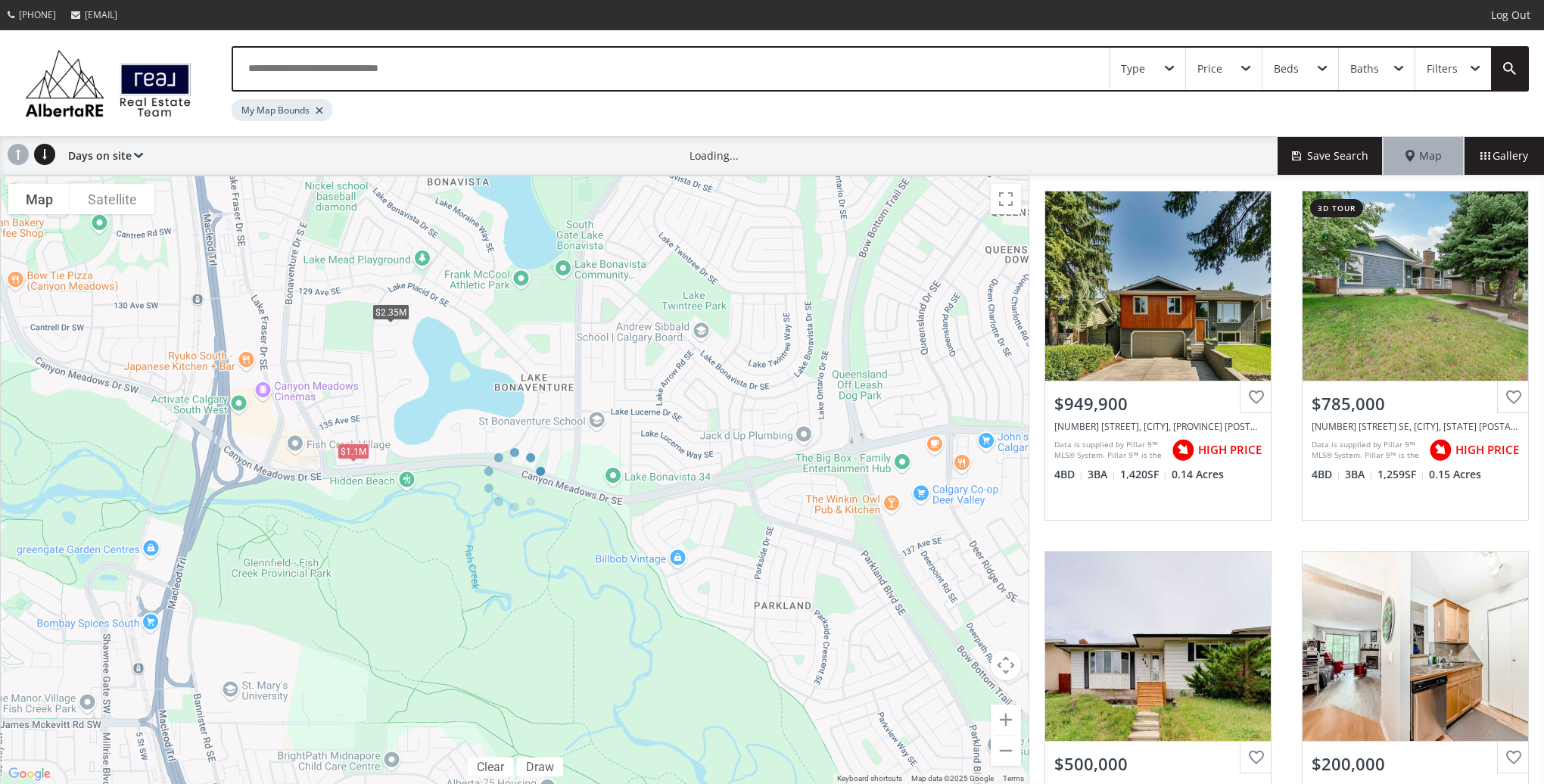 click at bounding box center [515, 480] 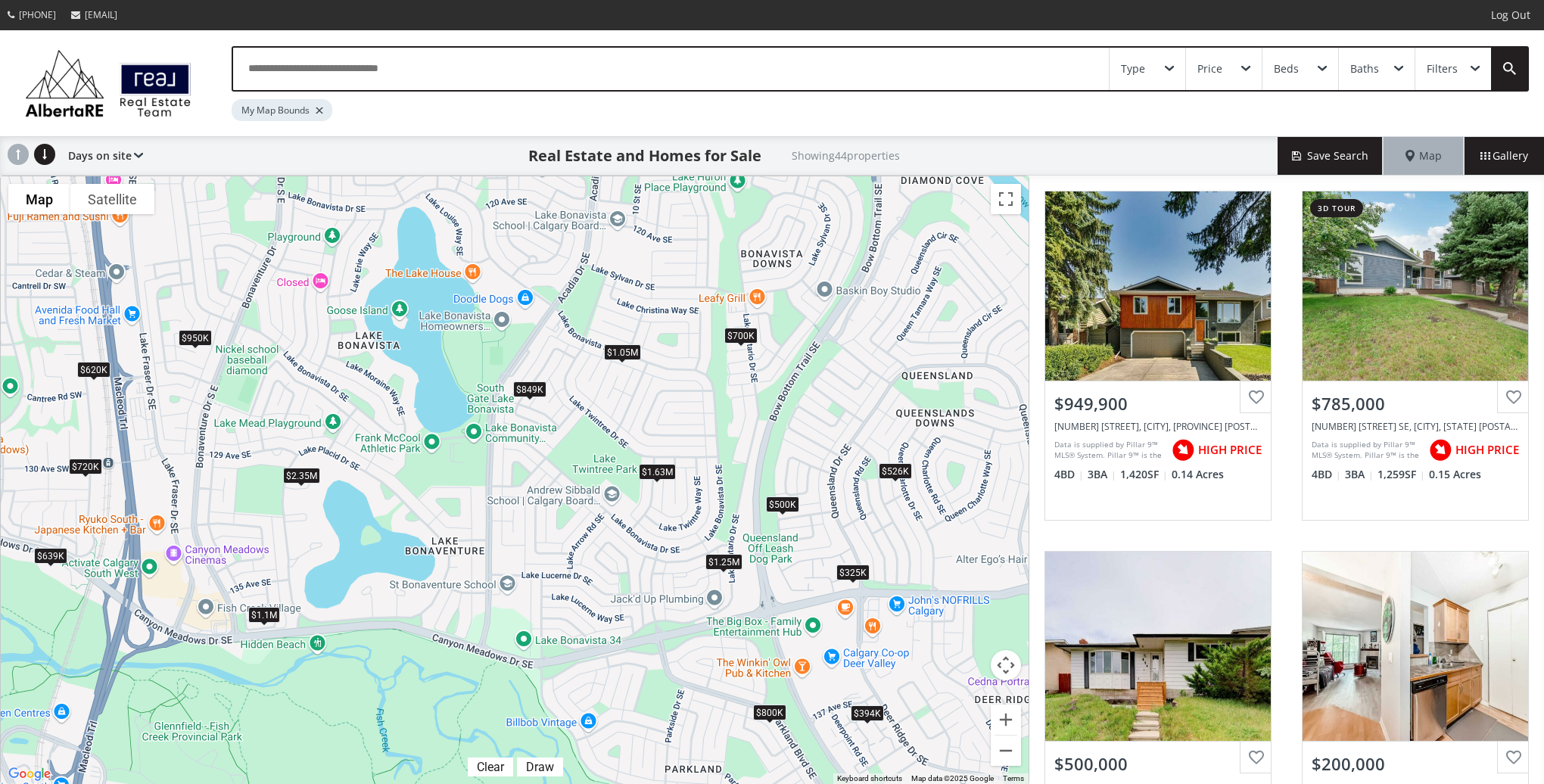 drag, startPoint x: 507, startPoint y: 277, endPoint x: 417, endPoint y: 450, distance: 195.01026 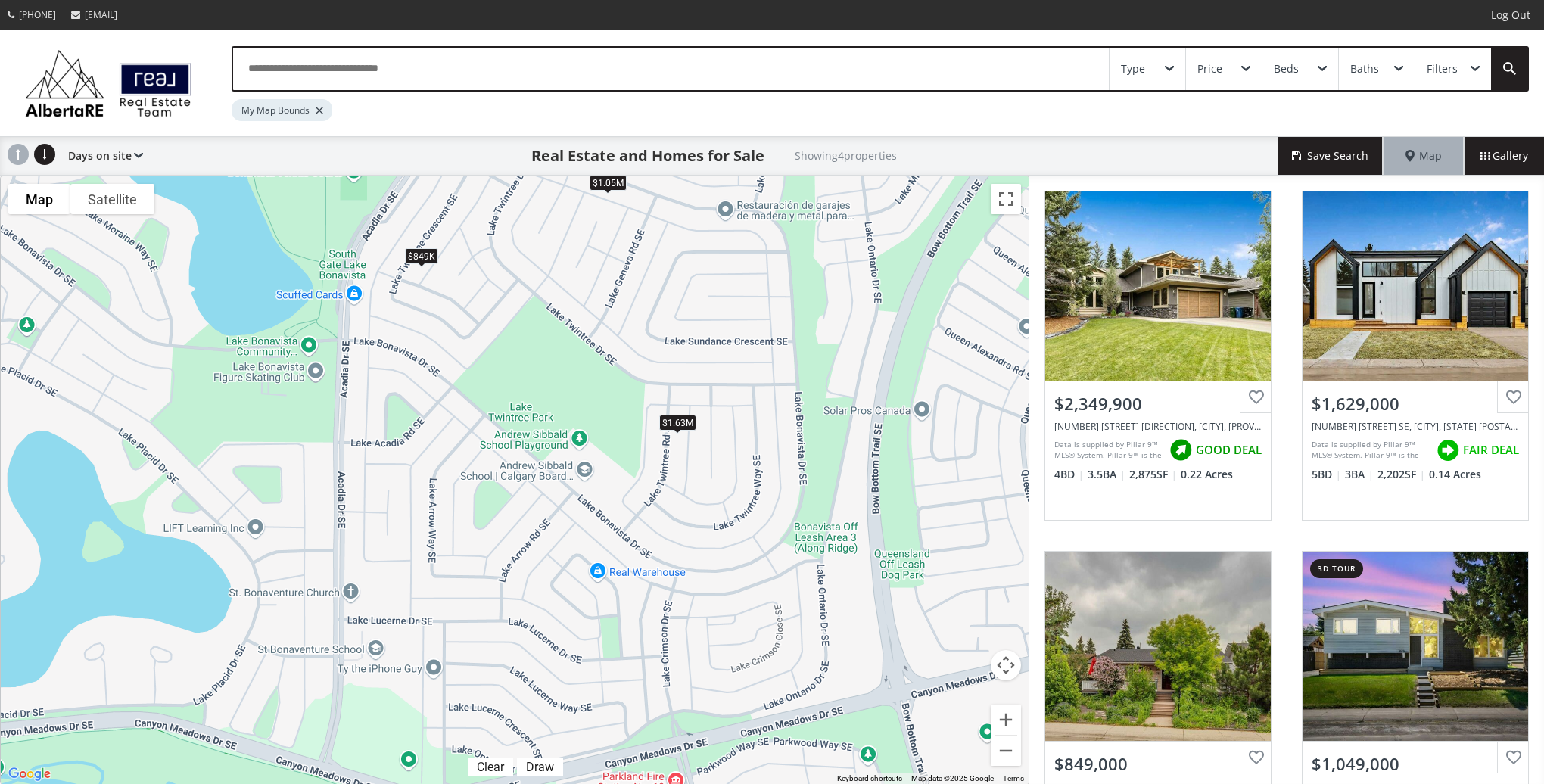 drag, startPoint x: 696, startPoint y: 622, endPoint x: 464, endPoint y: 430, distance: 301.1445 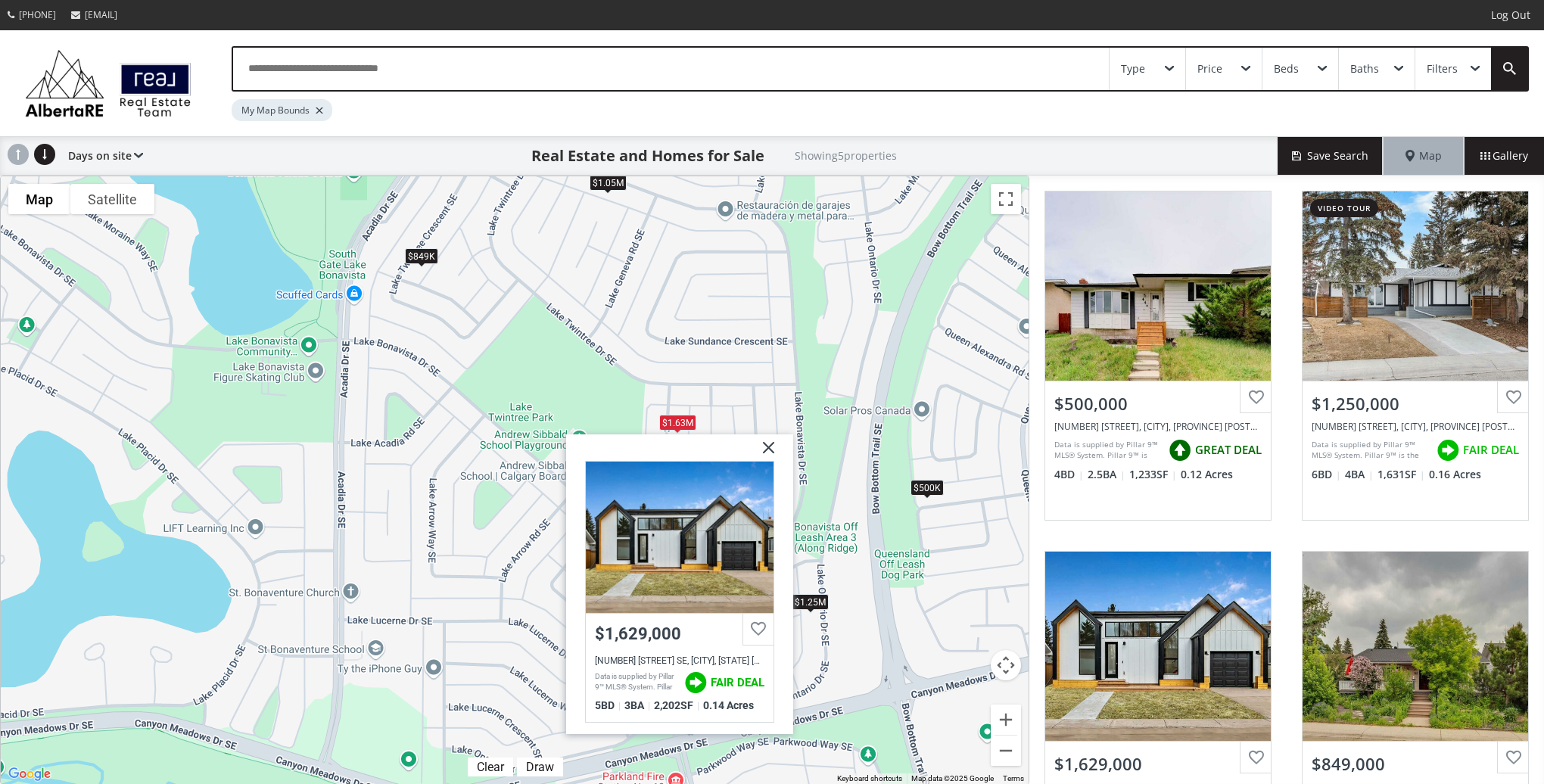 click at bounding box center [763, 453] 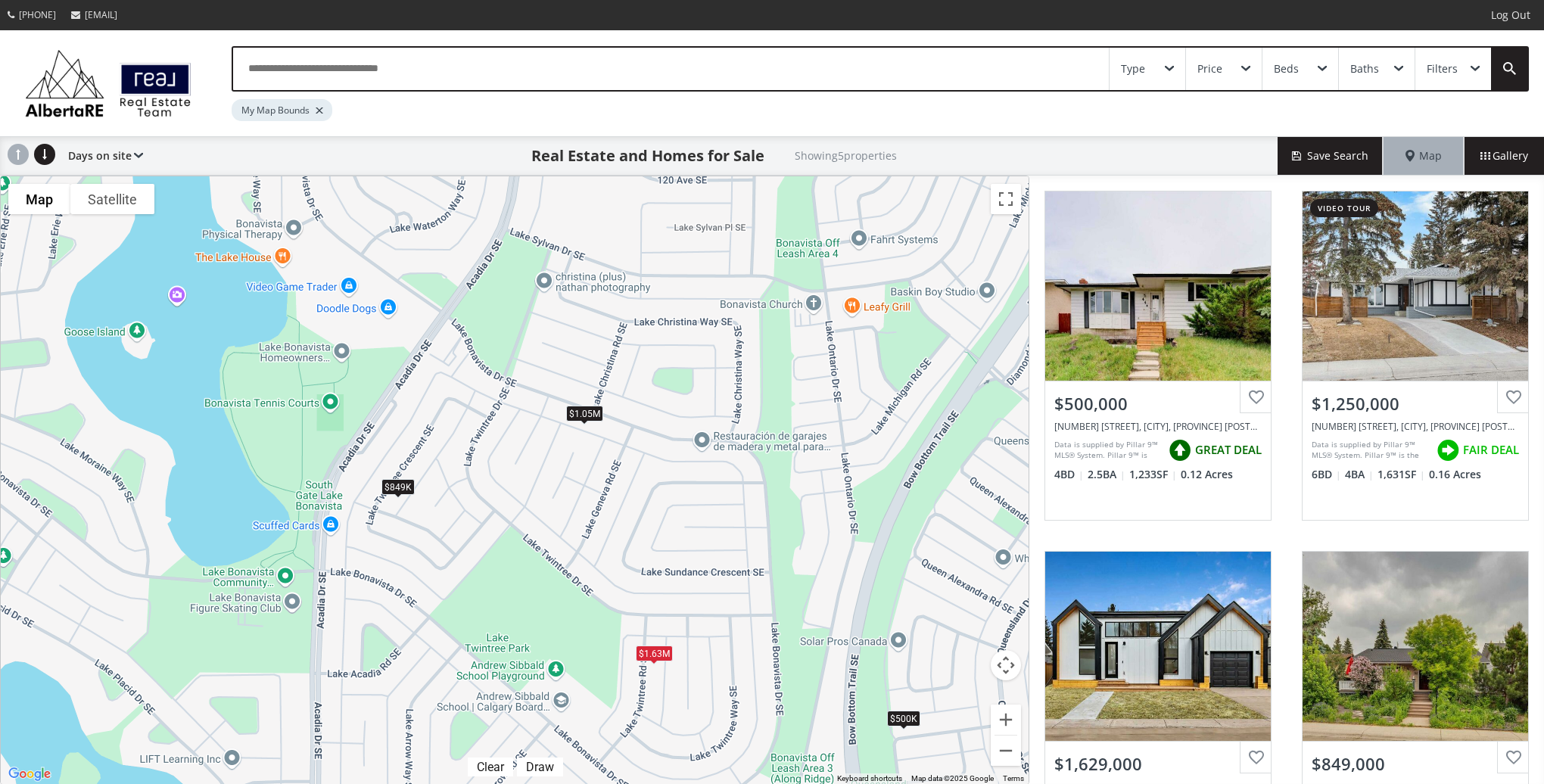 drag, startPoint x: 602, startPoint y: 264, endPoint x: 578, endPoint y: 495, distance: 232.24341 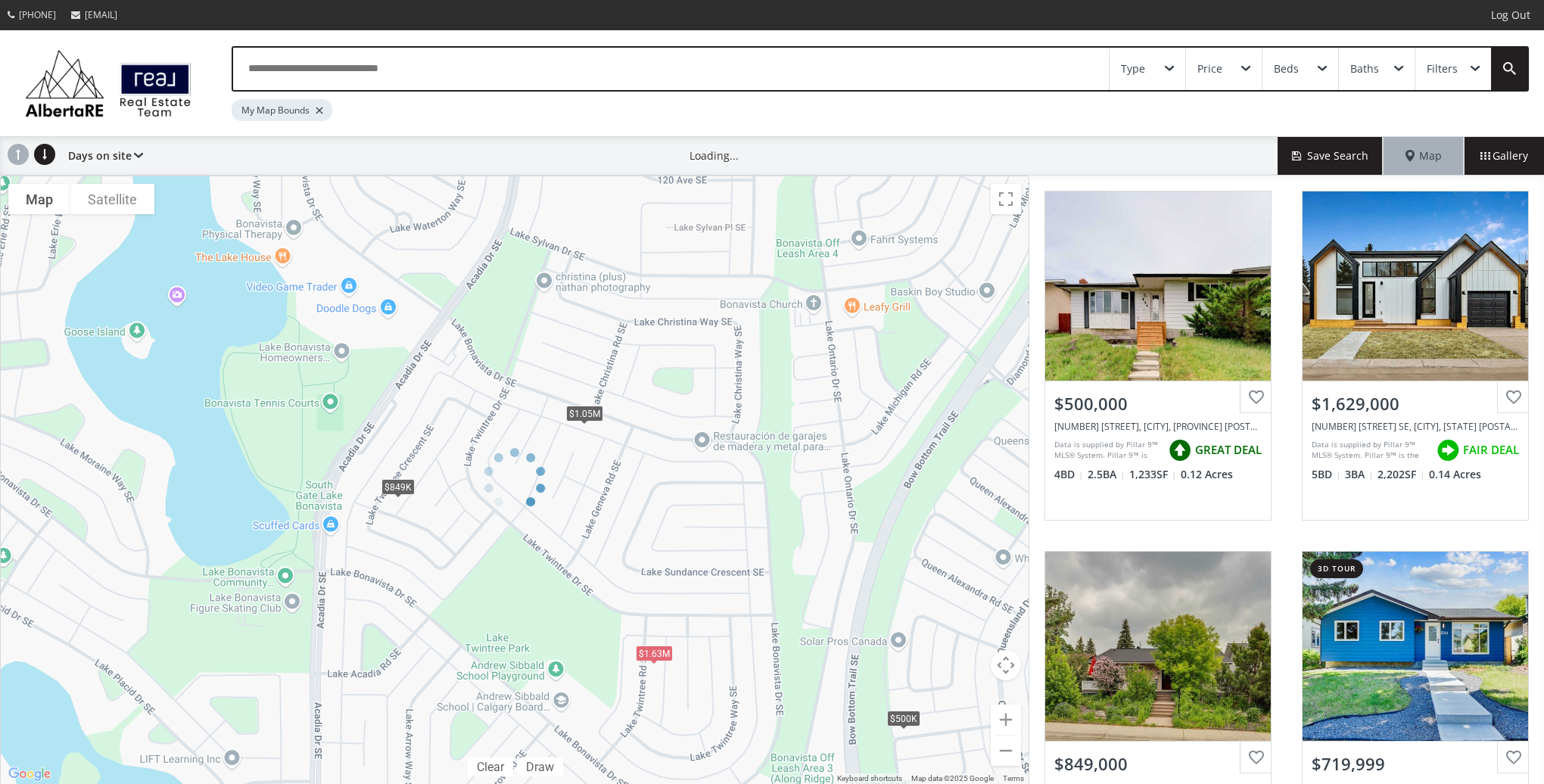 click at bounding box center [515, 480] 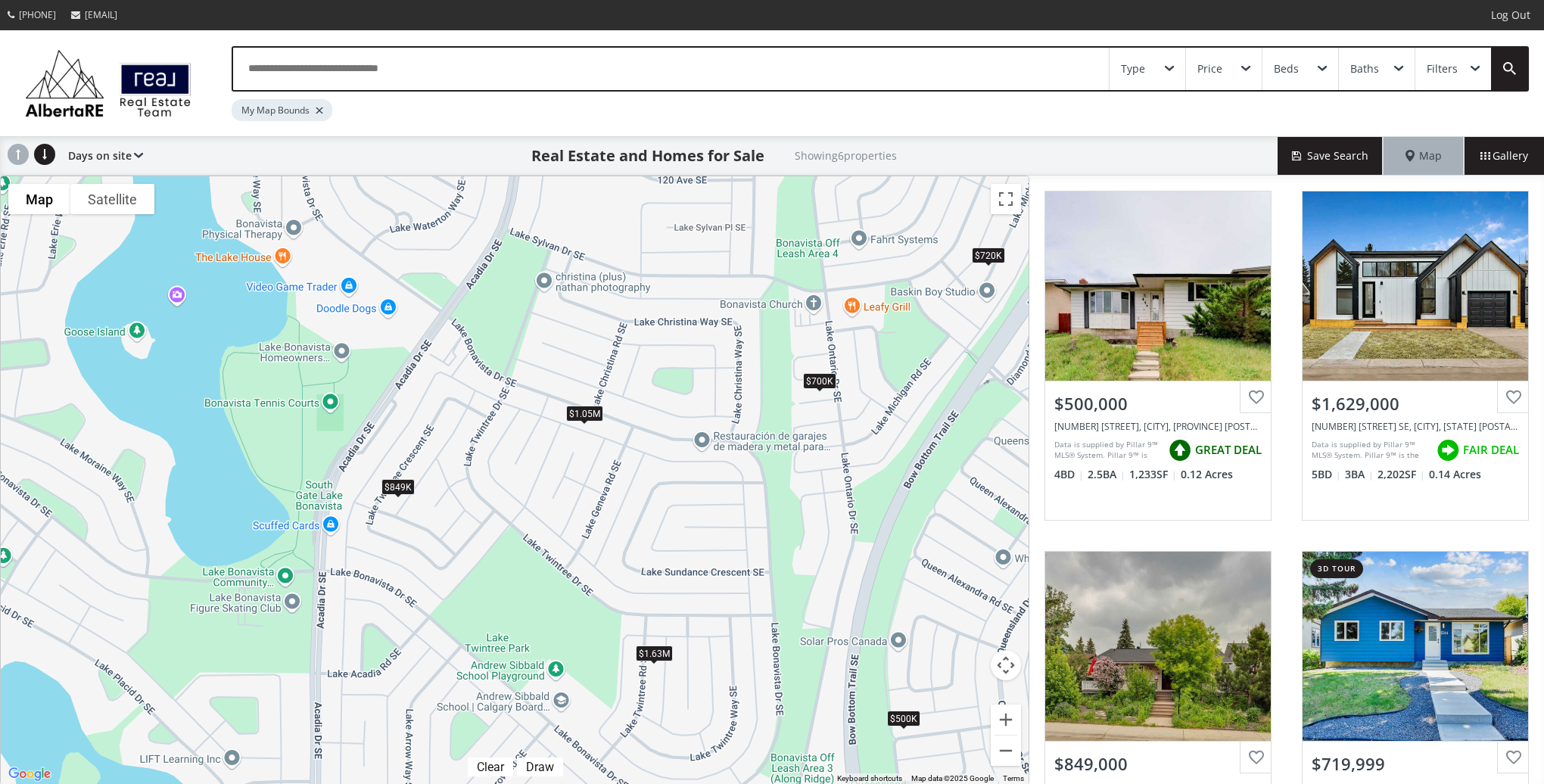 click on "$1.05M" at bounding box center (584, 414) 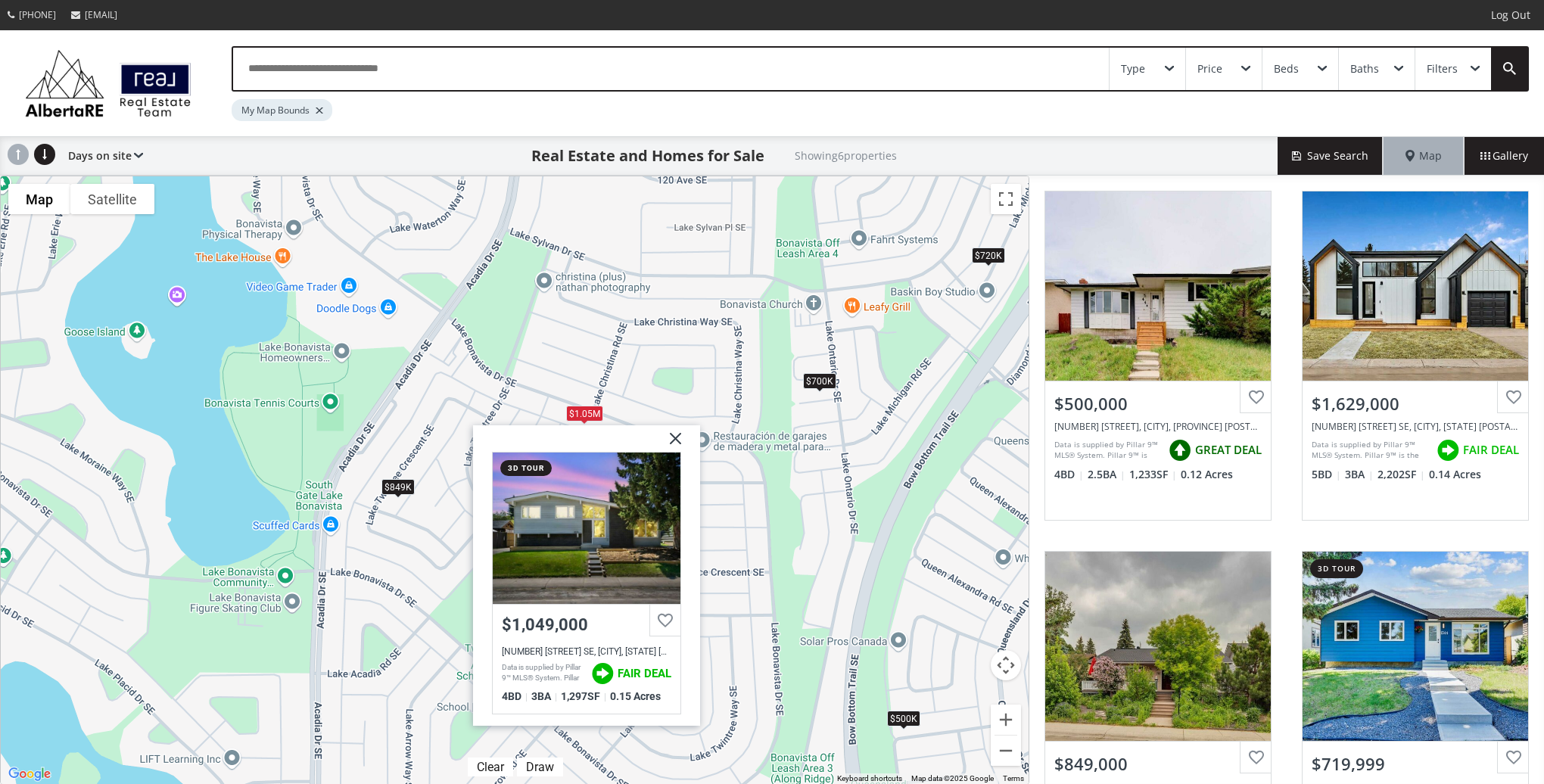 click at bounding box center (670, 445) 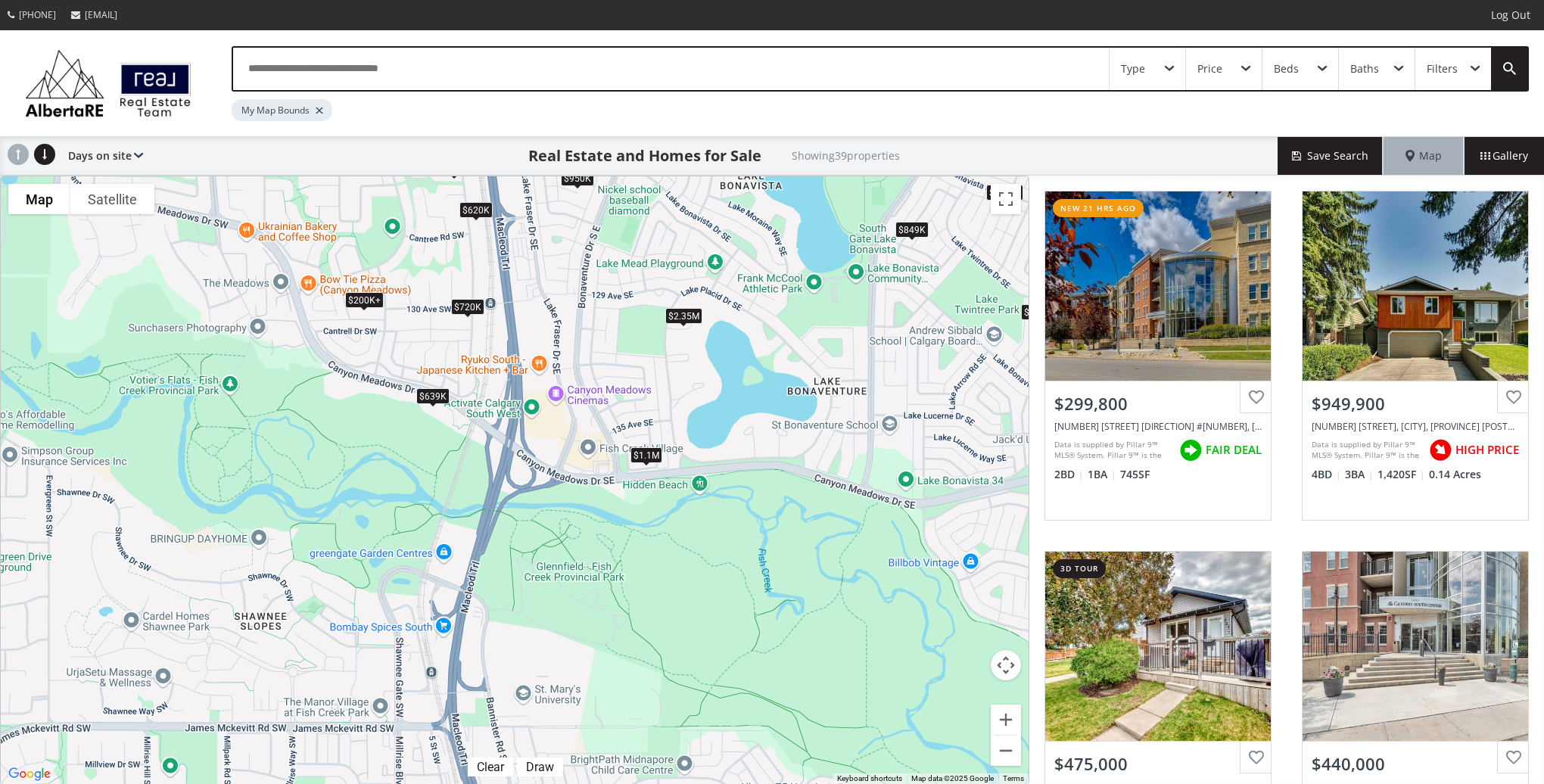 drag, startPoint x: 223, startPoint y: 448, endPoint x: 559, endPoint y: 191, distance: 423.019 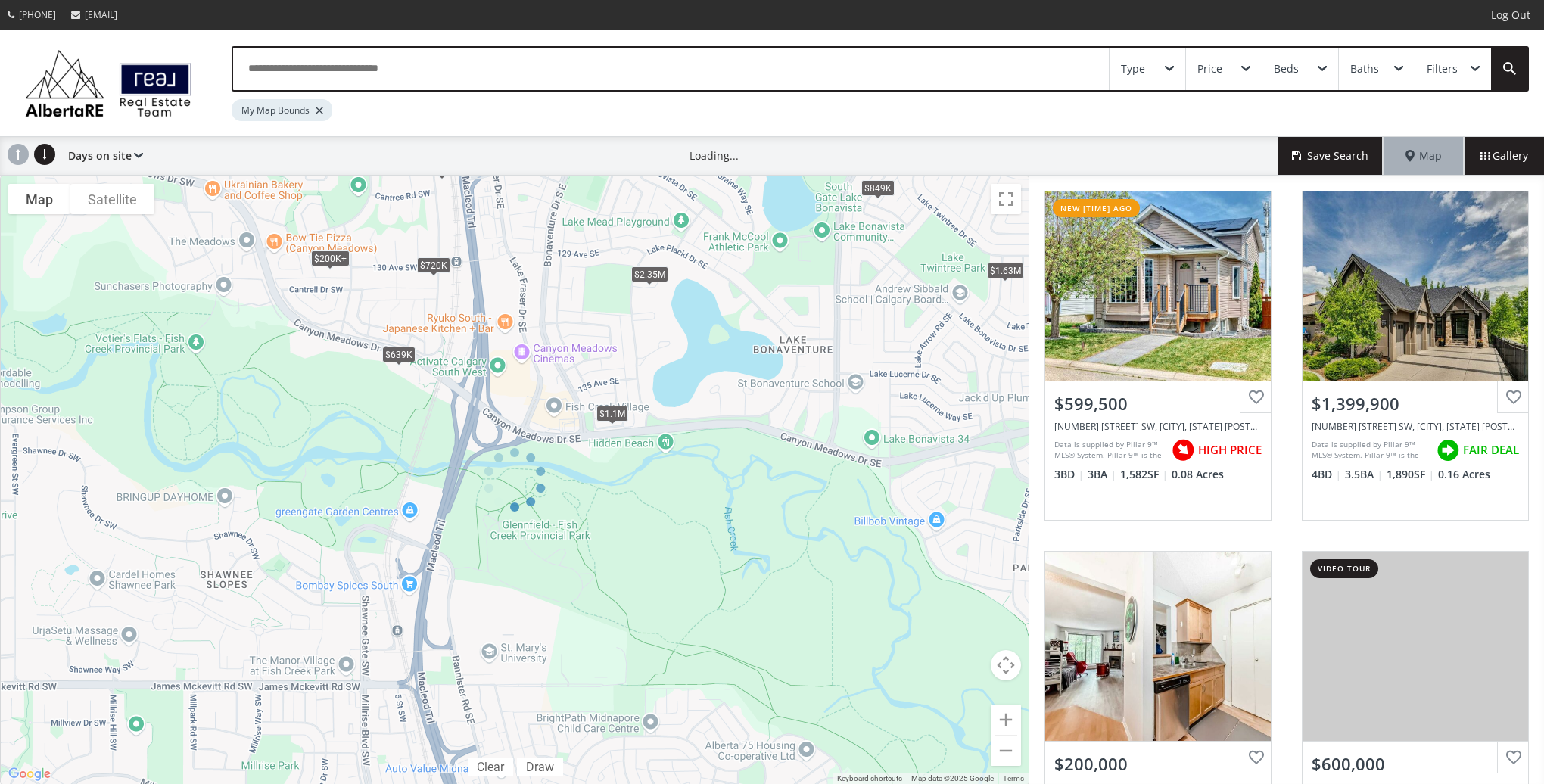 drag, startPoint x: 756, startPoint y: 608, endPoint x: 593, endPoint y: 362, distance: 295.102 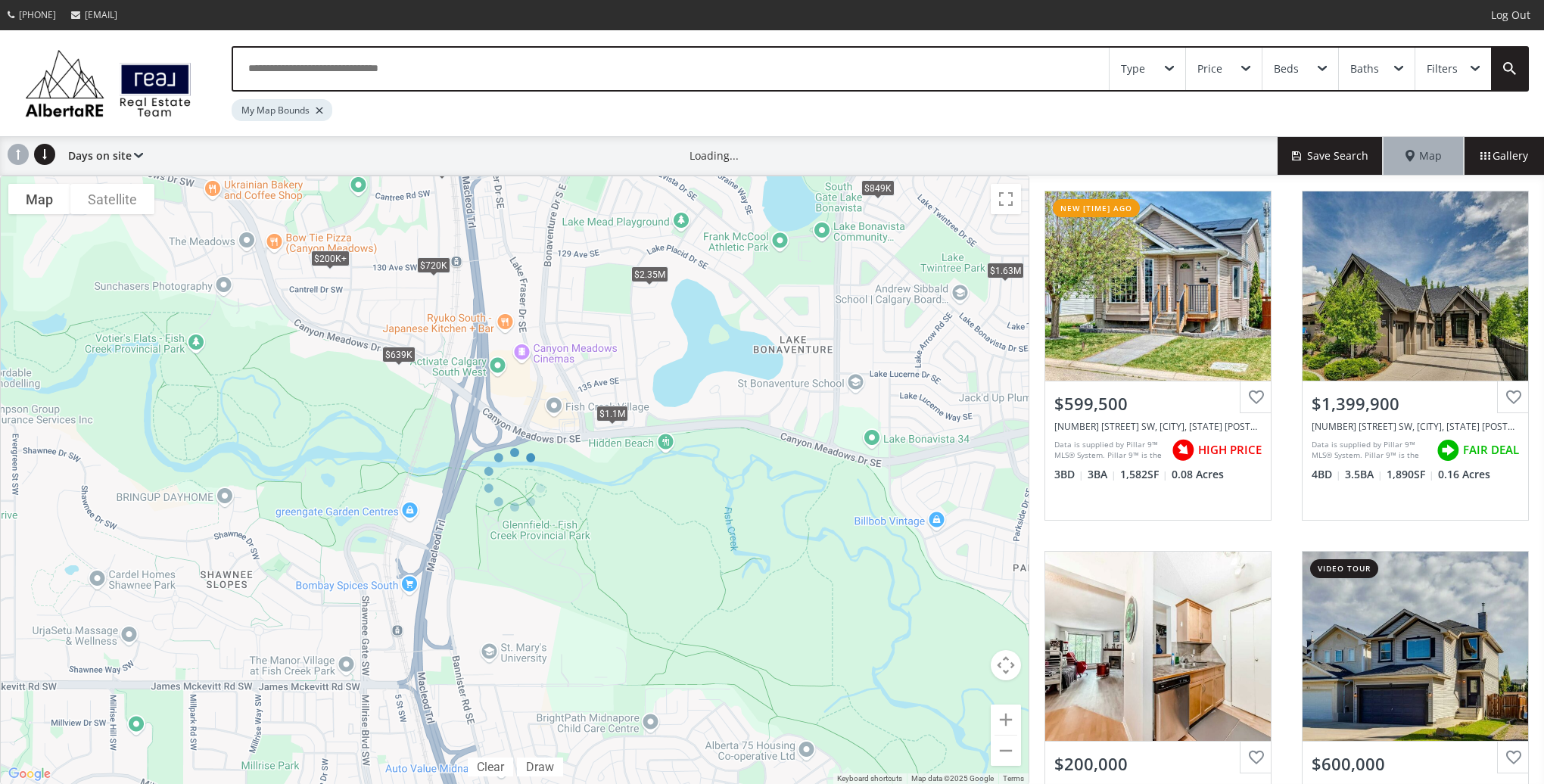 click at bounding box center (515, 480) 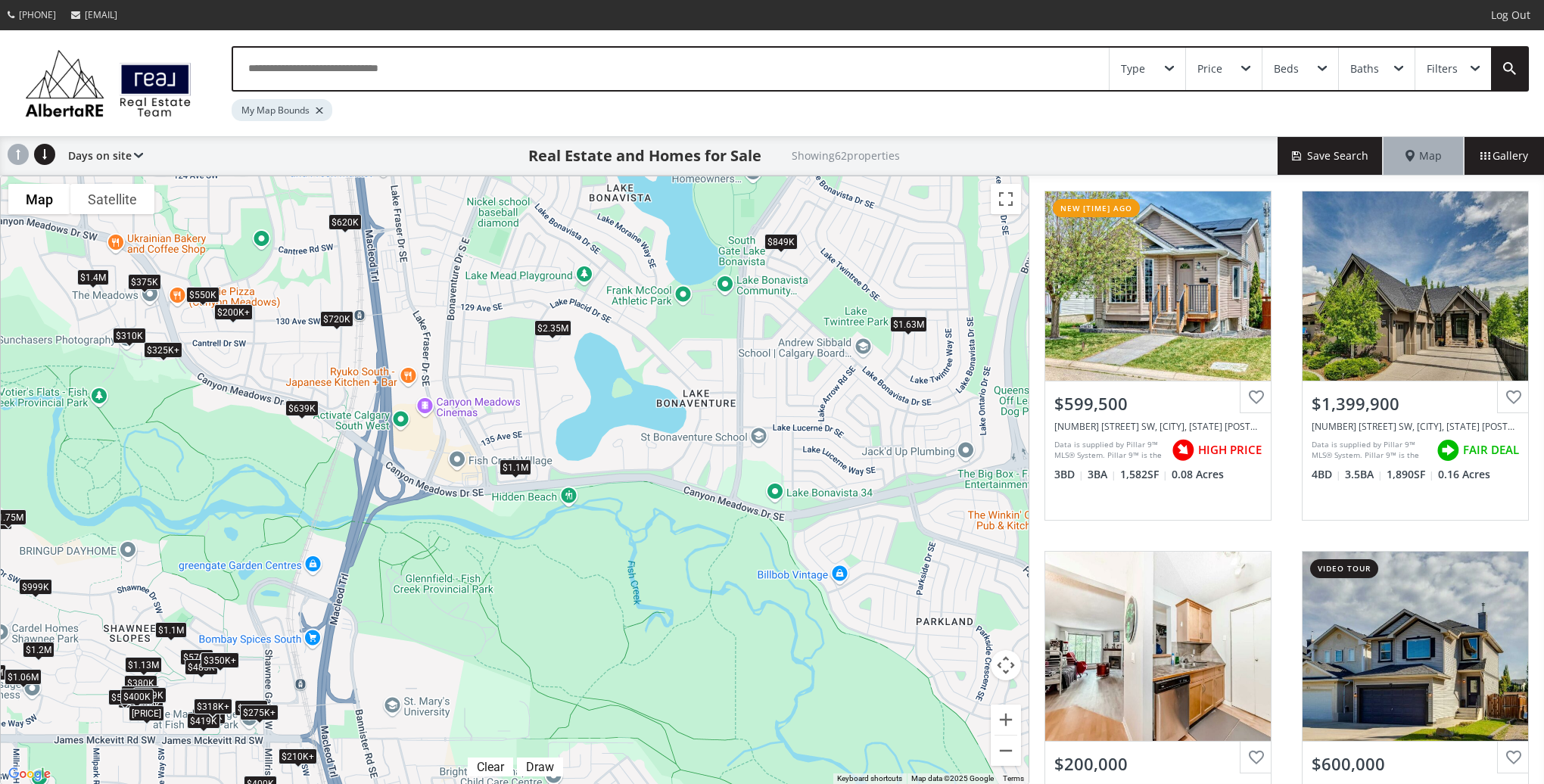drag, startPoint x: 581, startPoint y: 608, endPoint x: 588, endPoint y: 619, distance: 13.038405 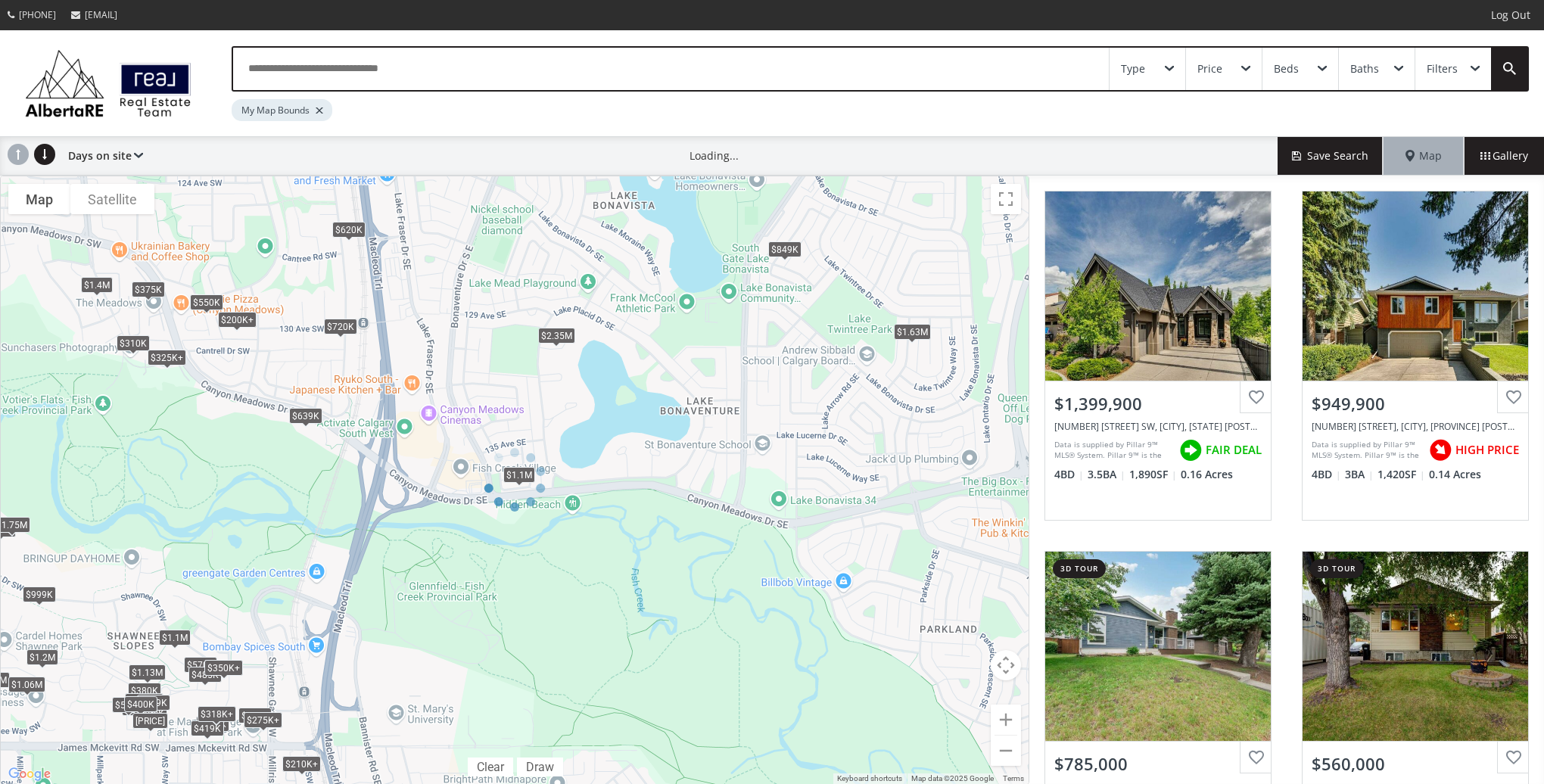 drag, startPoint x: 588, startPoint y: 619, endPoint x: 509, endPoint y: 611, distance: 79.40403 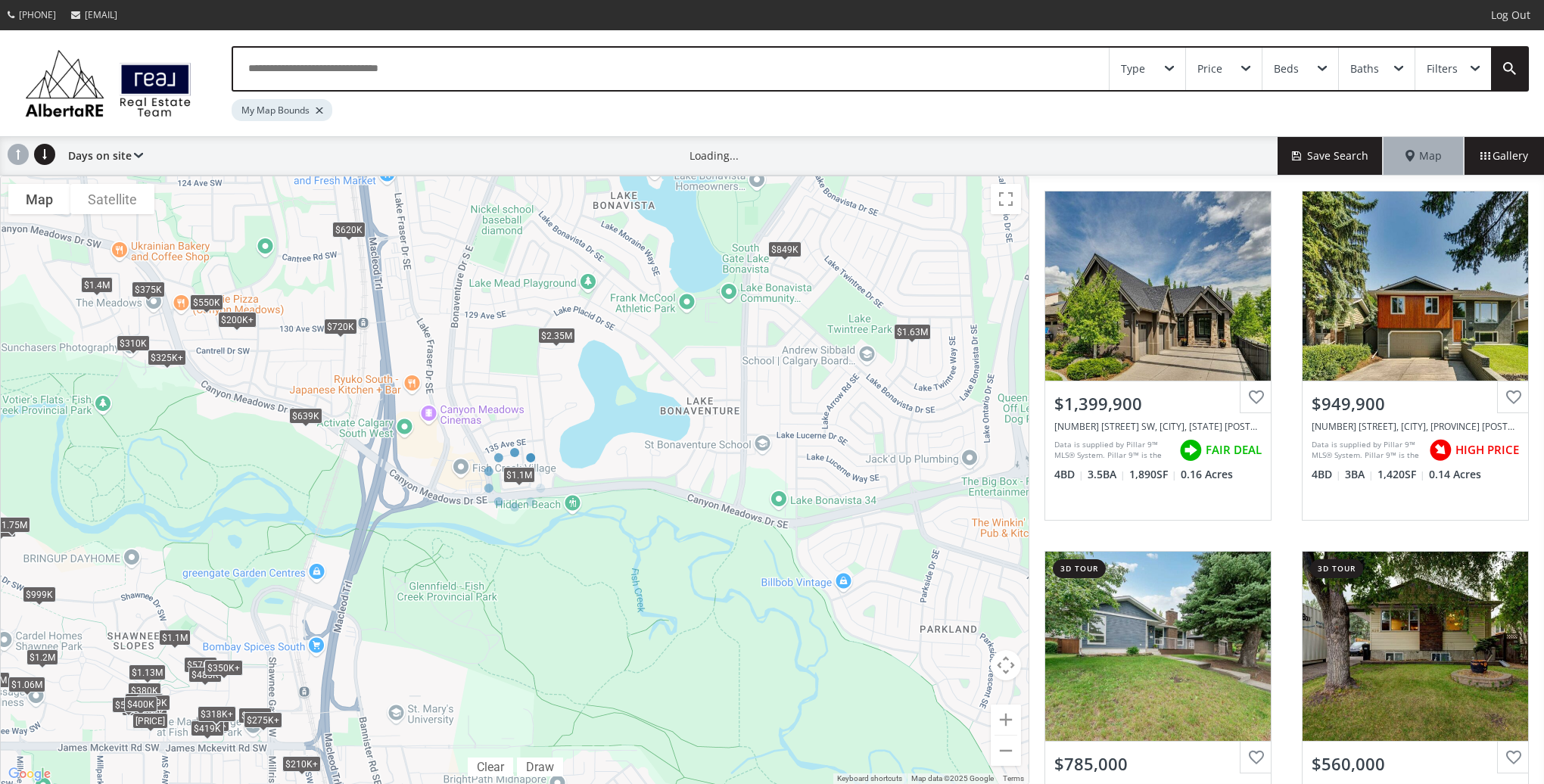 click at bounding box center (515, 480) 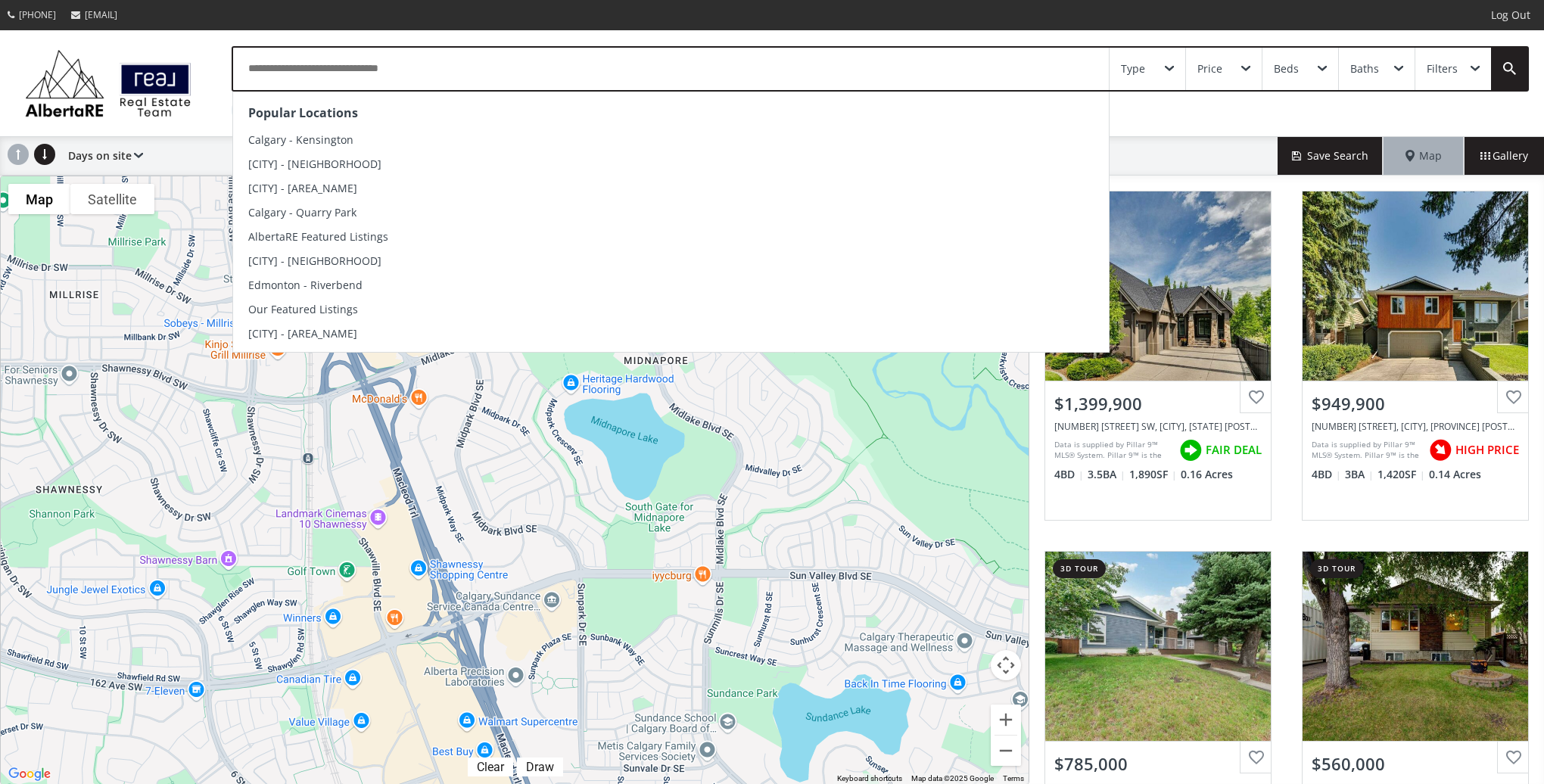drag, startPoint x: 608, startPoint y: 669, endPoint x: 566, endPoint y: 84, distance: 586.50575 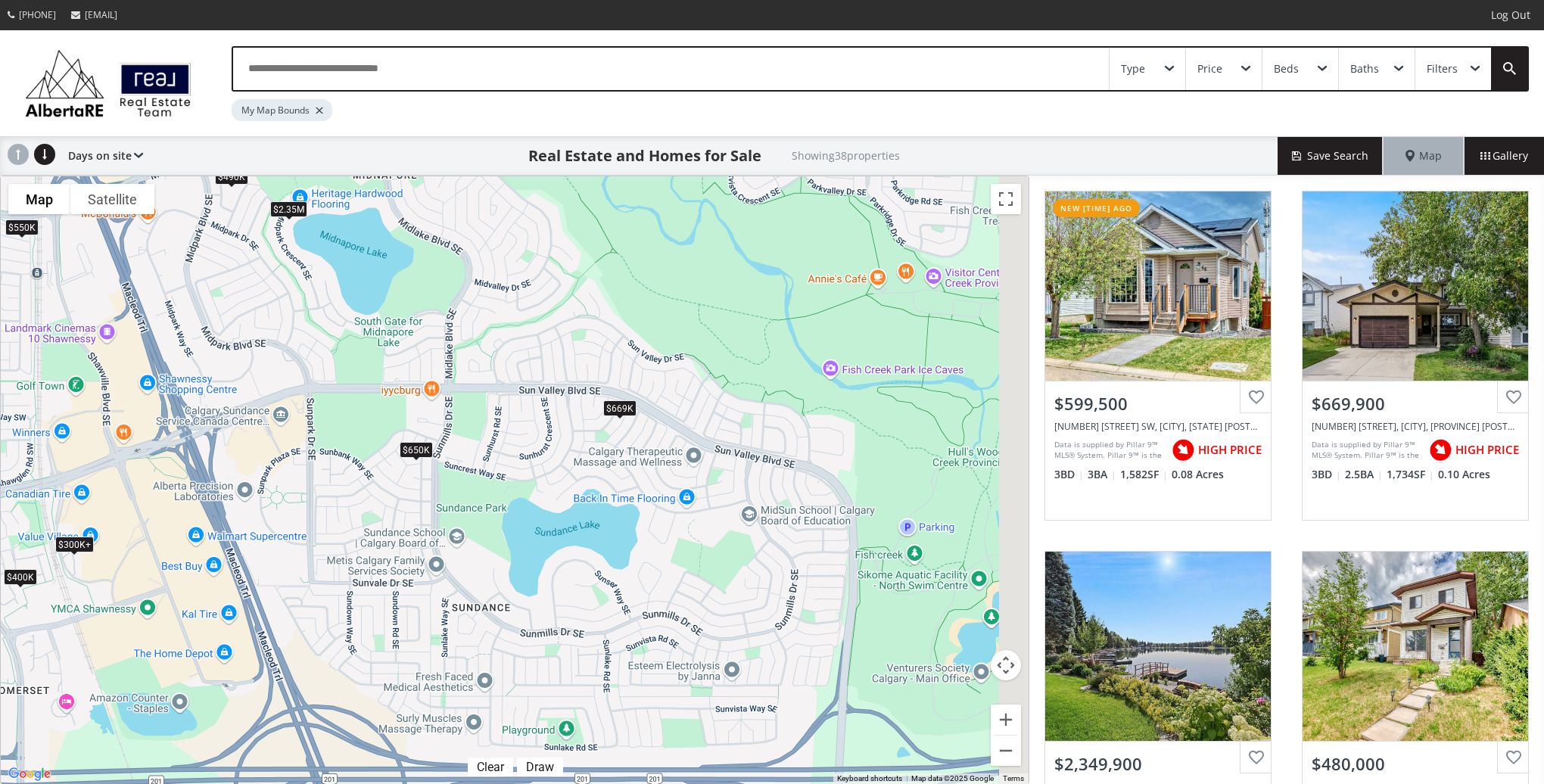drag, startPoint x: 680, startPoint y: 686, endPoint x: 401, endPoint y: 494, distance: 338.6813 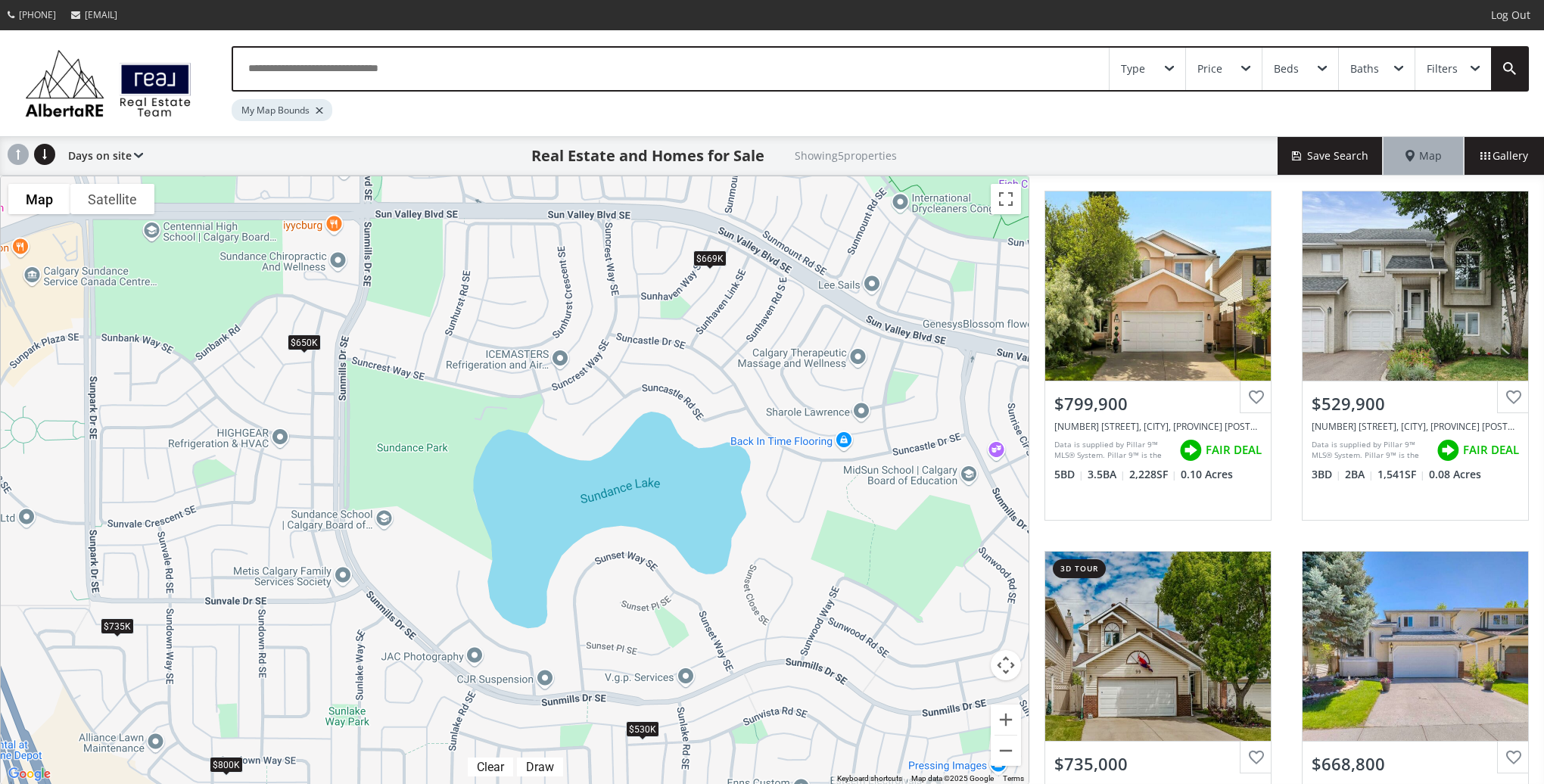 click on "$530K" at bounding box center [643, 729] 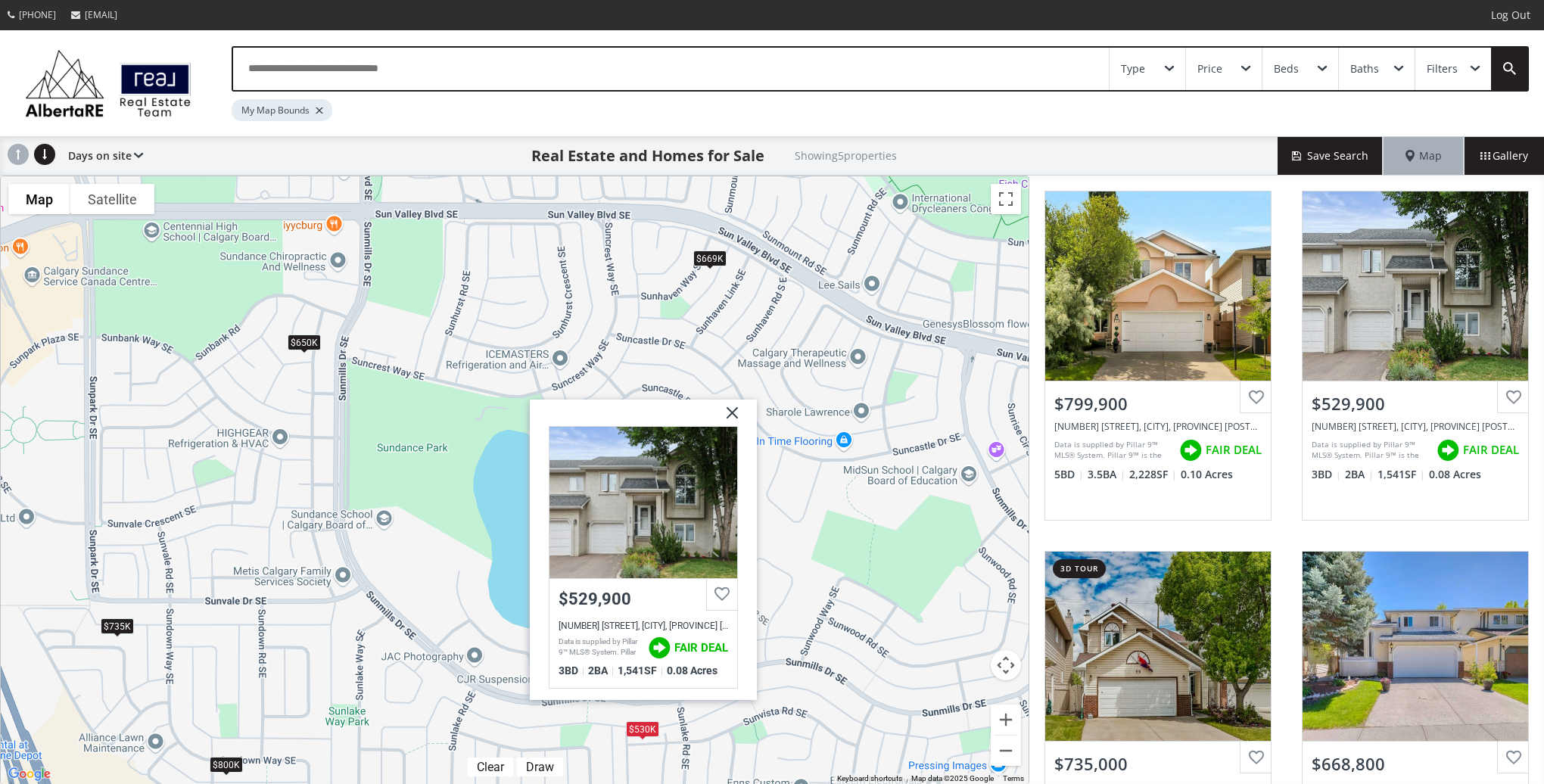 click at bounding box center (727, 418) 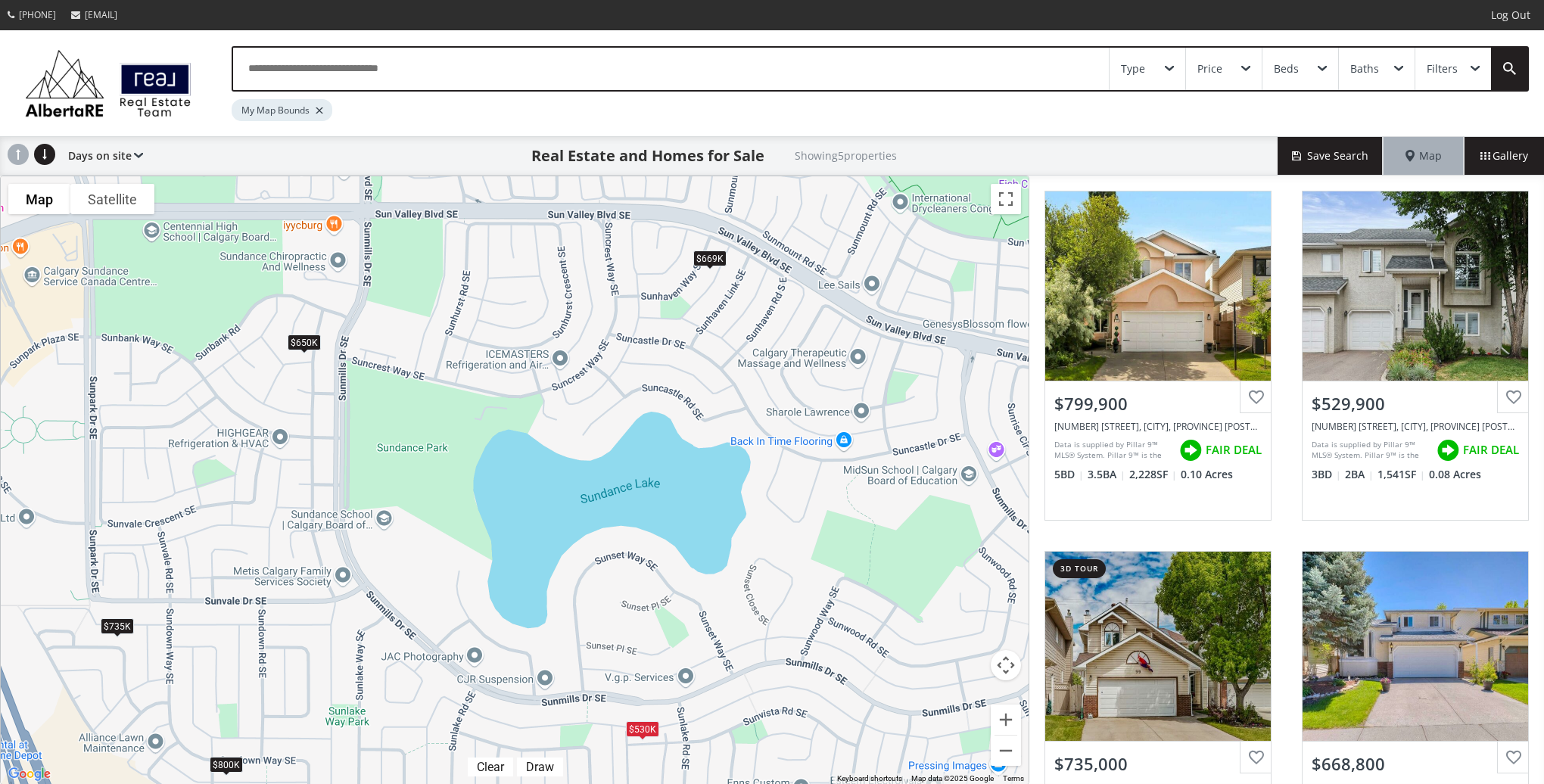 click on "$669K" at bounding box center [710, 259] 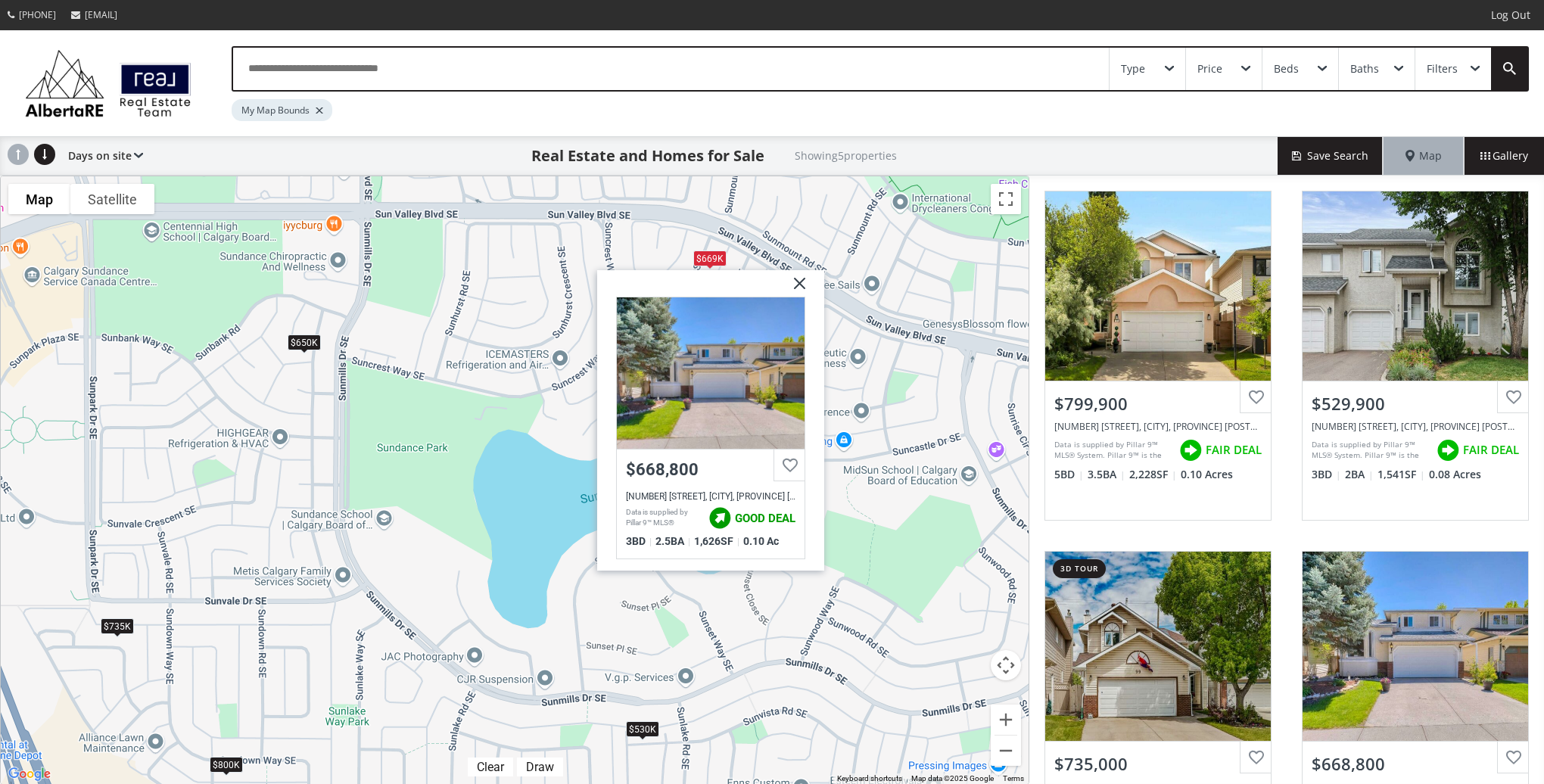 click at bounding box center [794, 290] 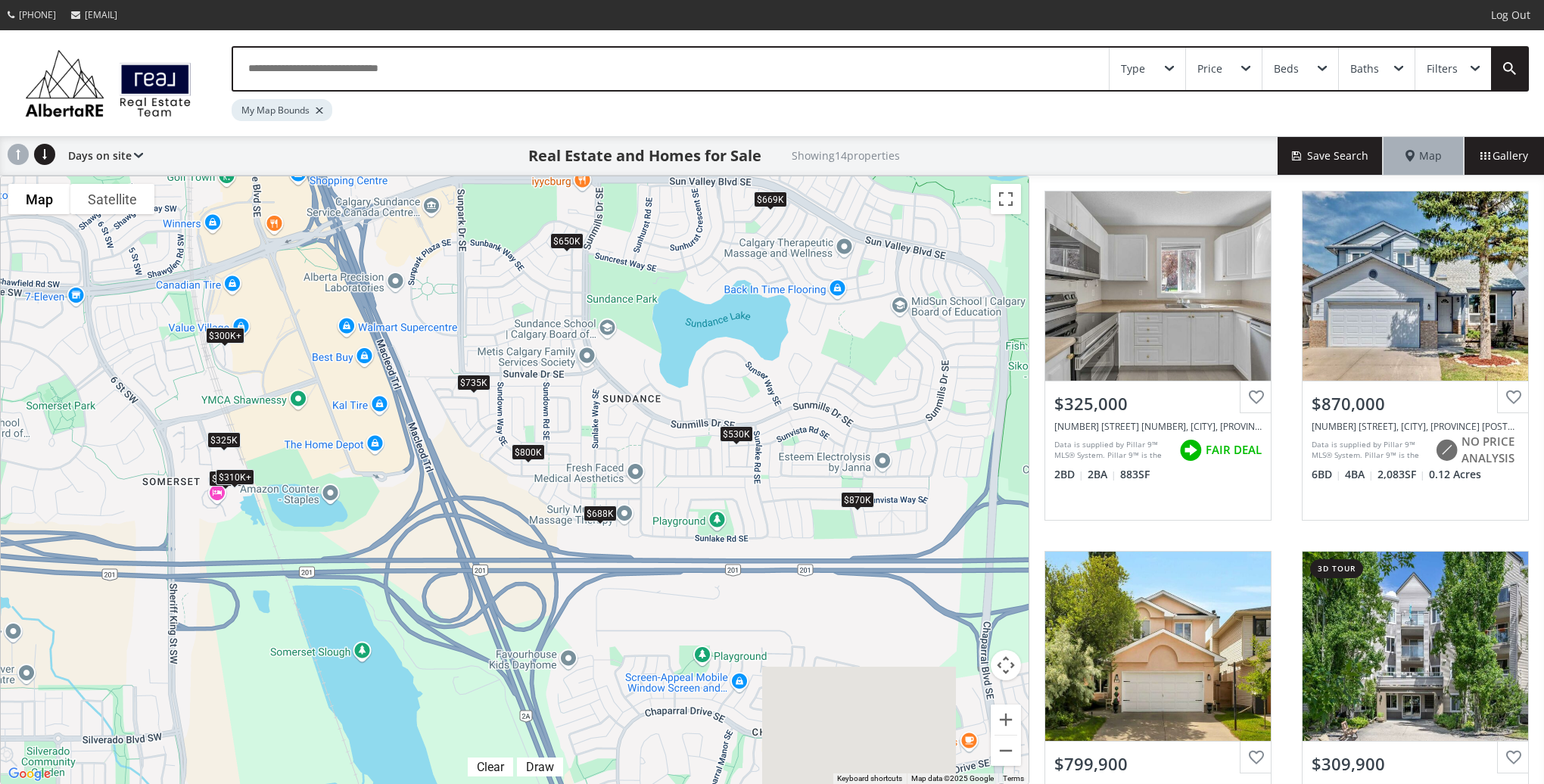 drag, startPoint x: 339, startPoint y: 460, endPoint x: 569, endPoint y: 316, distance: 271.35954 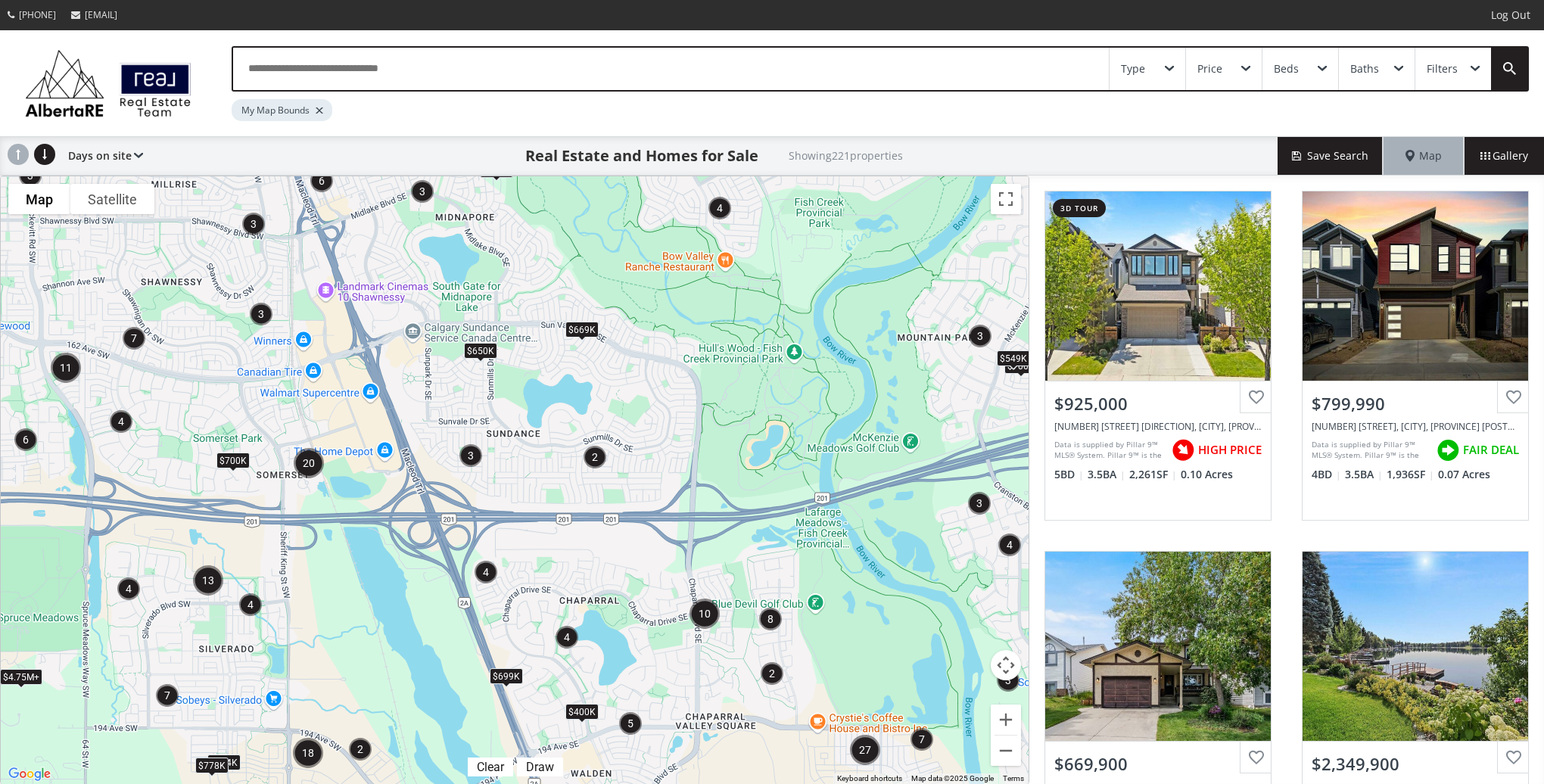click at bounding box center (567, 637) 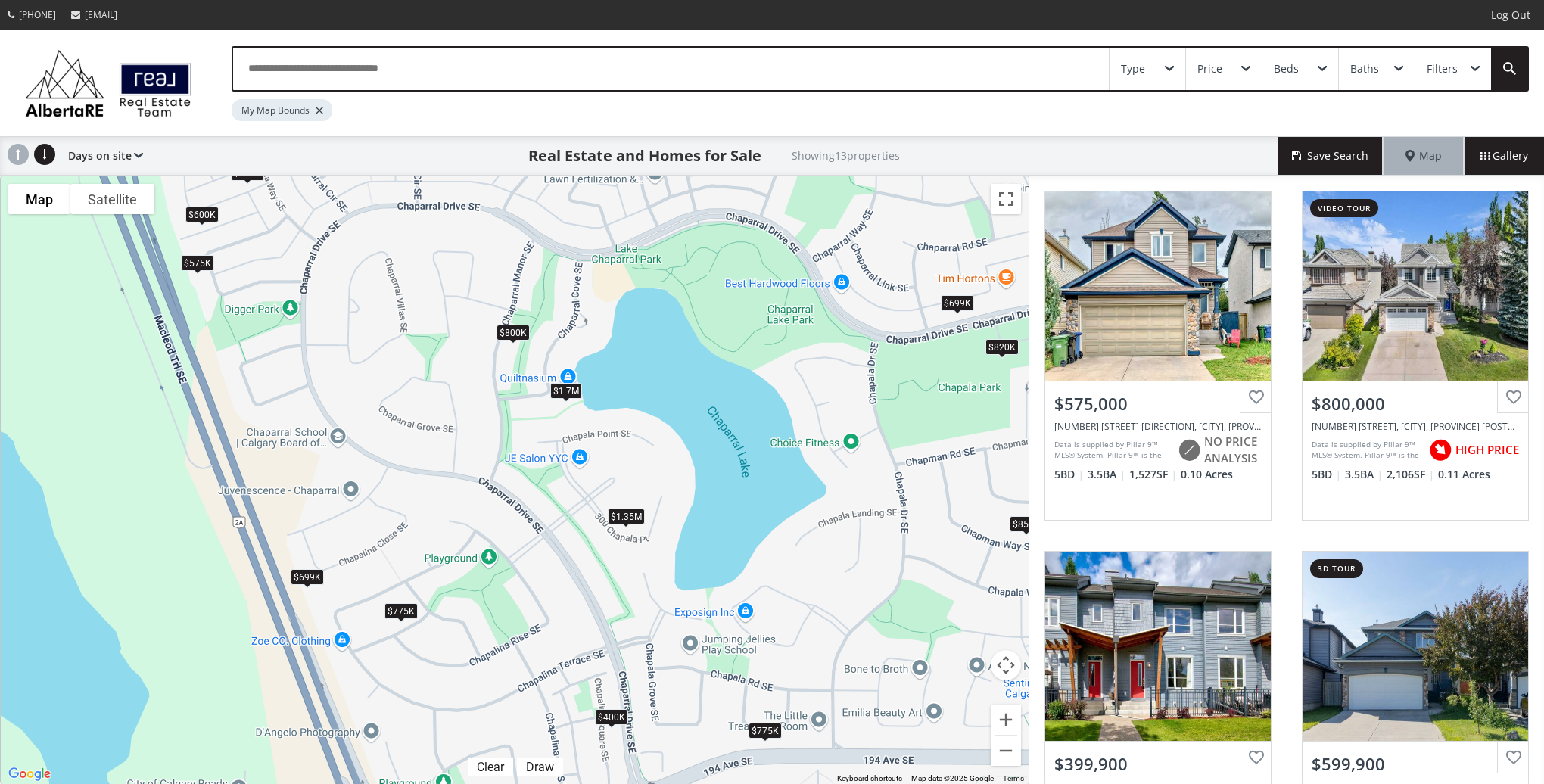 click on "$1.7M" at bounding box center (566, 390) 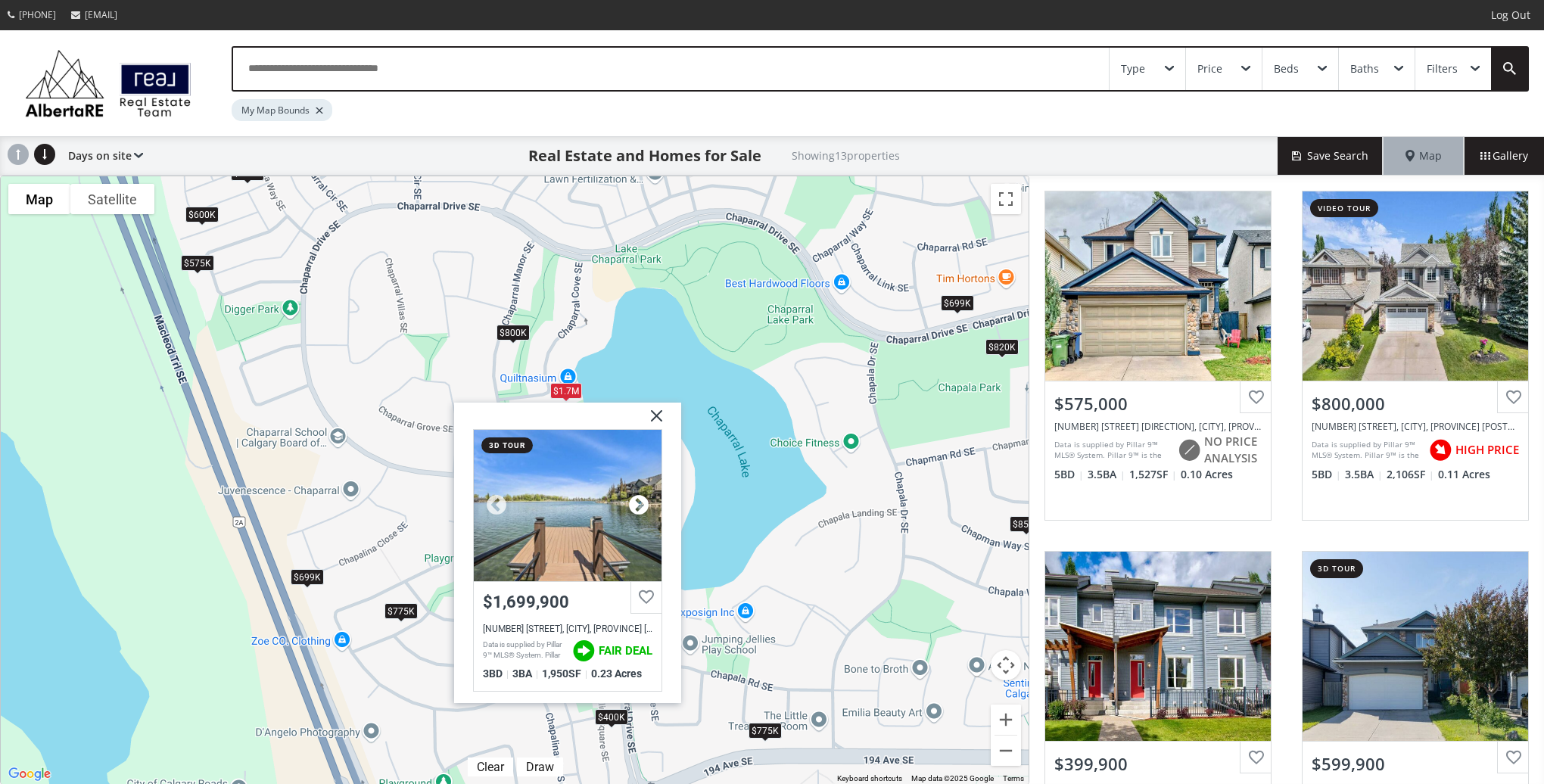 click at bounding box center [639, 506] 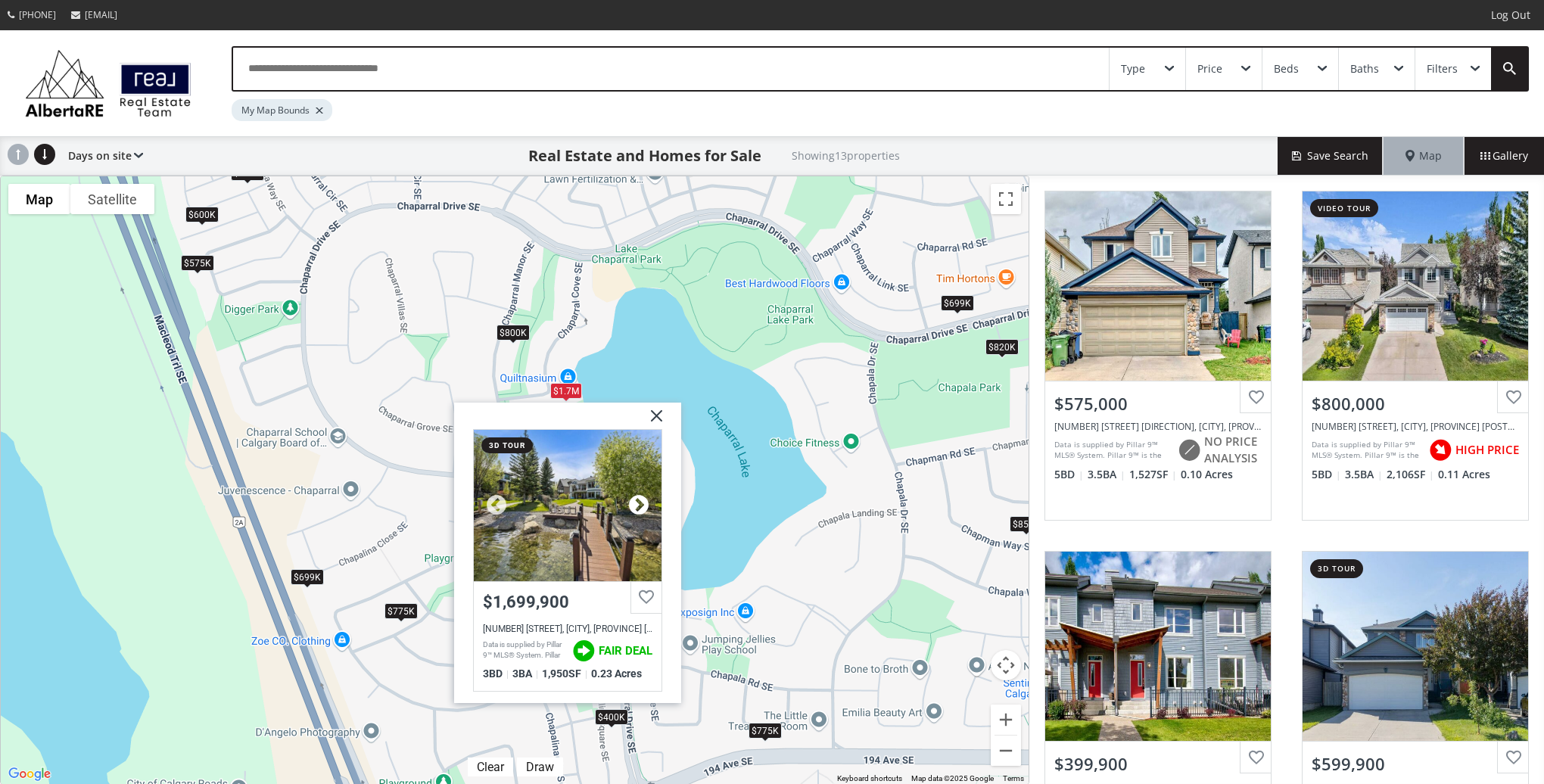 click at bounding box center [639, 506] 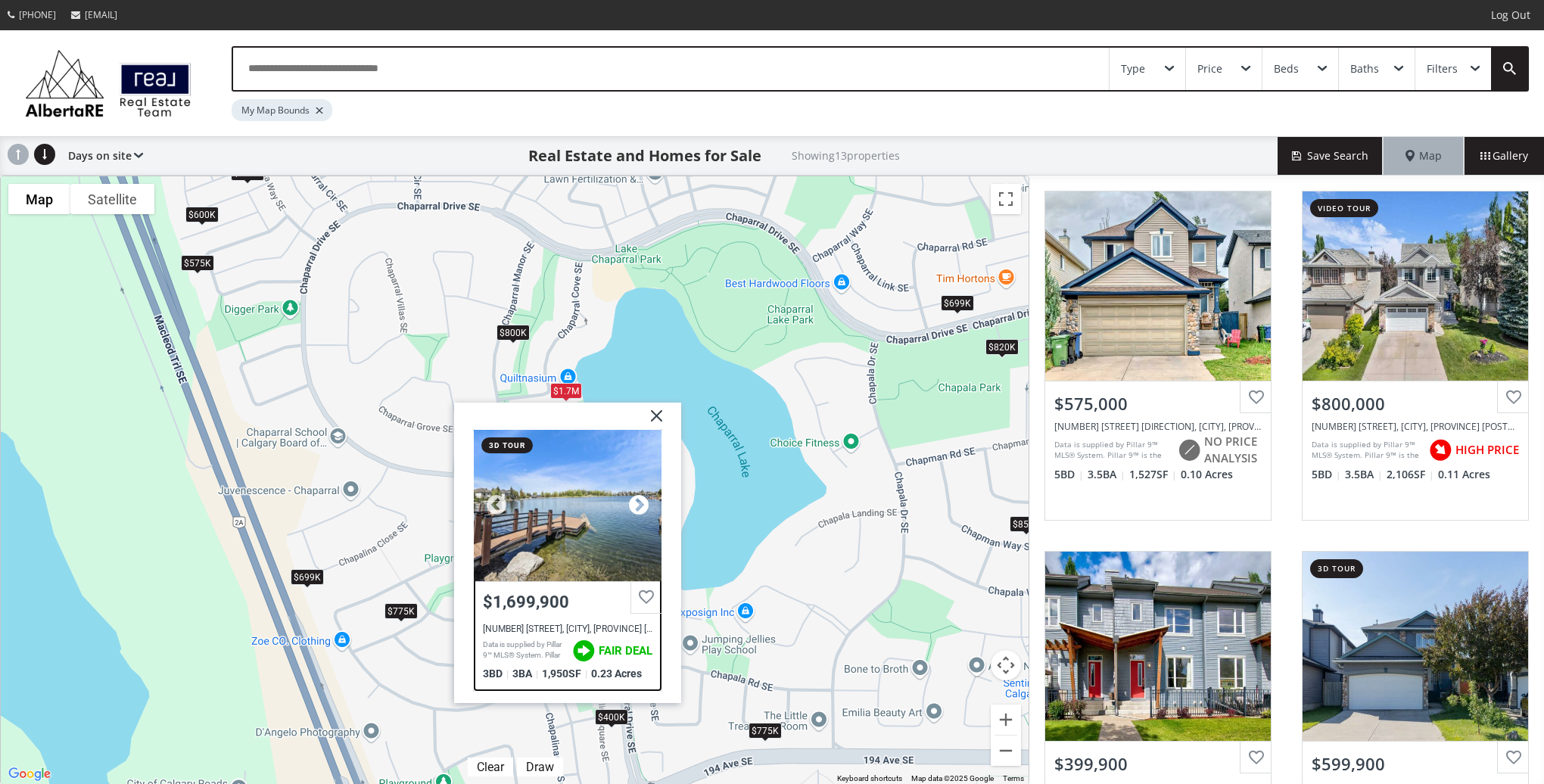 click at bounding box center (639, 506) 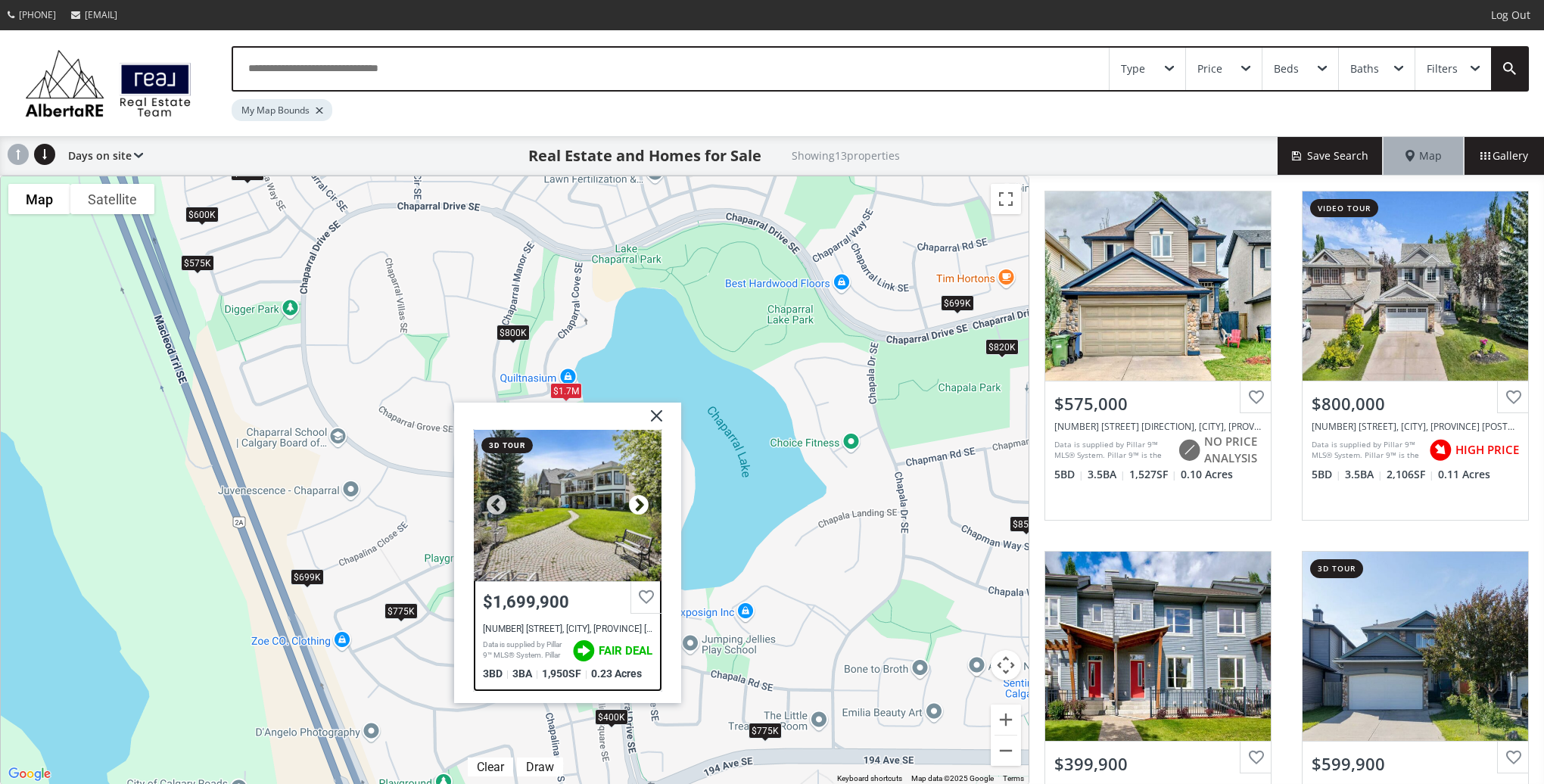 click at bounding box center [639, 506] 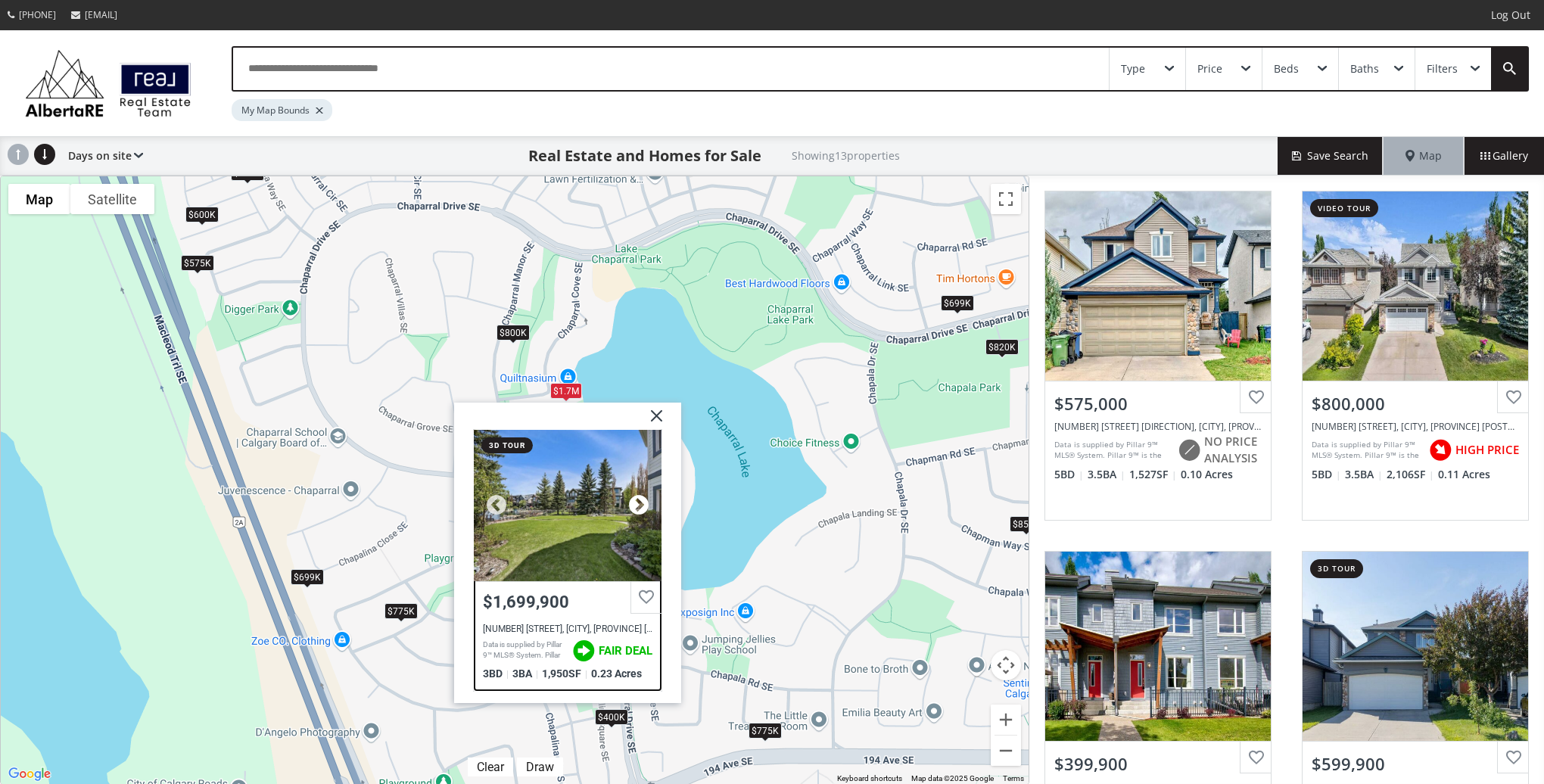 click at bounding box center [639, 506] 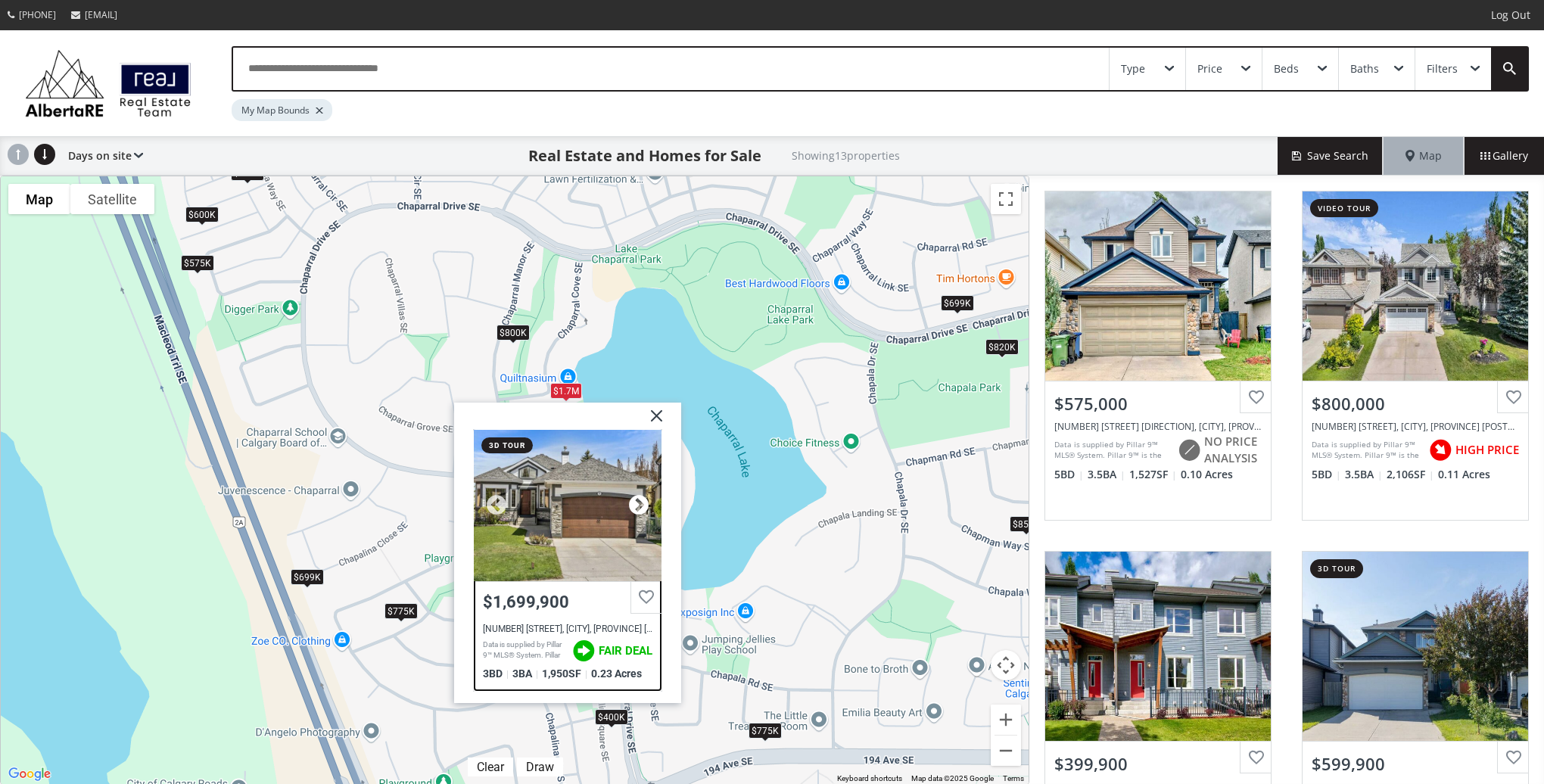 click at bounding box center (639, 506) 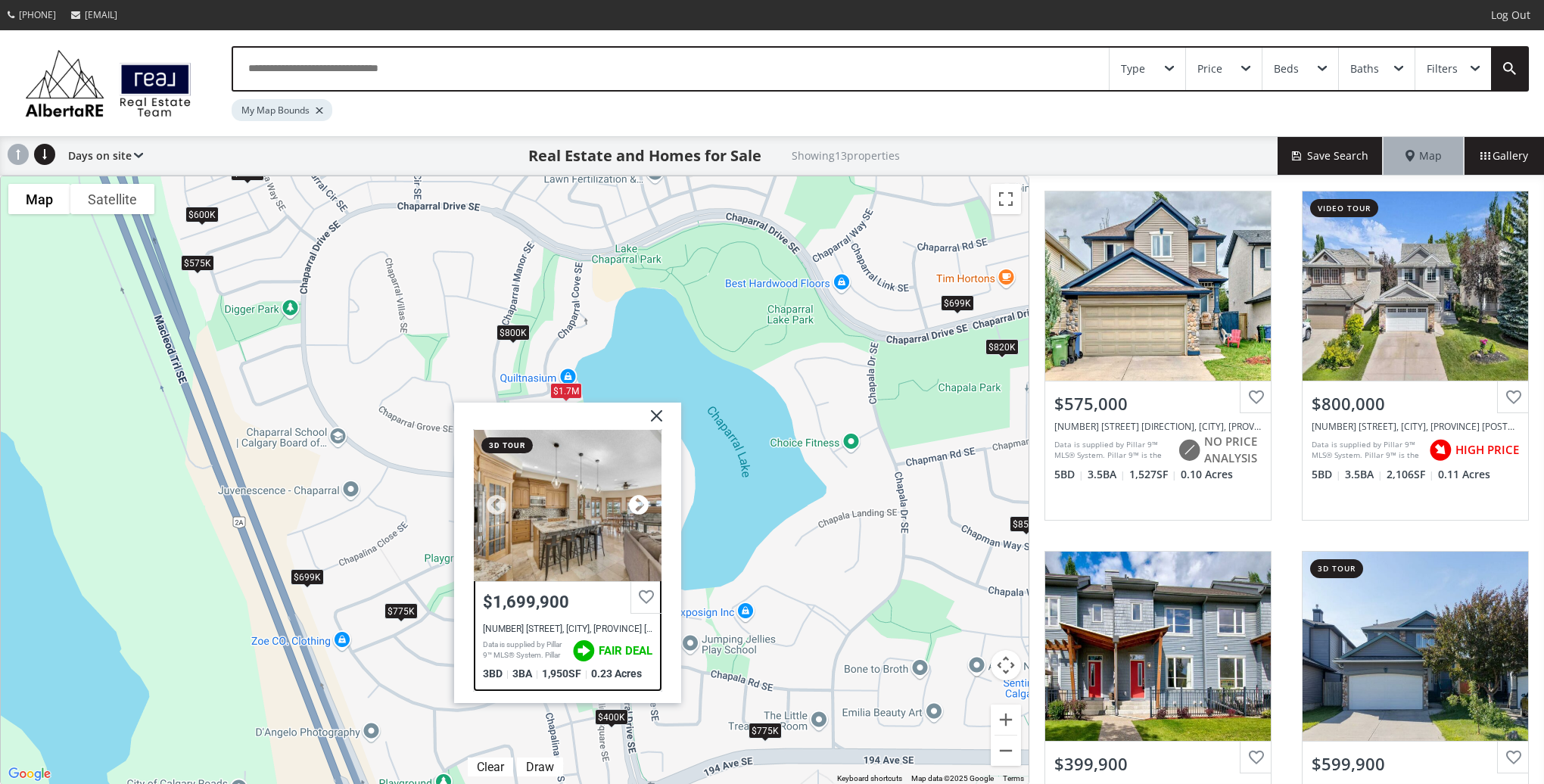 click at bounding box center (639, 506) 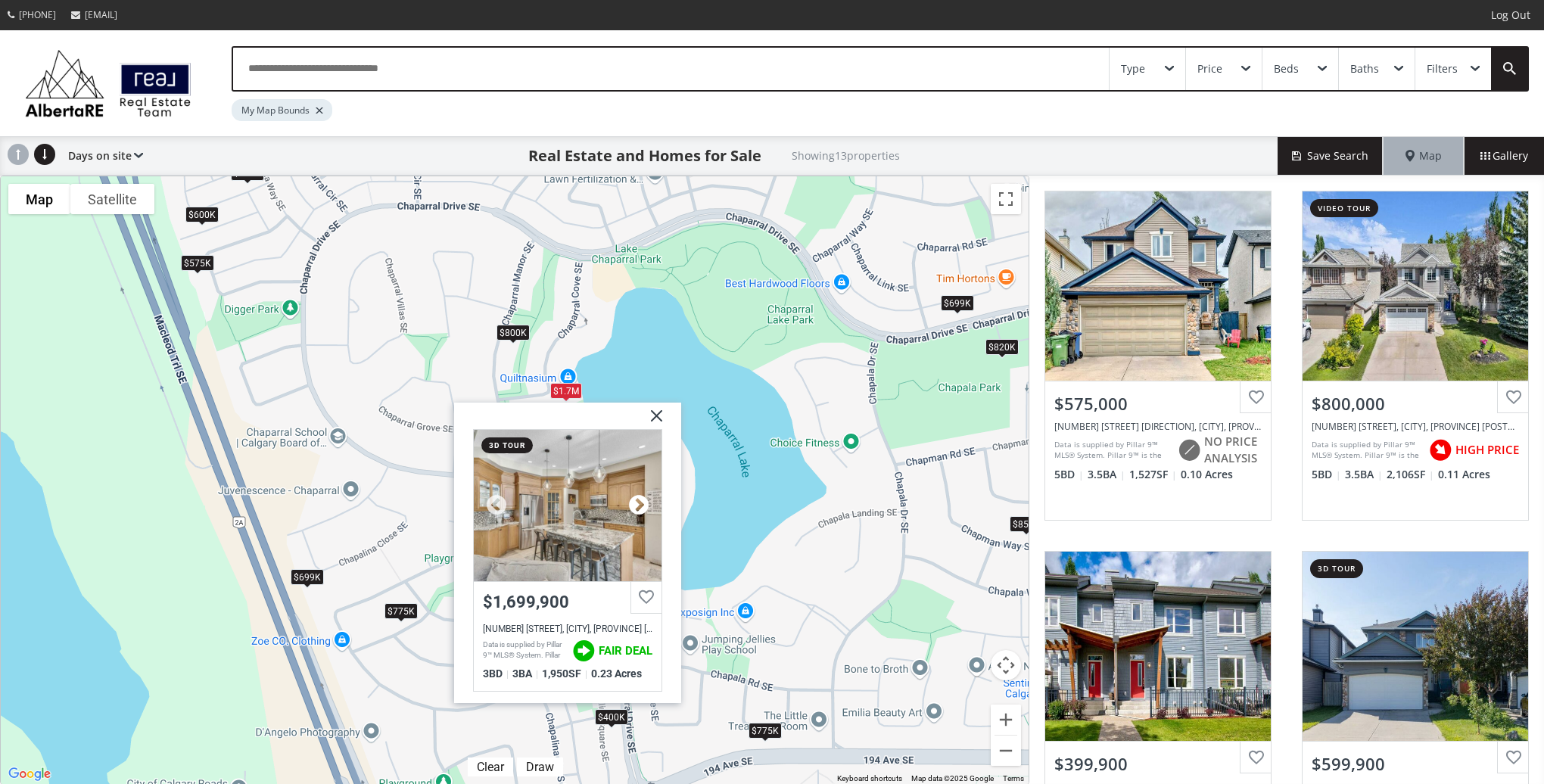 click at bounding box center [639, 506] 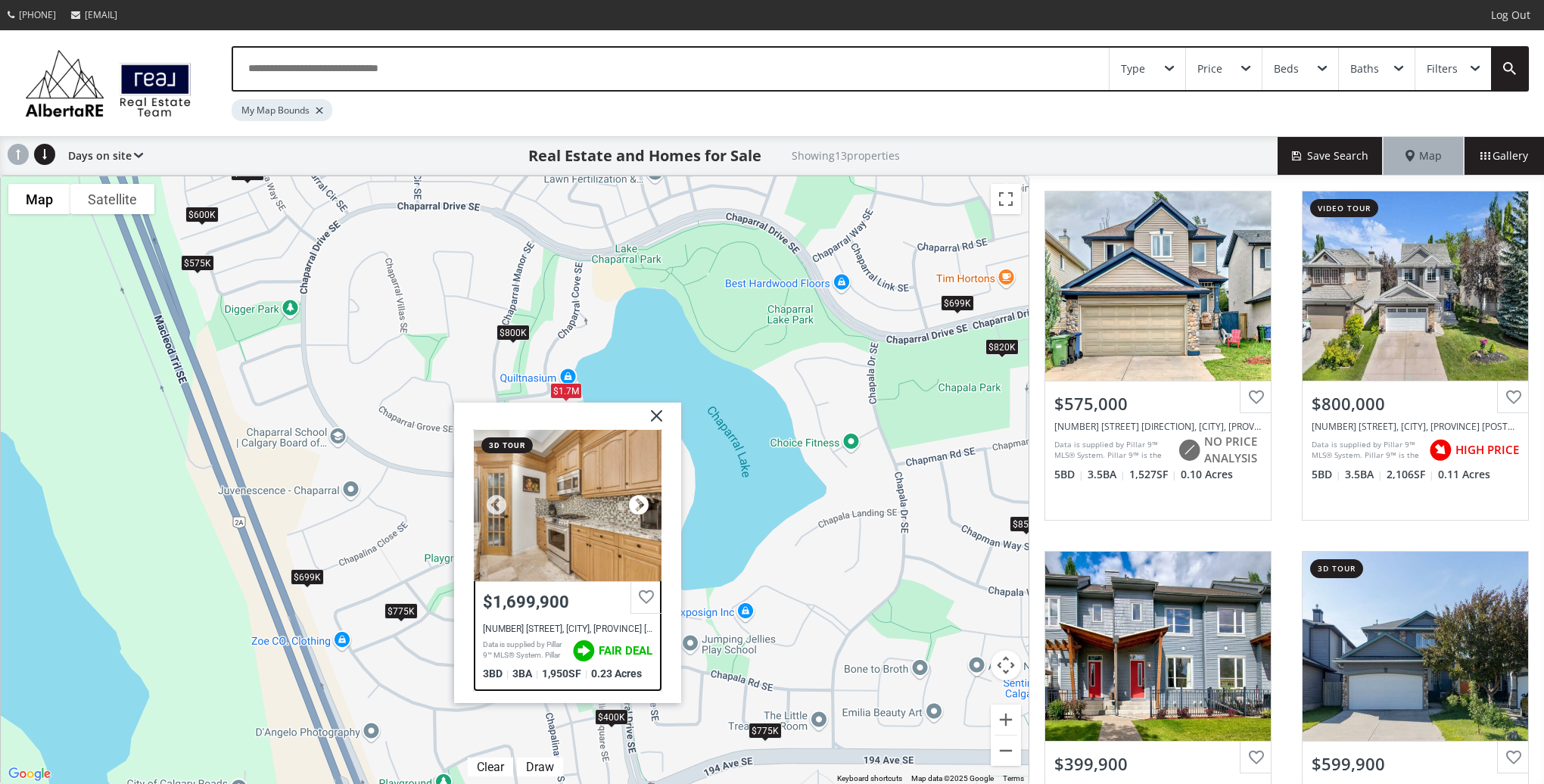 click at bounding box center [639, 506] 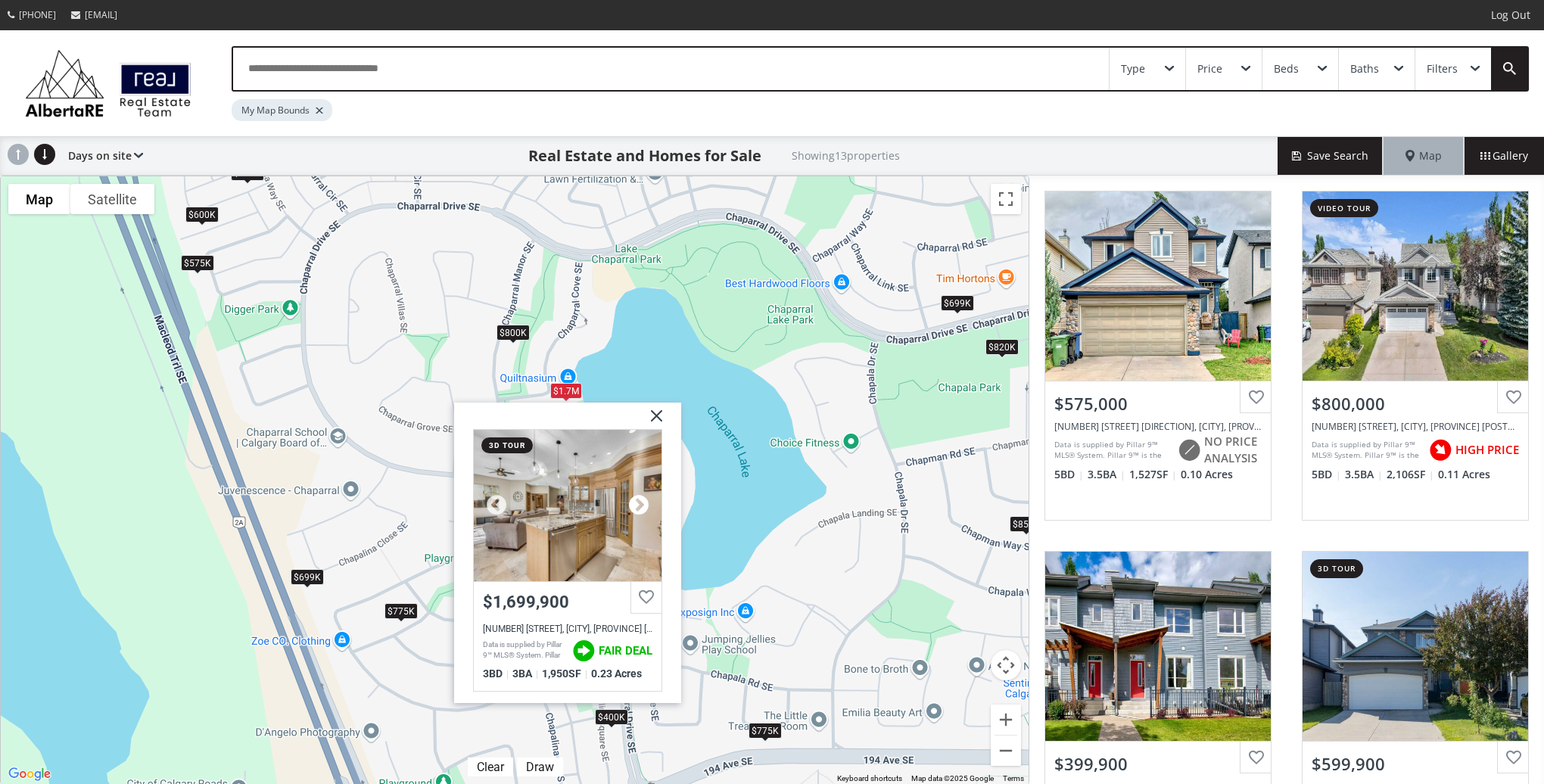 click at bounding box center [639, 506] 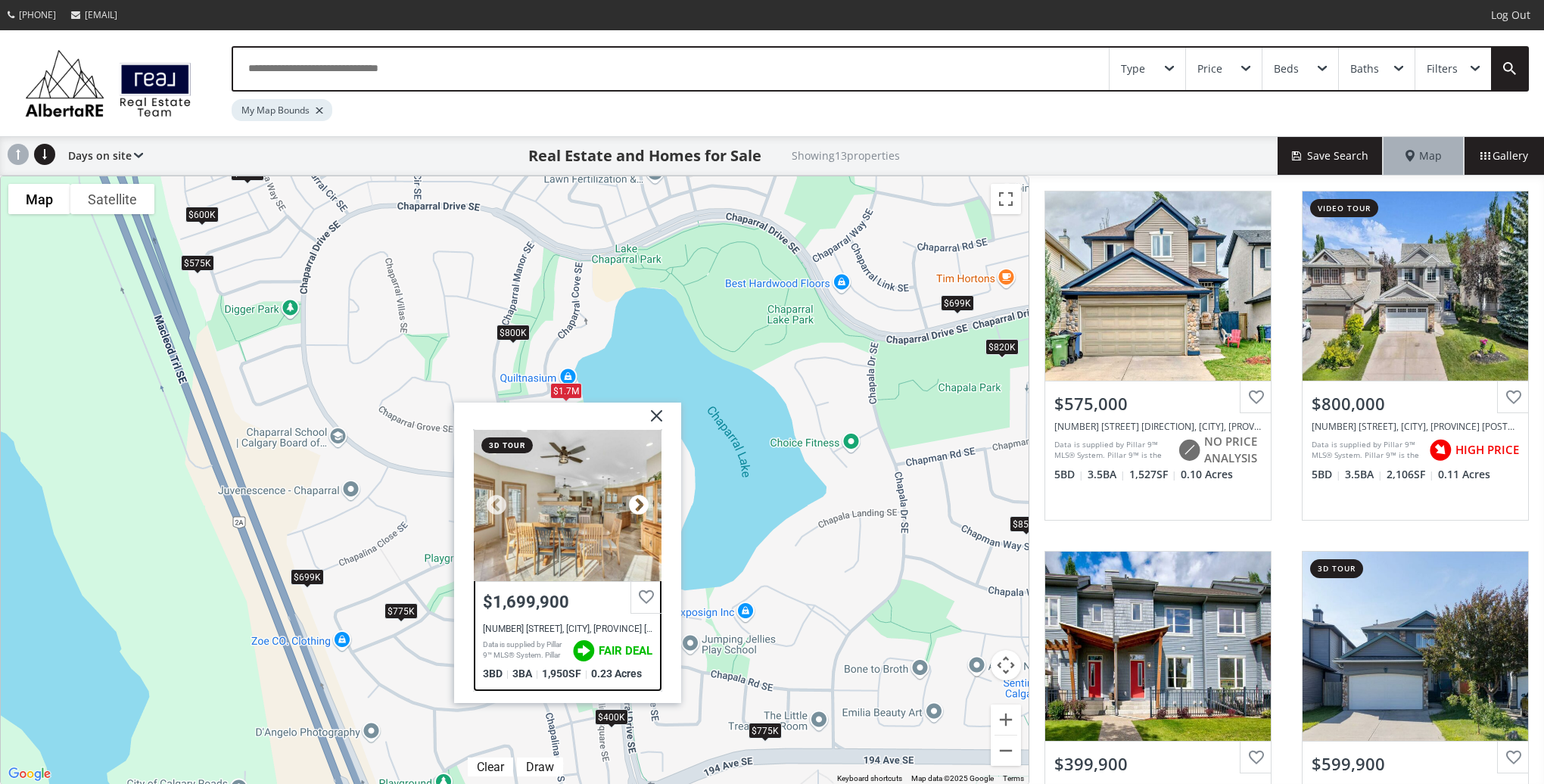 click at bounding box center [639, 506] 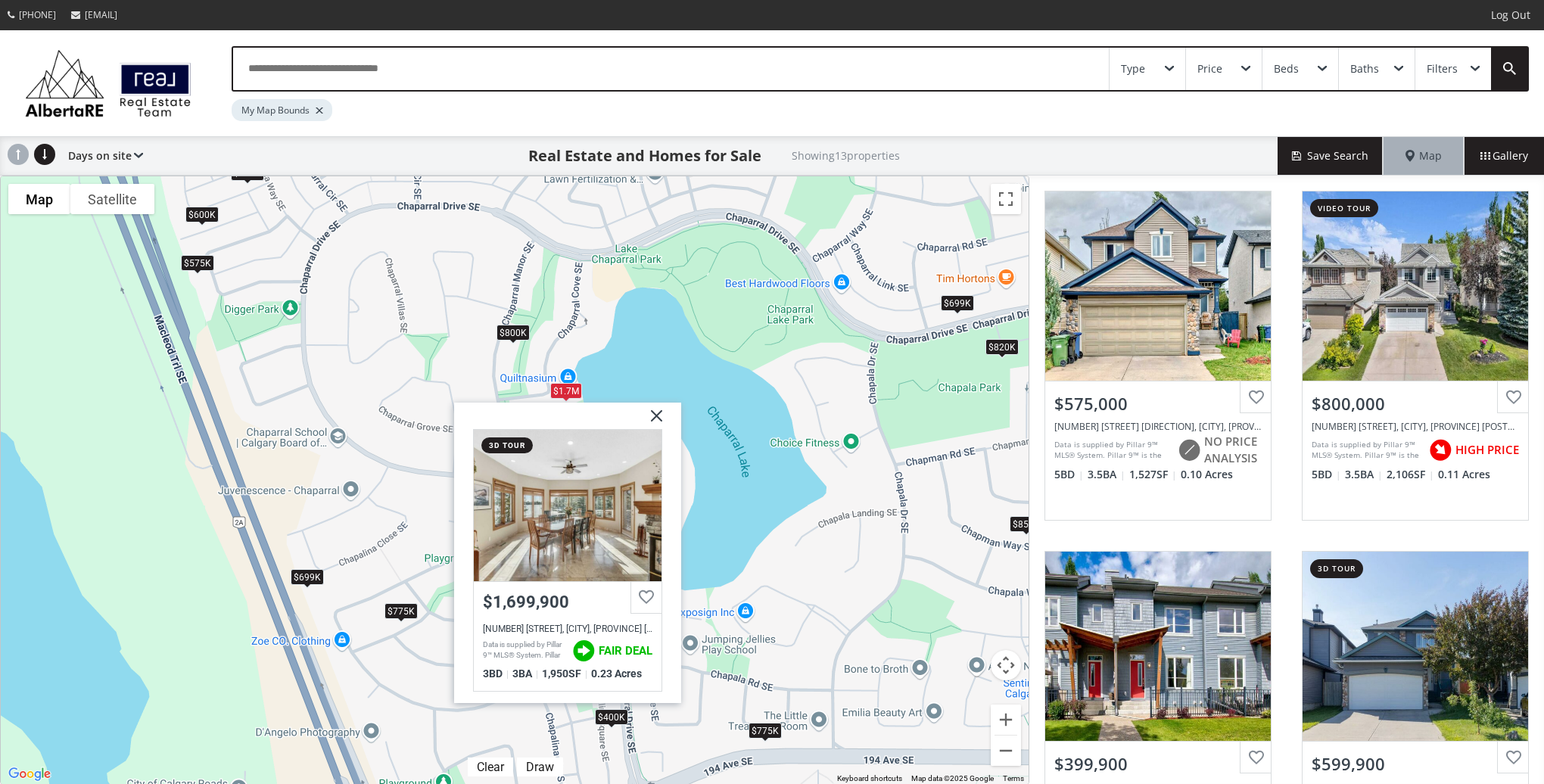 click at bounding box center [651, 422] 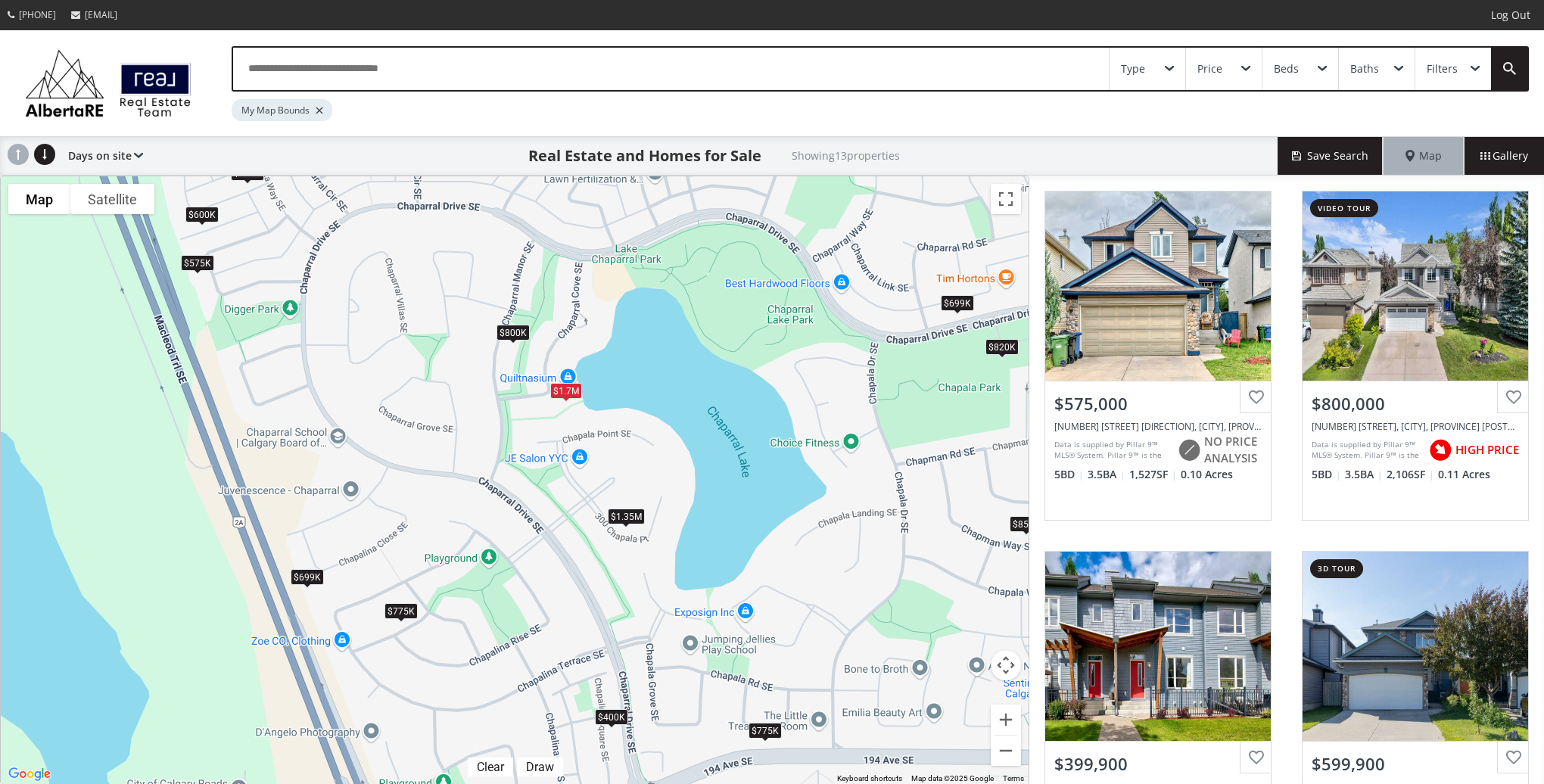 click on "$1.35M" at bounding box center (626, 516) 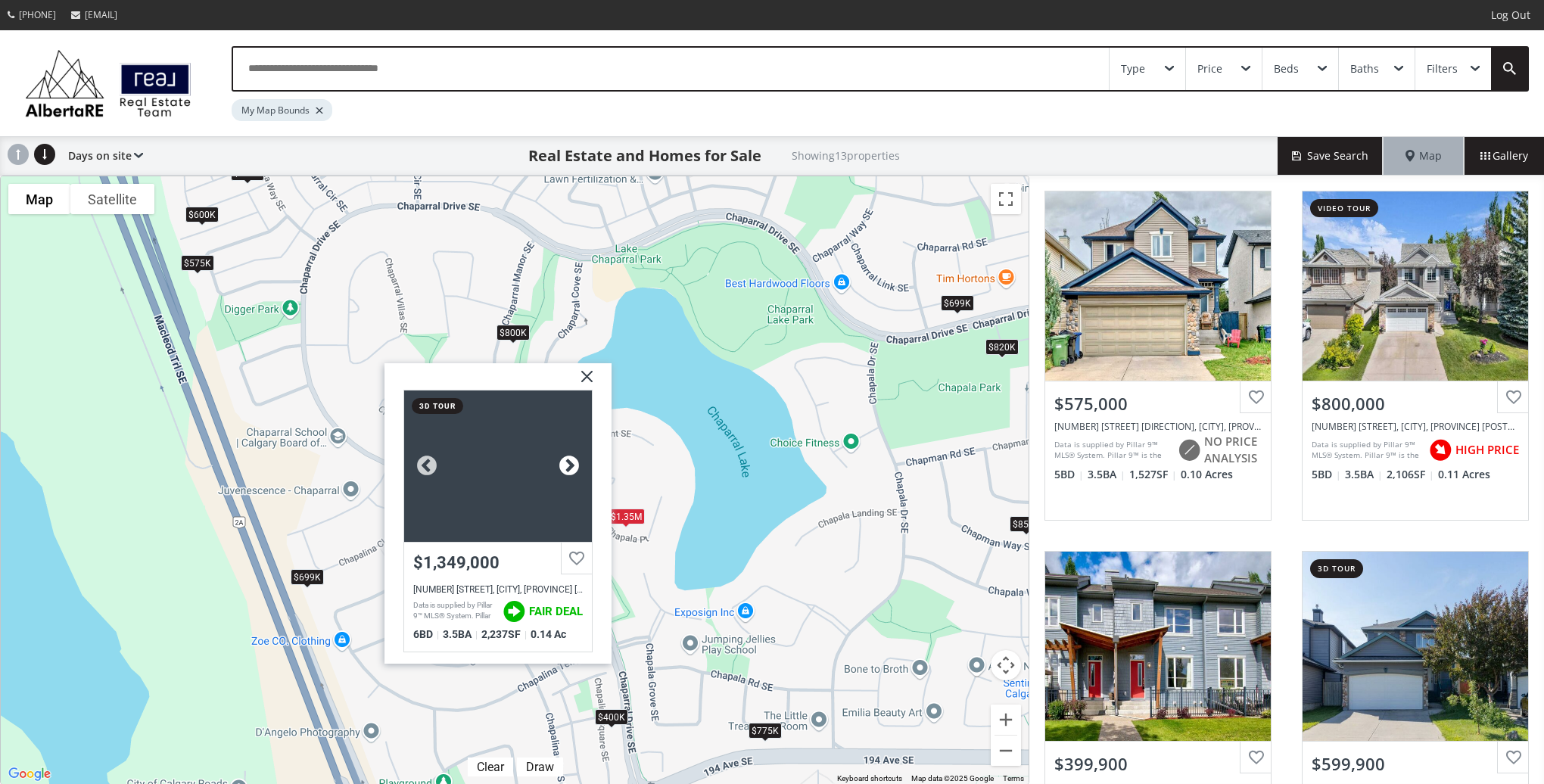click at bounding box center [569, 467] 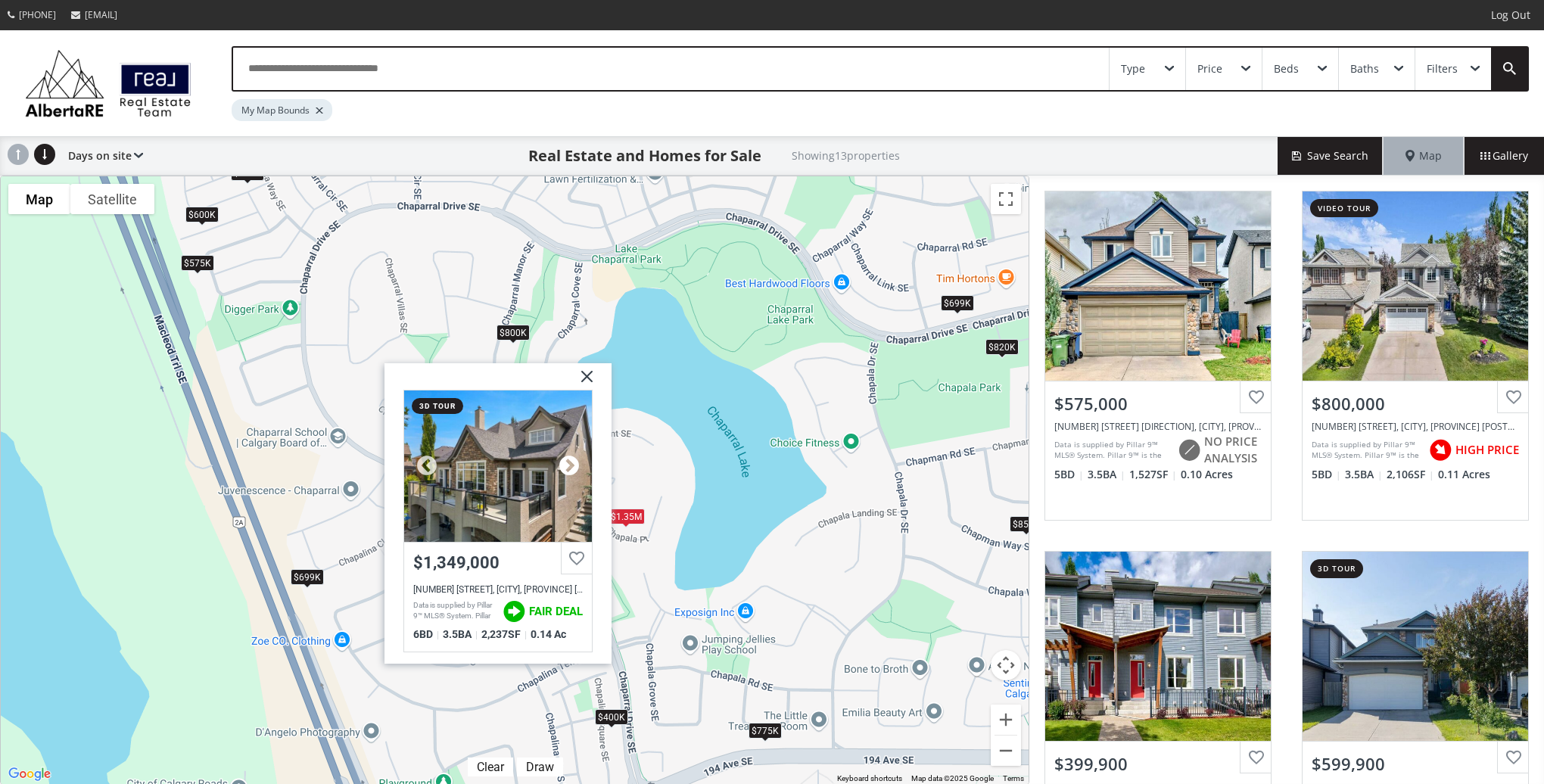 click at bounding box center [569, 467] 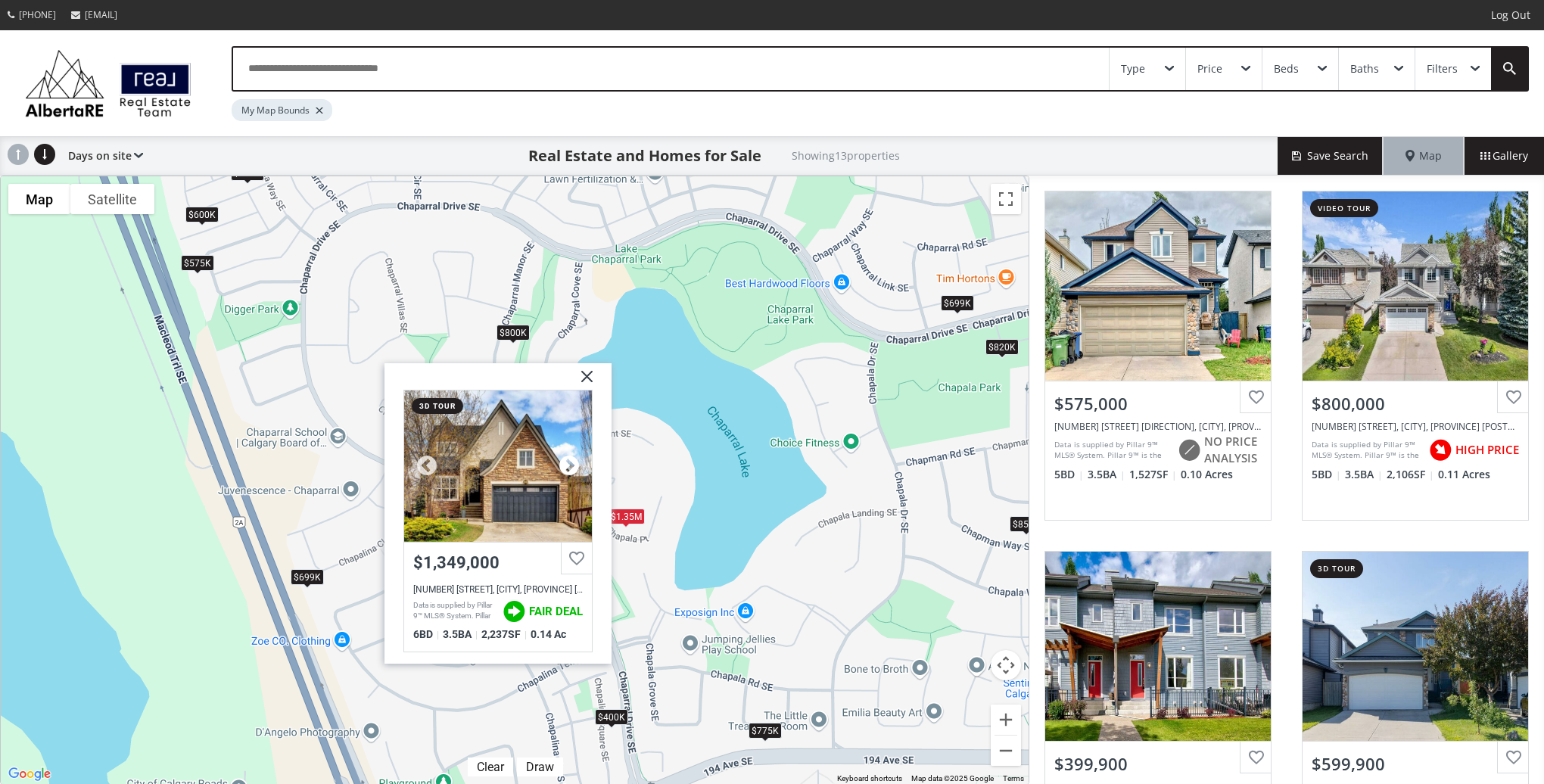 click at bounding box center [569, 467] 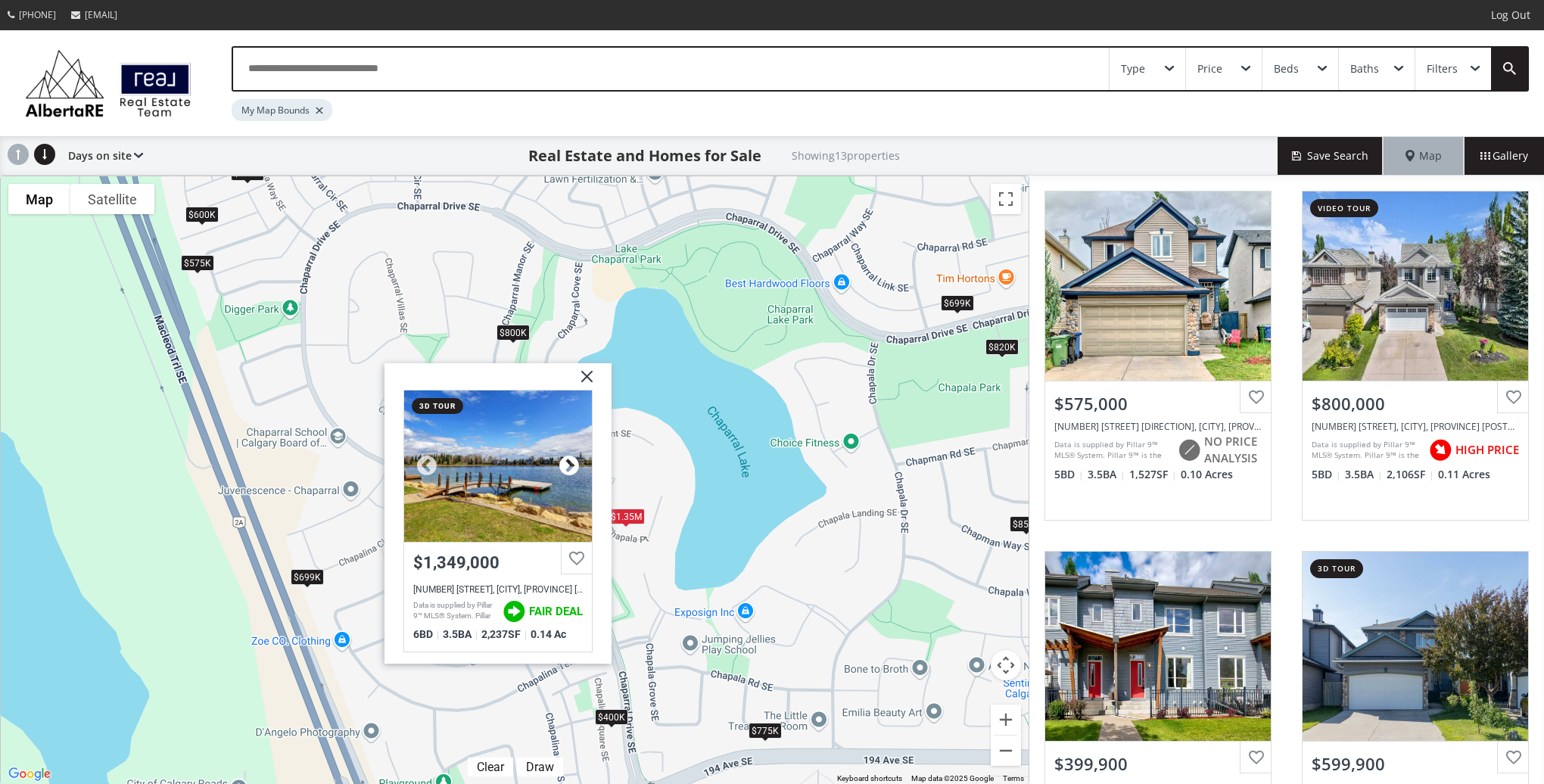 click at bounding box center (569, 467) 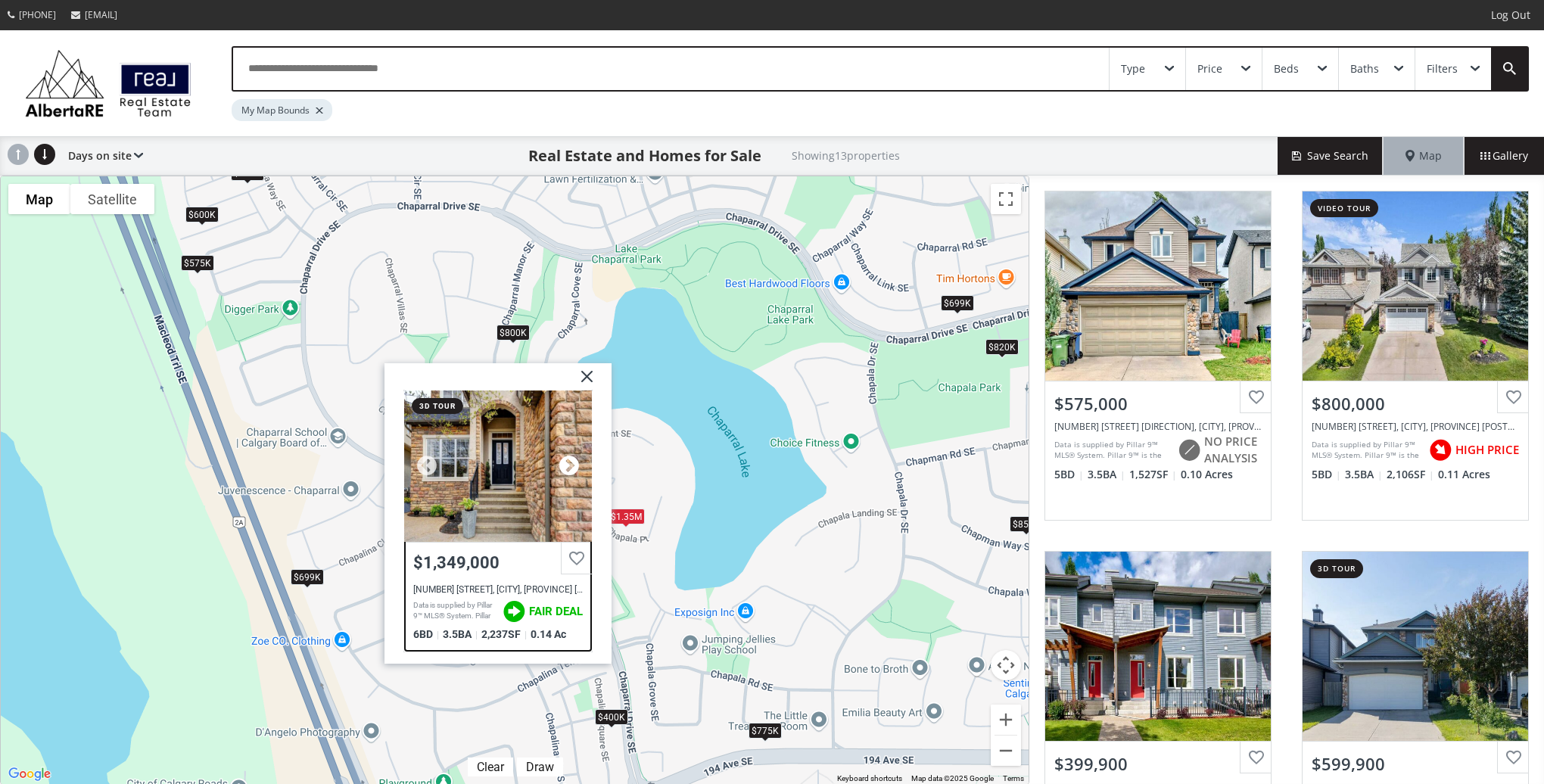 click at bounding box center [569, 467] 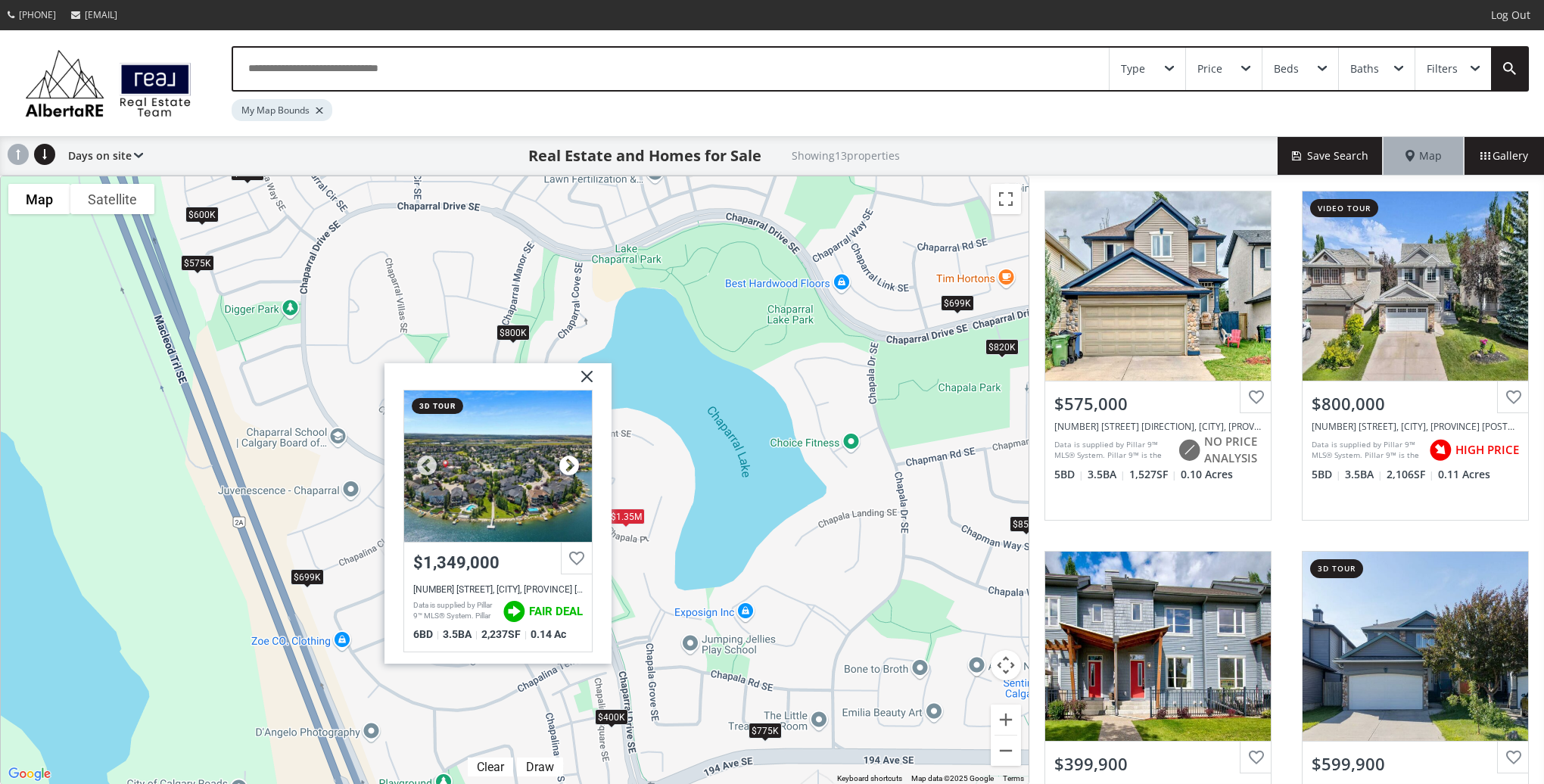 click at bounding box center (569, 467) 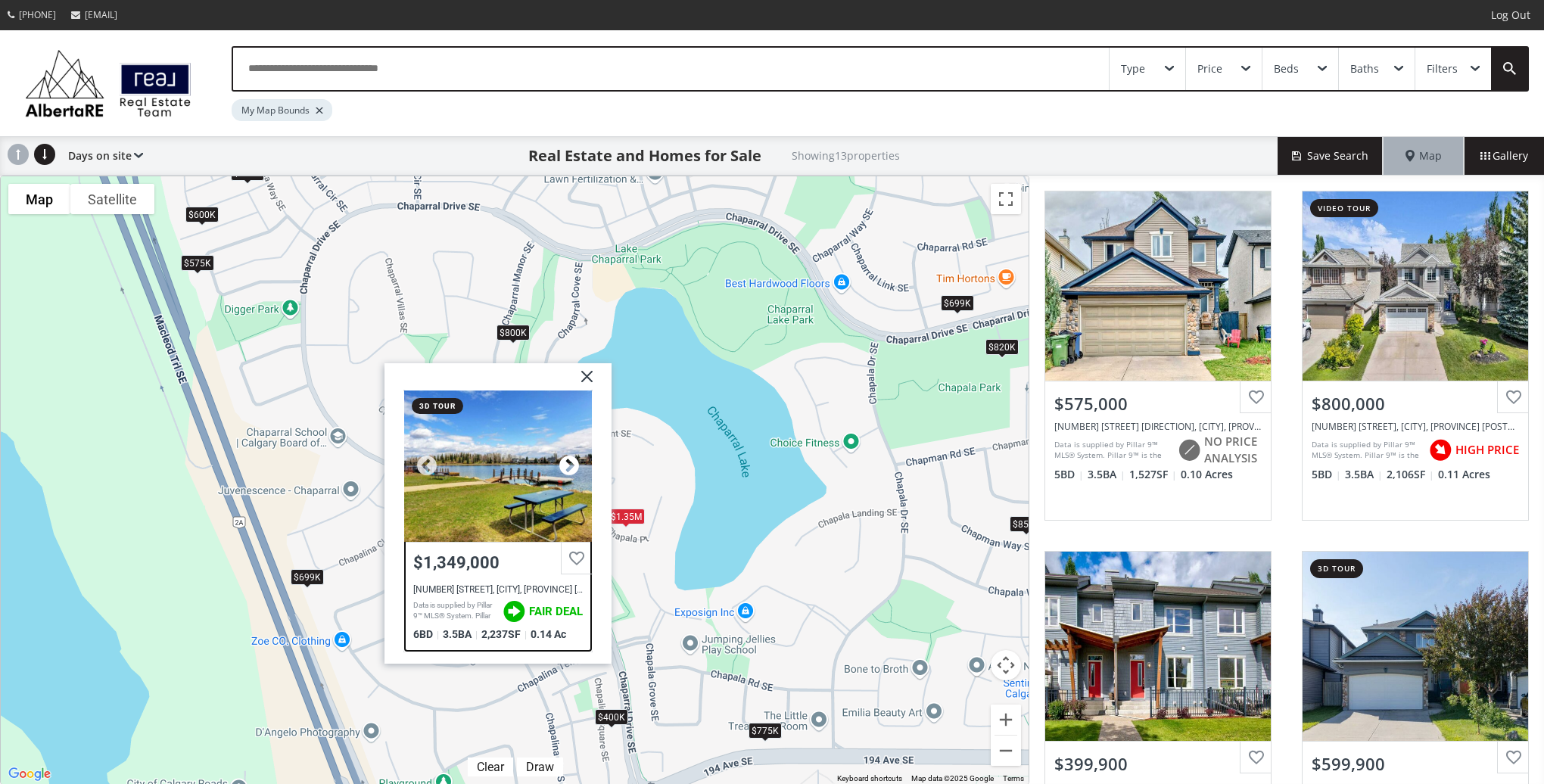 click at bounding box center [569, 467] 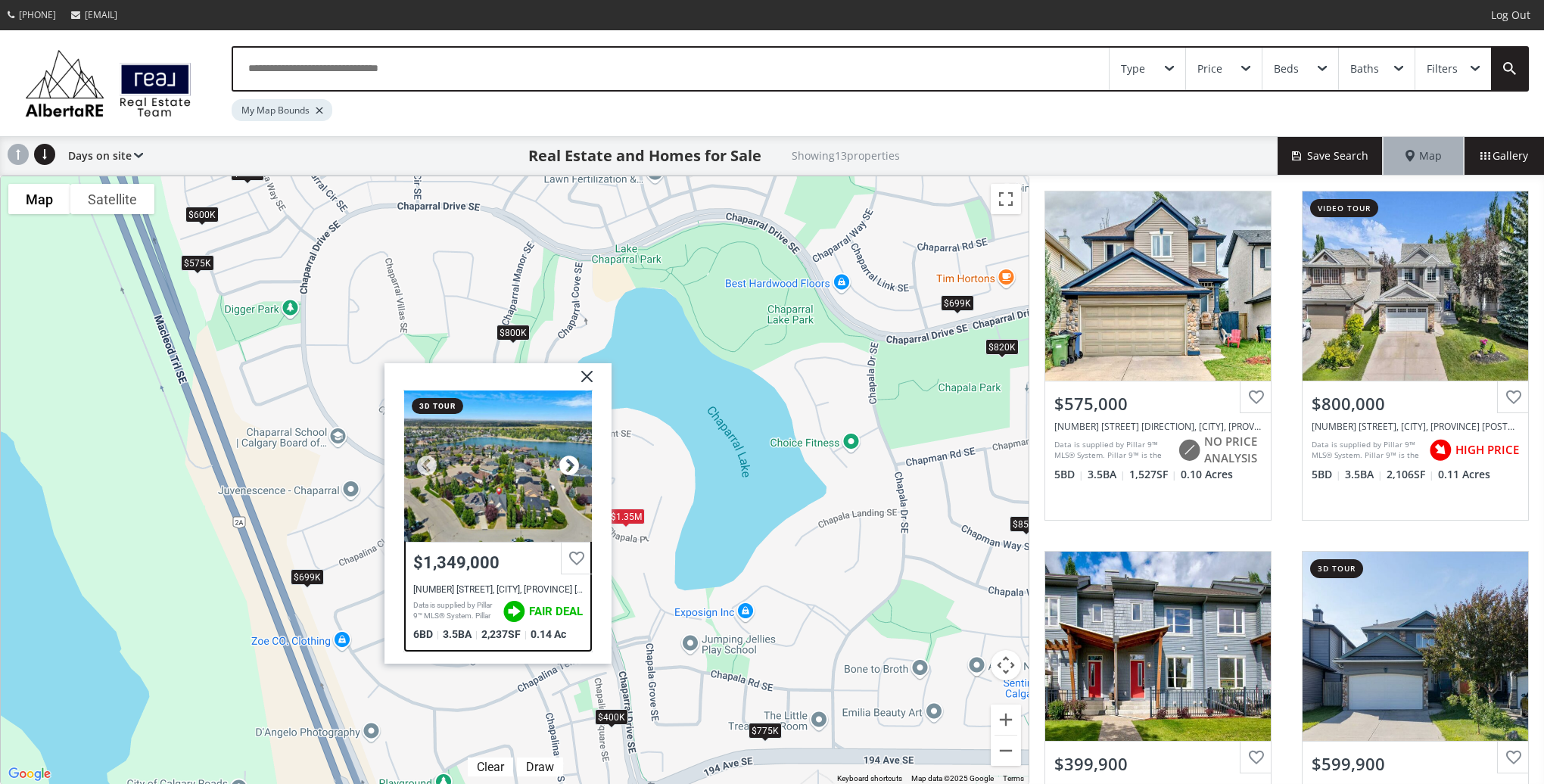click at bounding box center [569, 467] 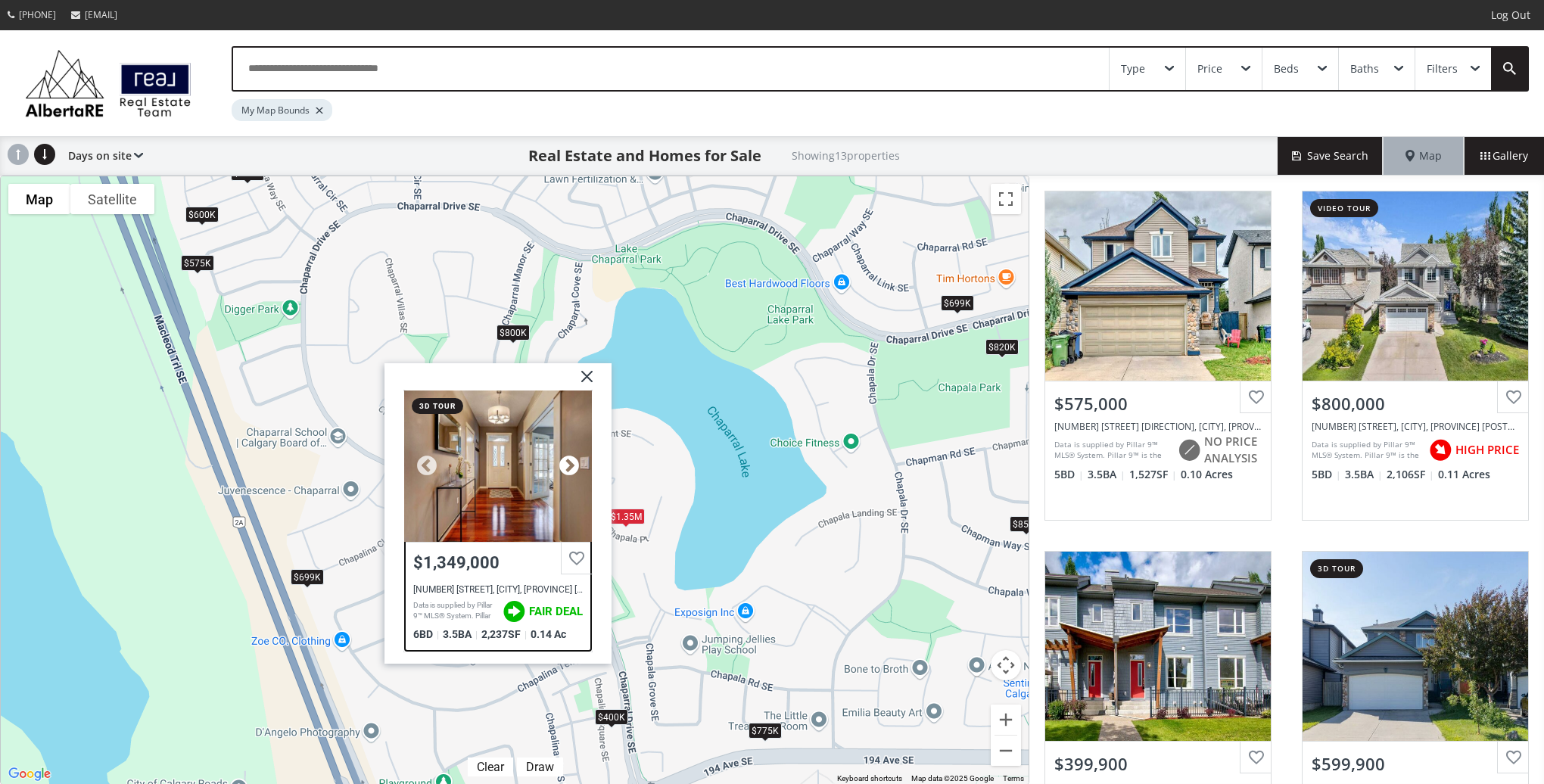 click at bounding box center [569, 467] 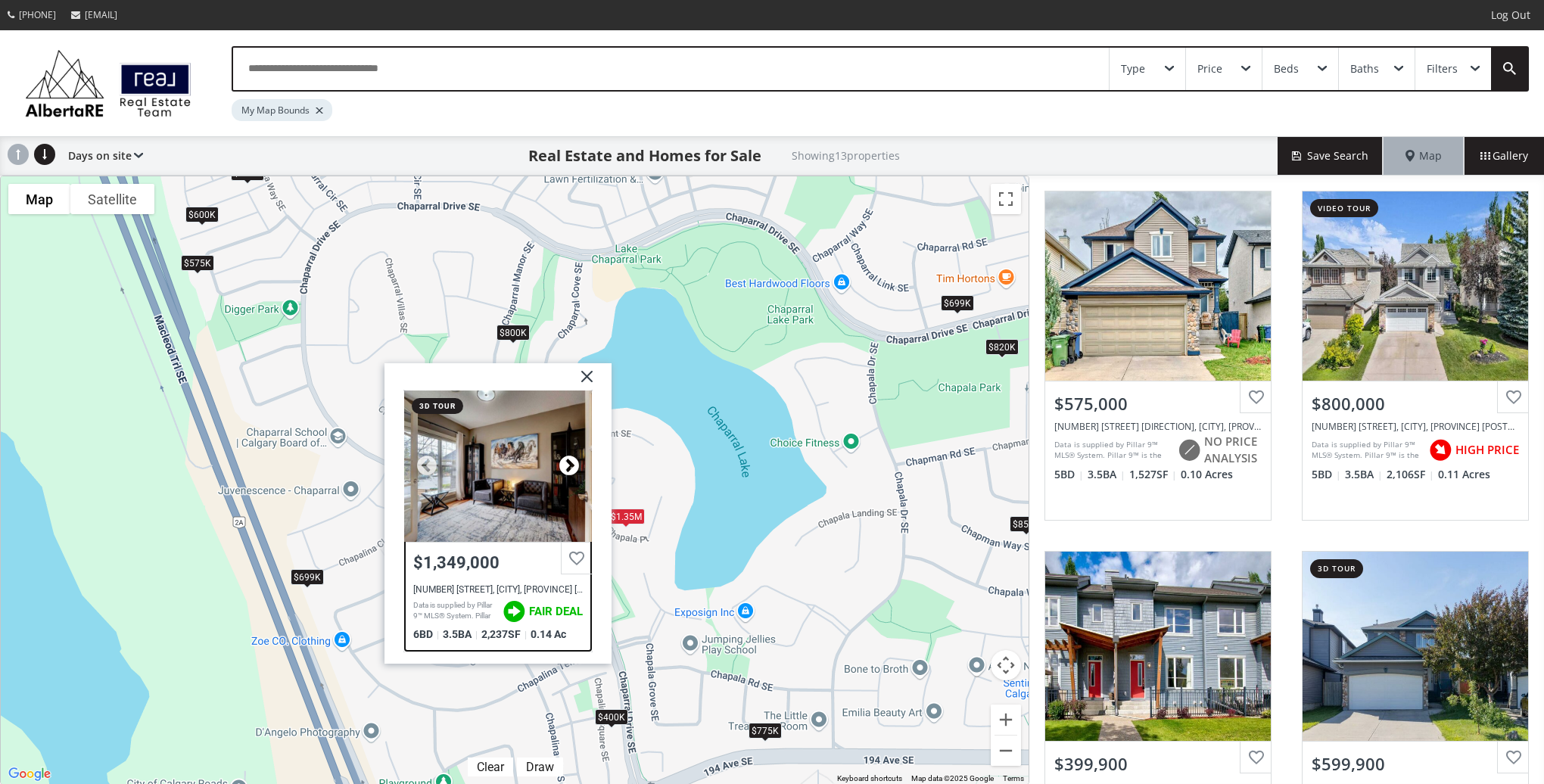 click at bounding box center (569, 467) 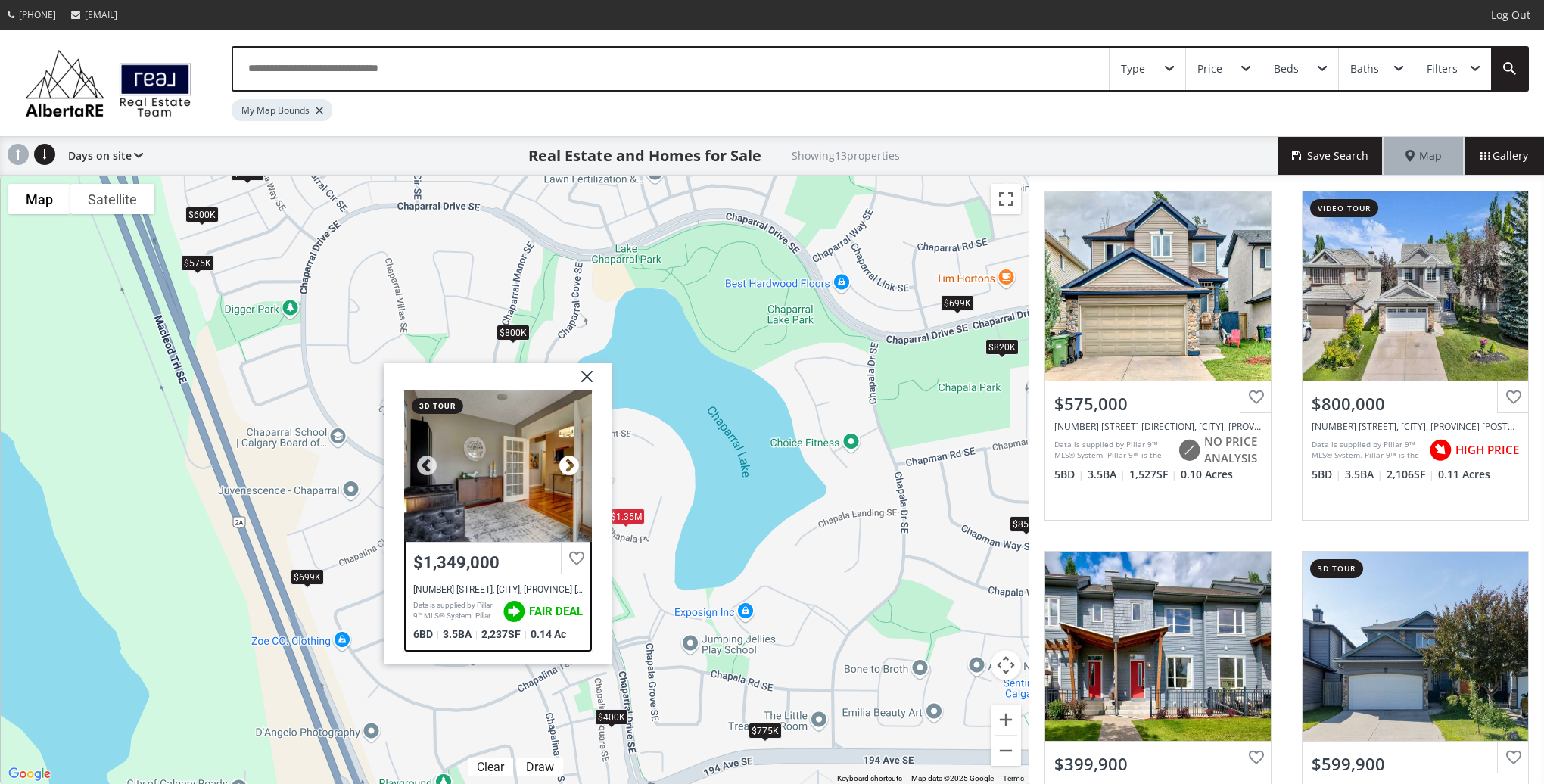 click at bounding box center (569, 467) 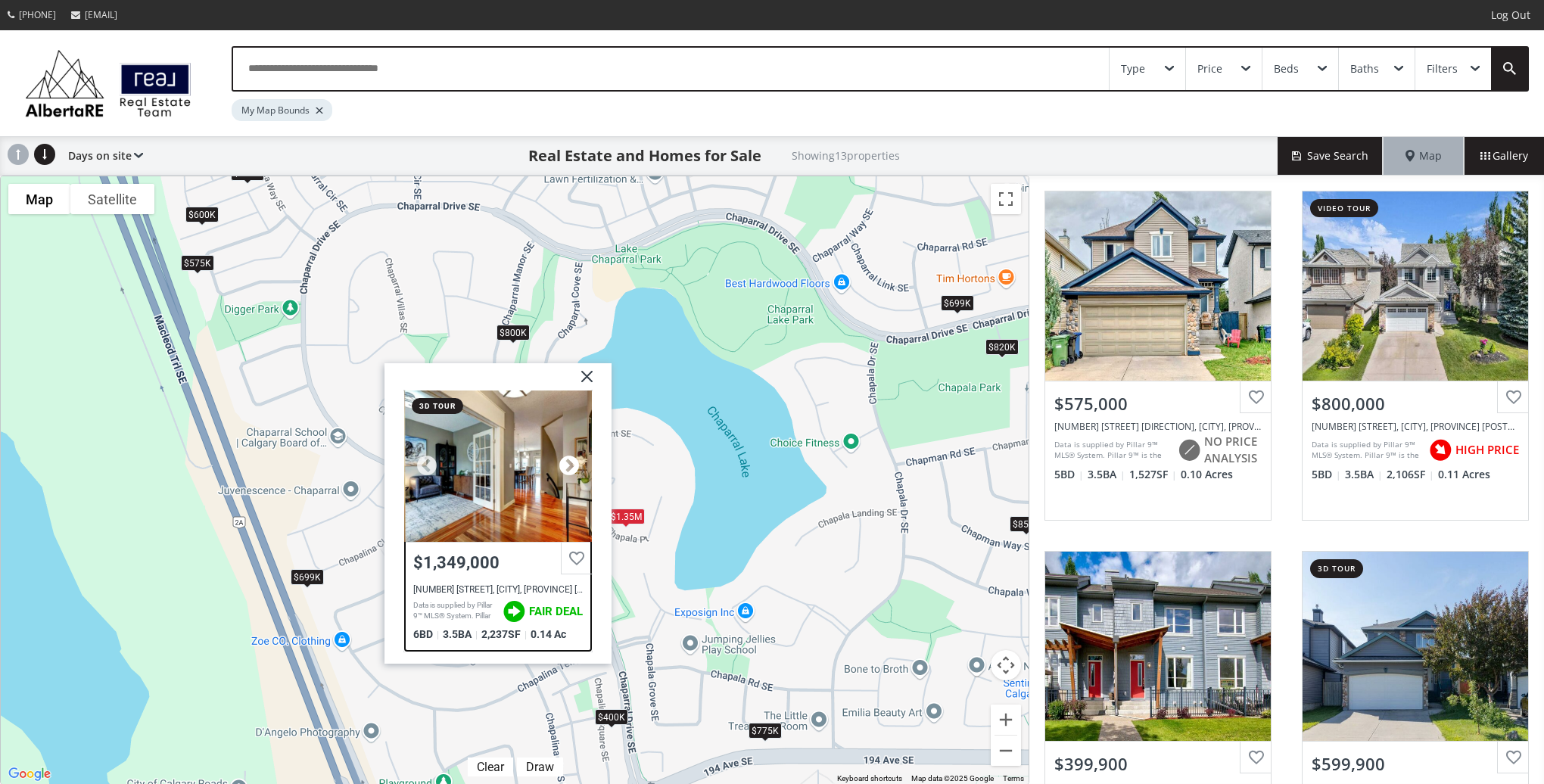 click at bounding box center [569, 467] 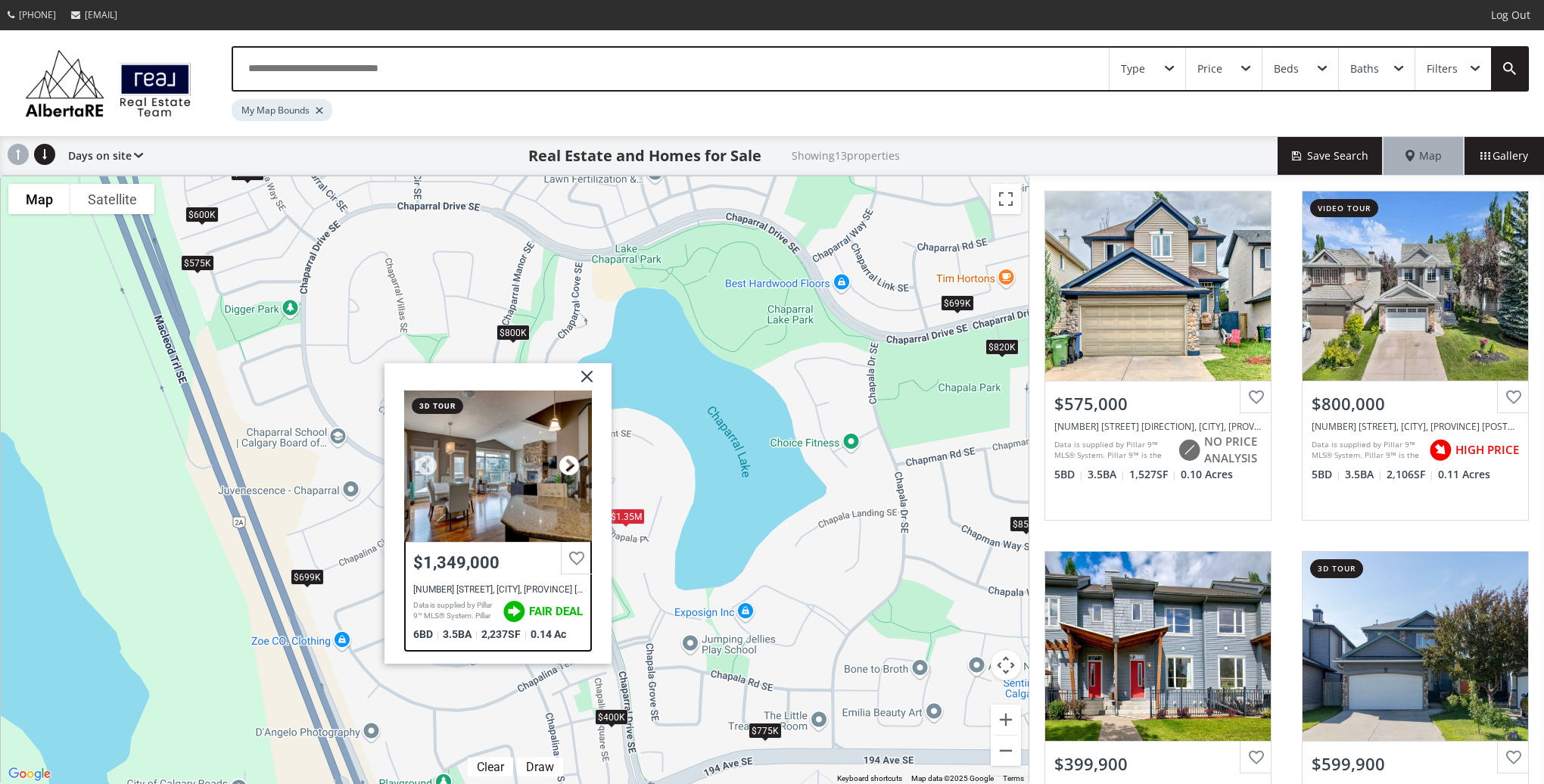 click at bounding box center [569, 467] 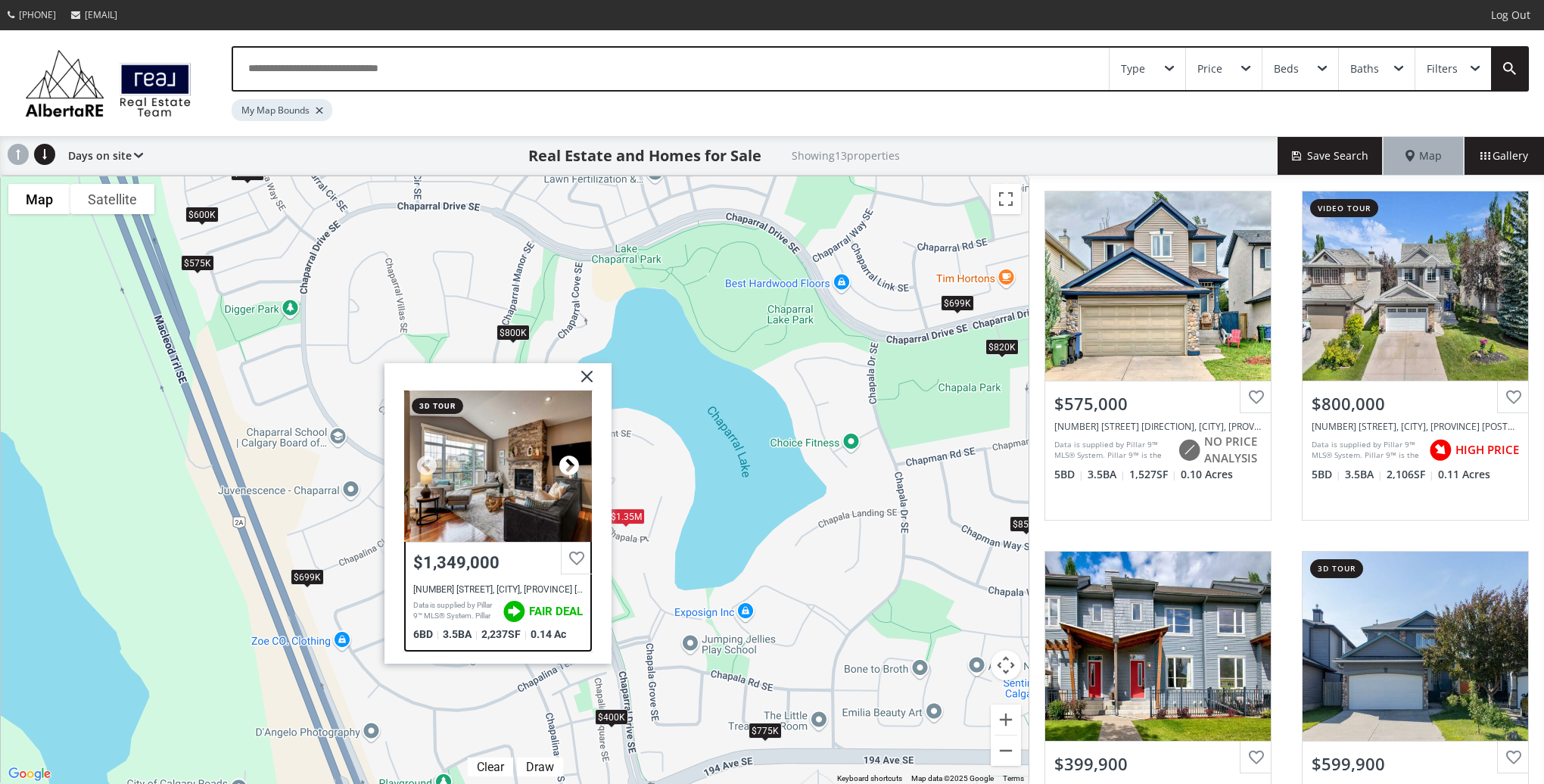 click at bounding box center [569, 467] 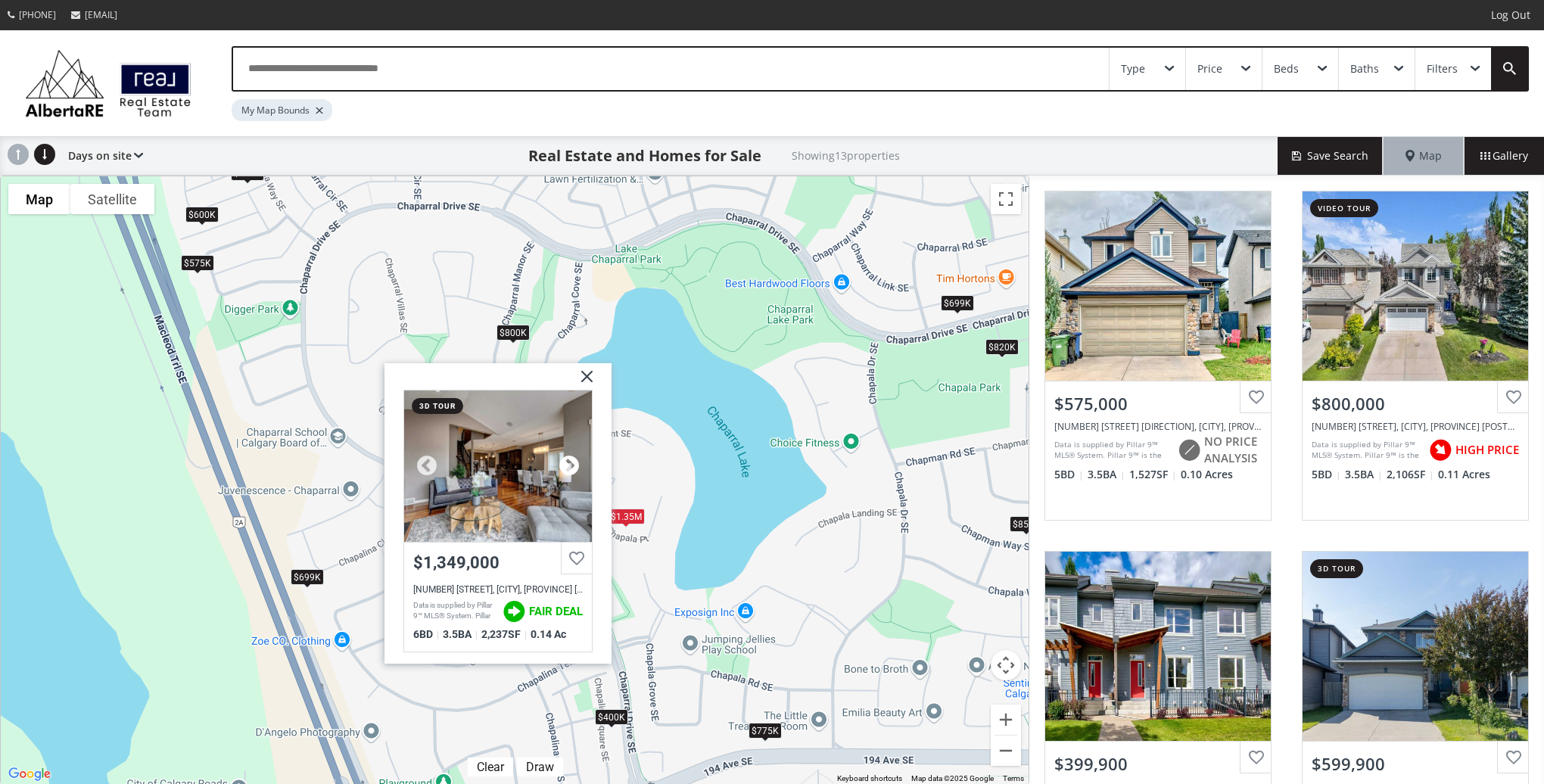 click at bounding box center (569, 467) 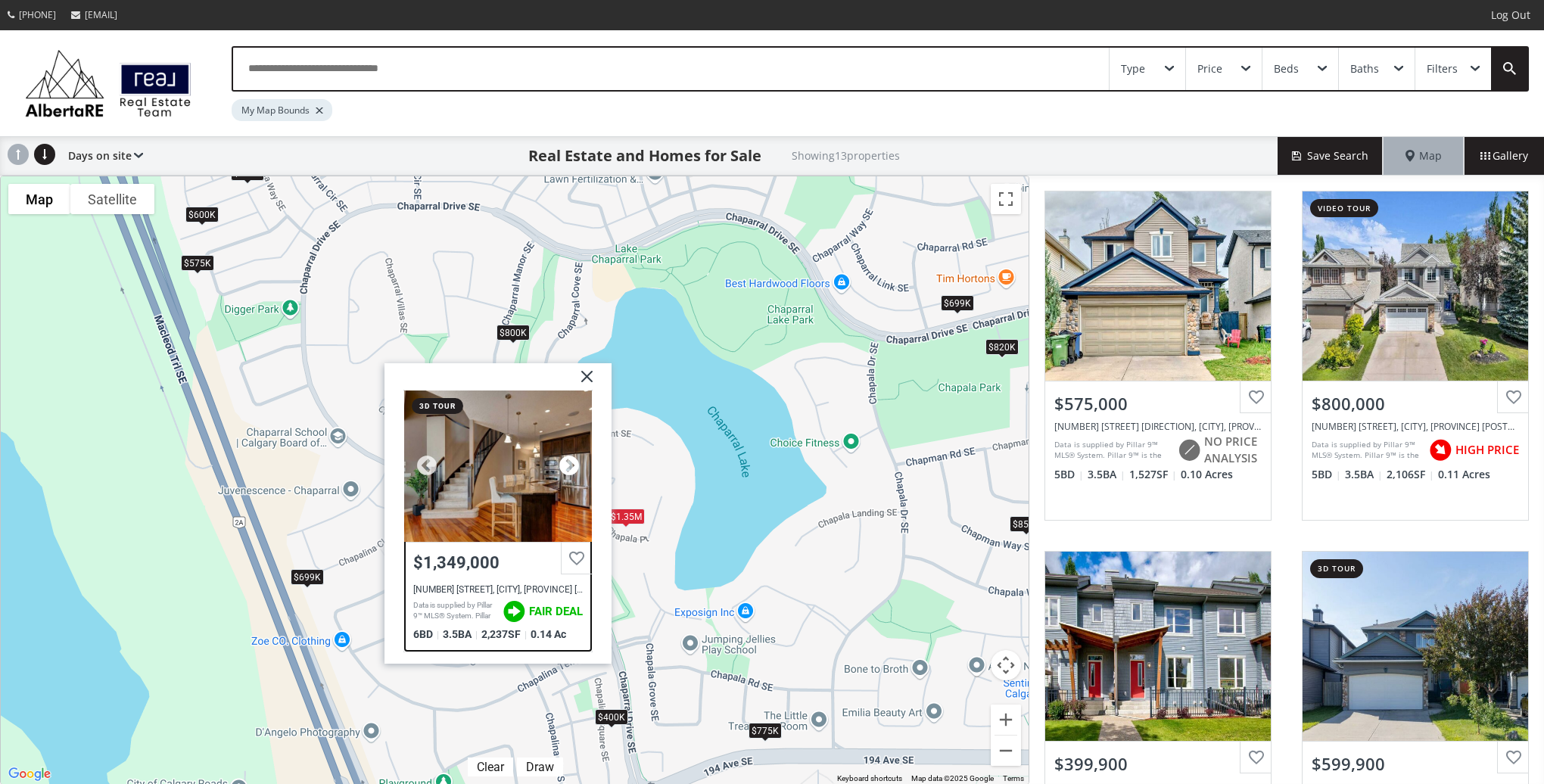 click at bounding box center (569, 467) 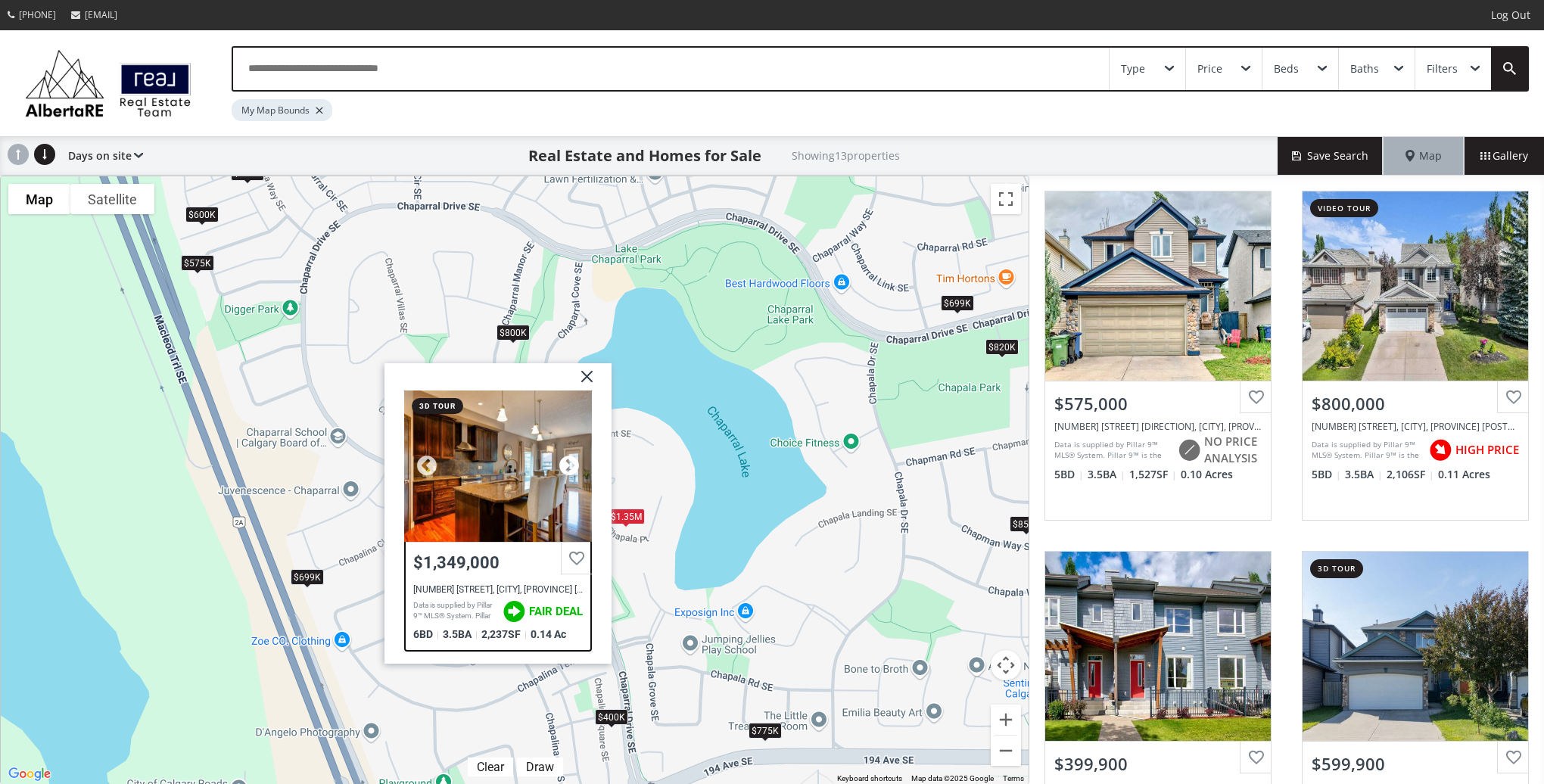click at bounding box center [569, 467] 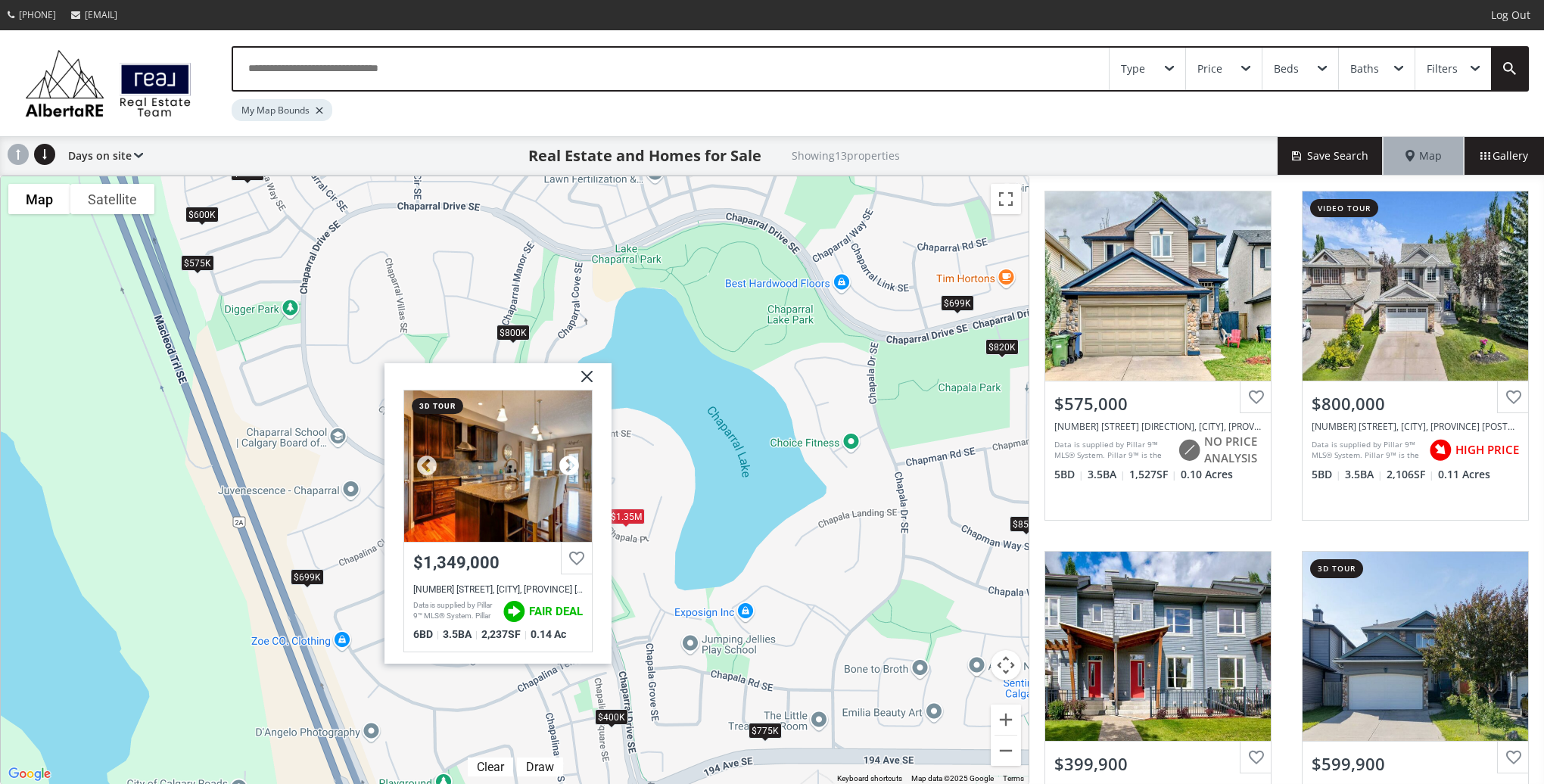 click at bounding box center [569, 467] 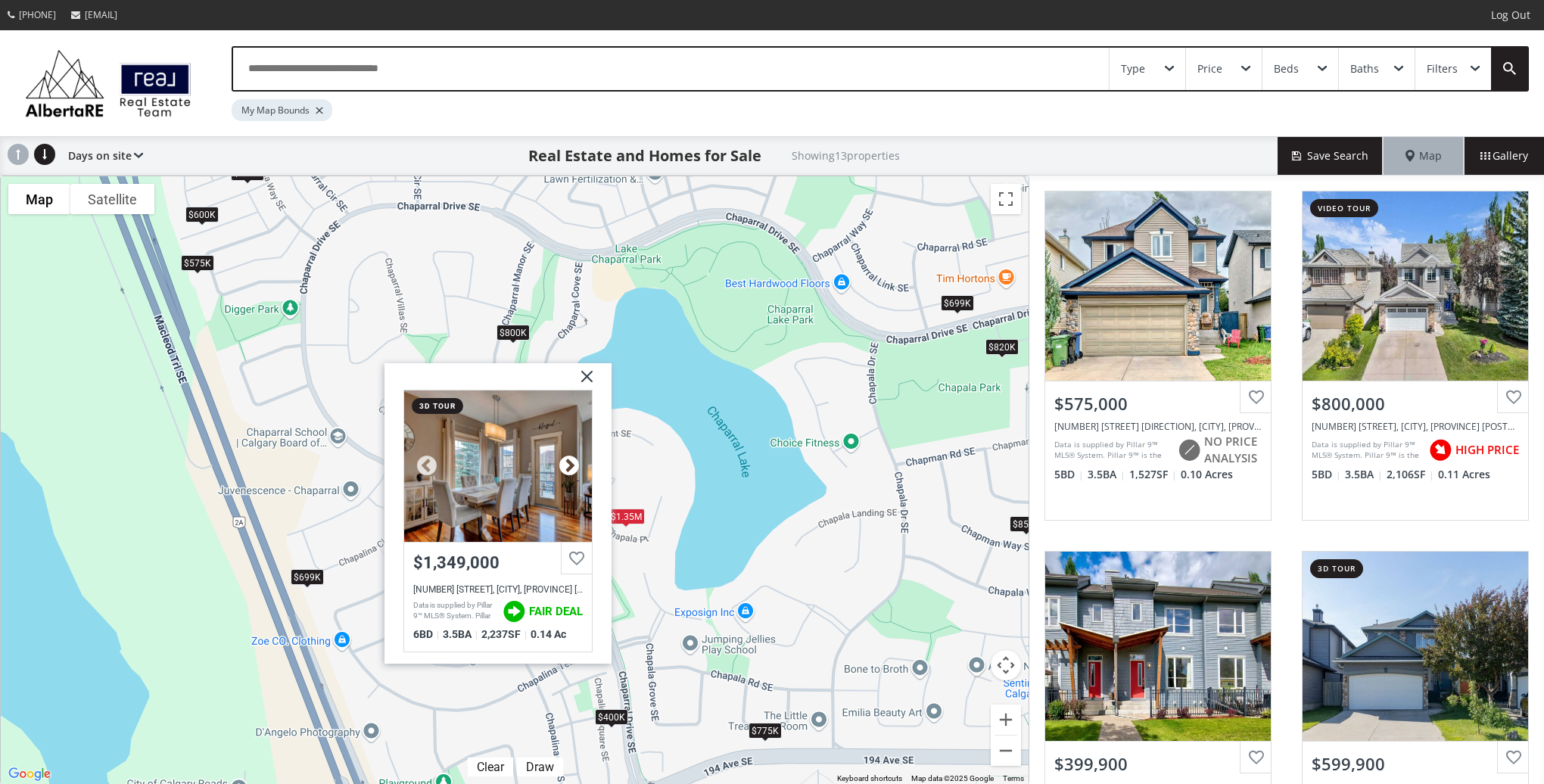 click at bounding box center (569, 467) 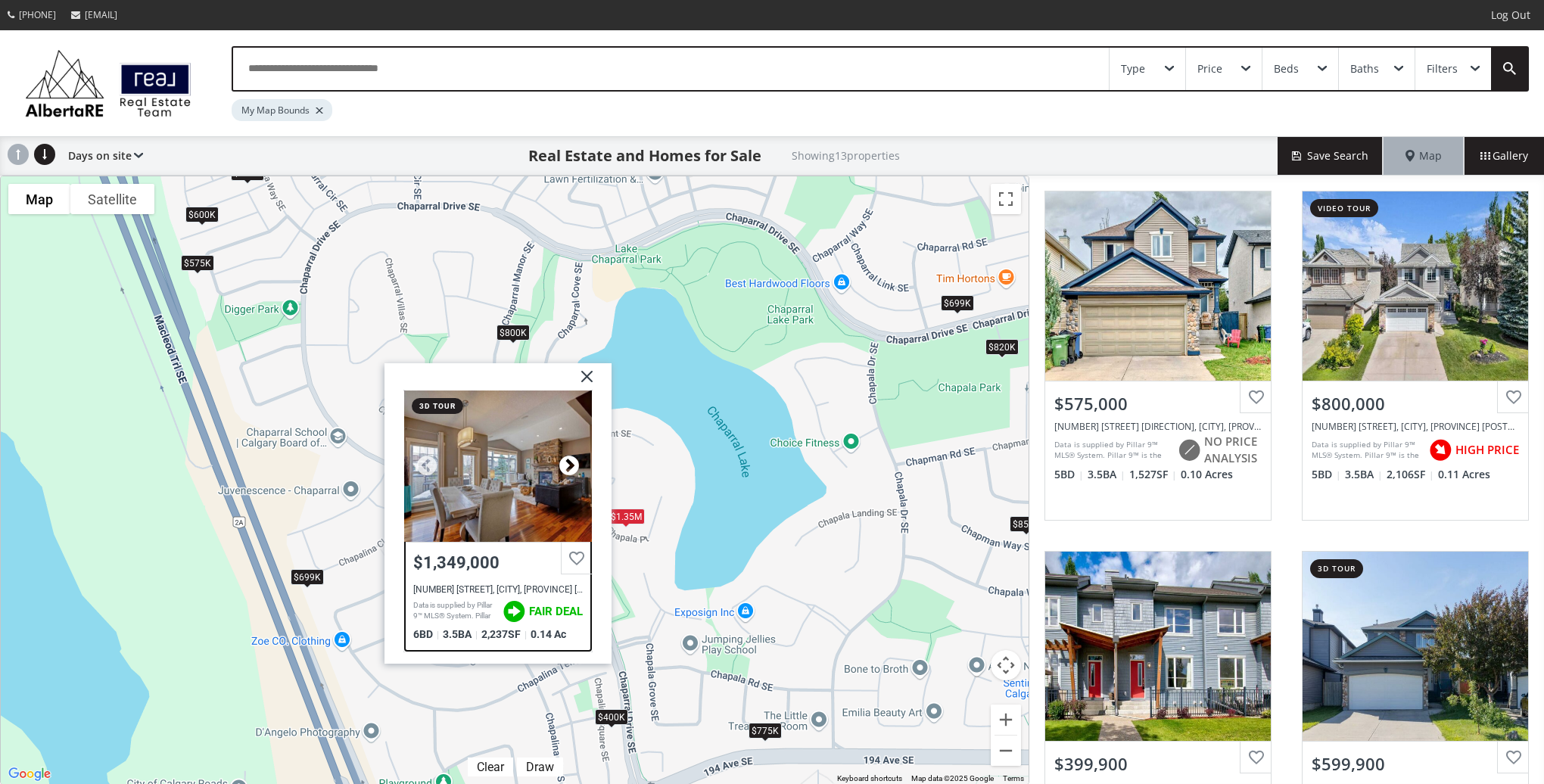 click at bounding box center [569, 467] 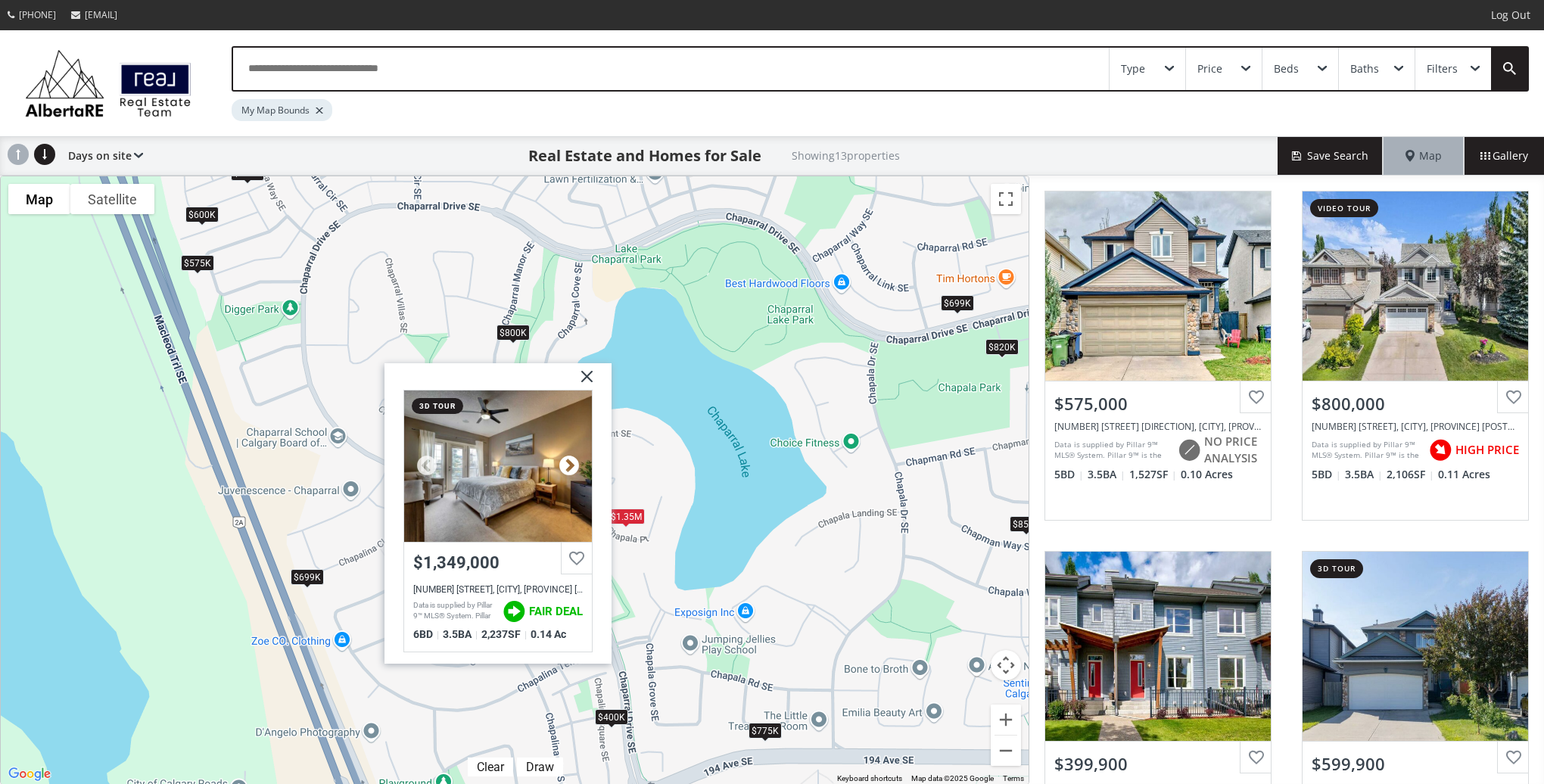 click at bounding box center (569, 467) 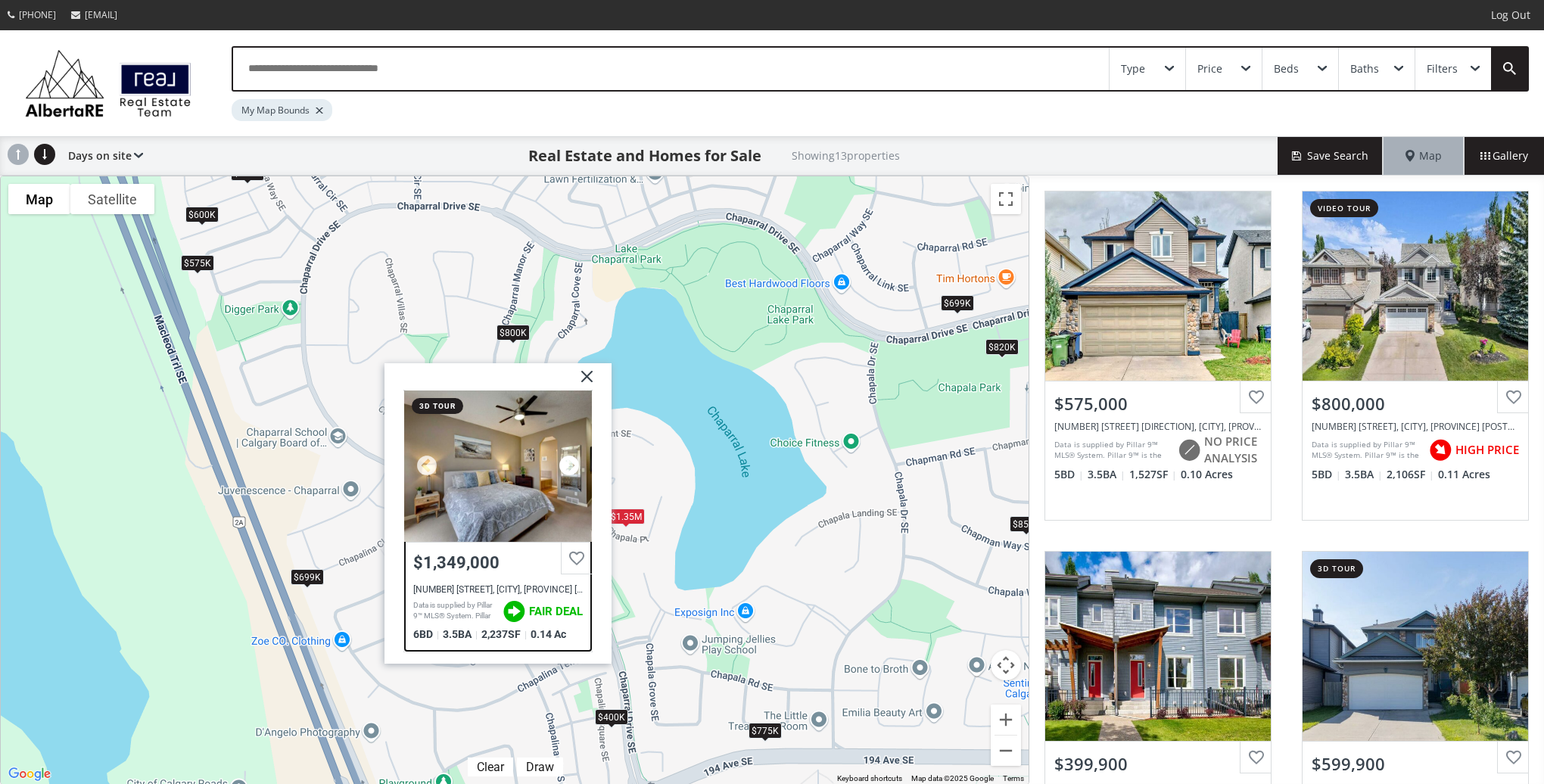 click at bounding box center [569, 467] 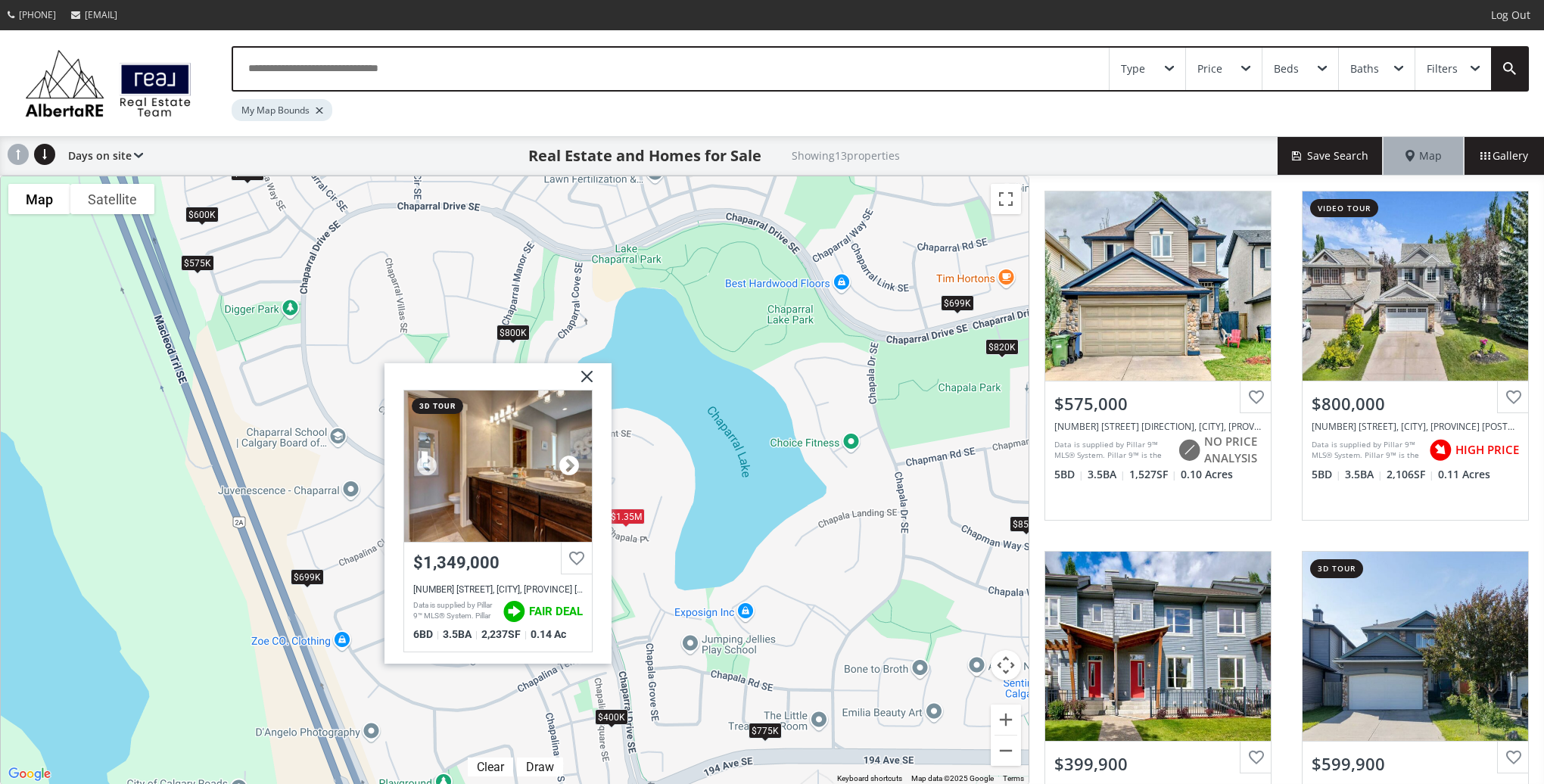 click at bounding box center [569, 467] 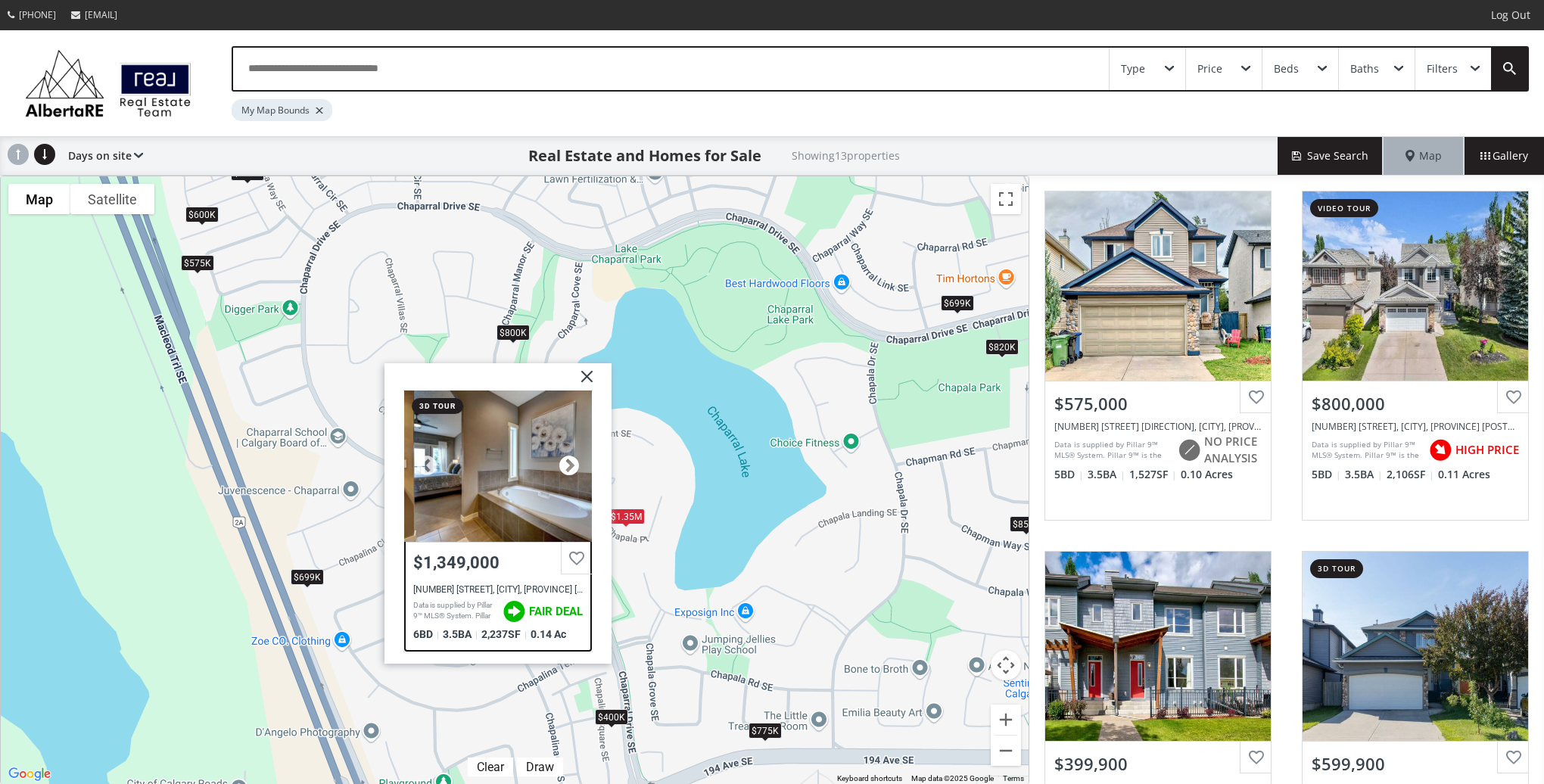 click at bounding box center (569, 467) 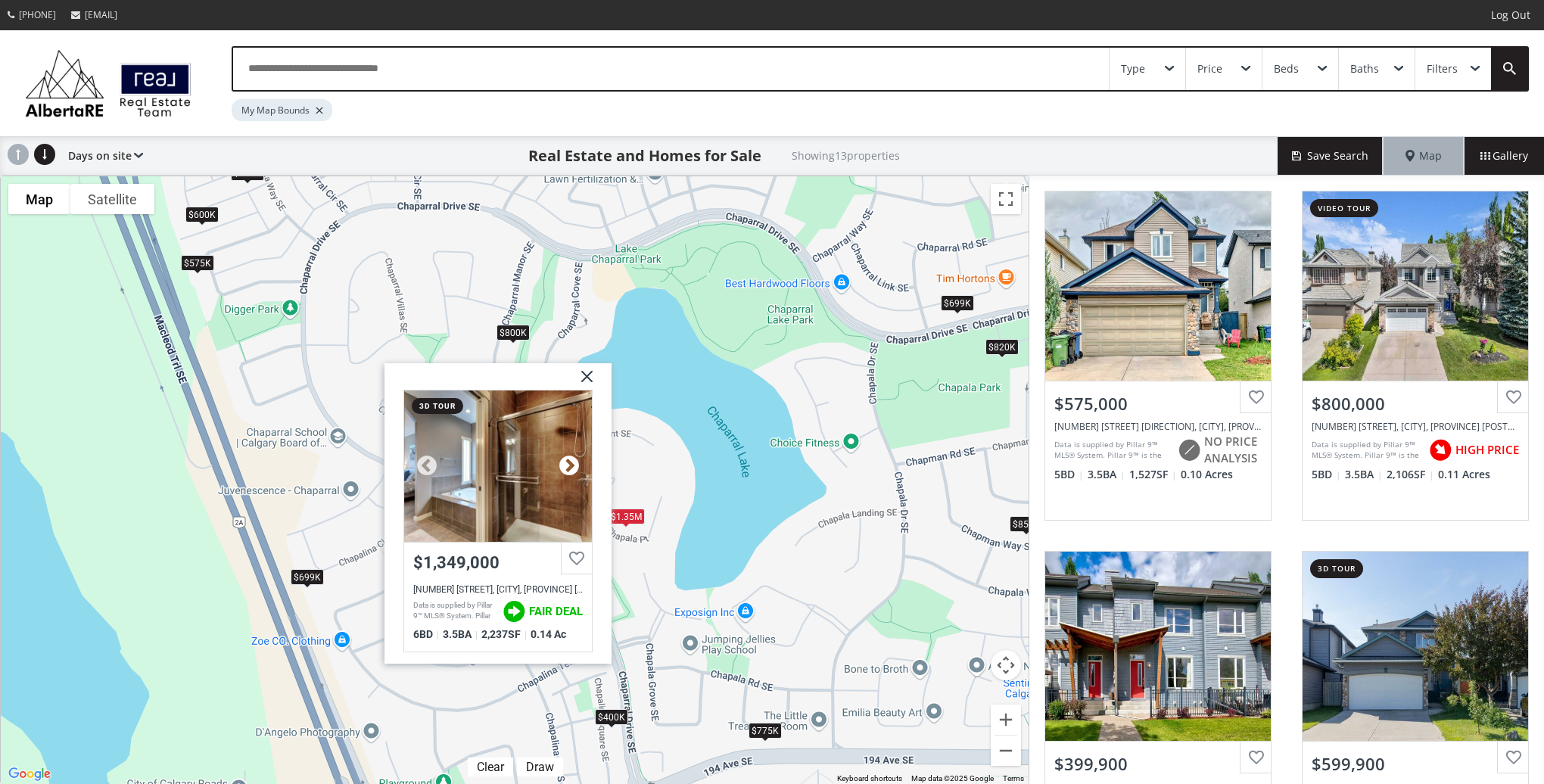click at bounding box center (569, 467) 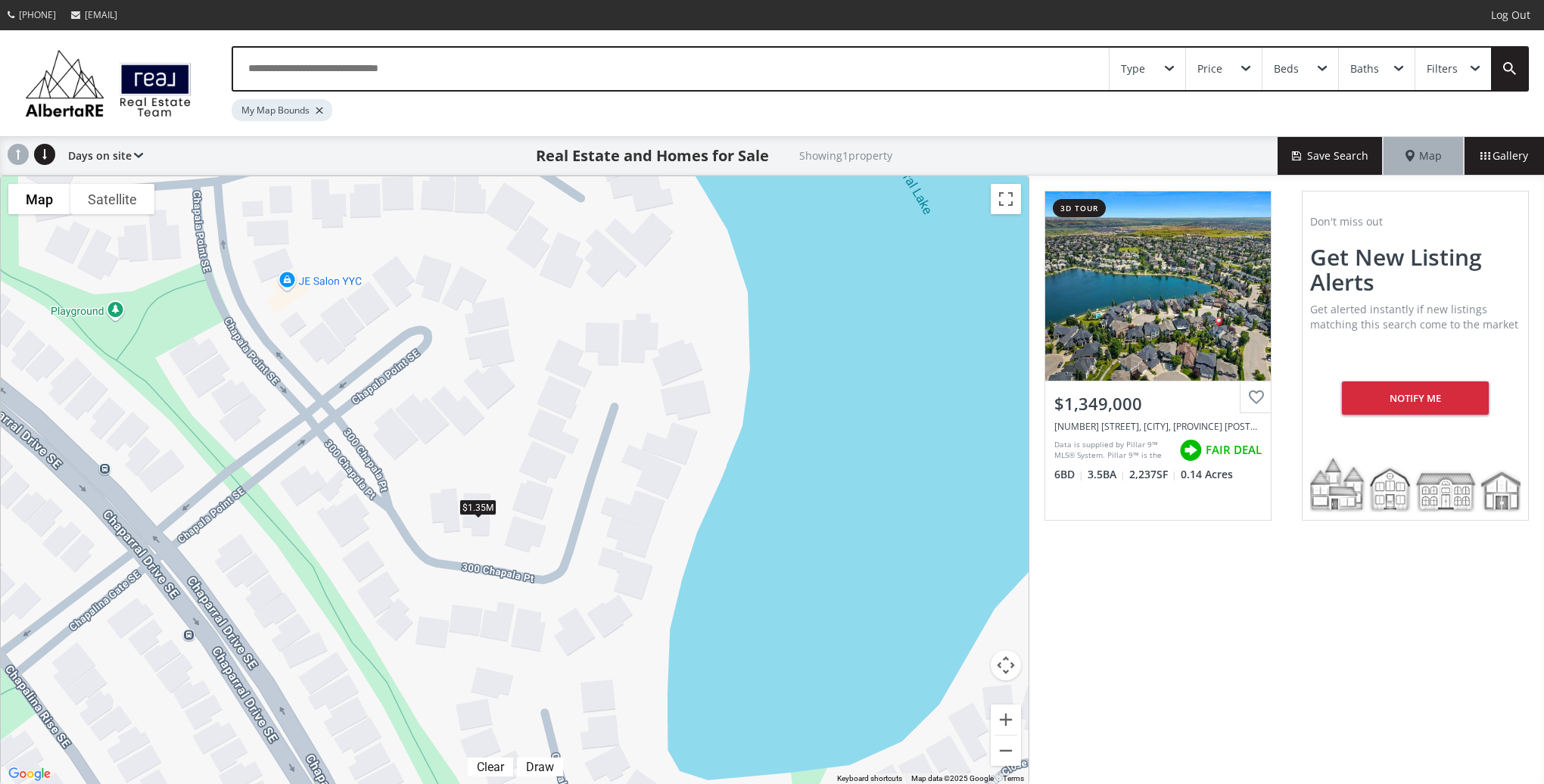 drag, startPoint x: 616, startPoint y: 670, endPoint x: 595, endPoint y: 651, distance: 28.319605 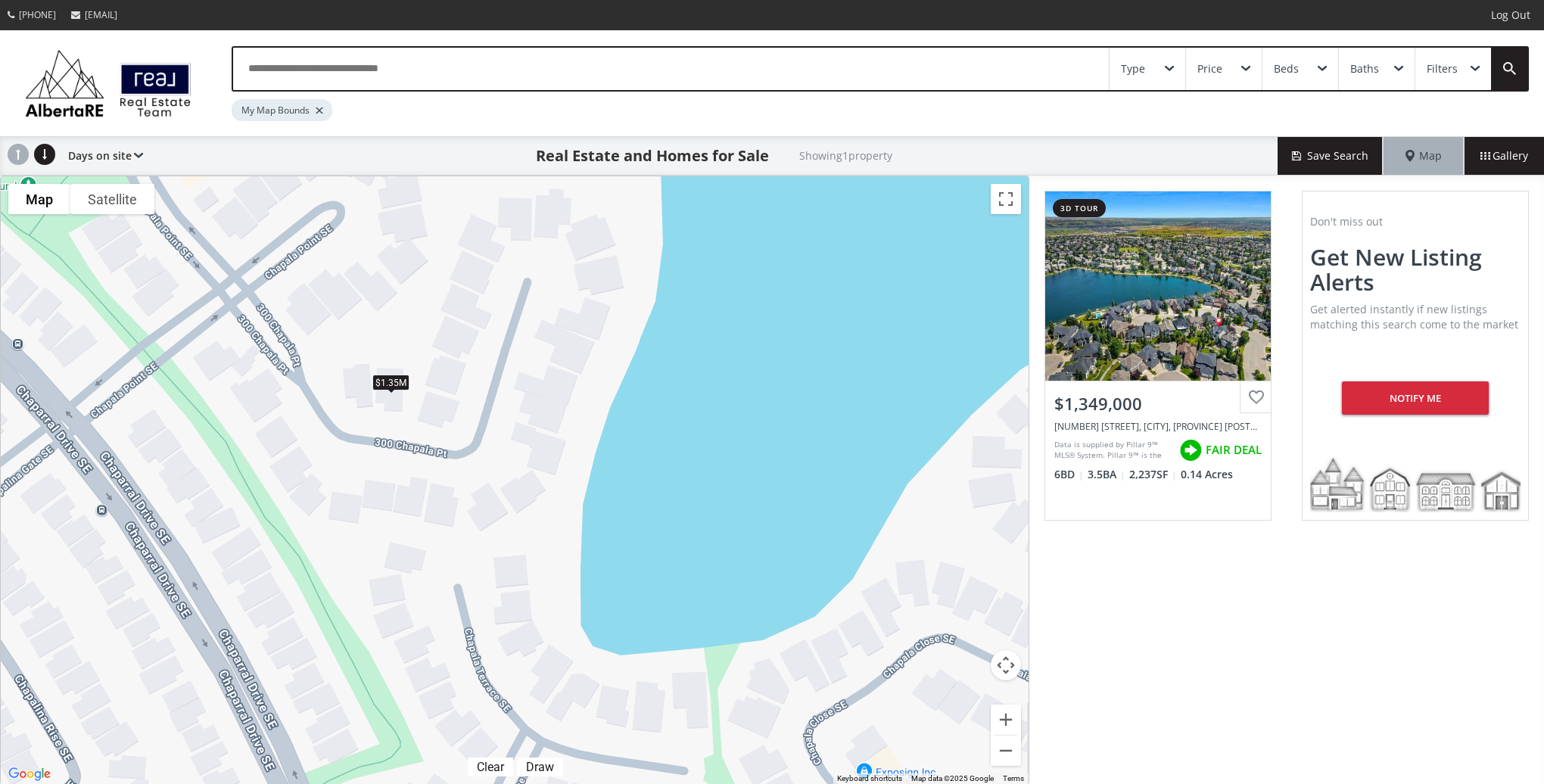 drag, startPoint x: 676, startPoint y: 335, endPoint x: 588, endPoint y: 209, distance: 153.688 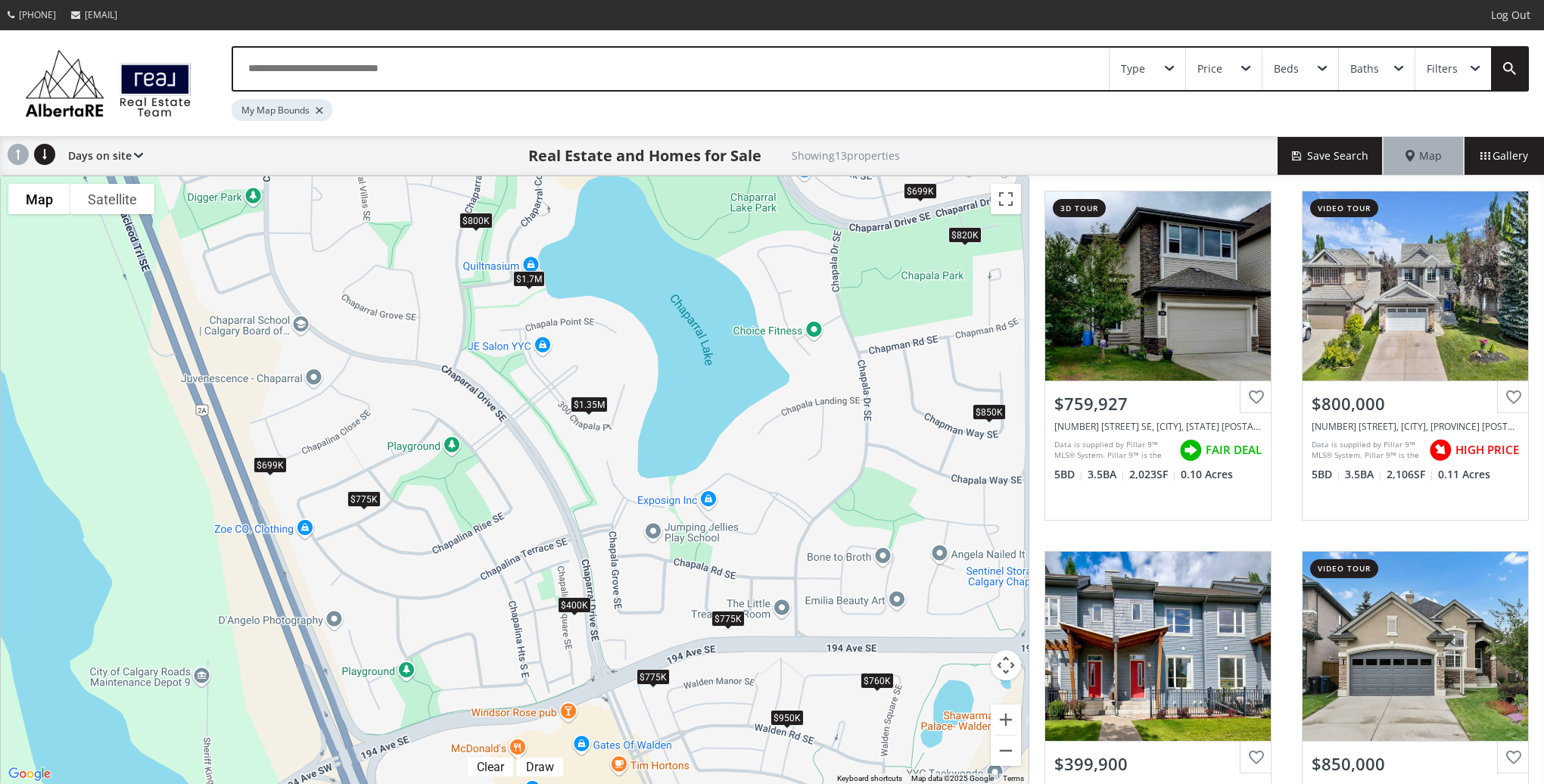 drag, startPoint x: 620, startPoint y: 341, endPoint x: 581, endPoint y: 481, distance: 145.33066 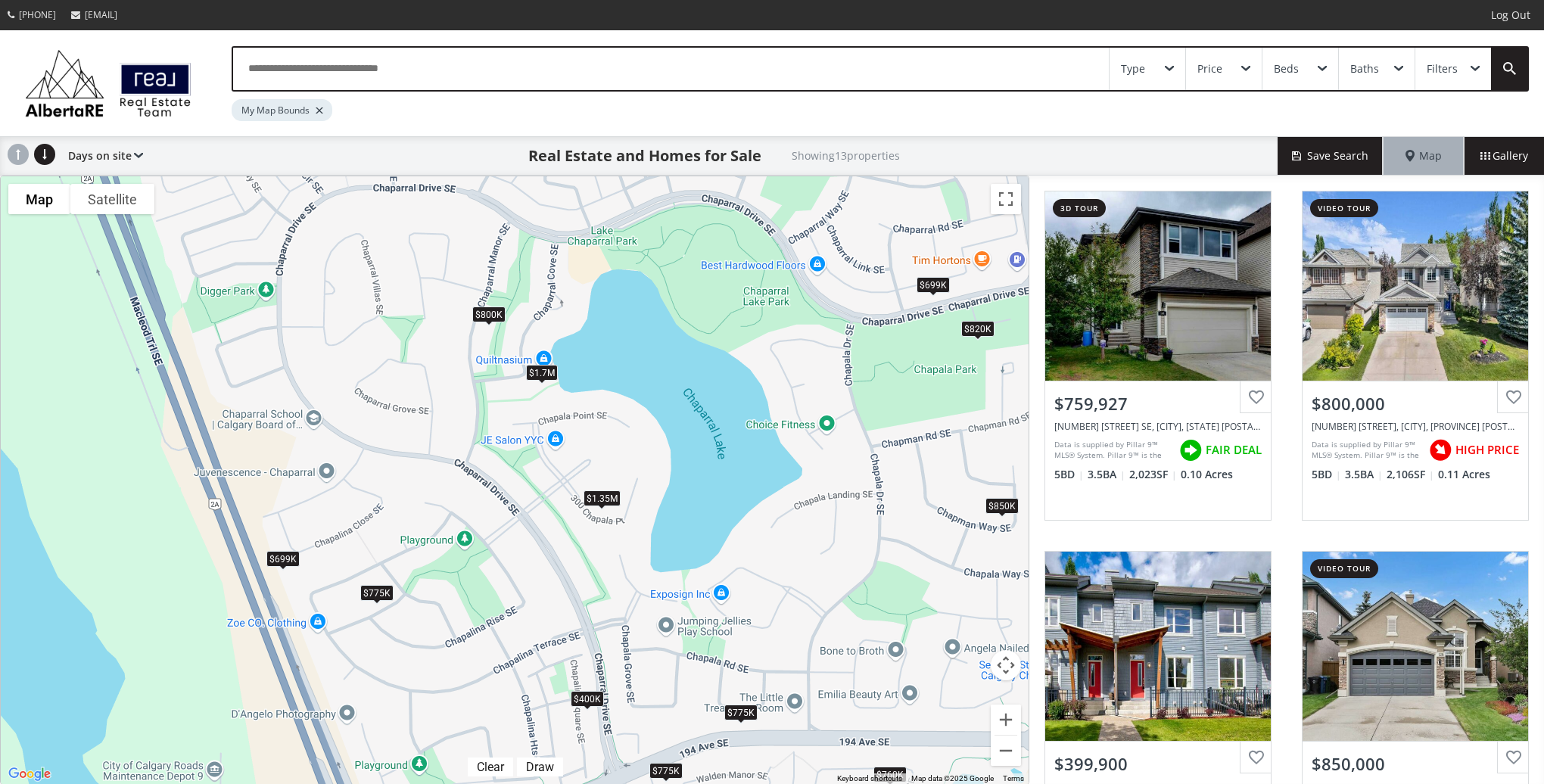 drag, startPoint x: 581, startPoint y: 481, endPoint x: 594, endPoint y: 477, distance: 13.601471 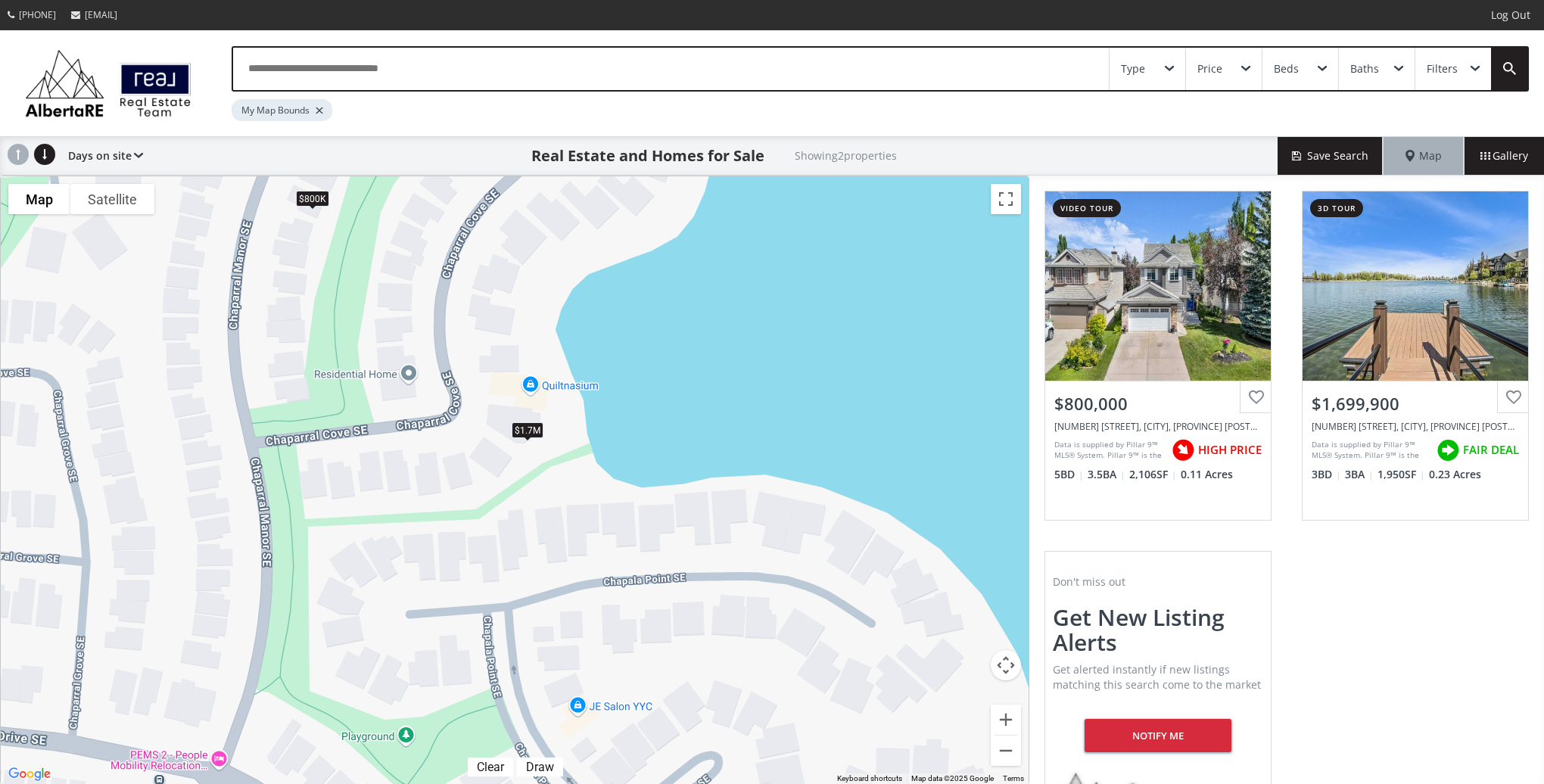 click on "To navigate, press the arrow keys. $800K $1.7M" at bounding box center [515, 480] 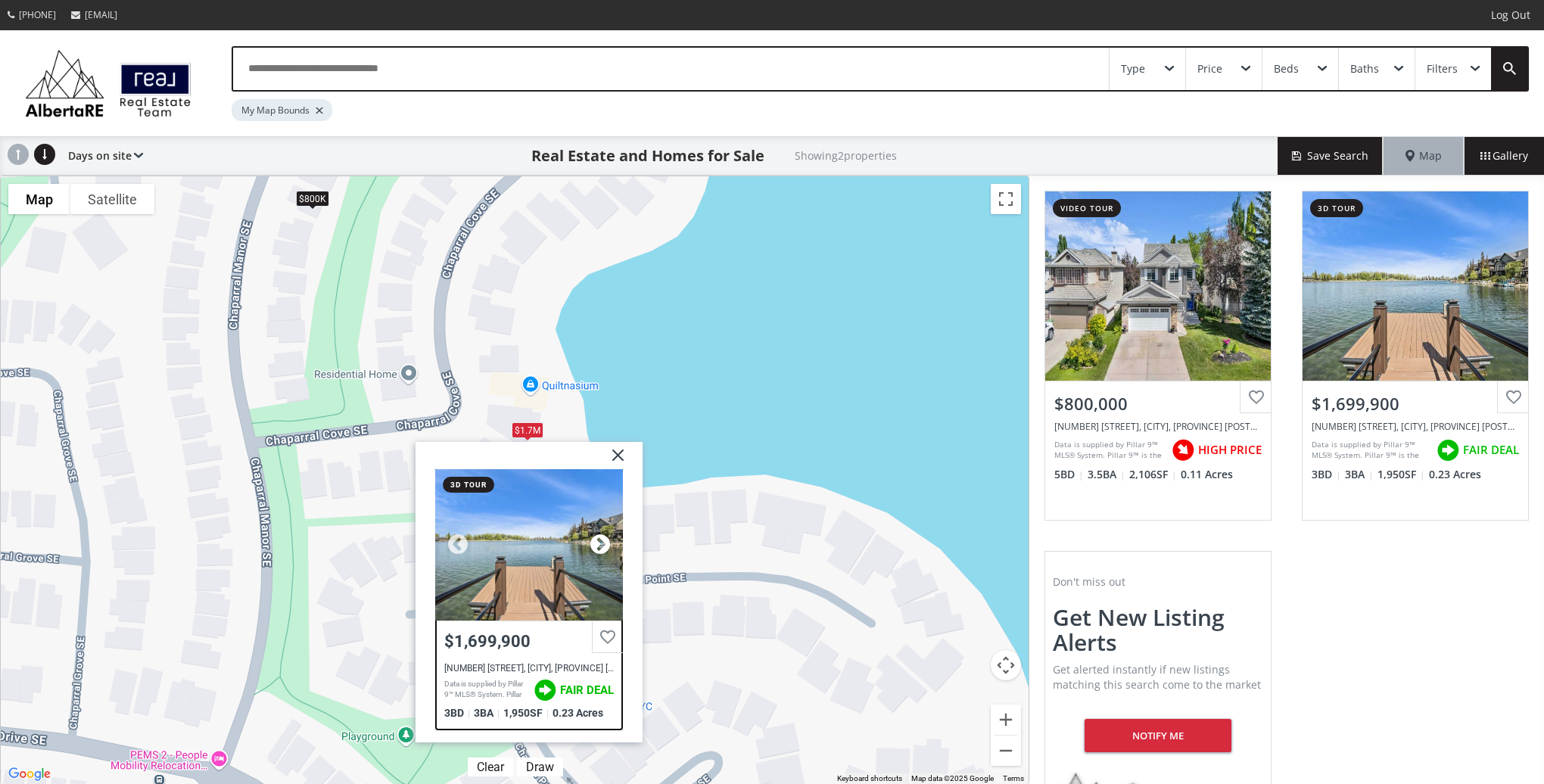 click at bounding box center (600, 546) 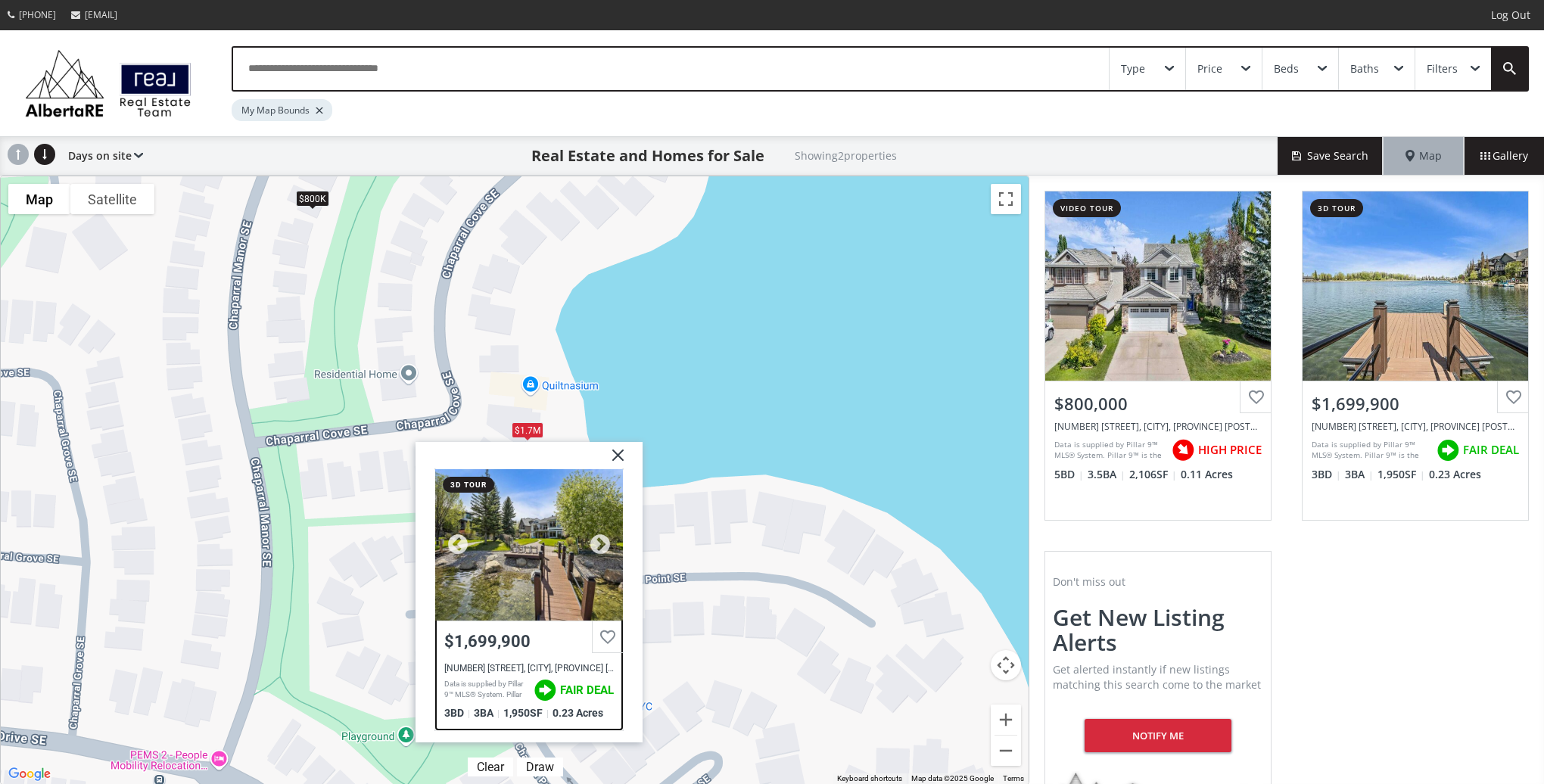 click at bounding box center (529, 546) 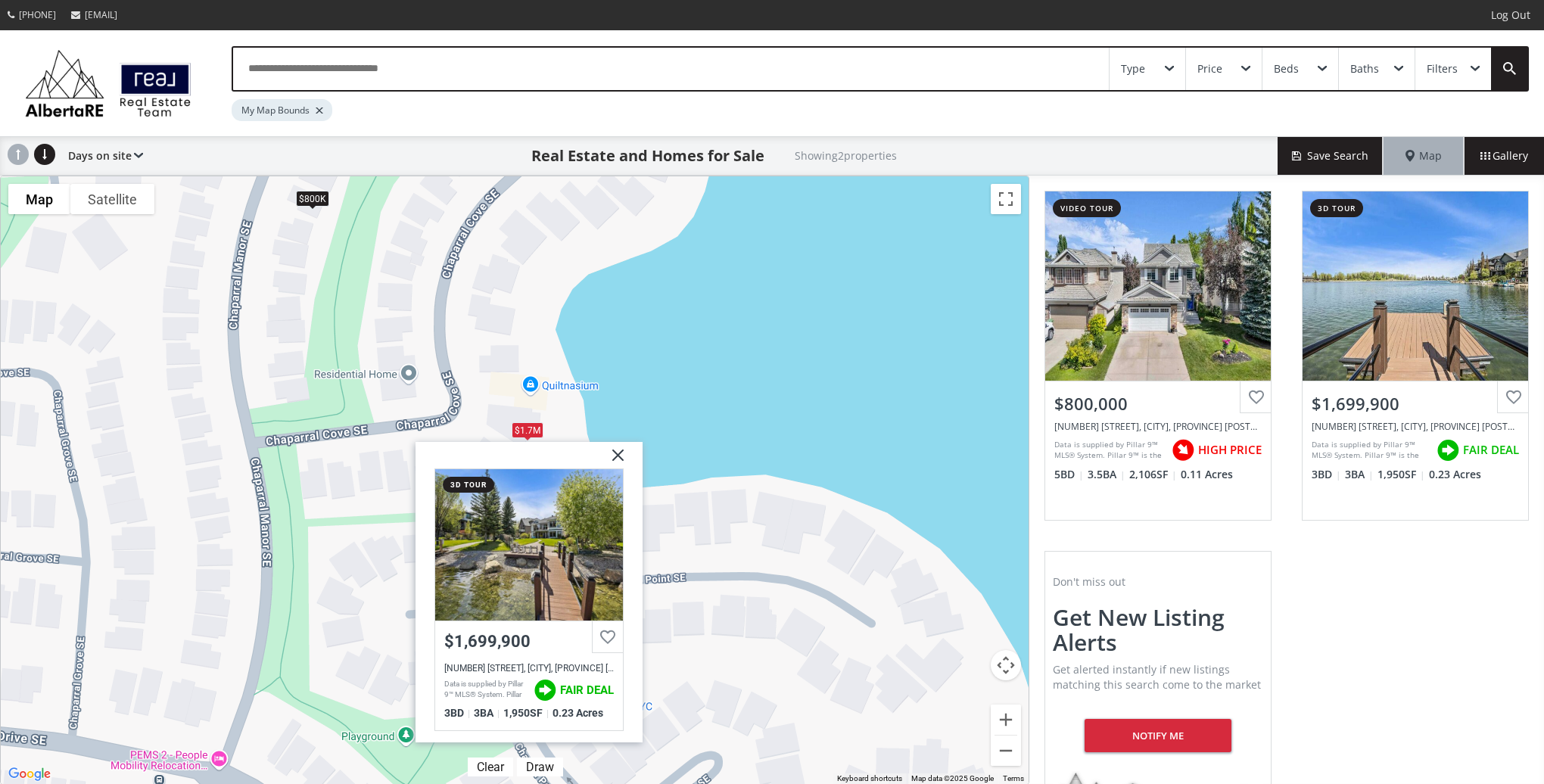 click at bounding box center (612, 462) 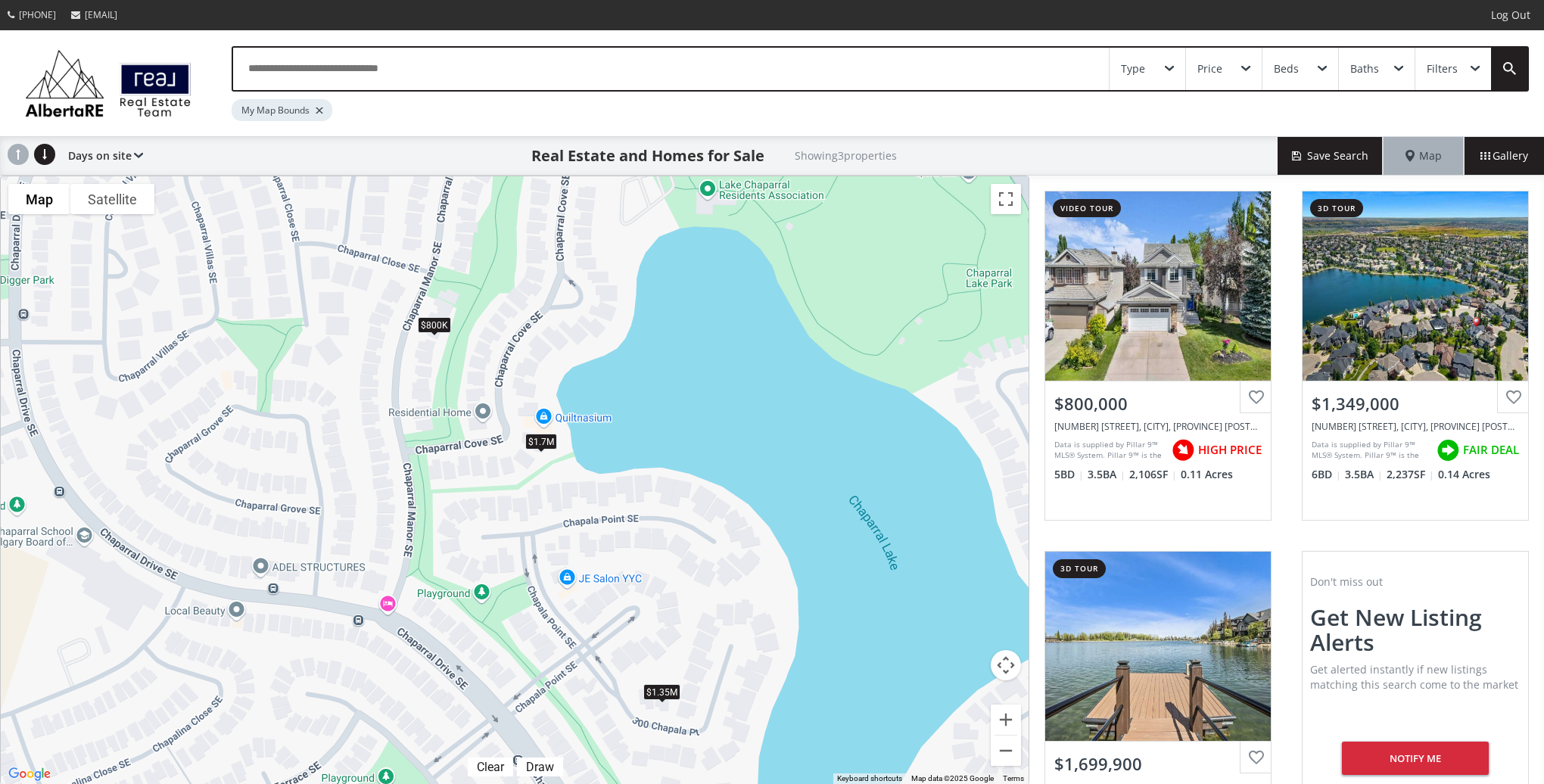 click on "$800K" at bounding box center (434, 325) 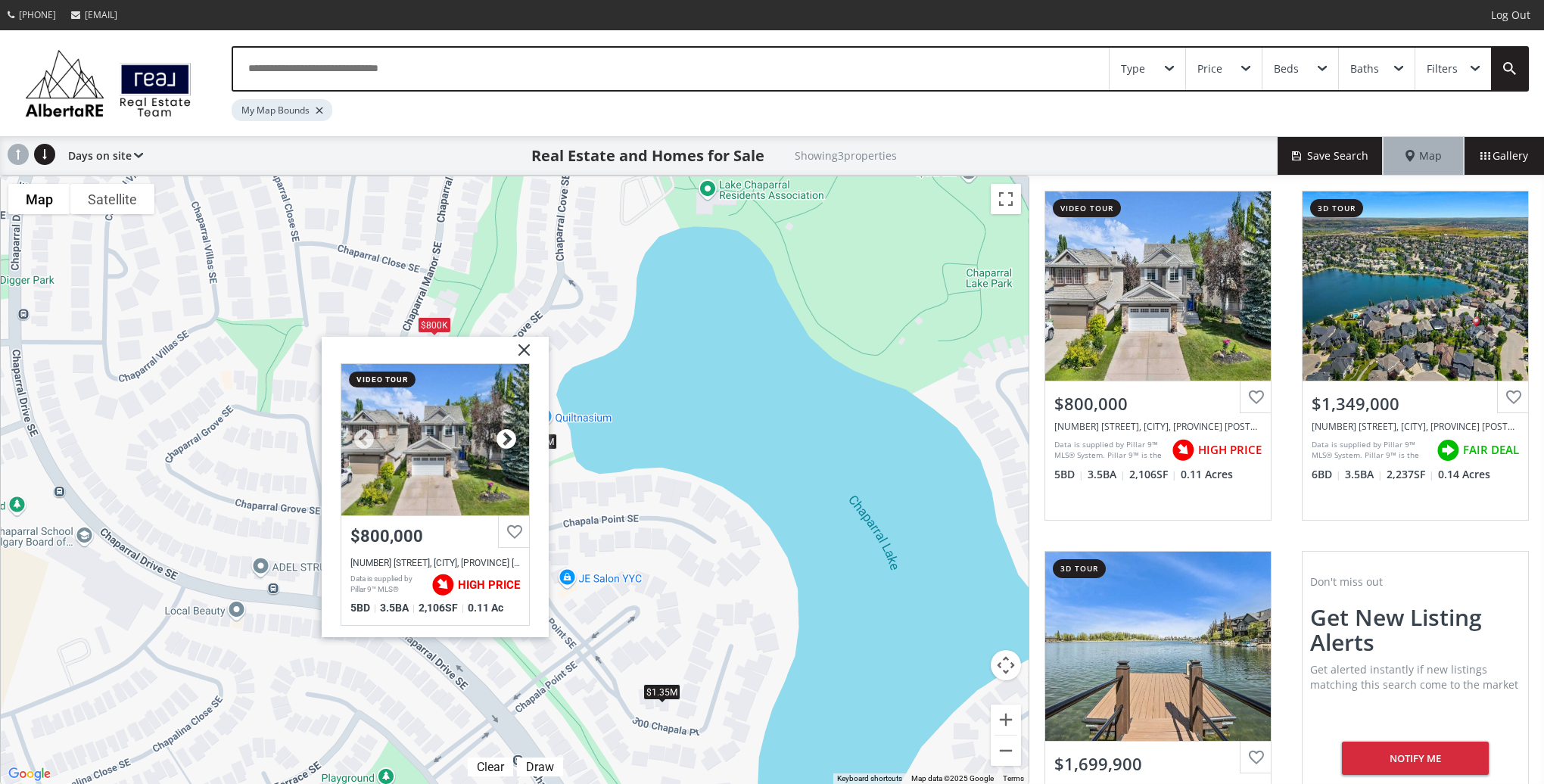 click at bounding box center (506, 440) 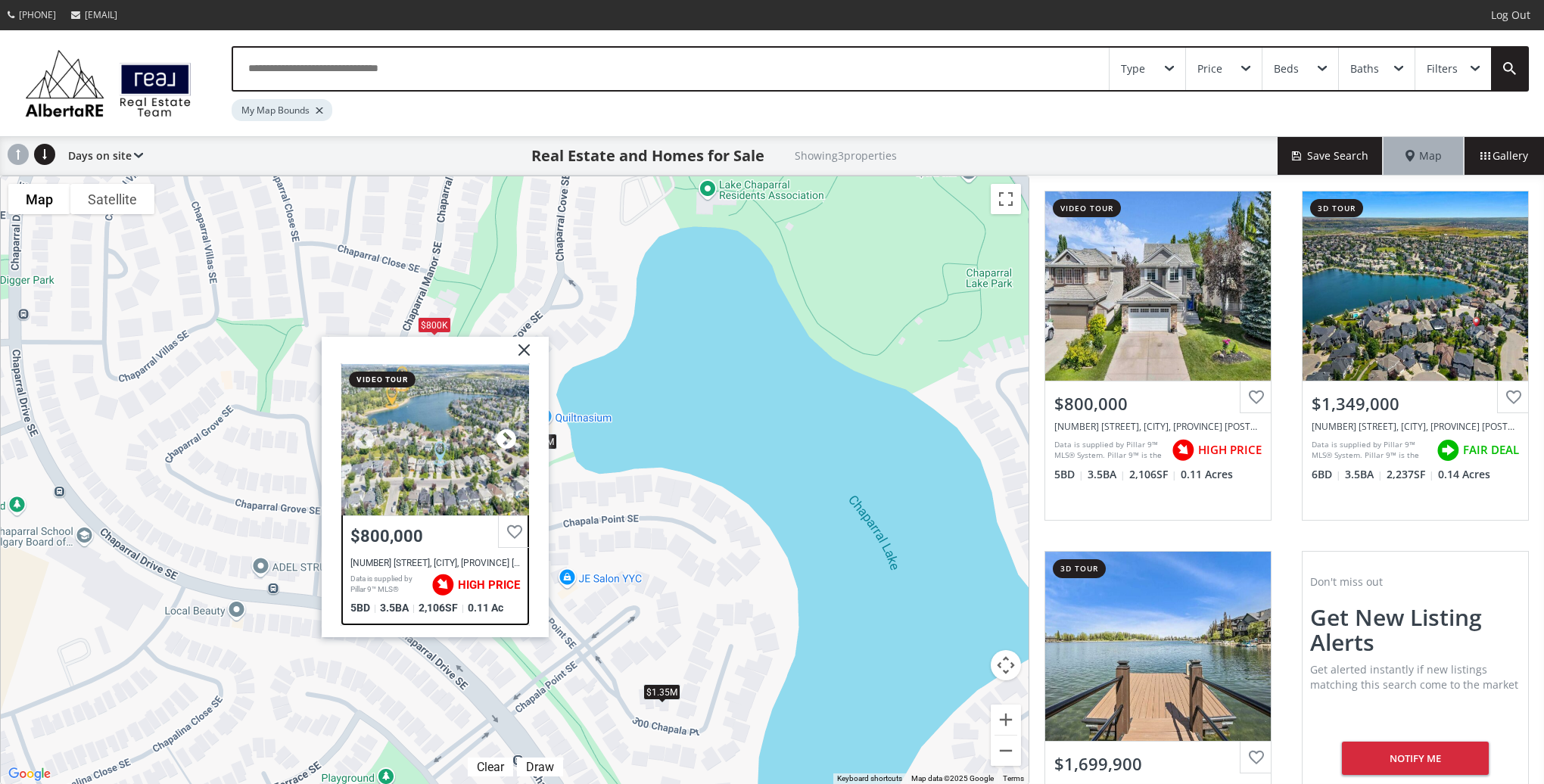 click at bounding box center (506, 440) 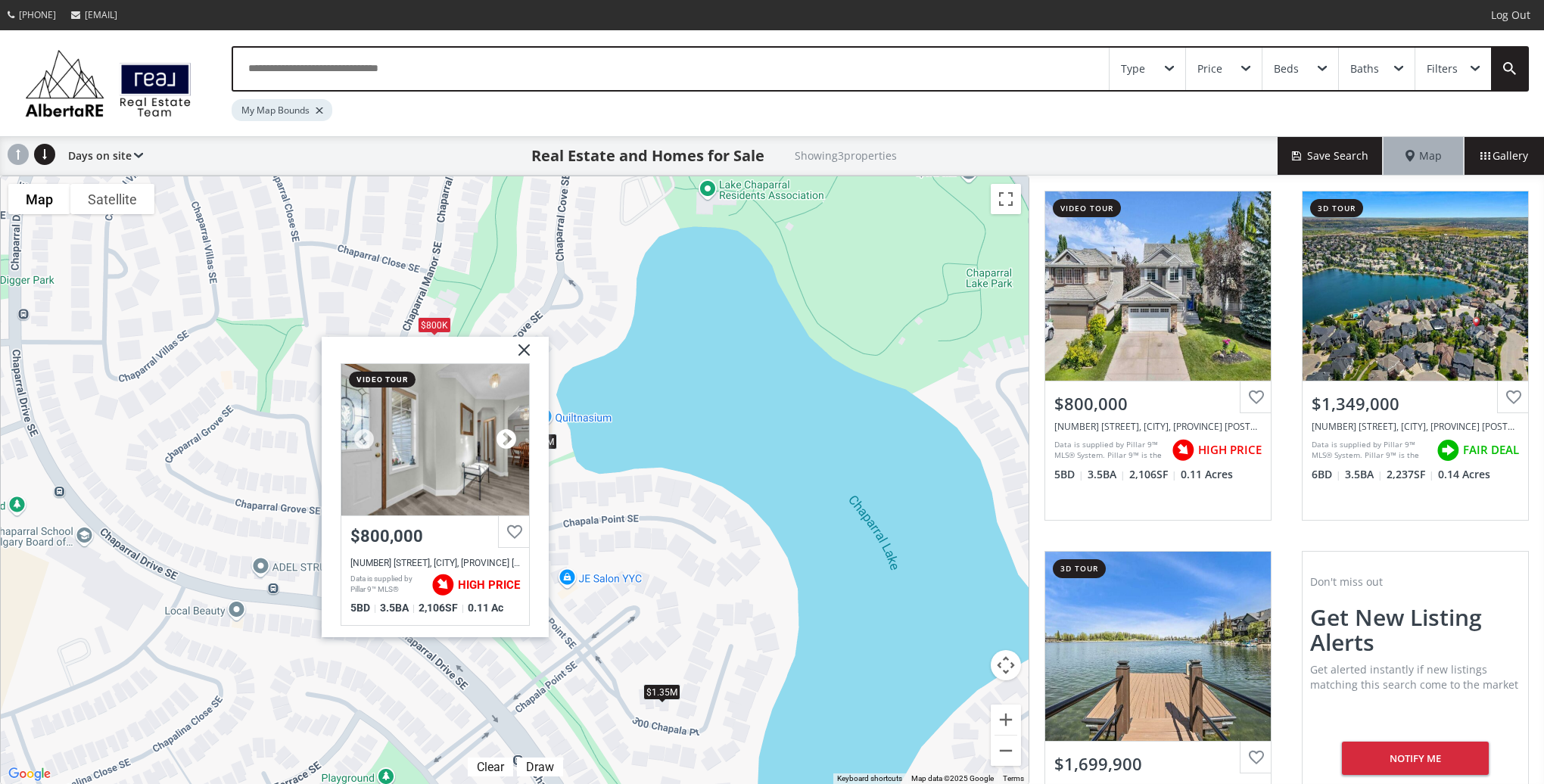 click at bounding box center [506, 440] 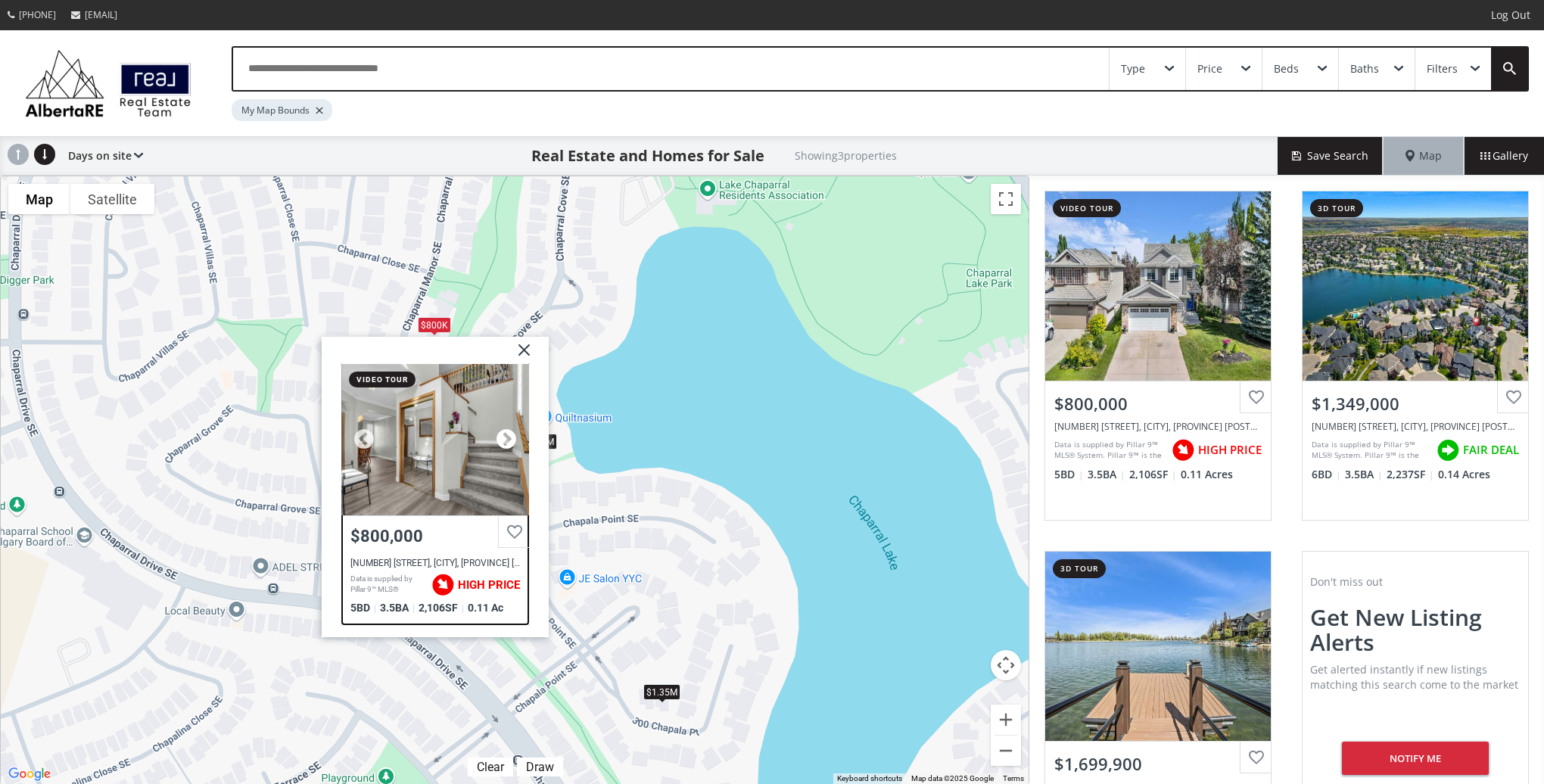 click at bounding box center [506, 440] 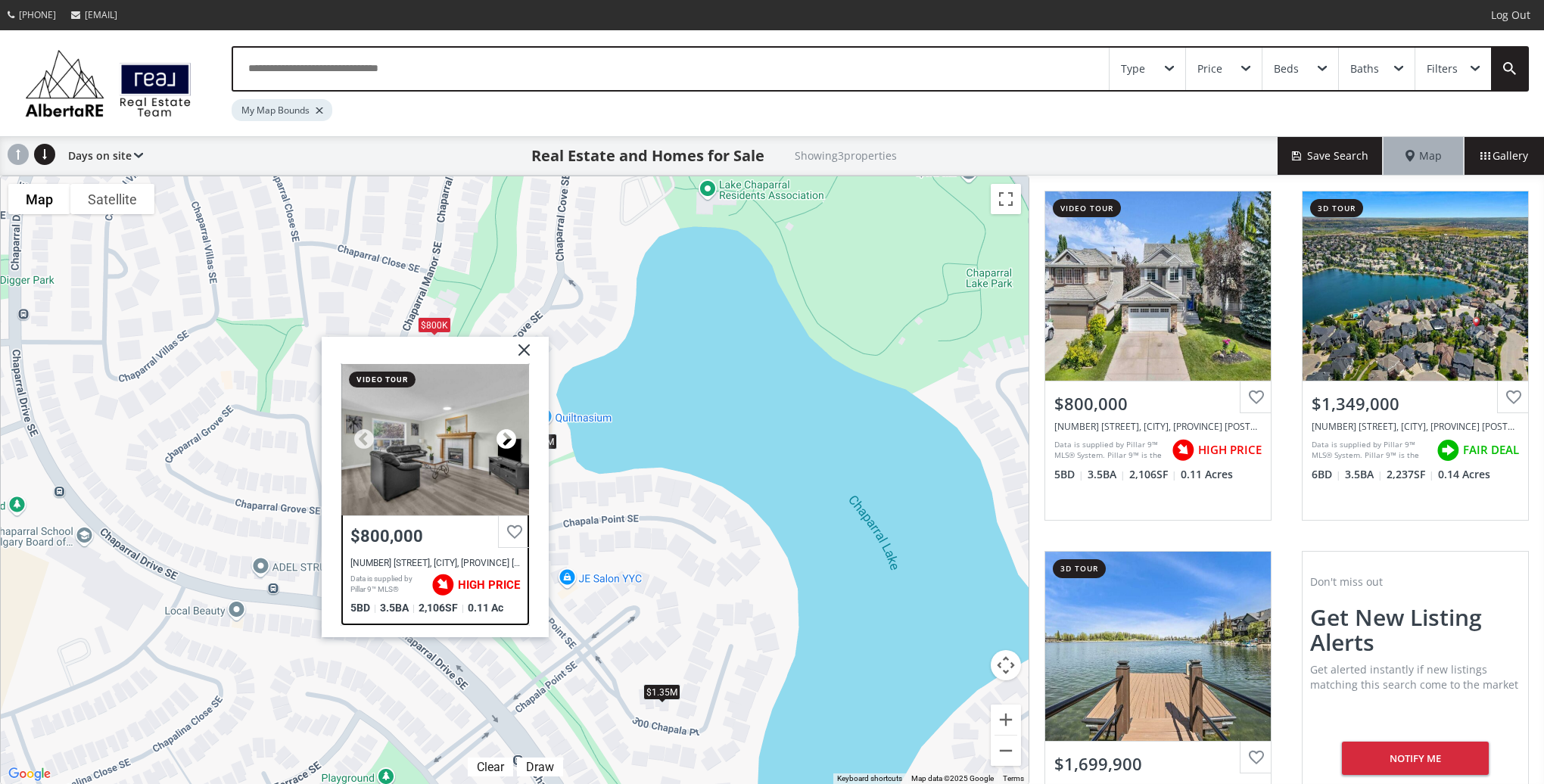 click at bounding box center [506, 440] 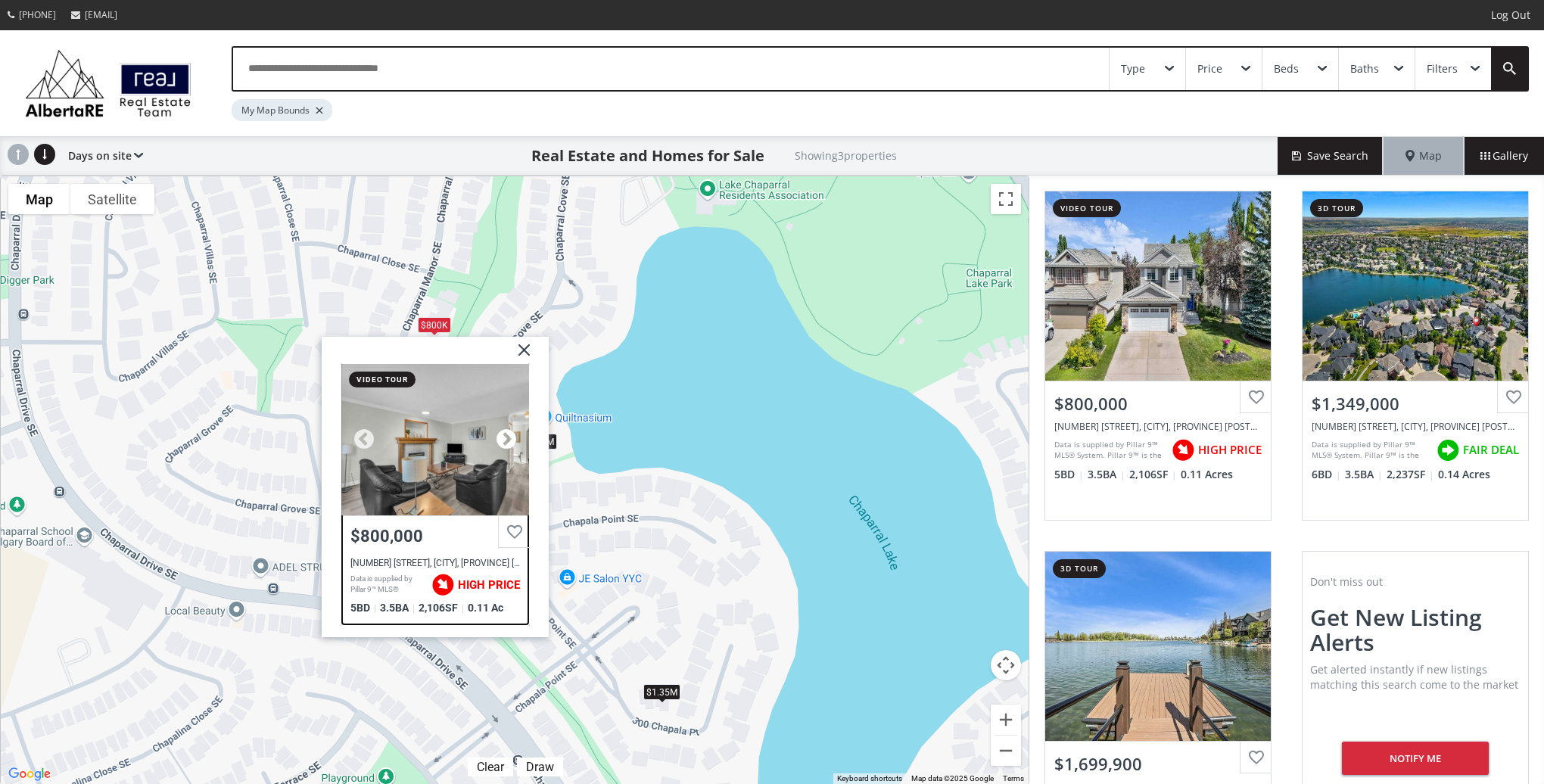 click at bounding box center [506, 440] 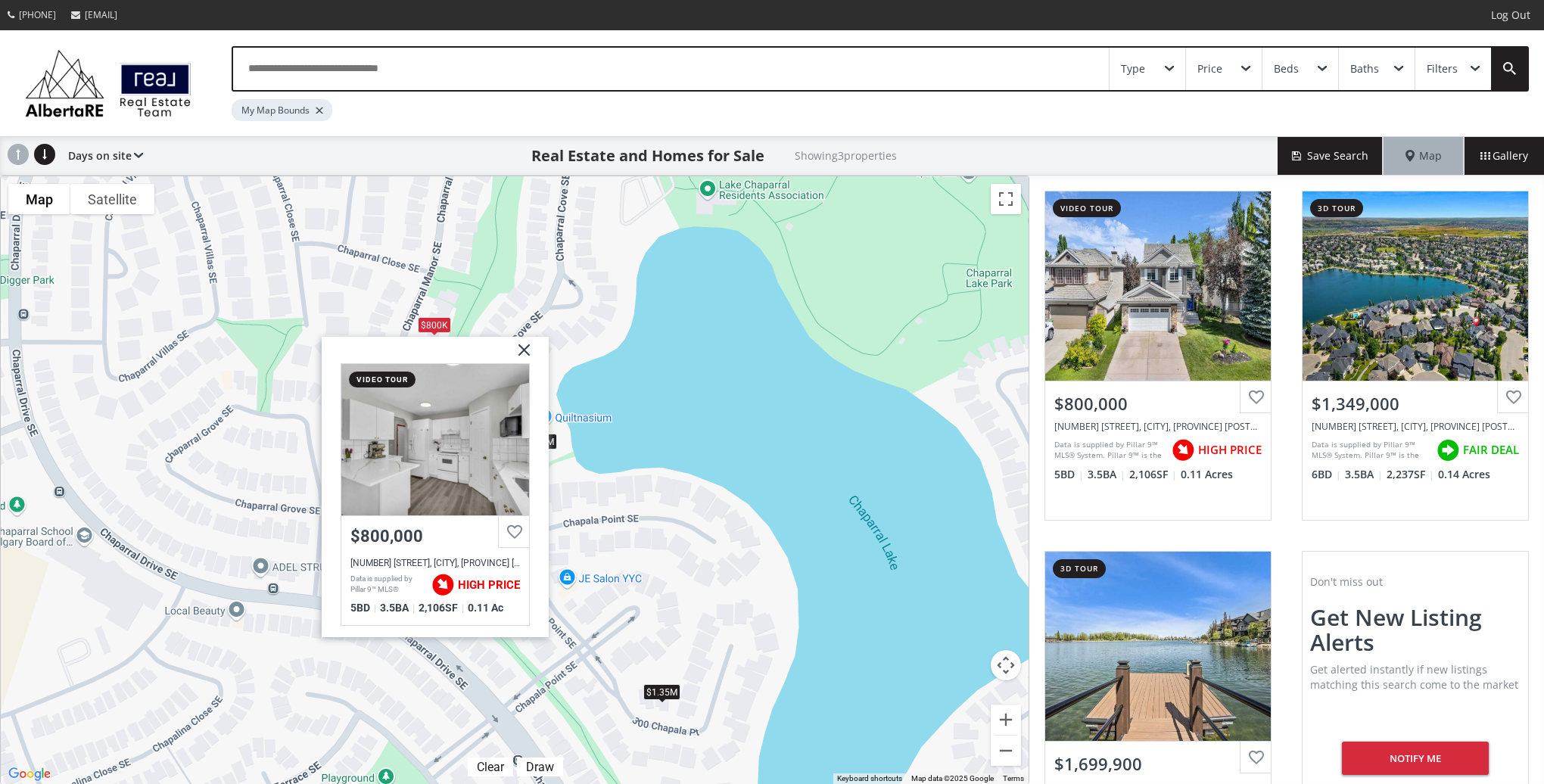 click at bounding box center (518, 356) 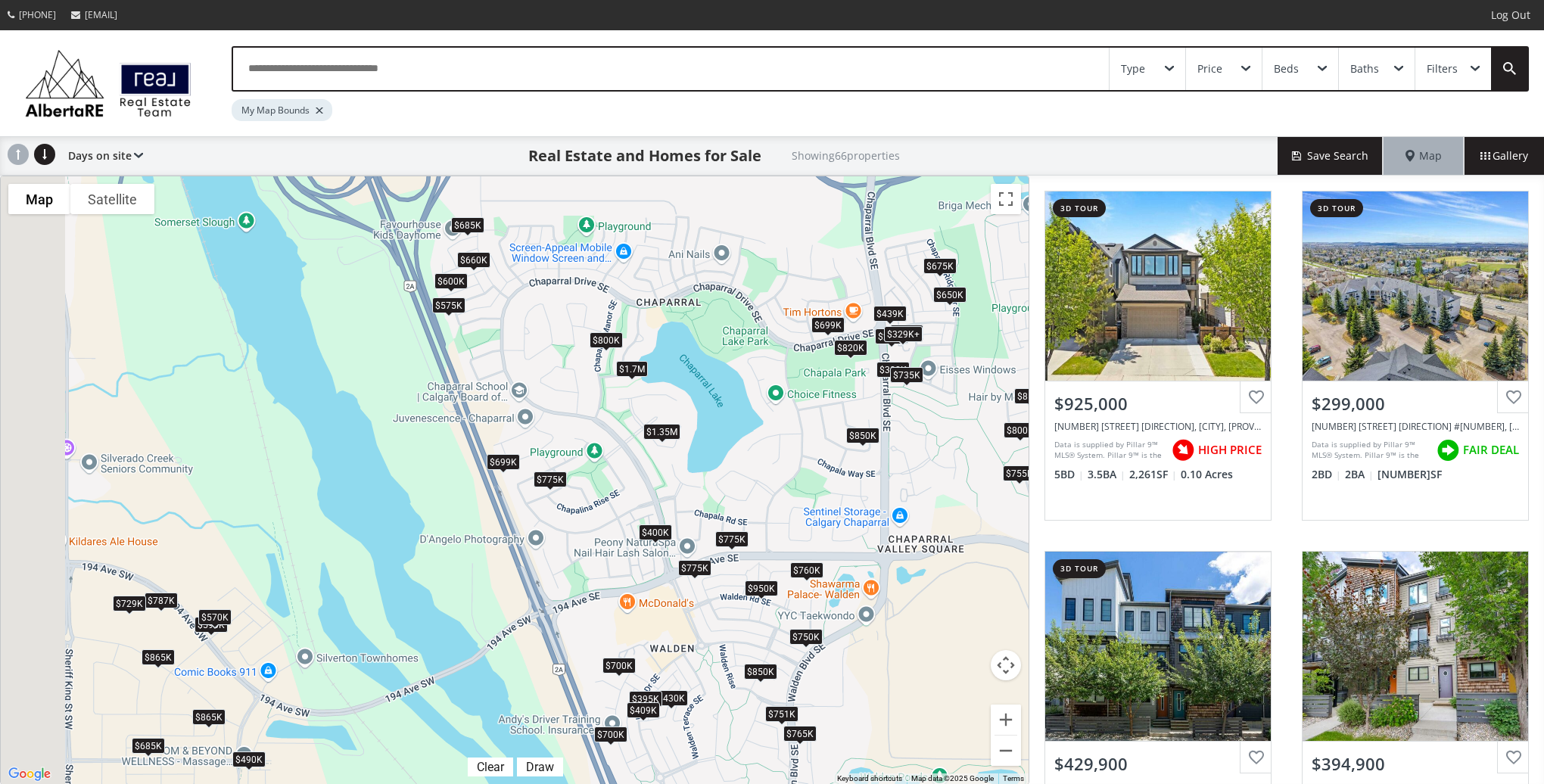 drag, startPoint x: 248, startPoint y: 503, endPoint x: 428, endPoint y: 481, distance: 181.3395 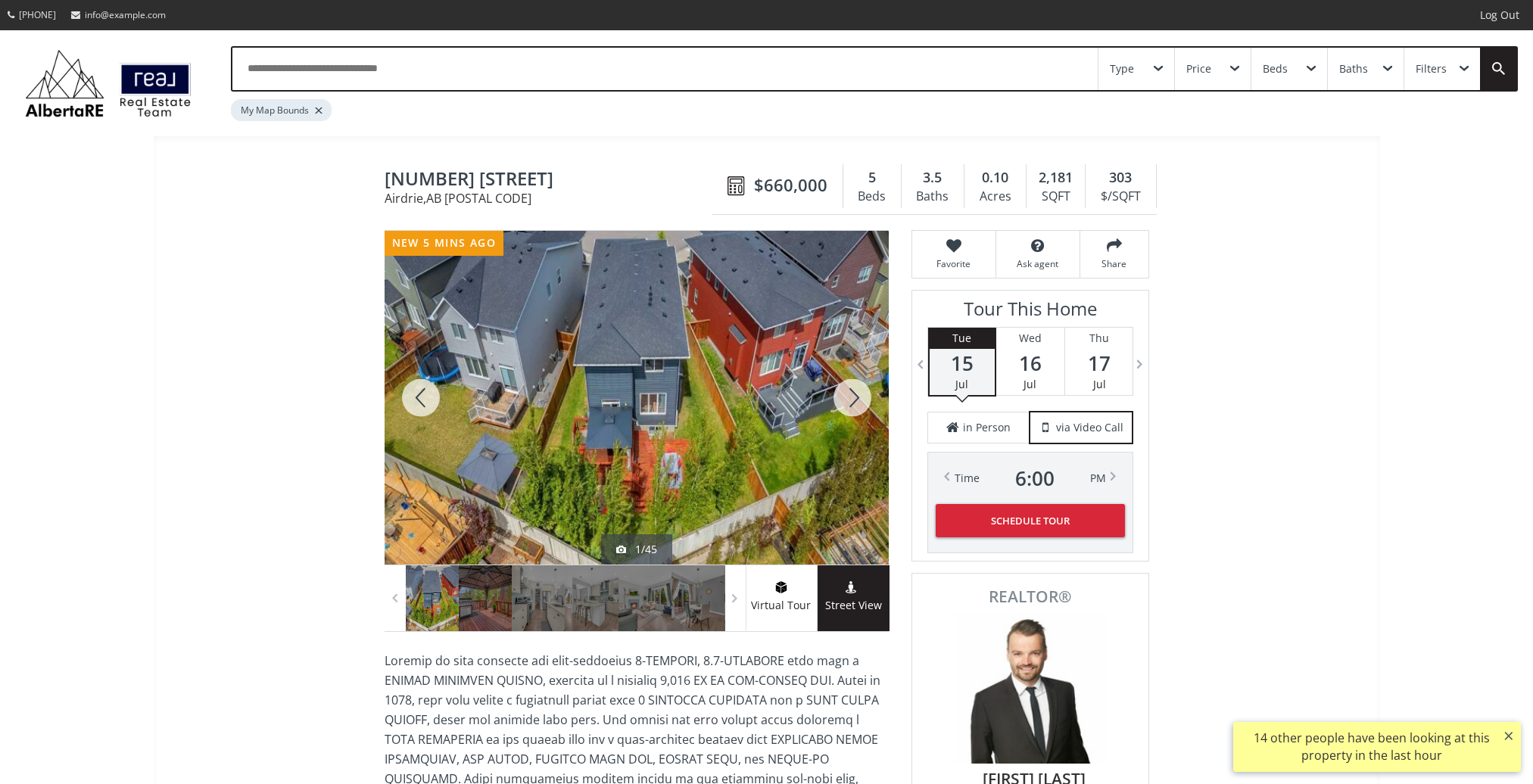 scroll, scrollTop: 0, scrollLeft: 0, axis: both 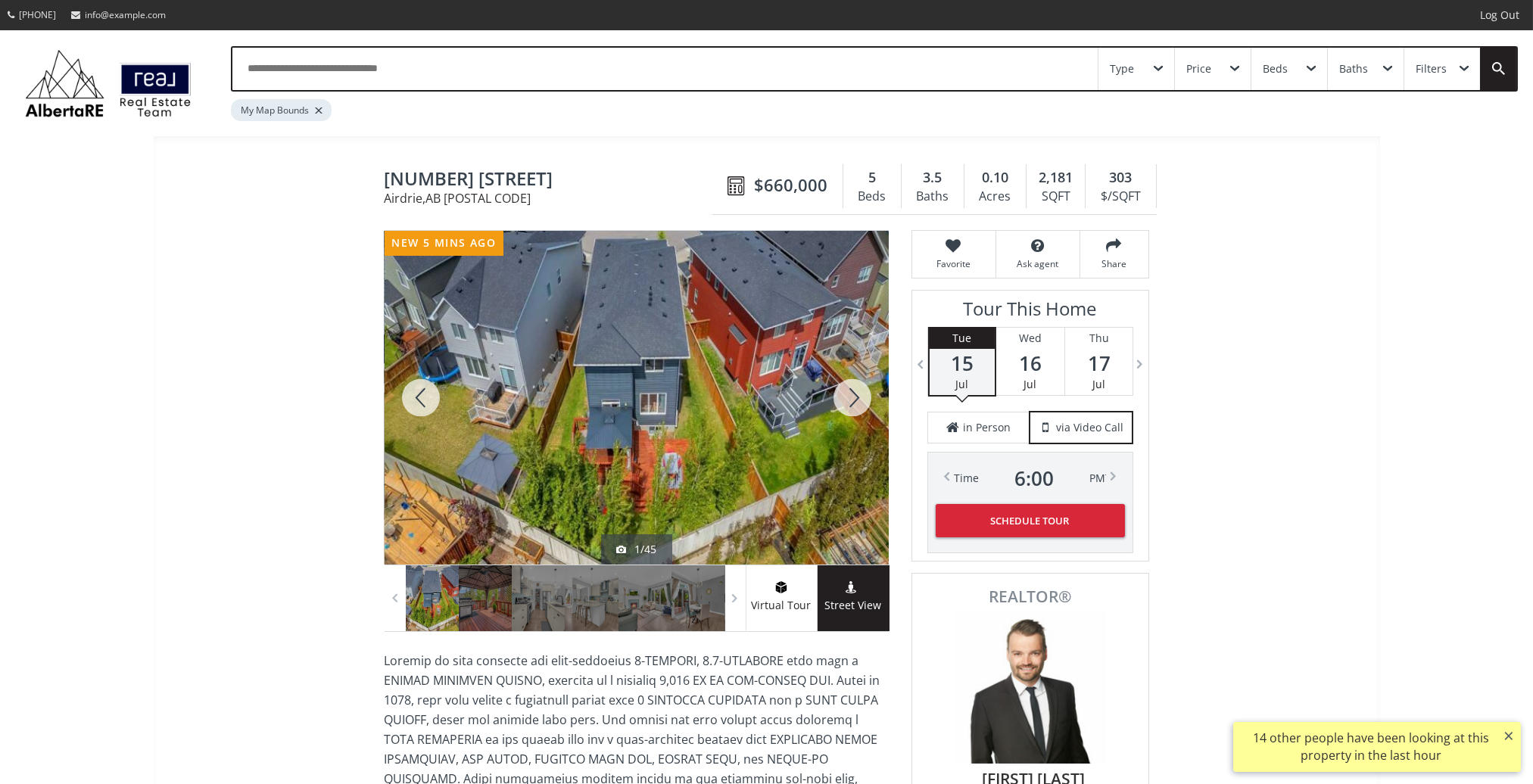 click at bounding box center [852, 397] 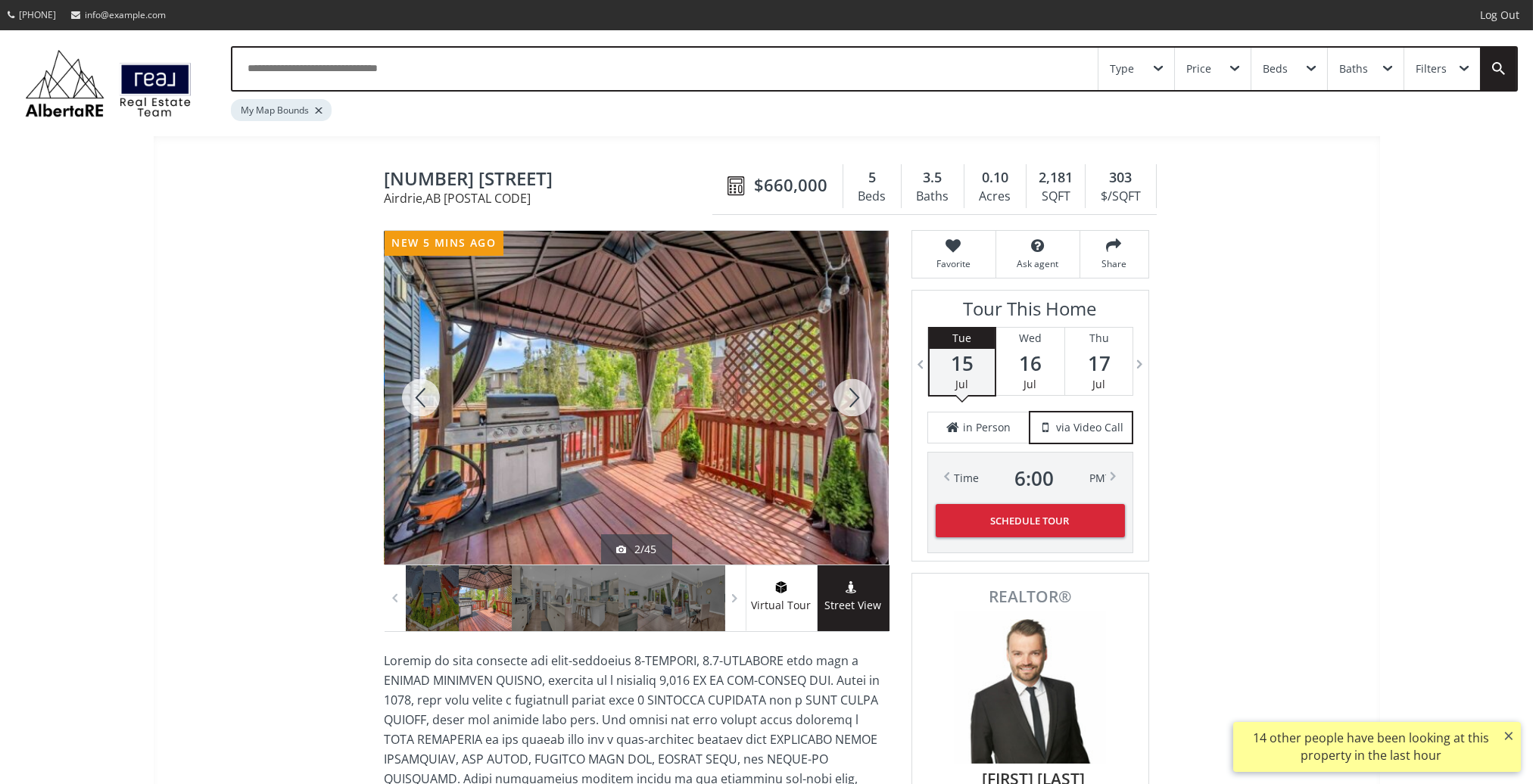 click at bounding box center [852, 397] 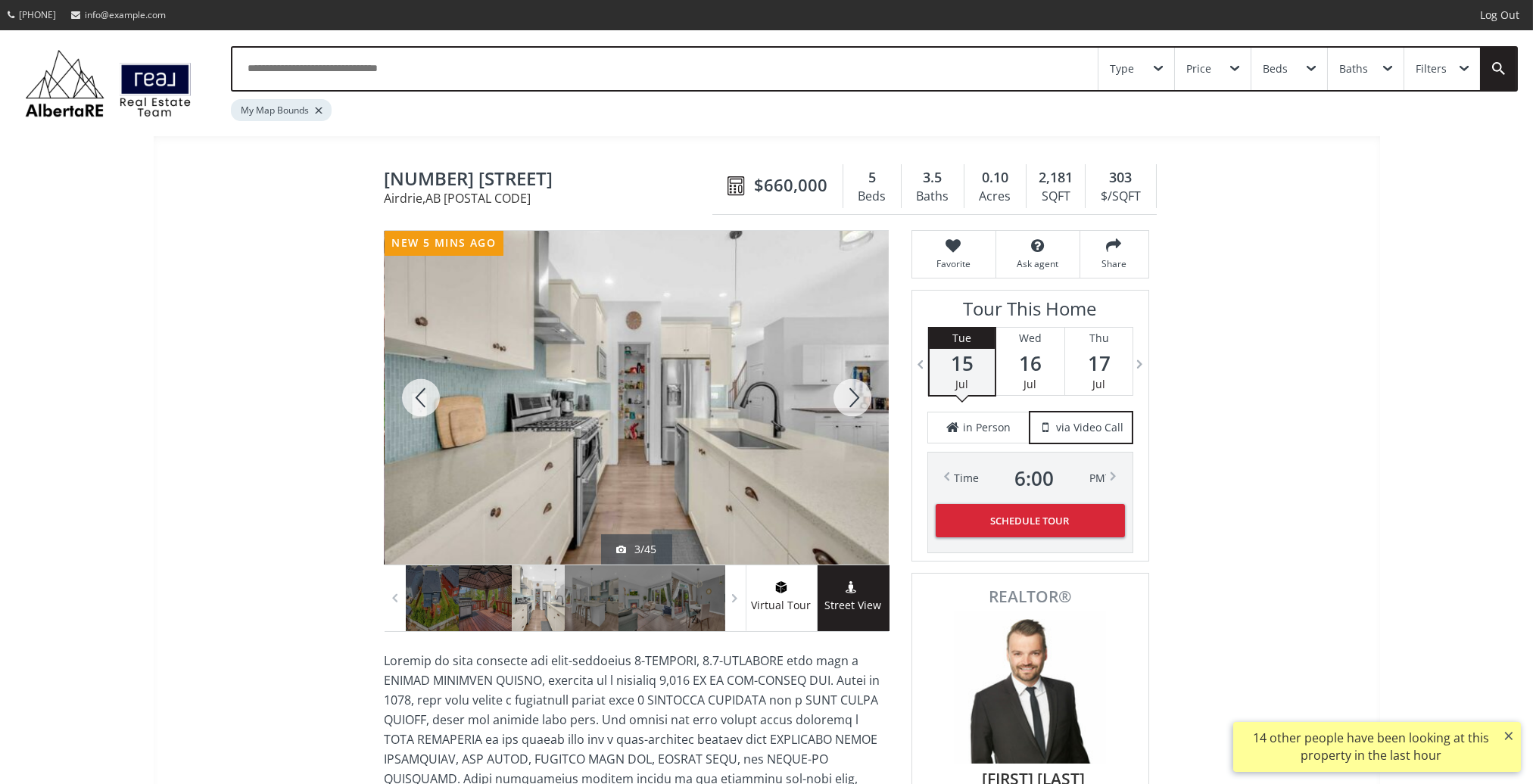 click at bounding box center [852, 397] 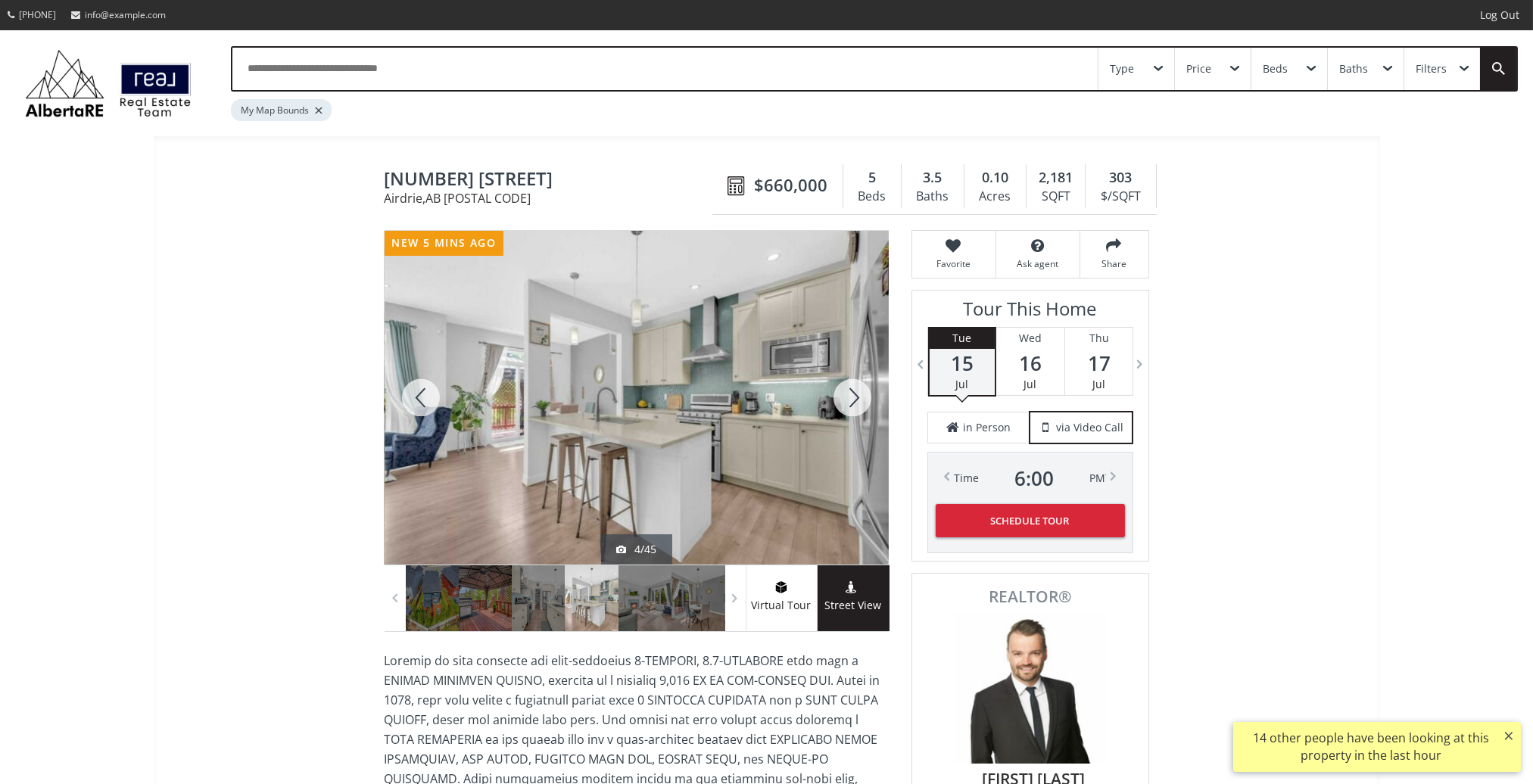 click at bounding box center (852, 397) 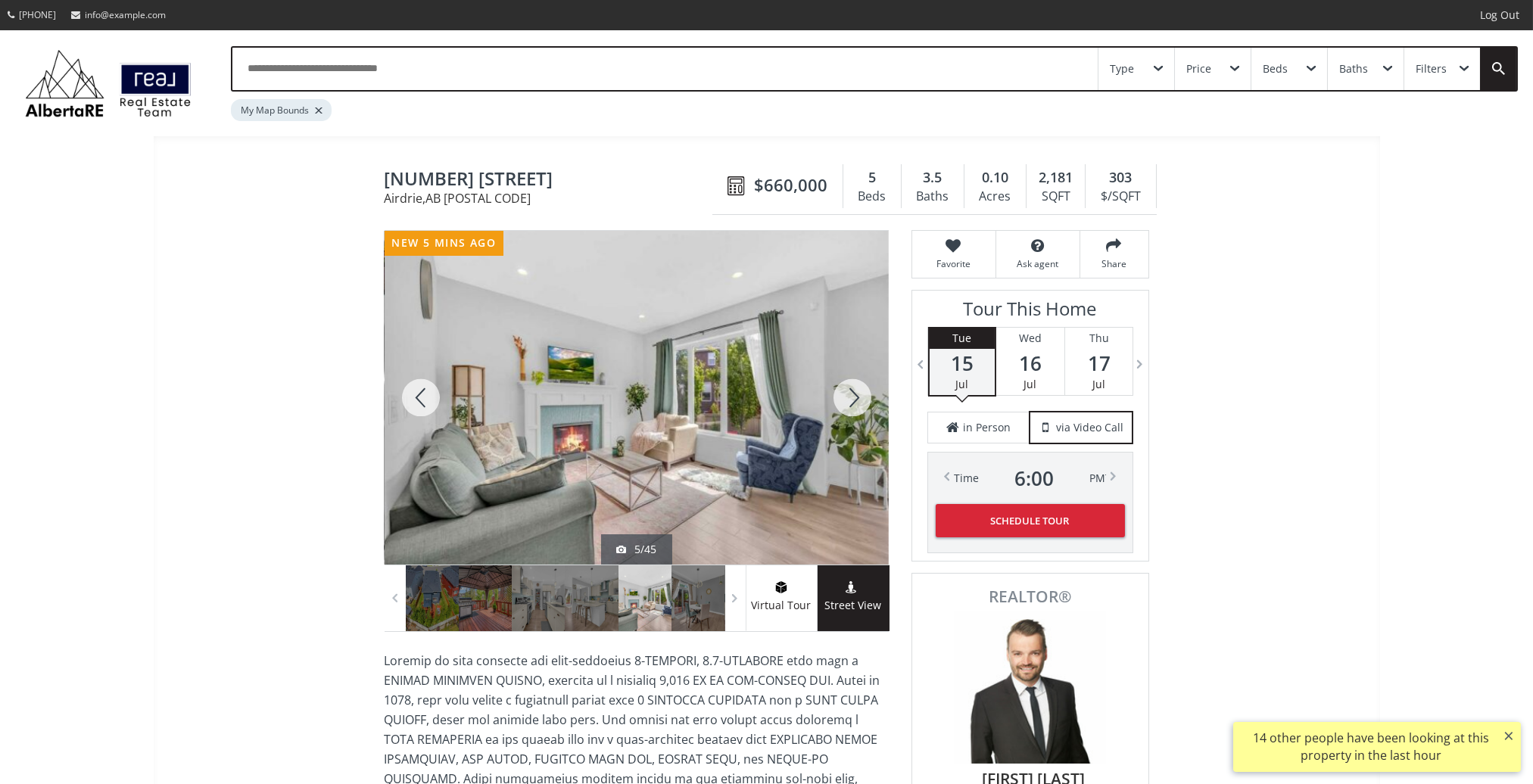 click at bounding box center [852, 397] 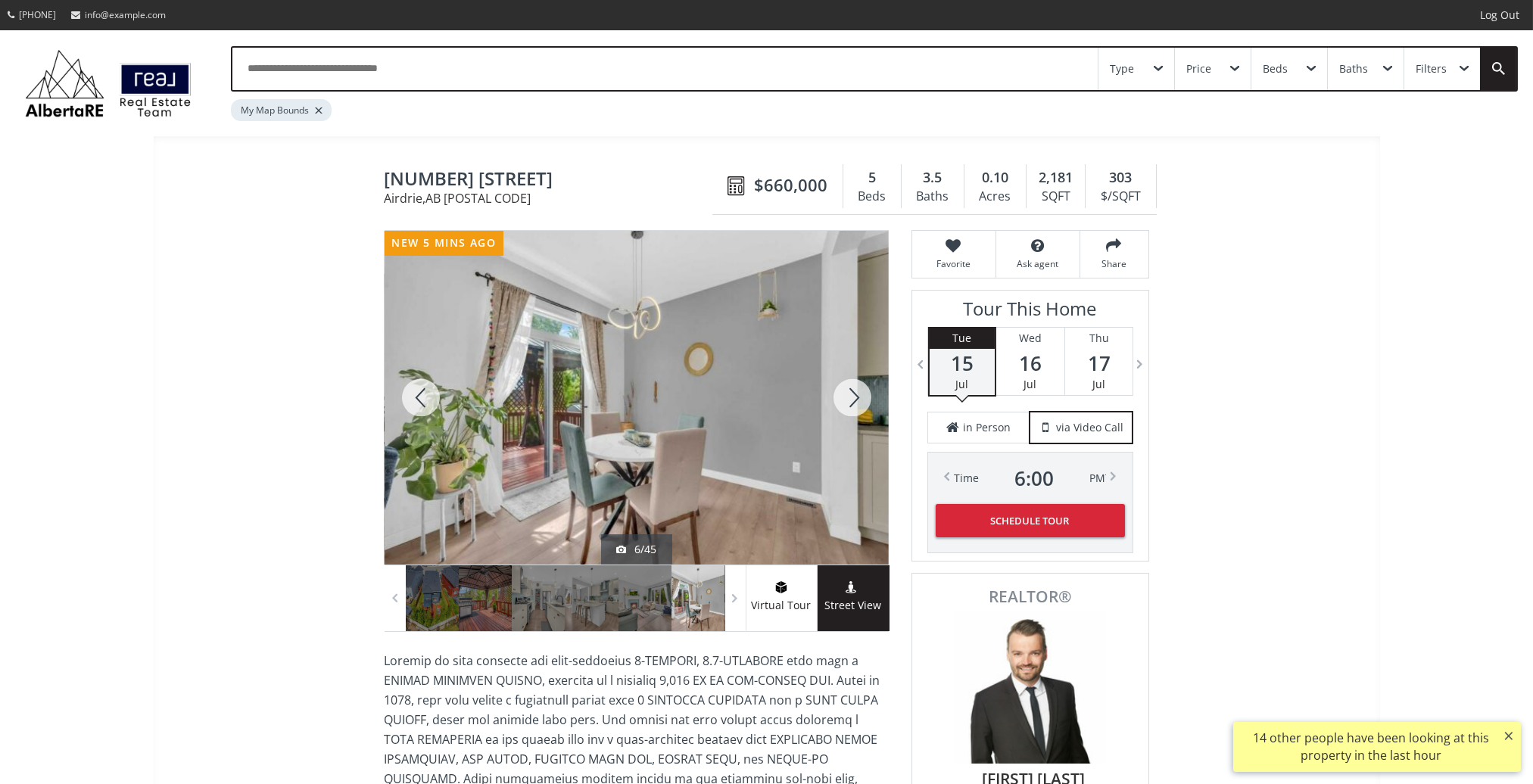 click at bounding box center [852, 397] 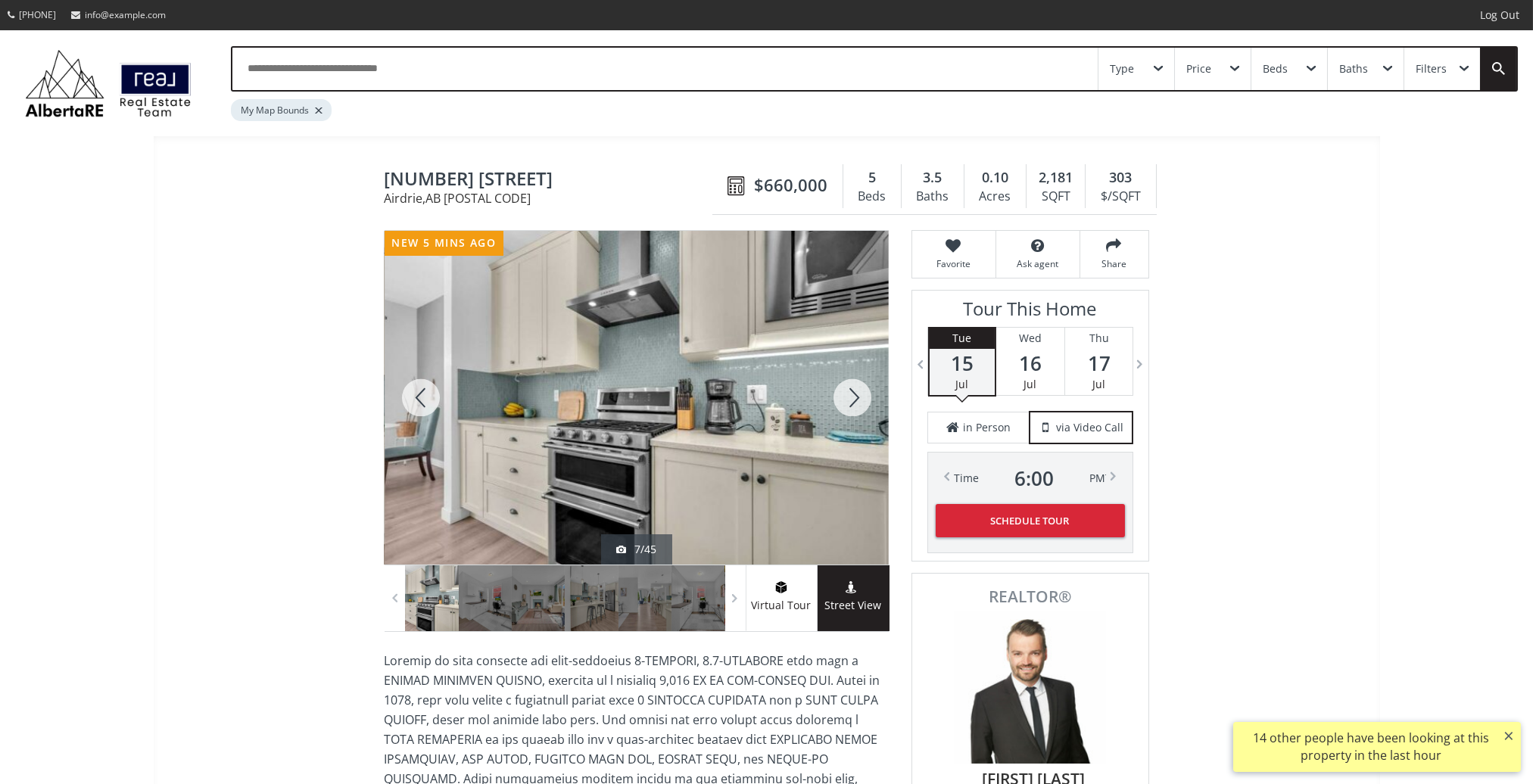 click at bounding box center (852, 397) 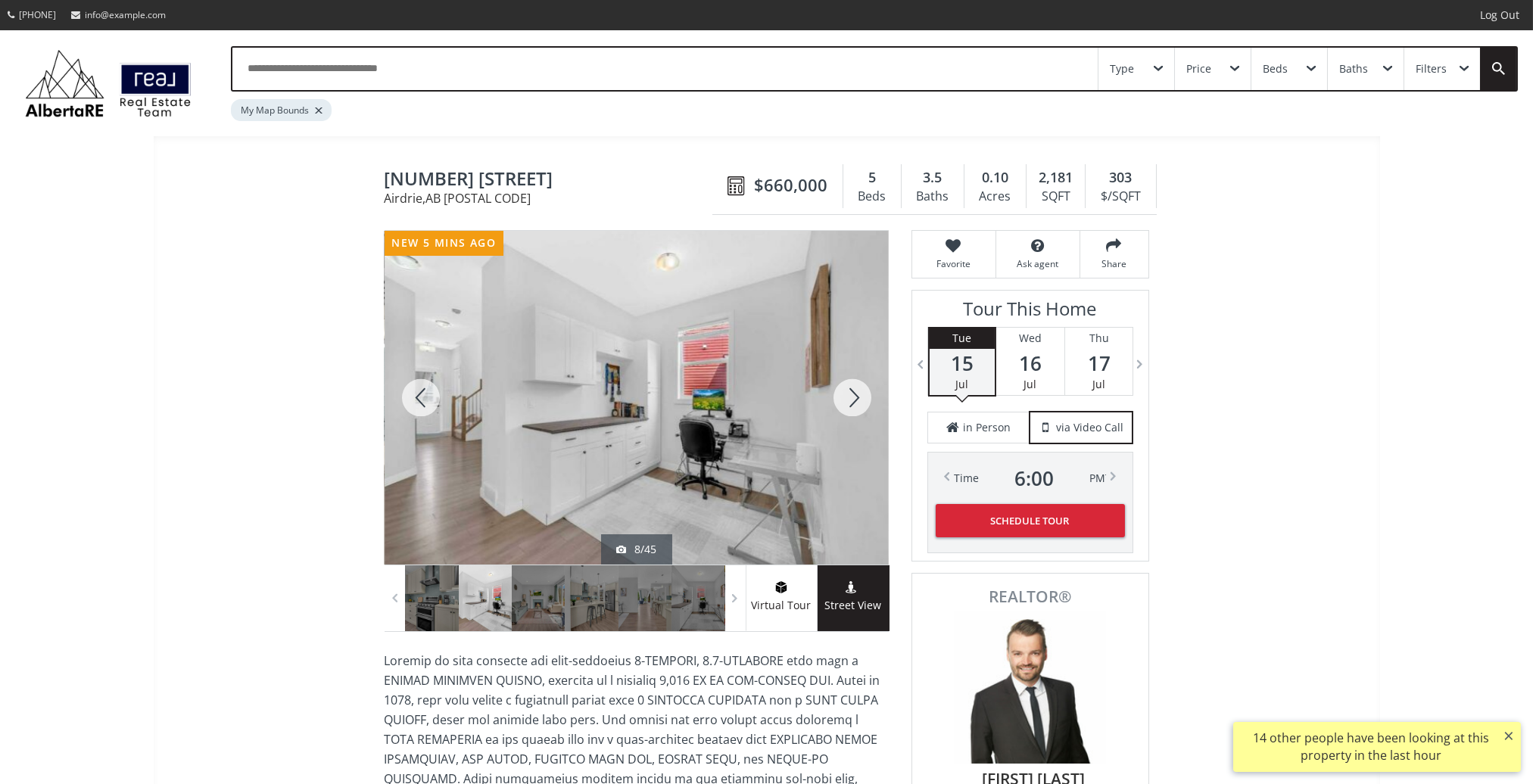 click at bounding box center (852, 397) 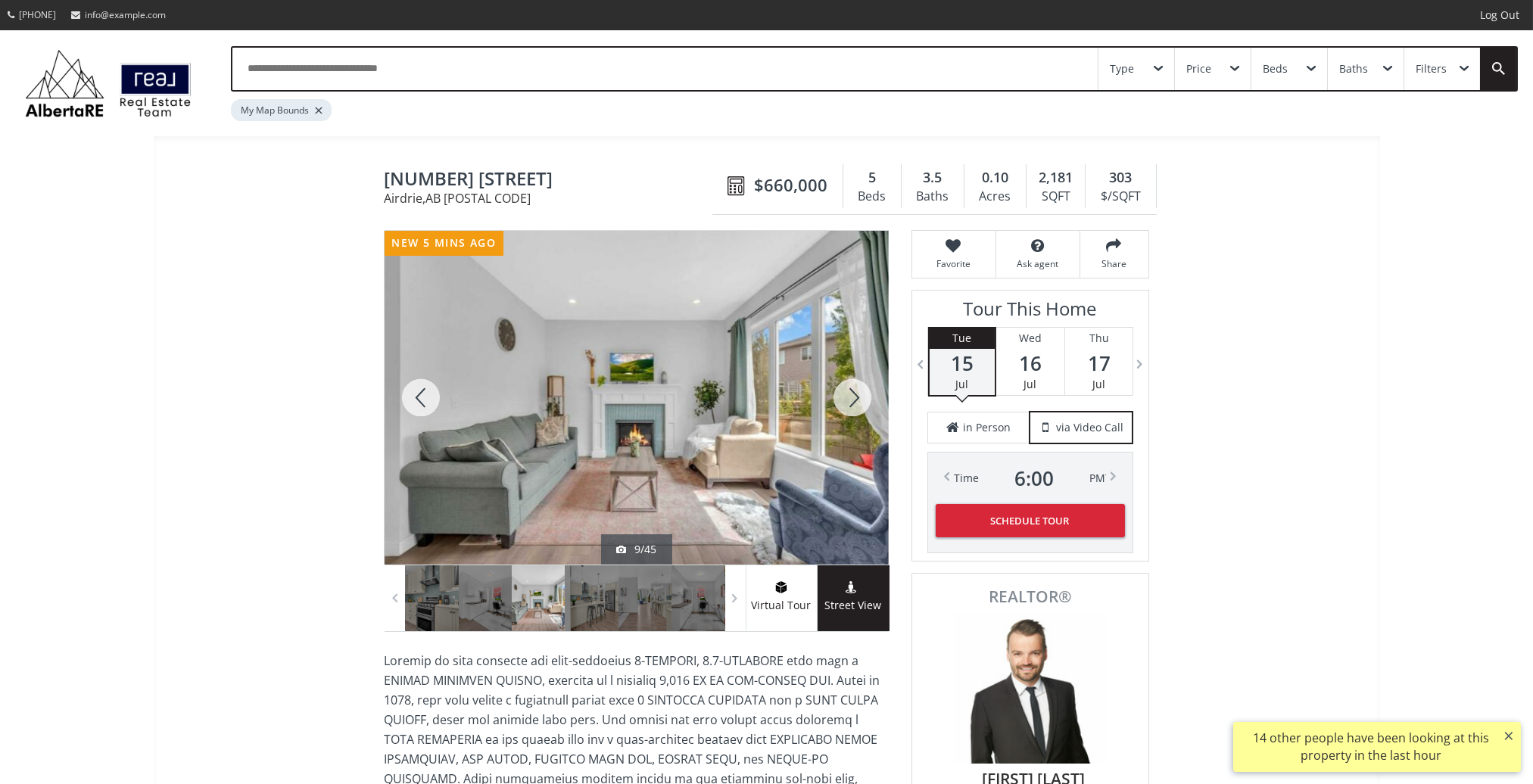 click at bounding box center (852, 397) 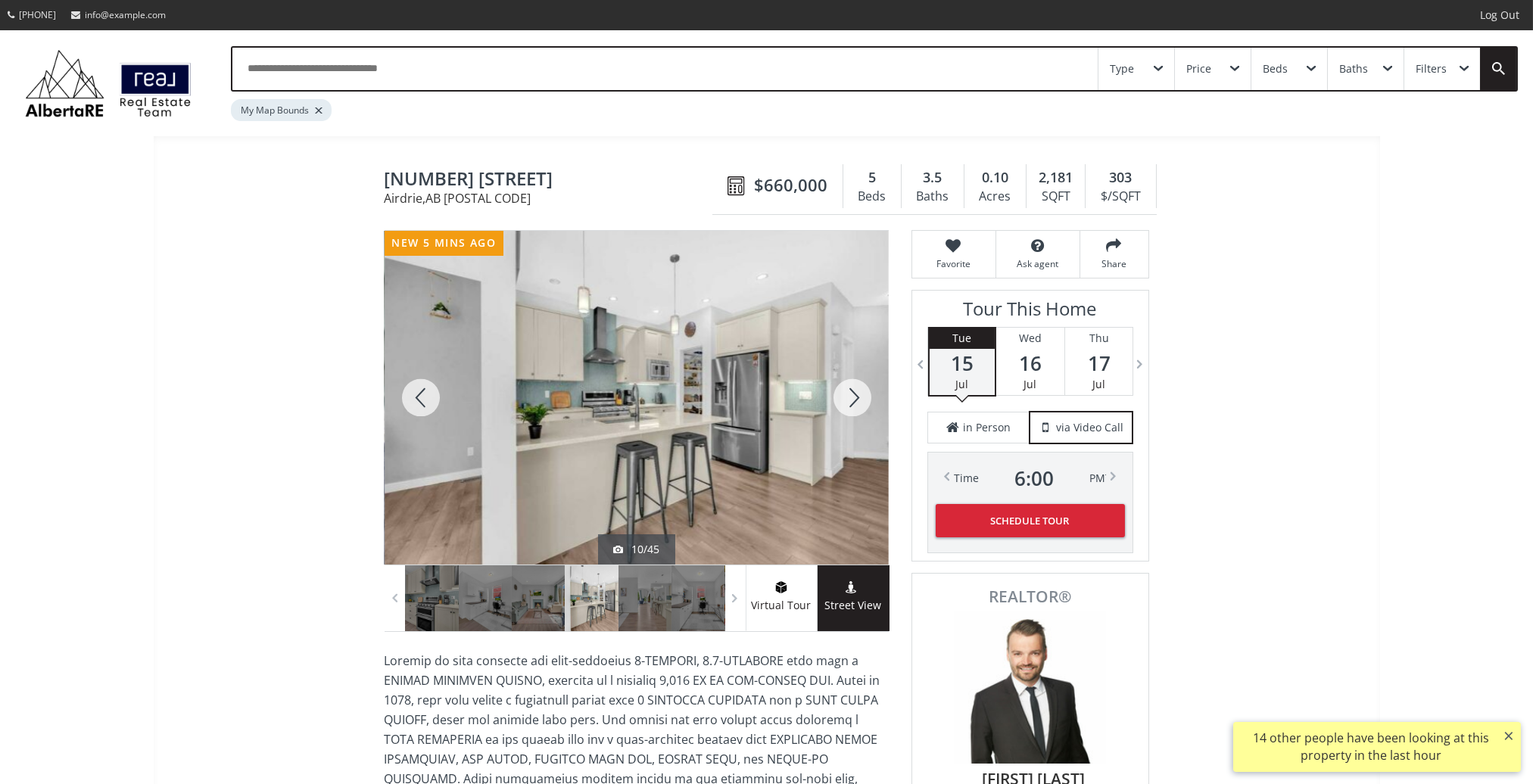 click at bounding box center [852, 397] 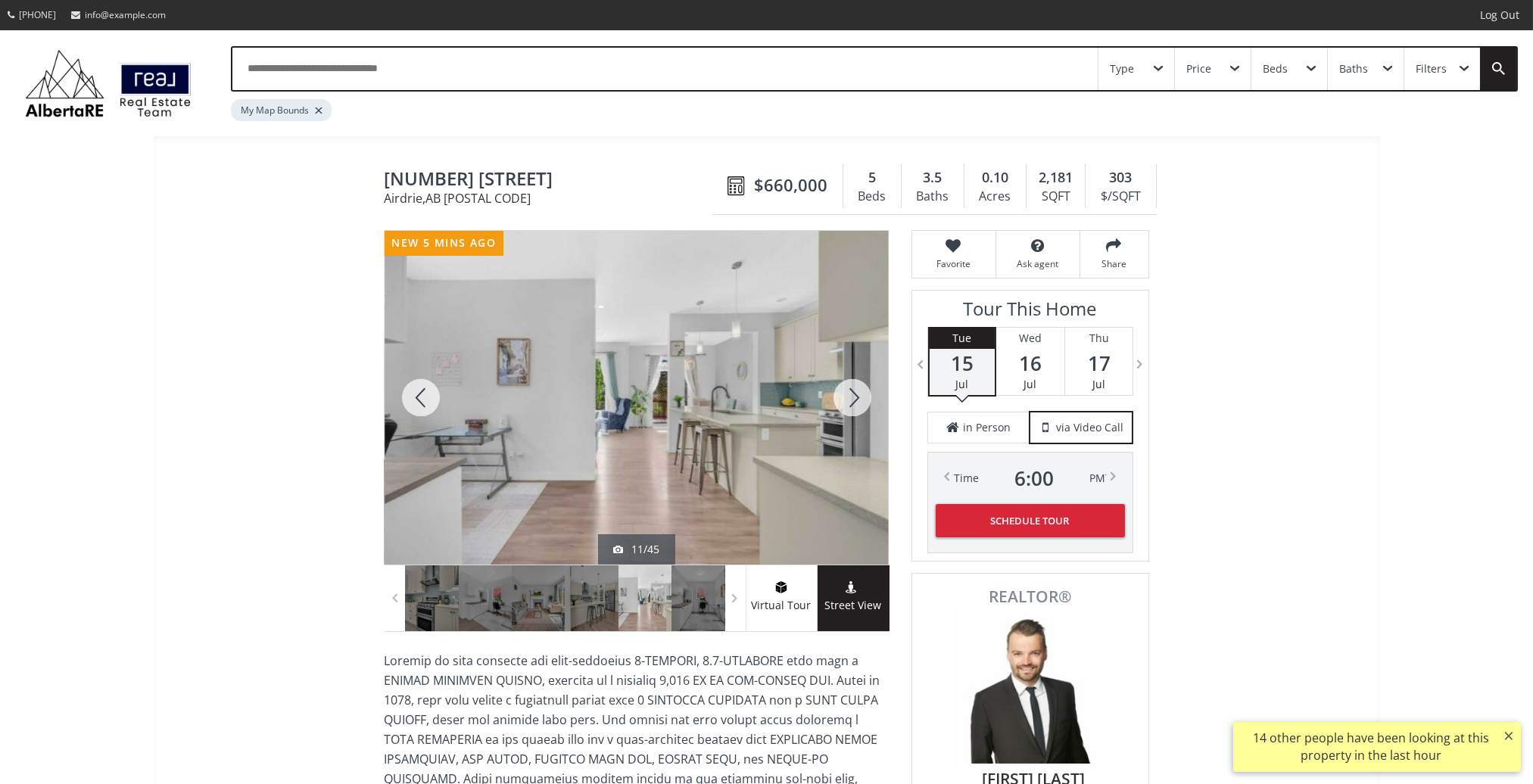 click at bounding box center (852, 397) 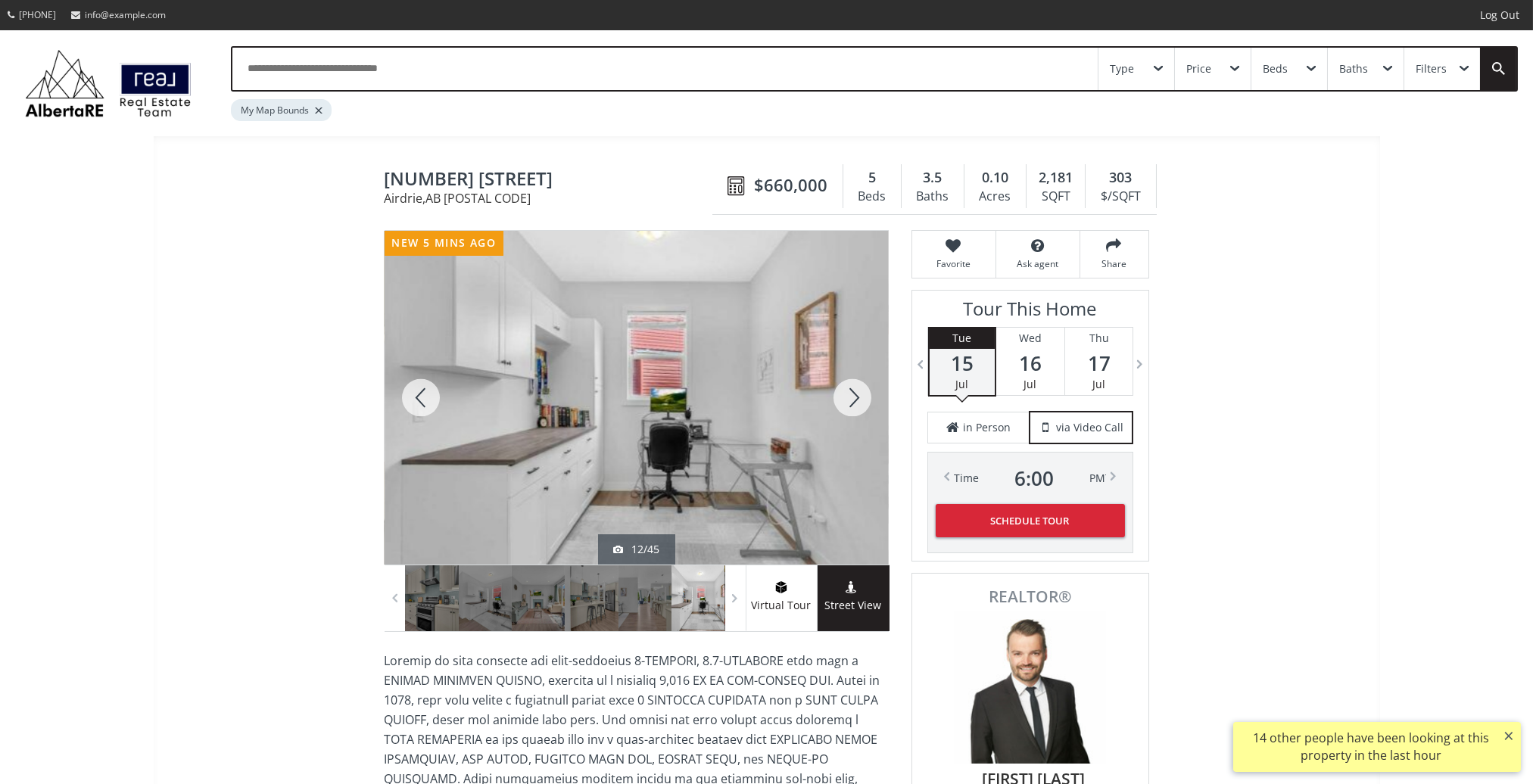click at bounding box center [852, 397] 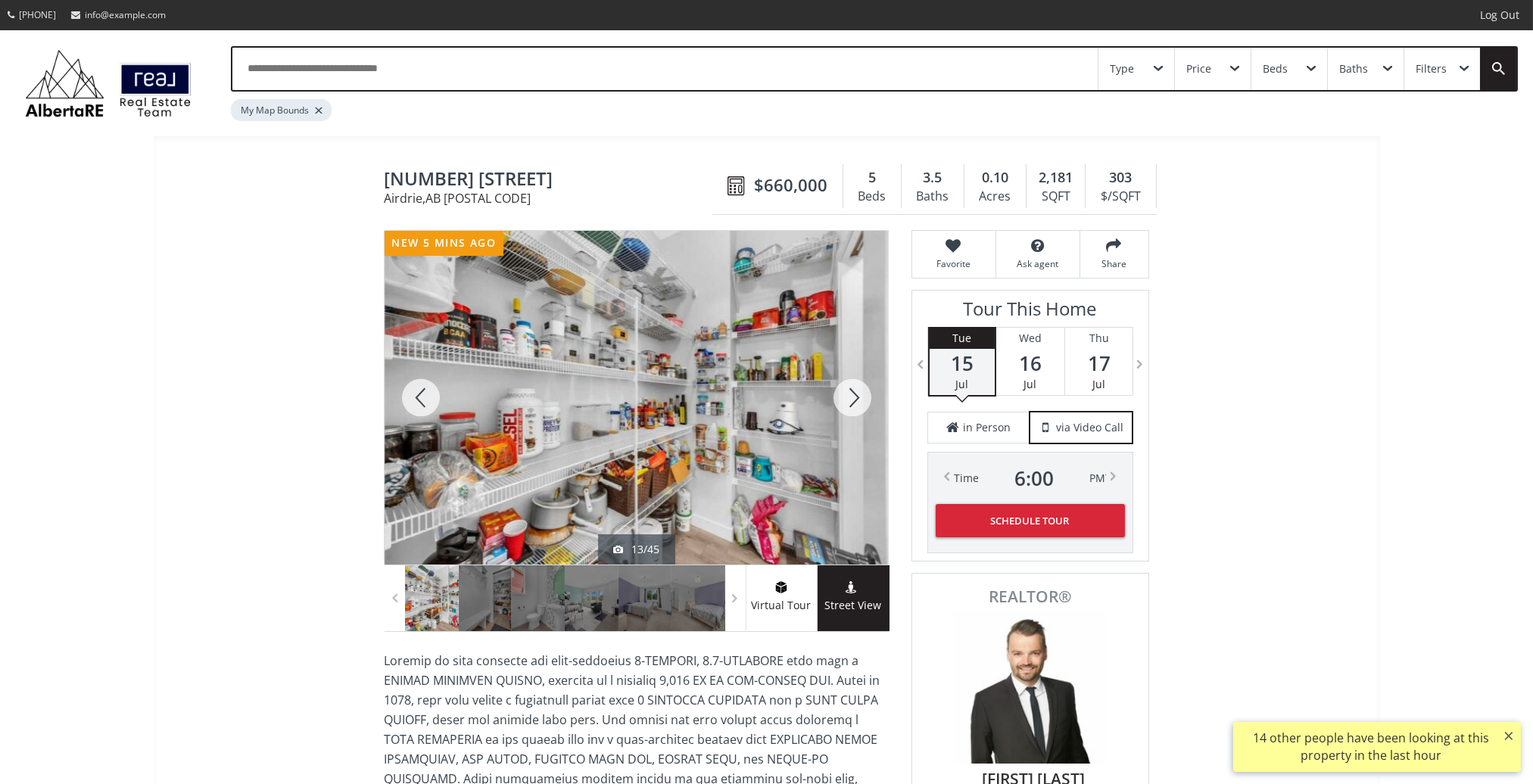 click at bounding box center (852, 397) 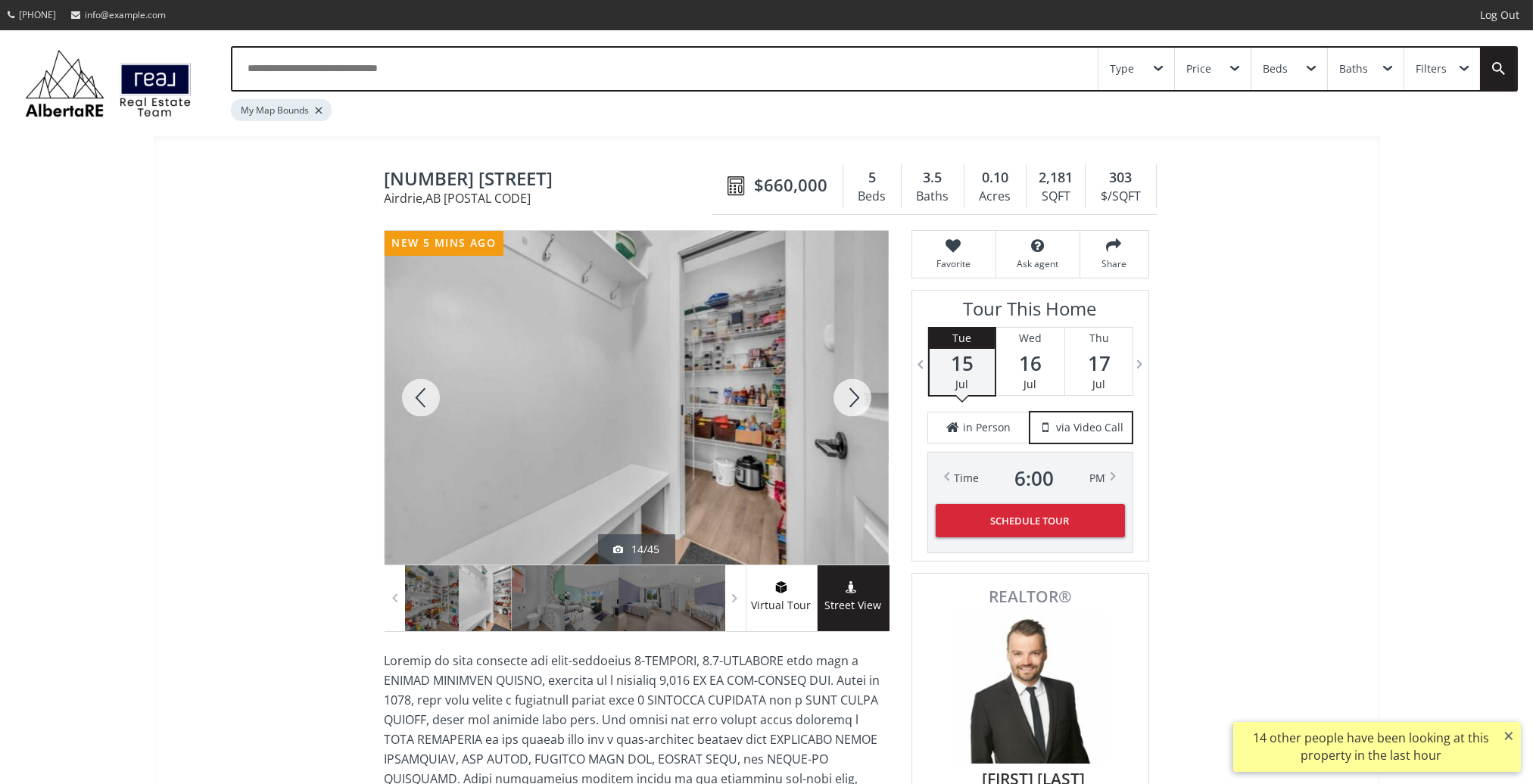 click at bounding box center [852, 397] 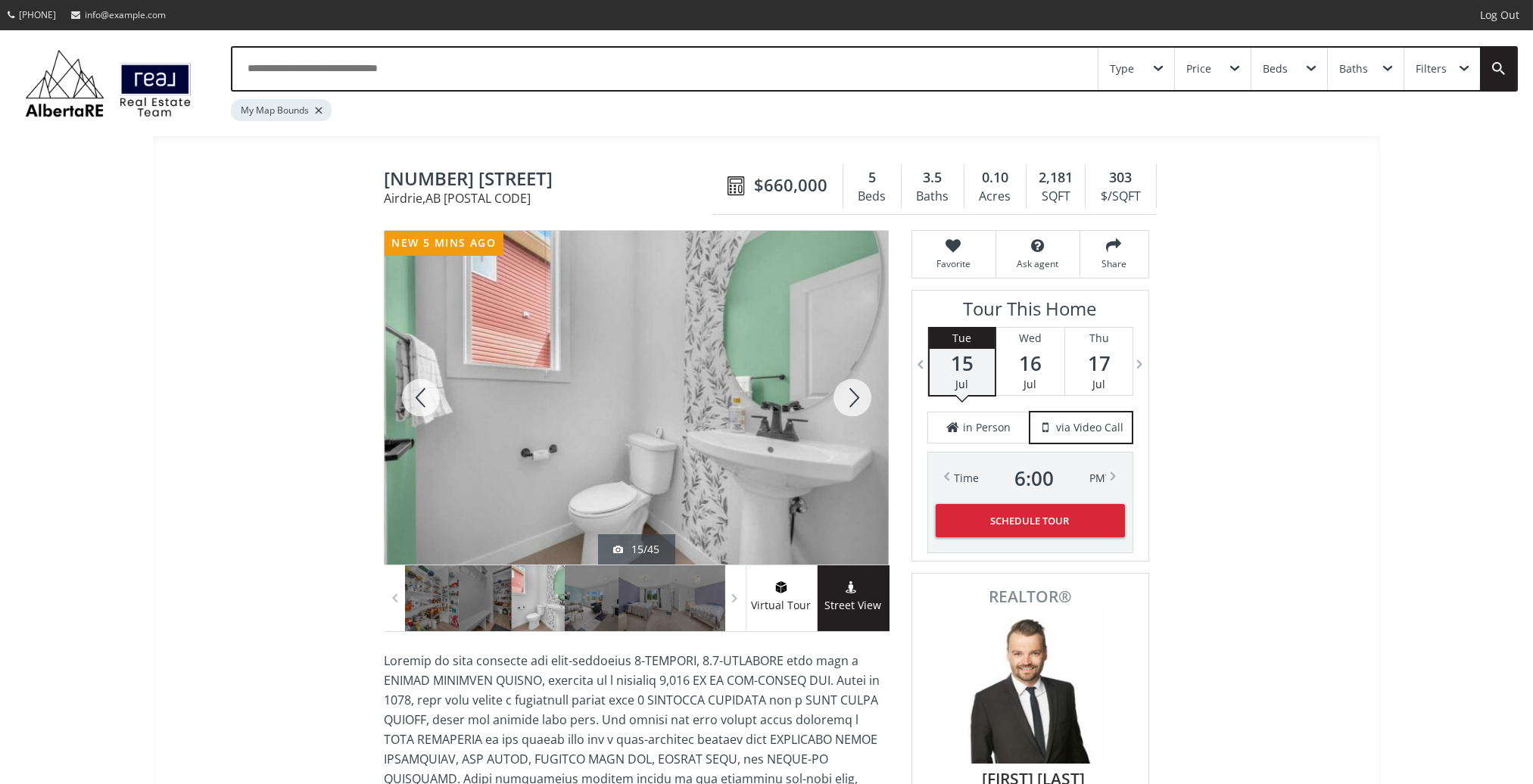 click at bounding box center (852, 397) 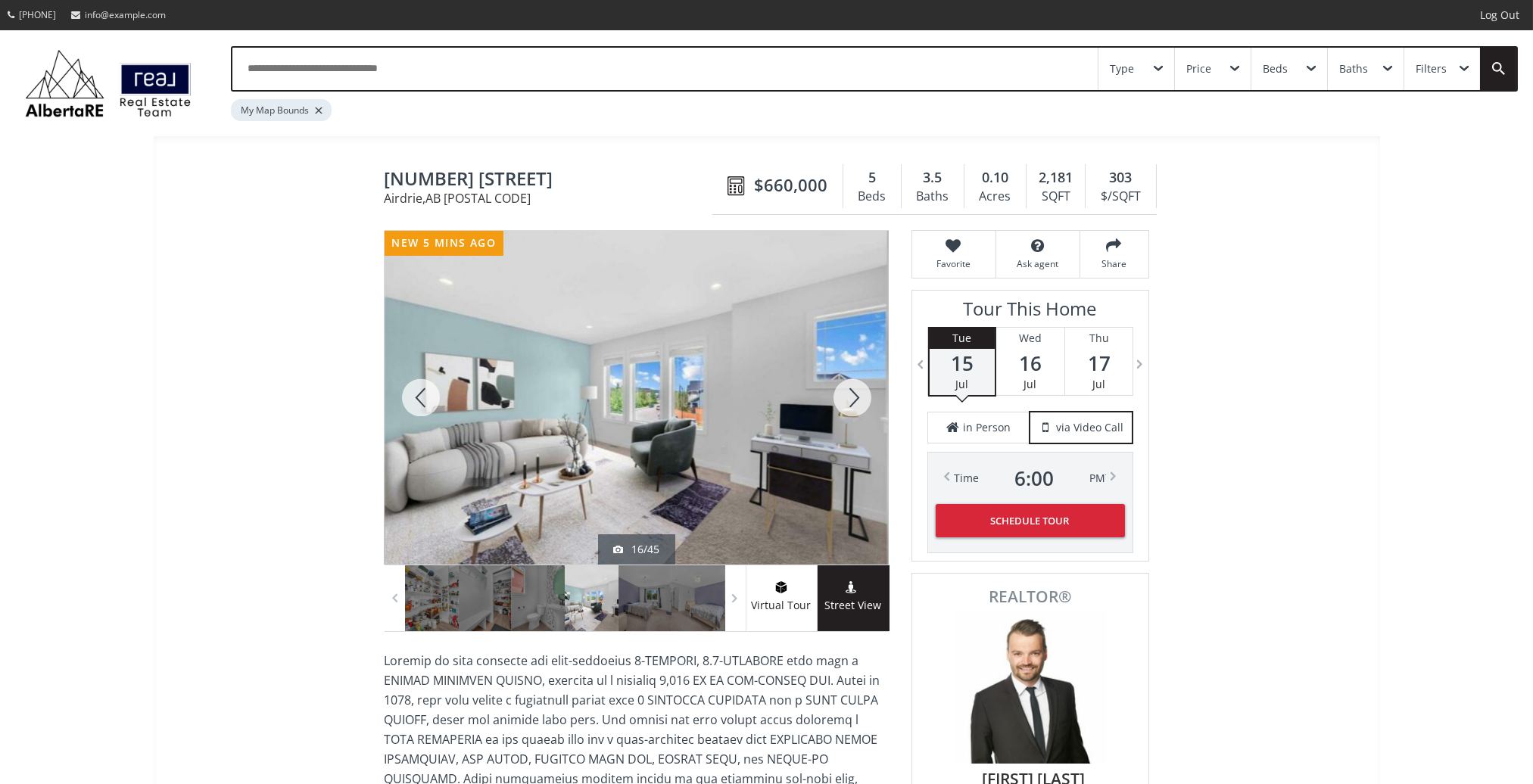 click at bounding box center [852, 397] 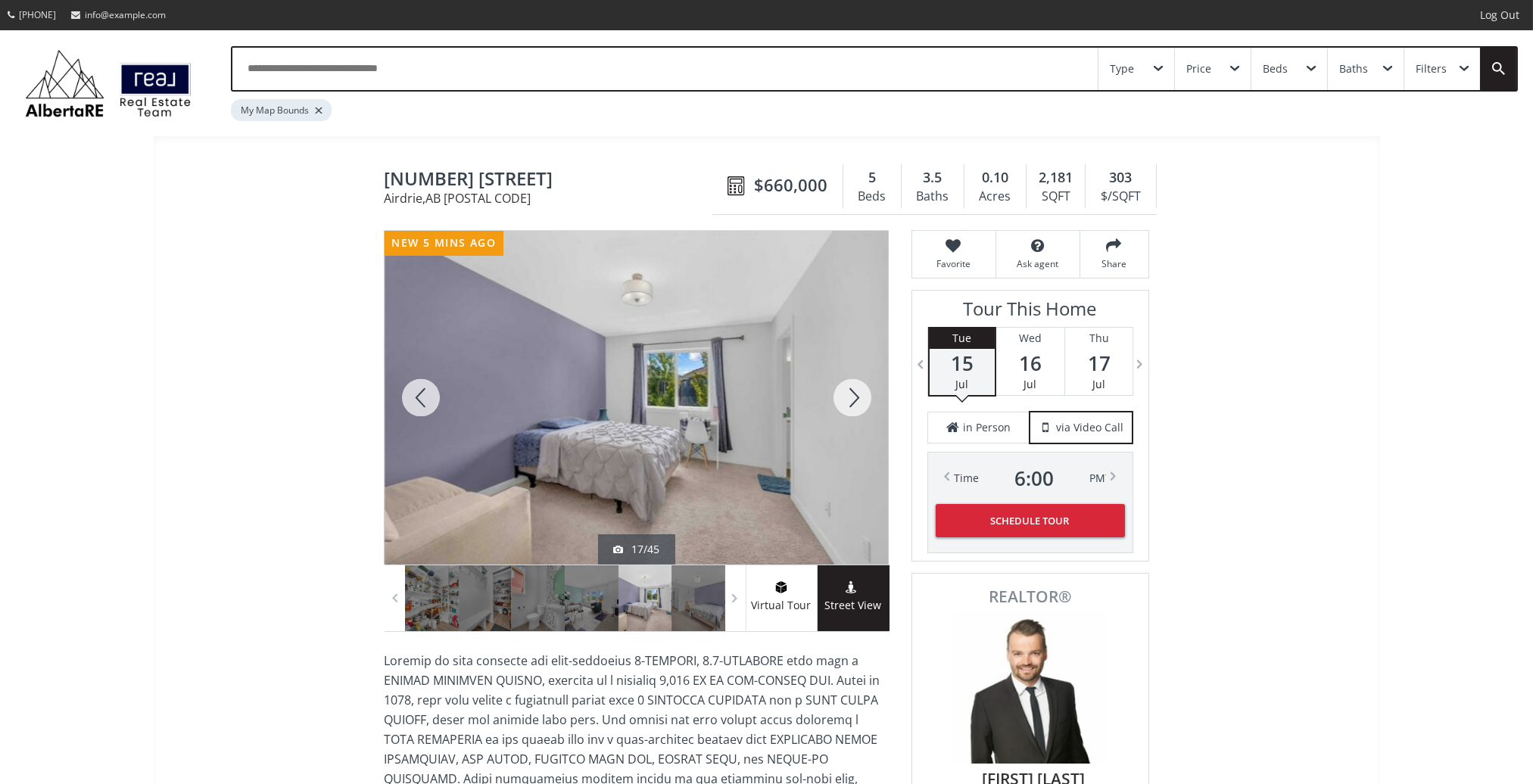 click at bounding box center [852, 397] 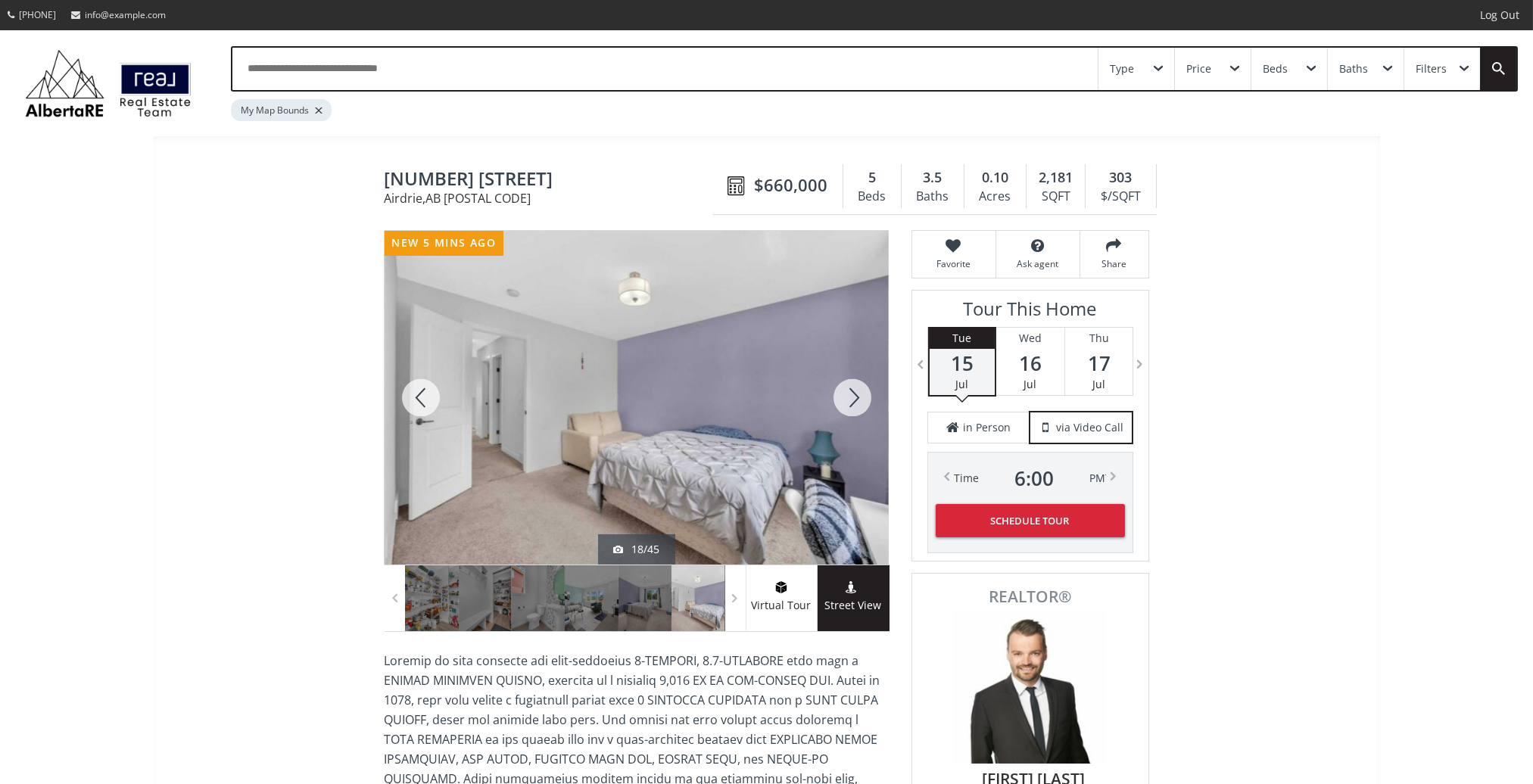click at bounding box center (852, 397) 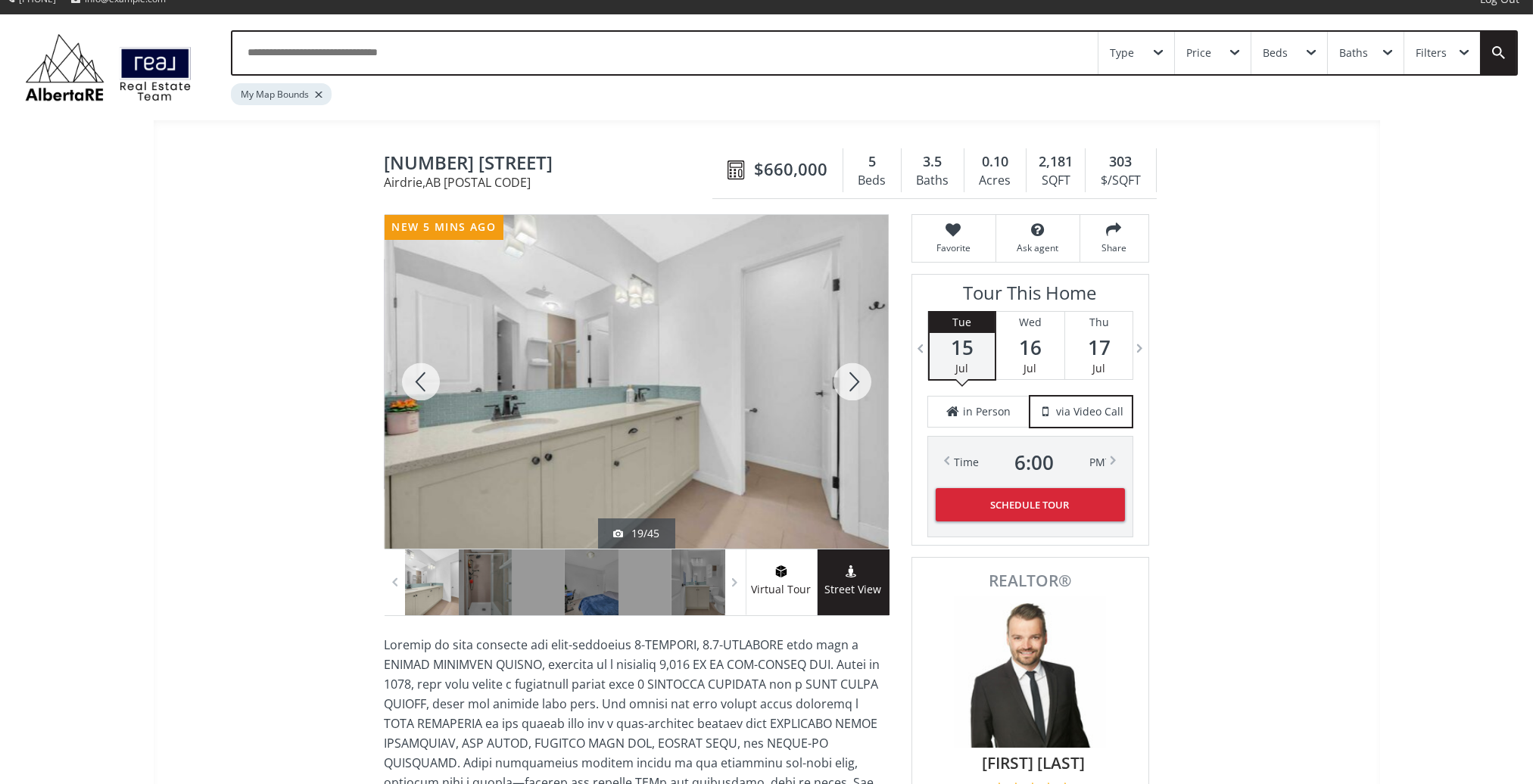 scroll, scrollTop: 0, scrollLeft: 0, axis: both 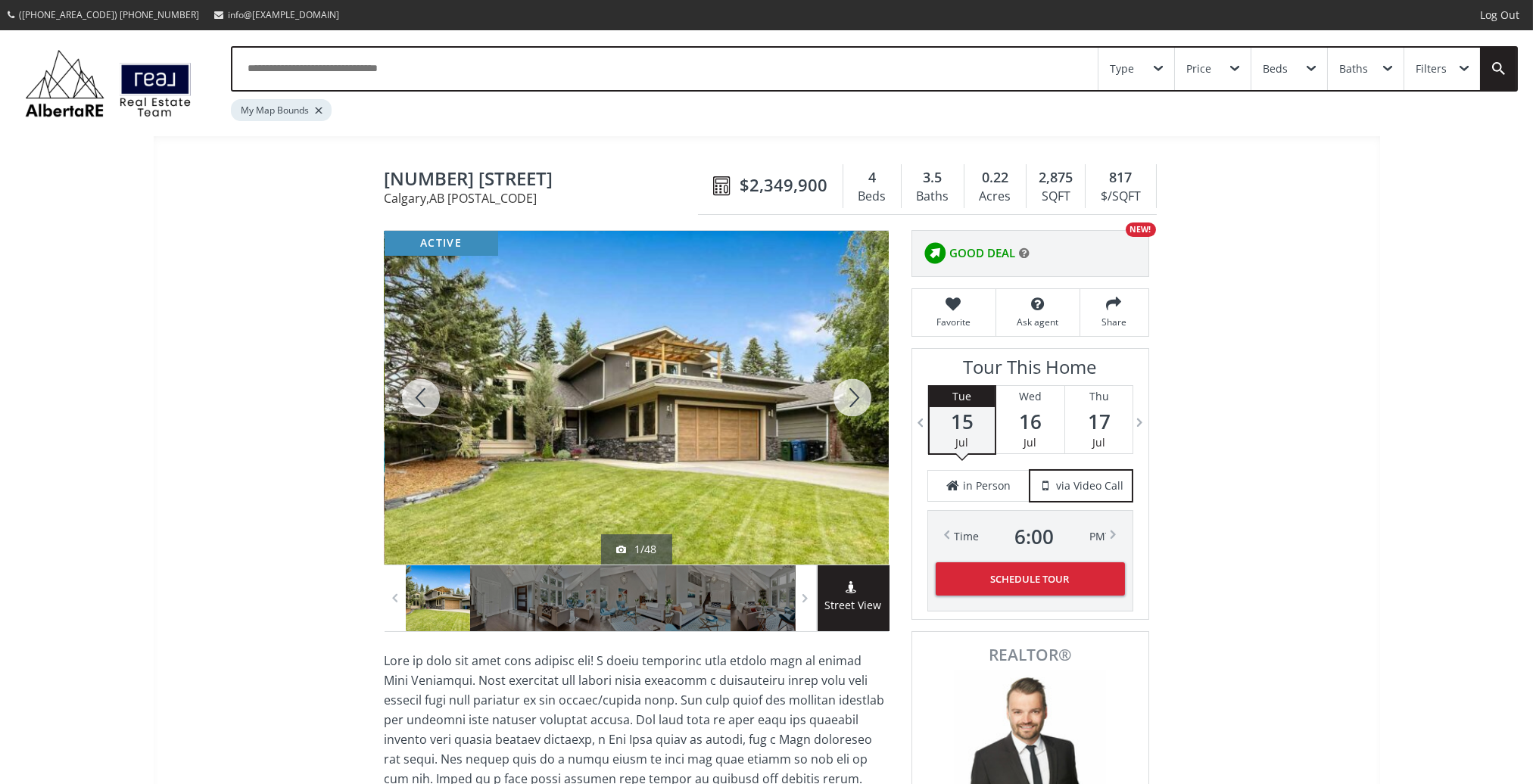 click at bounding box center [852, 397] 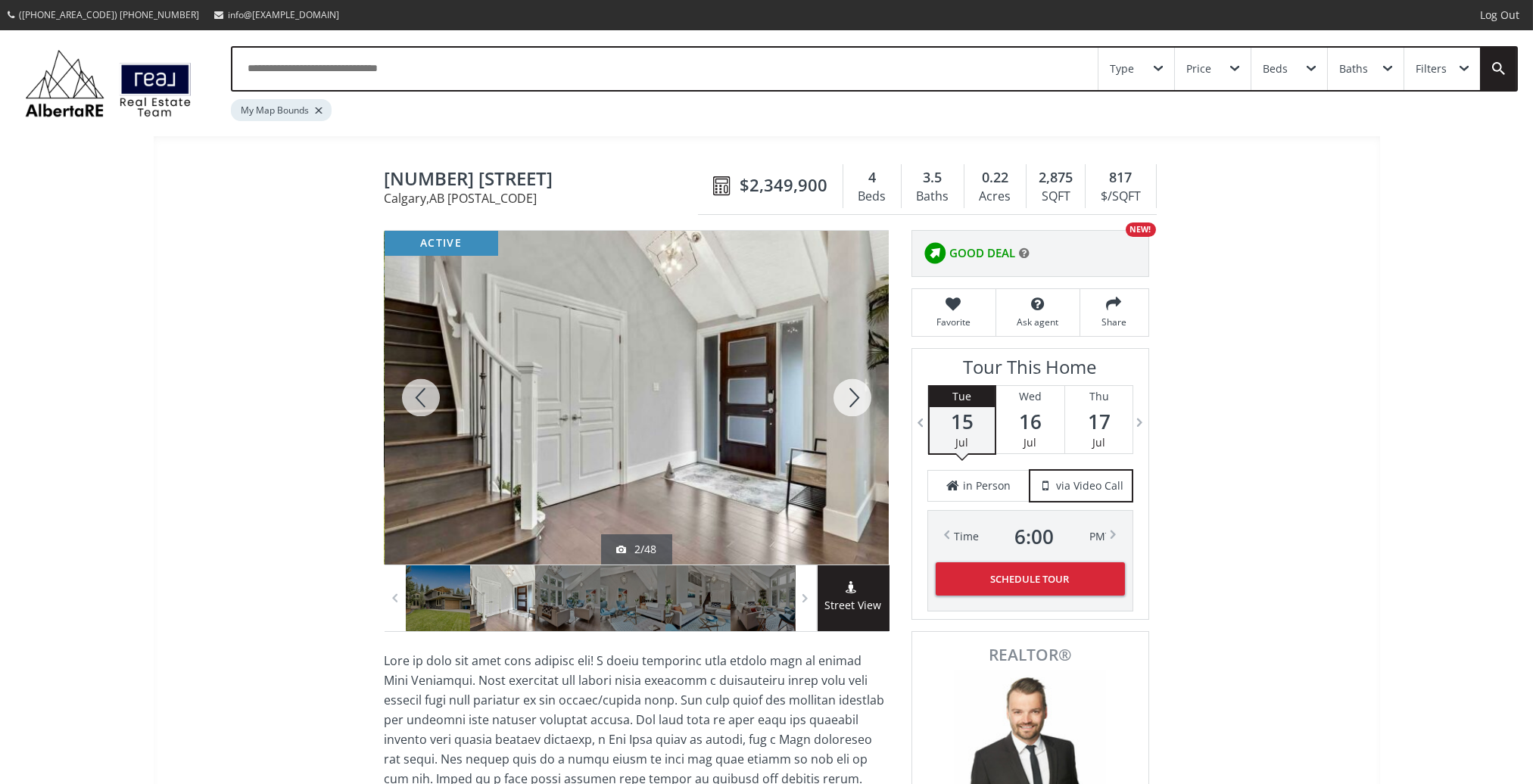 click at bounding box center (852, 397) 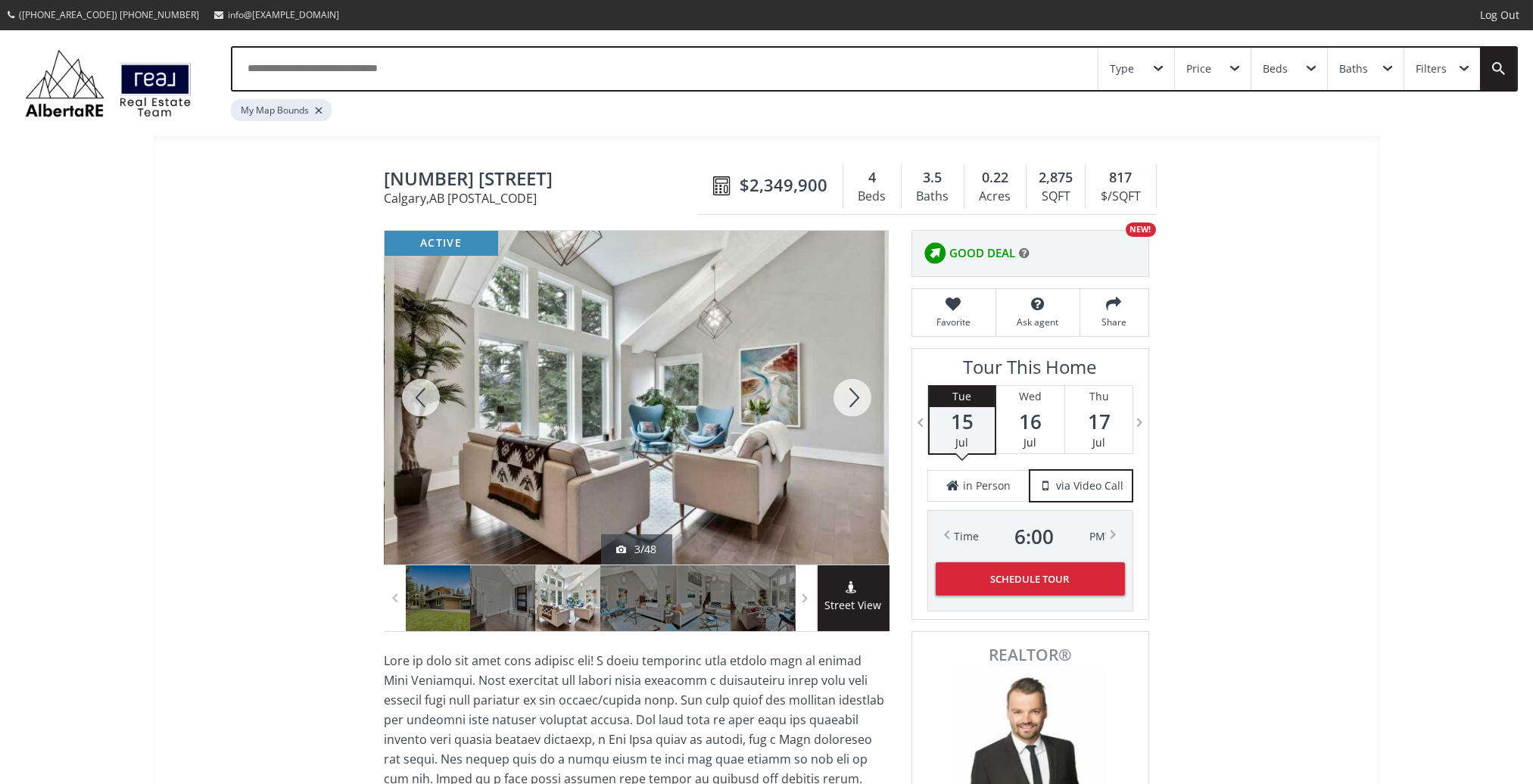 click at bounding box center [852, 397] 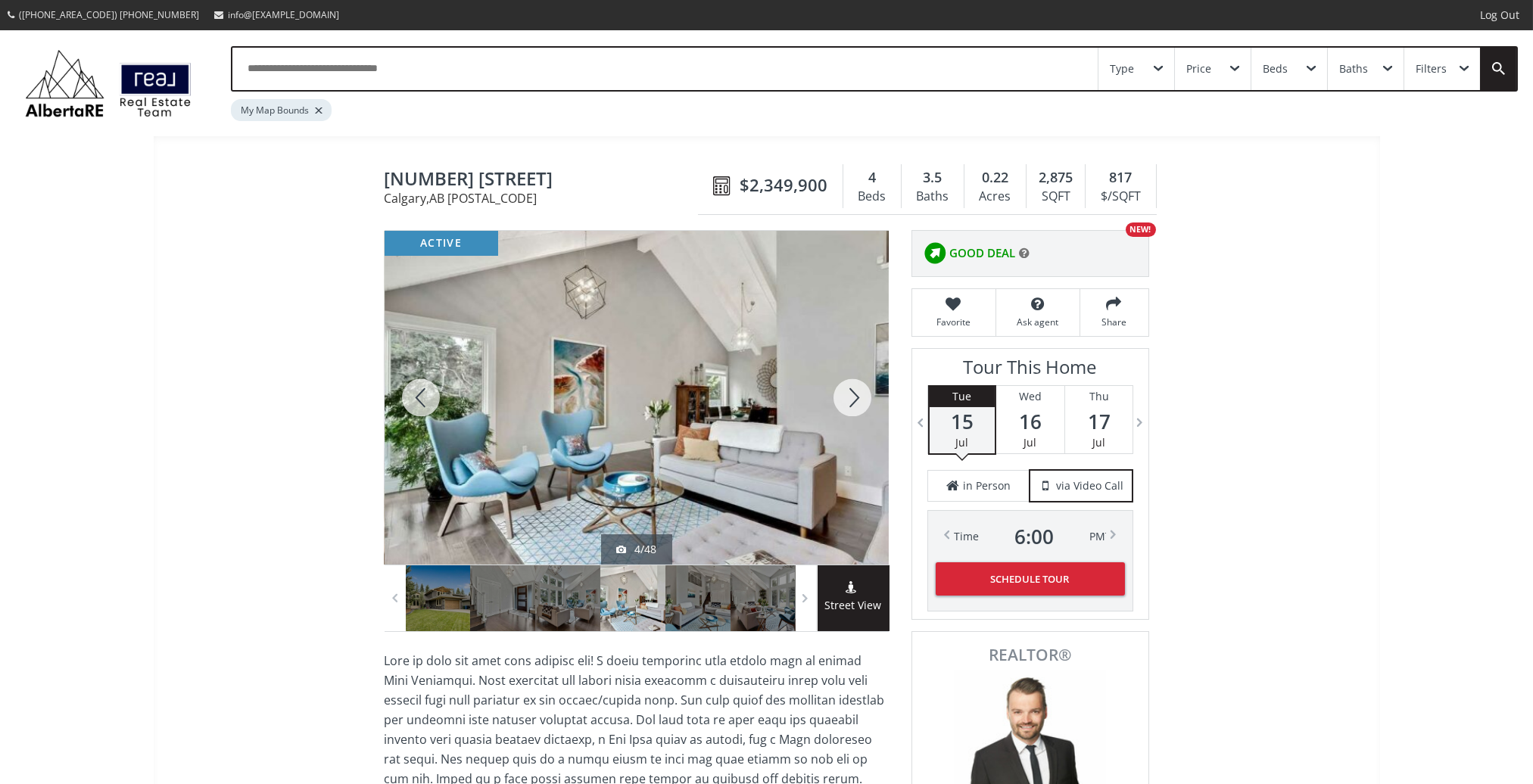 click at bounding box center [852, 397] 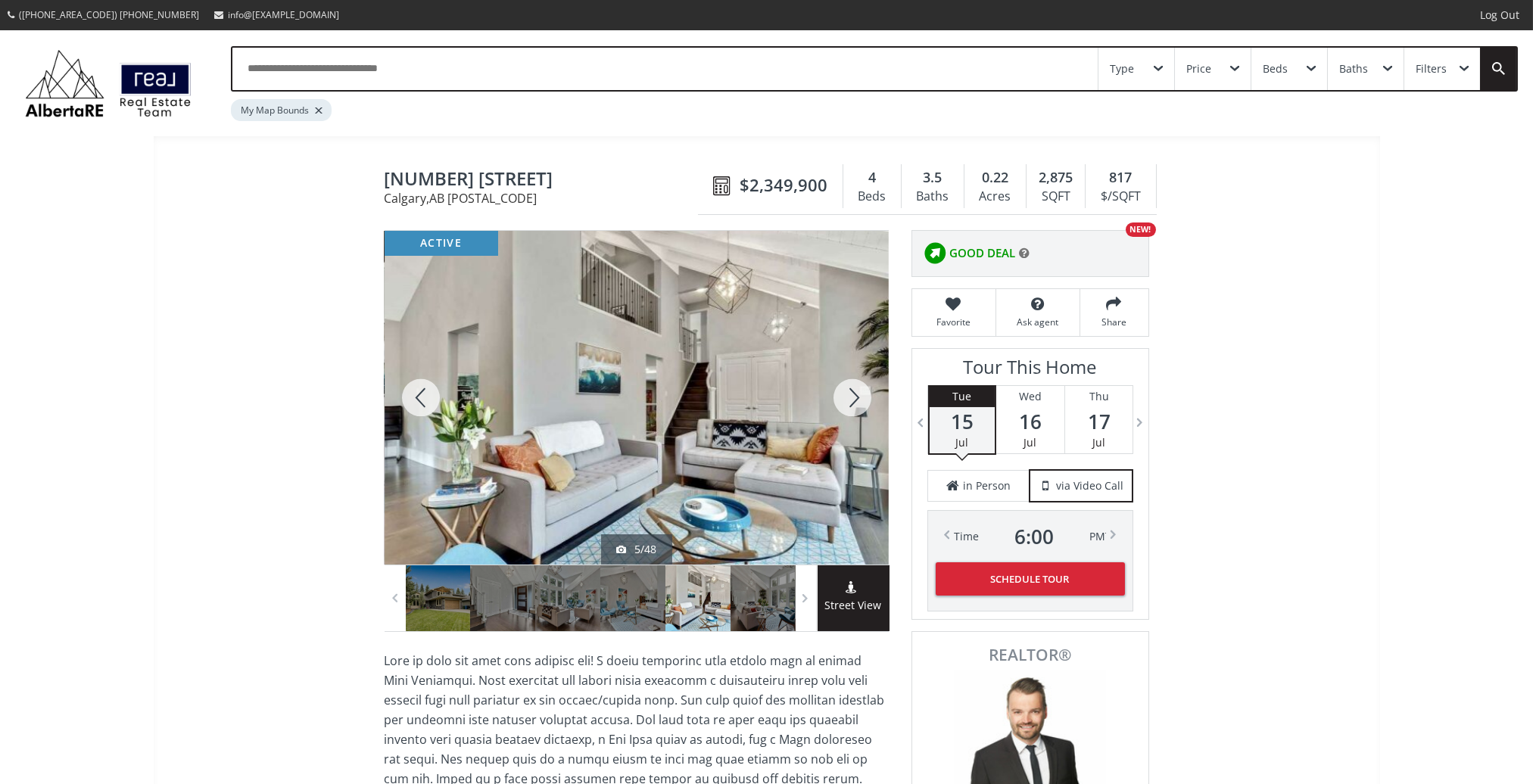 click at bounding box center (852, 397) 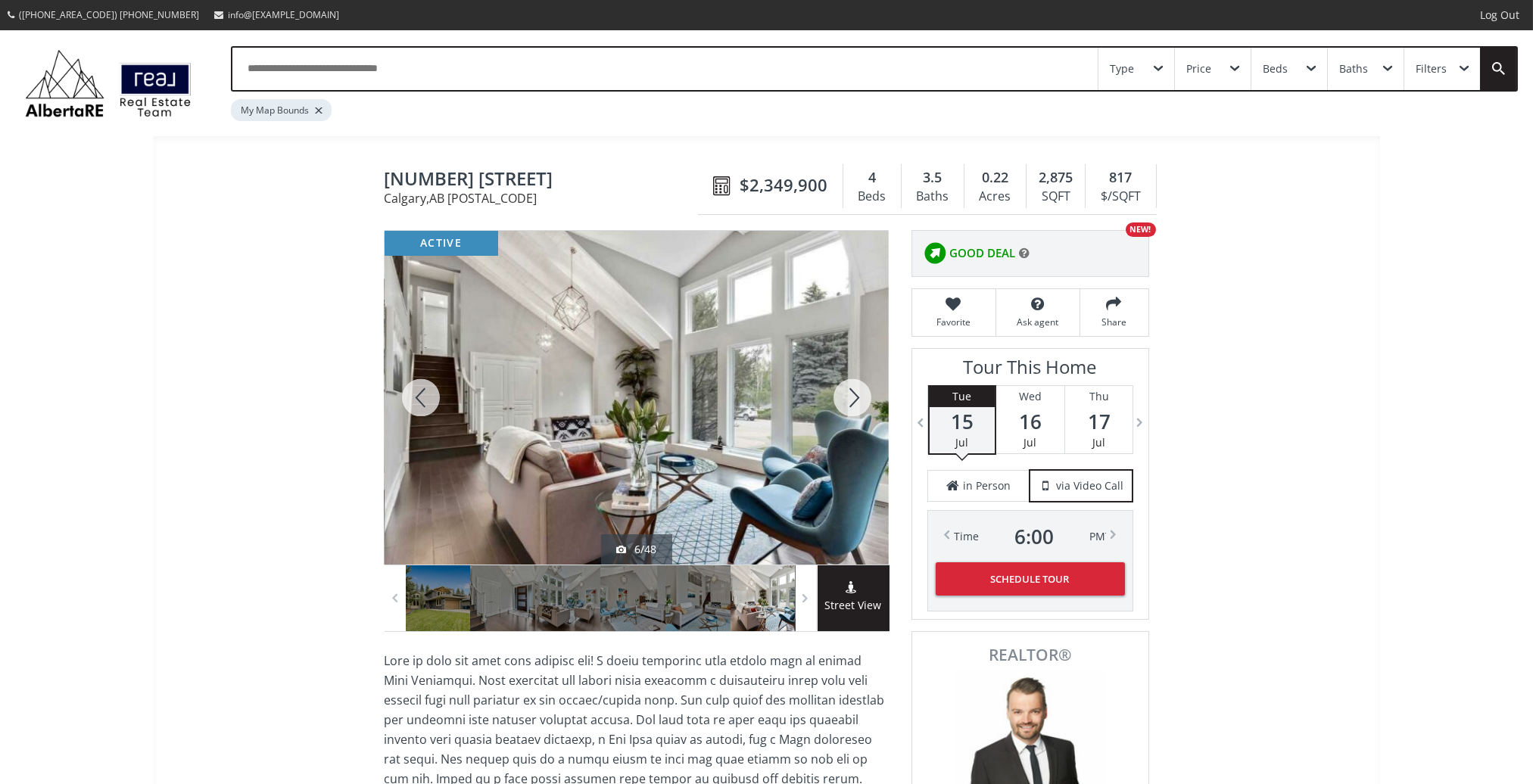 click at bounding box center [852, 397] 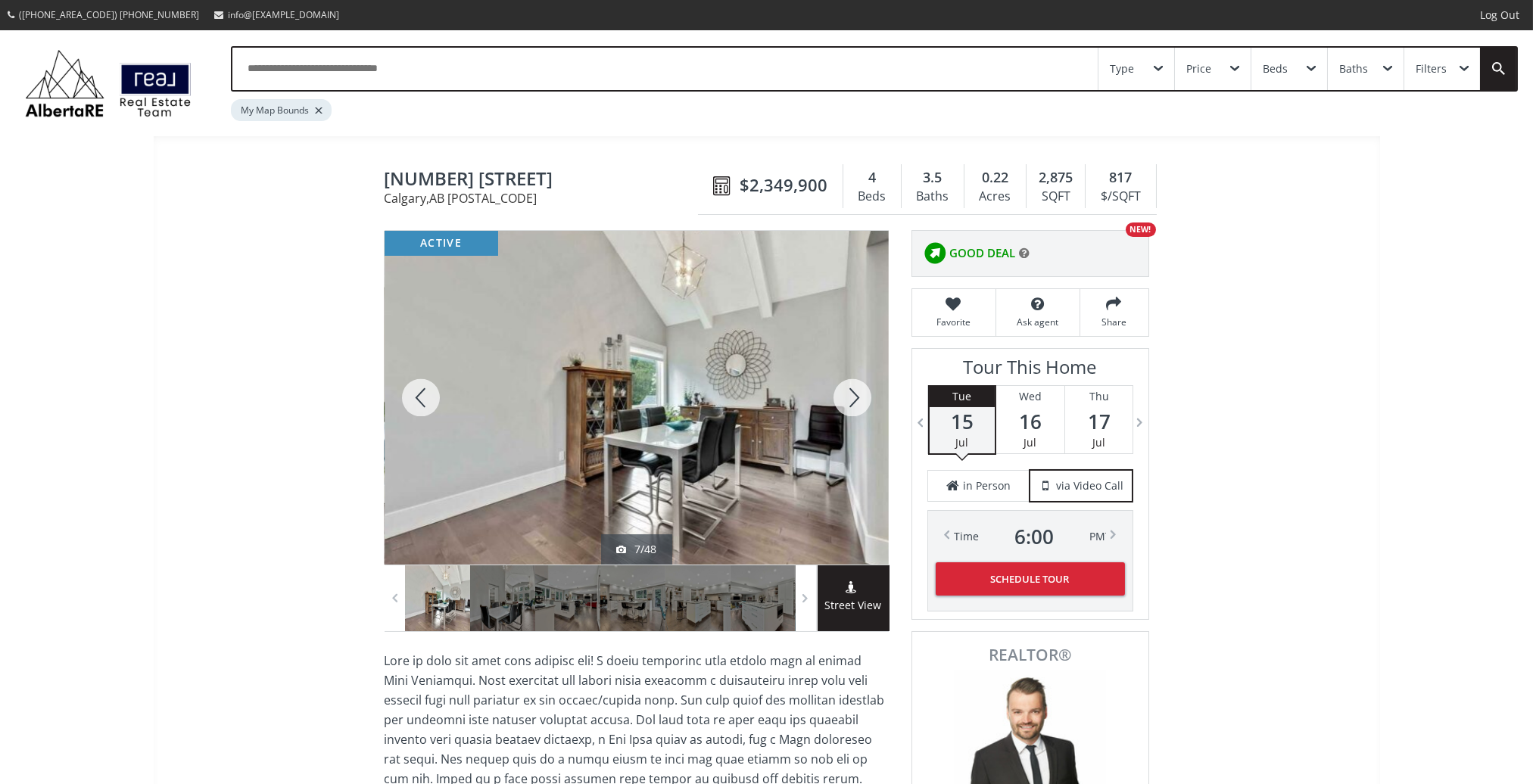 click at bounding box center (852, 397) 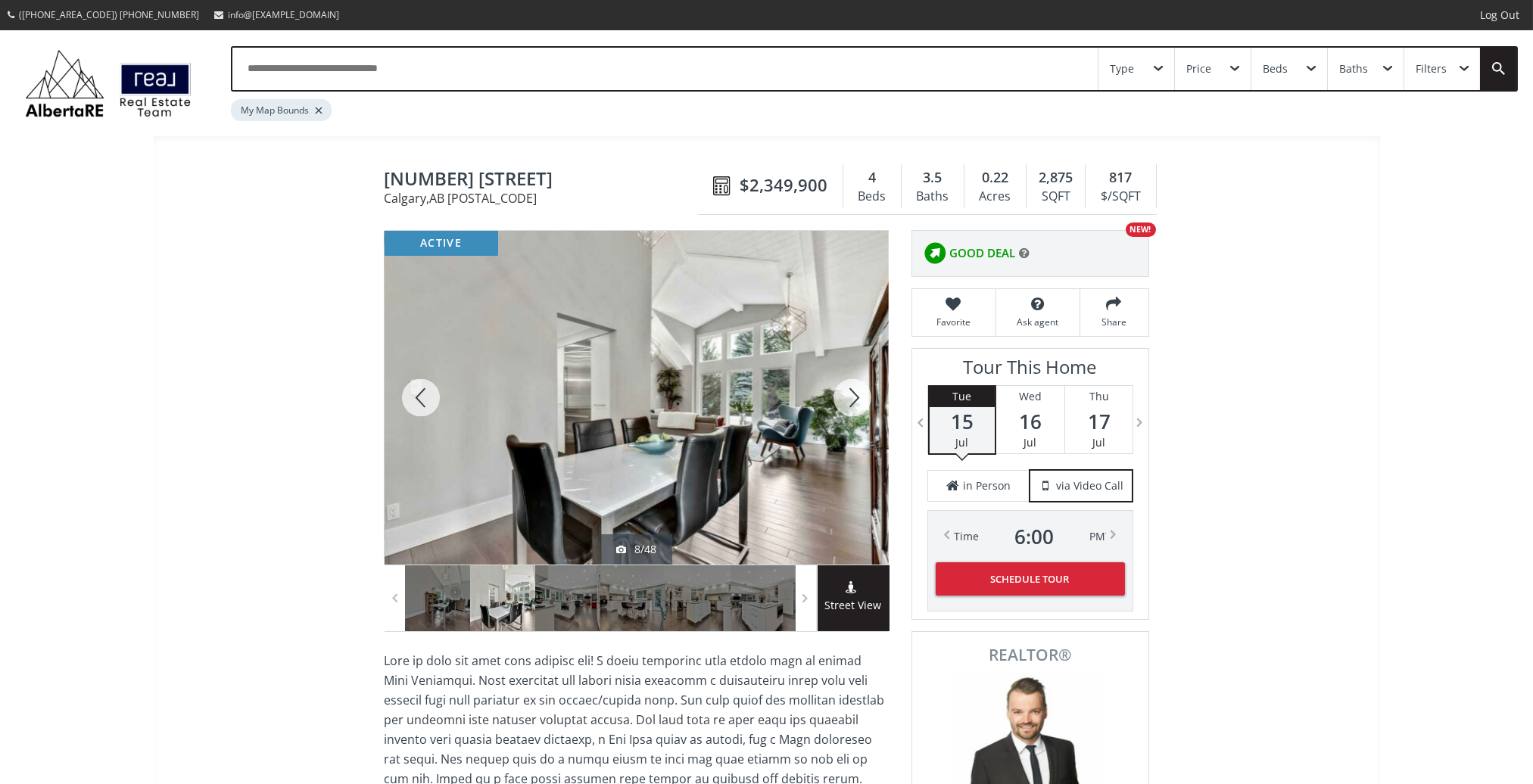 click at bounding box center (852, 397) 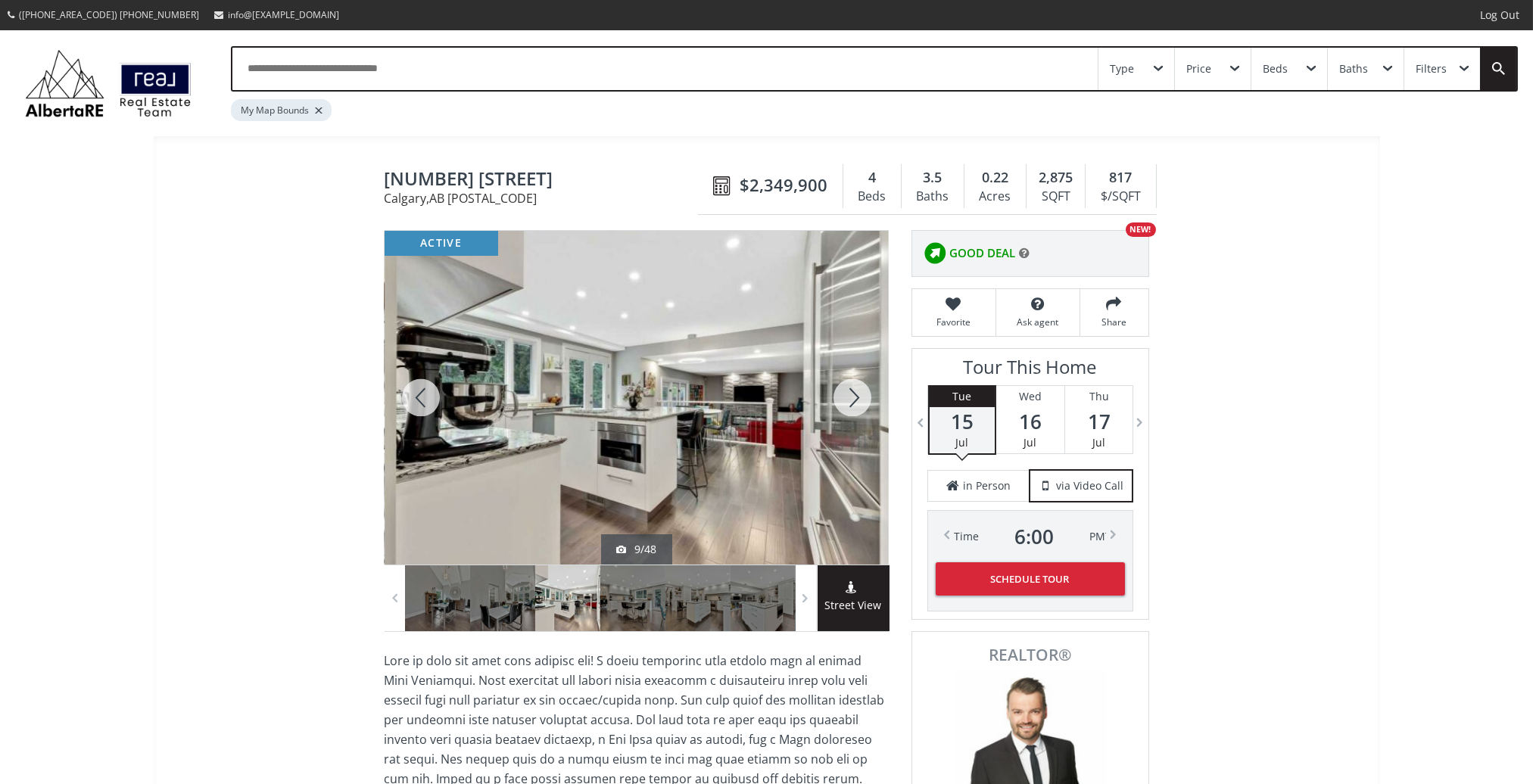 click at bounding box center [852, 397] 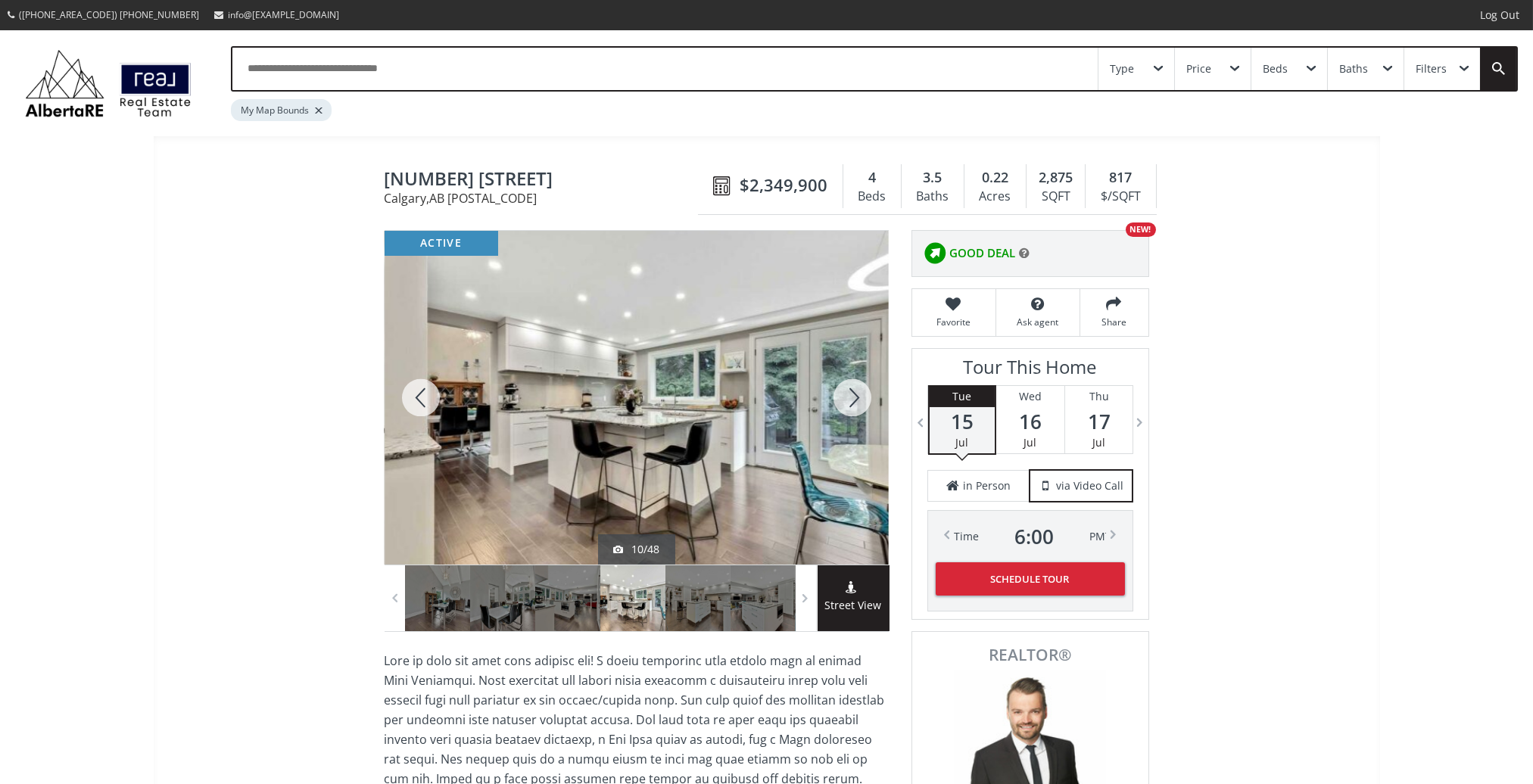 click at bounding box center [852, 397] 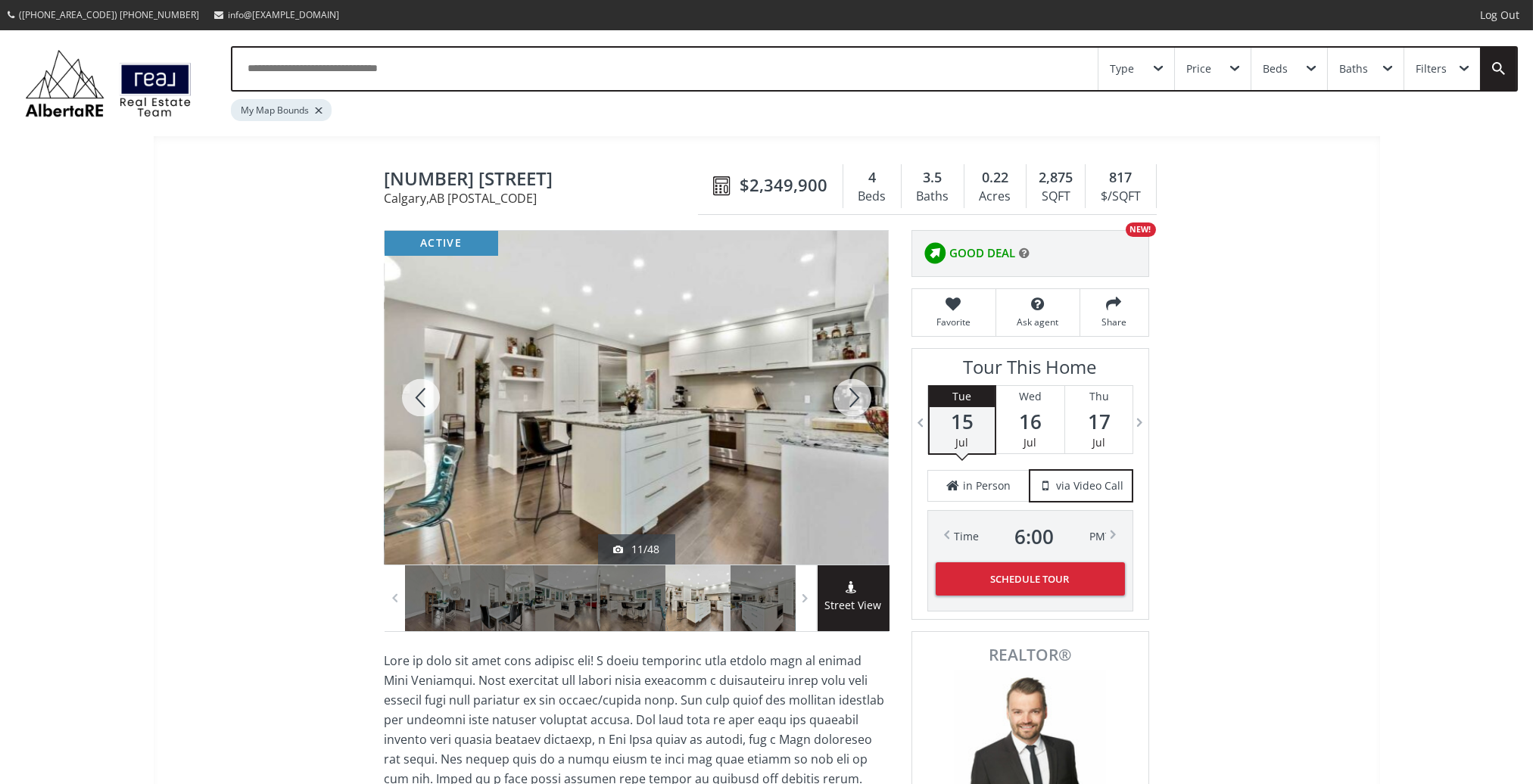 click at bounding box center [852, 397] 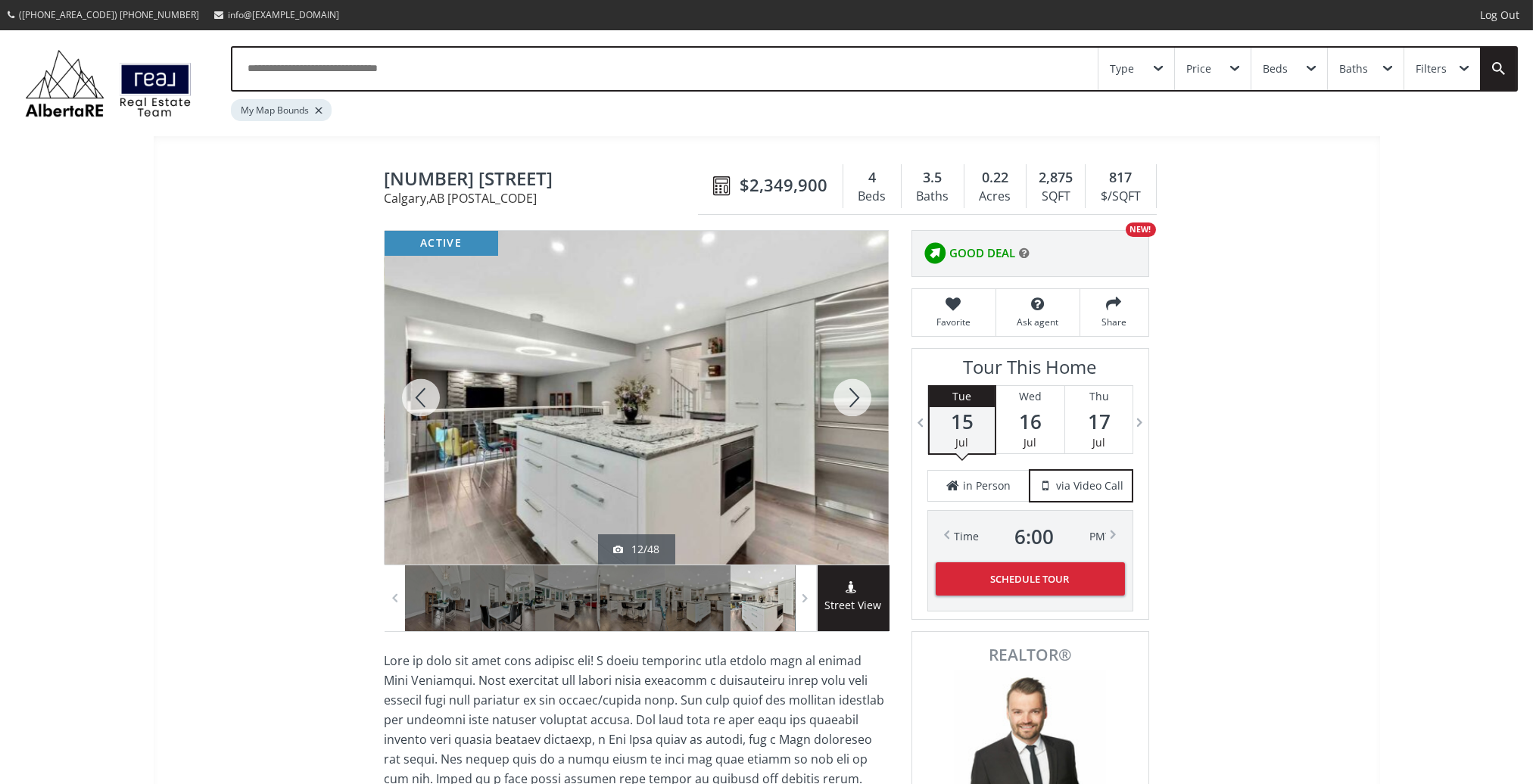 click at bounding box center [852, 397] 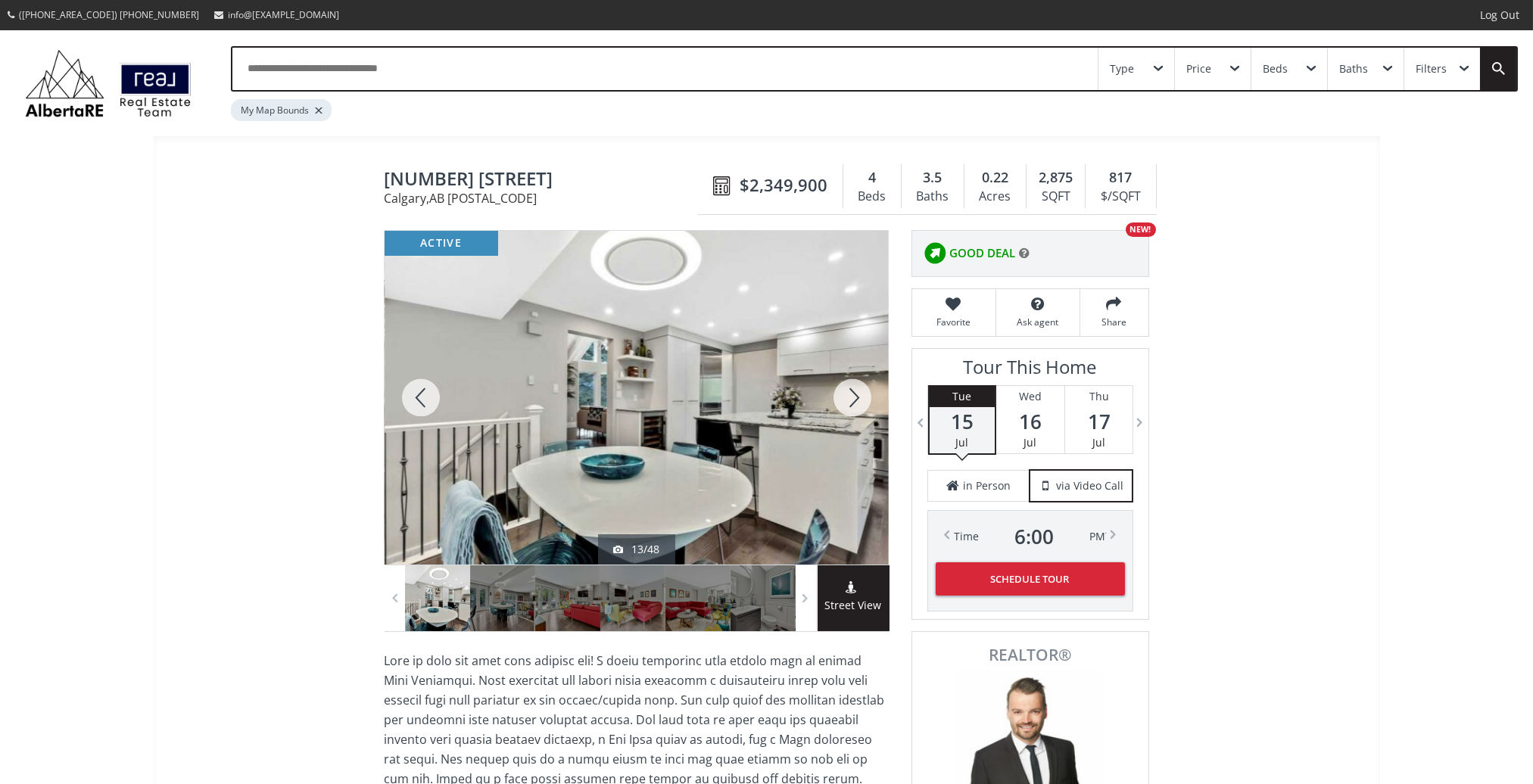 click at bounding box center [852, 397] 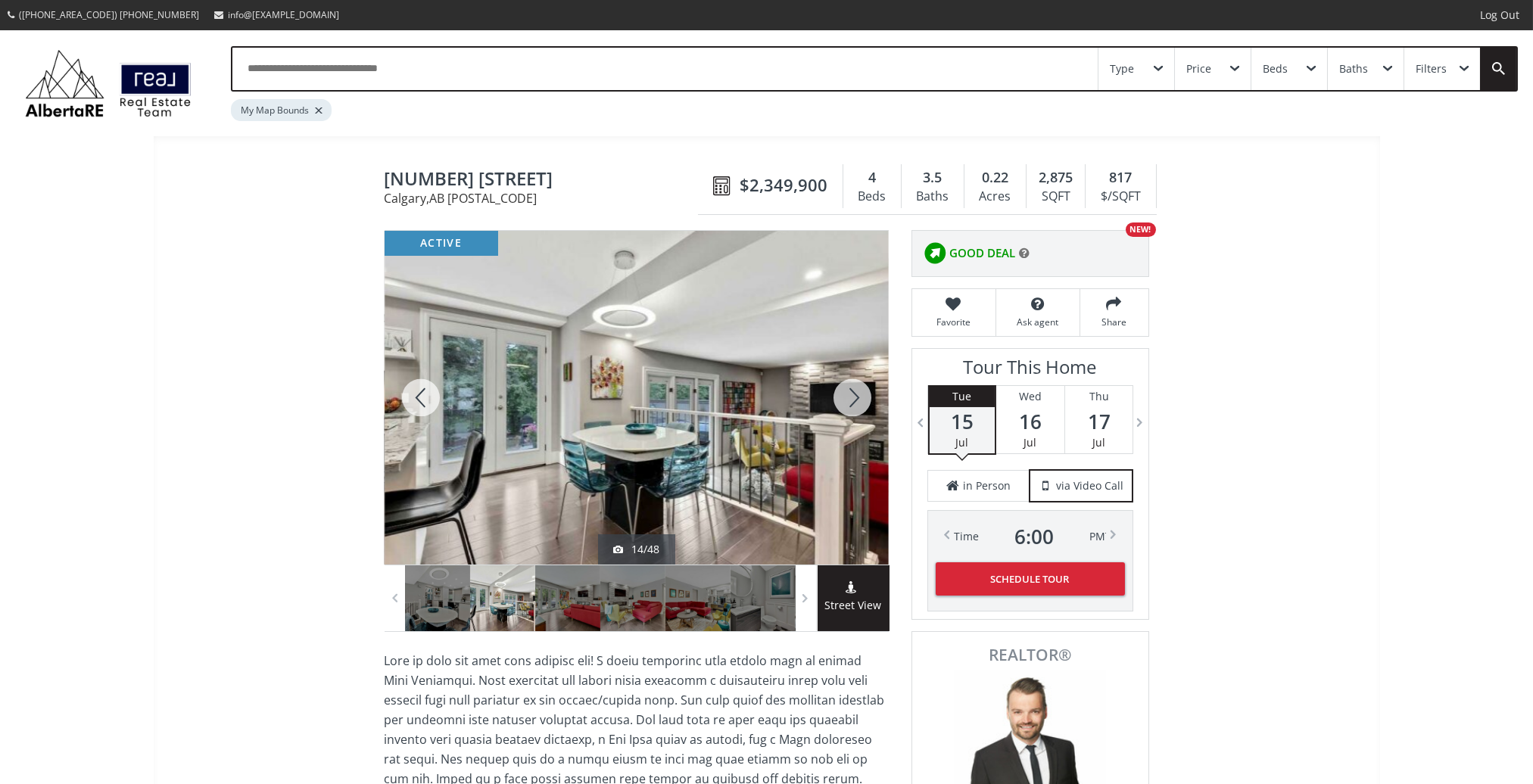 click at bounding box center (852, 397) 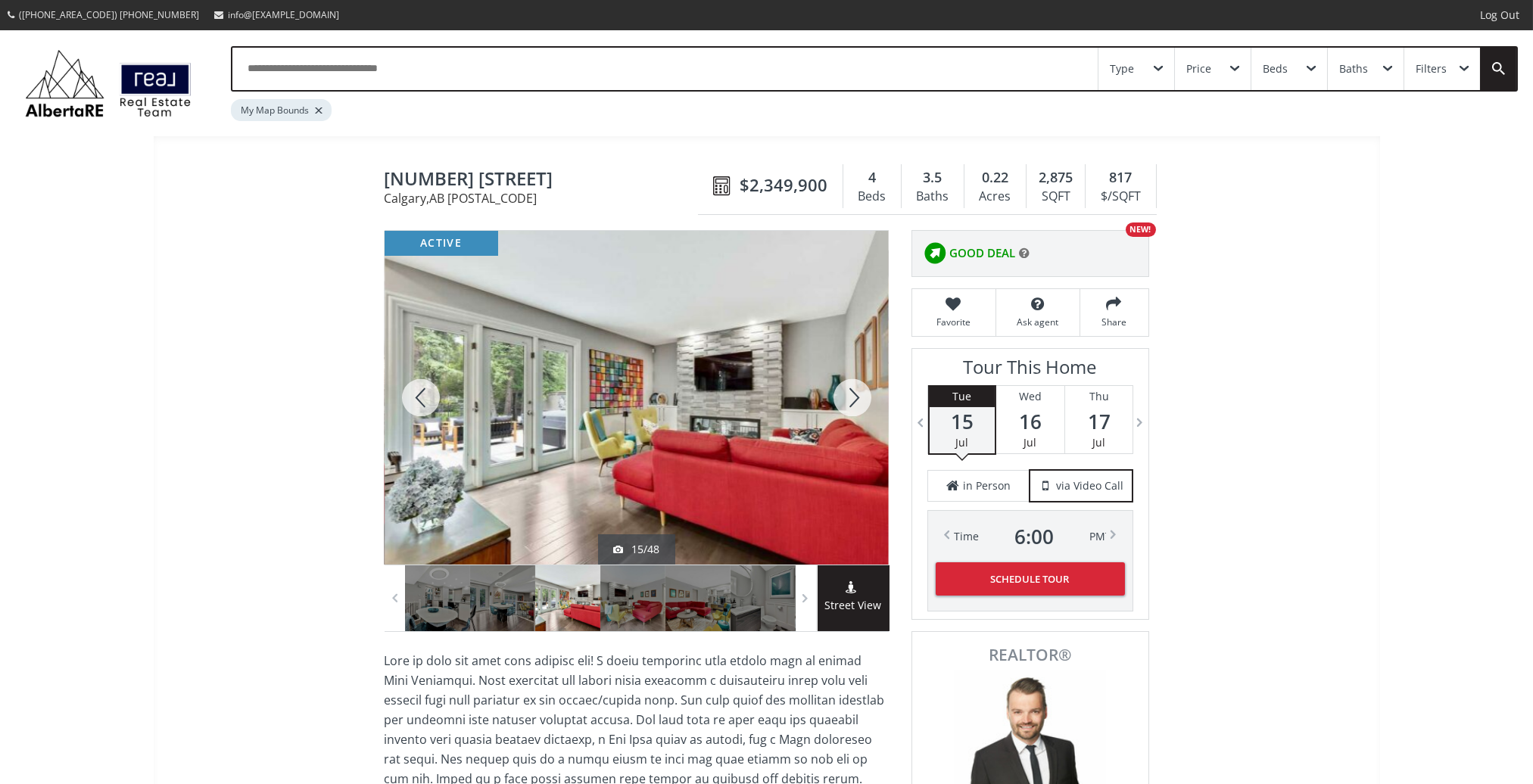 click at bounding box center (852, 397) 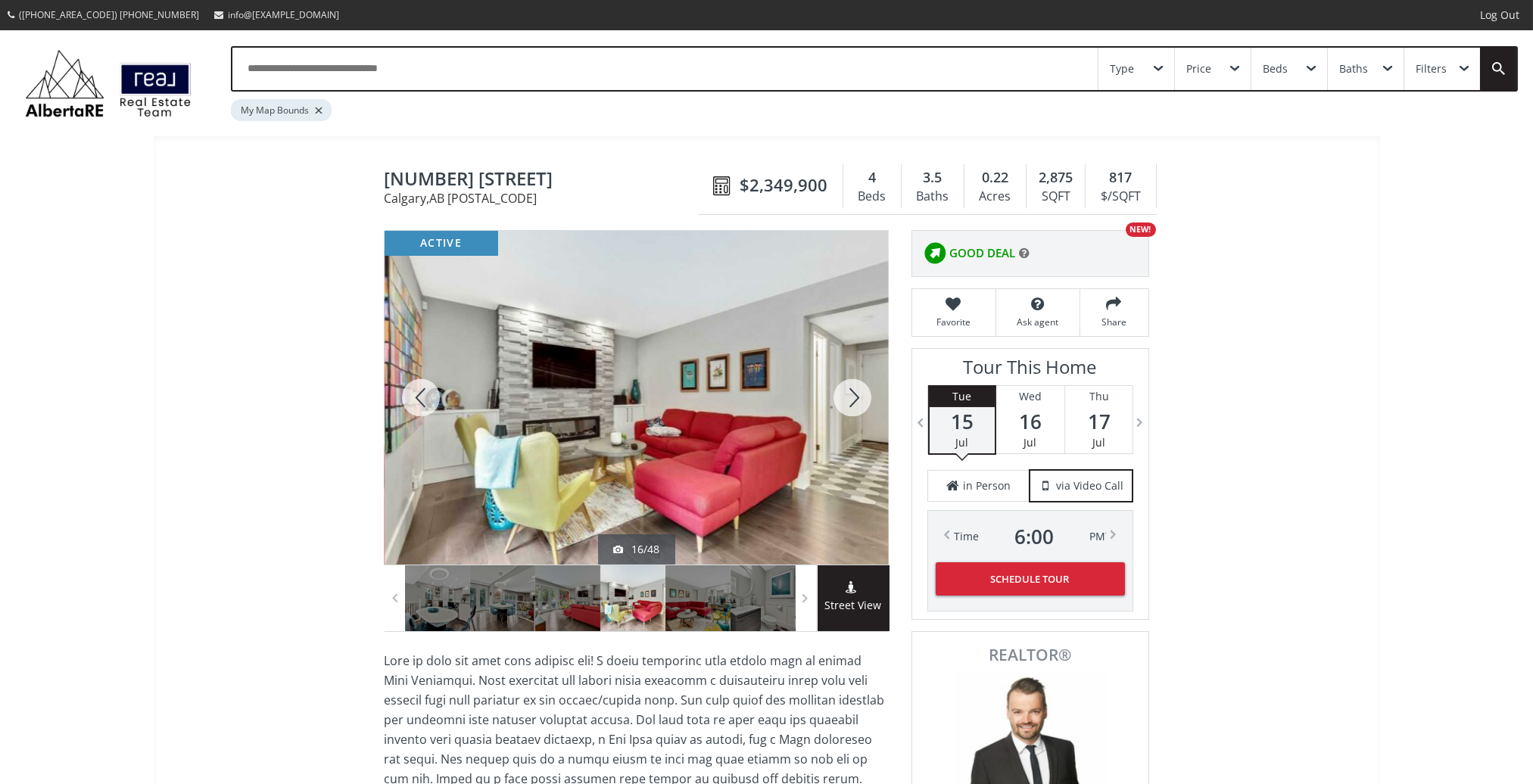 click at bounding box center [852, 397] 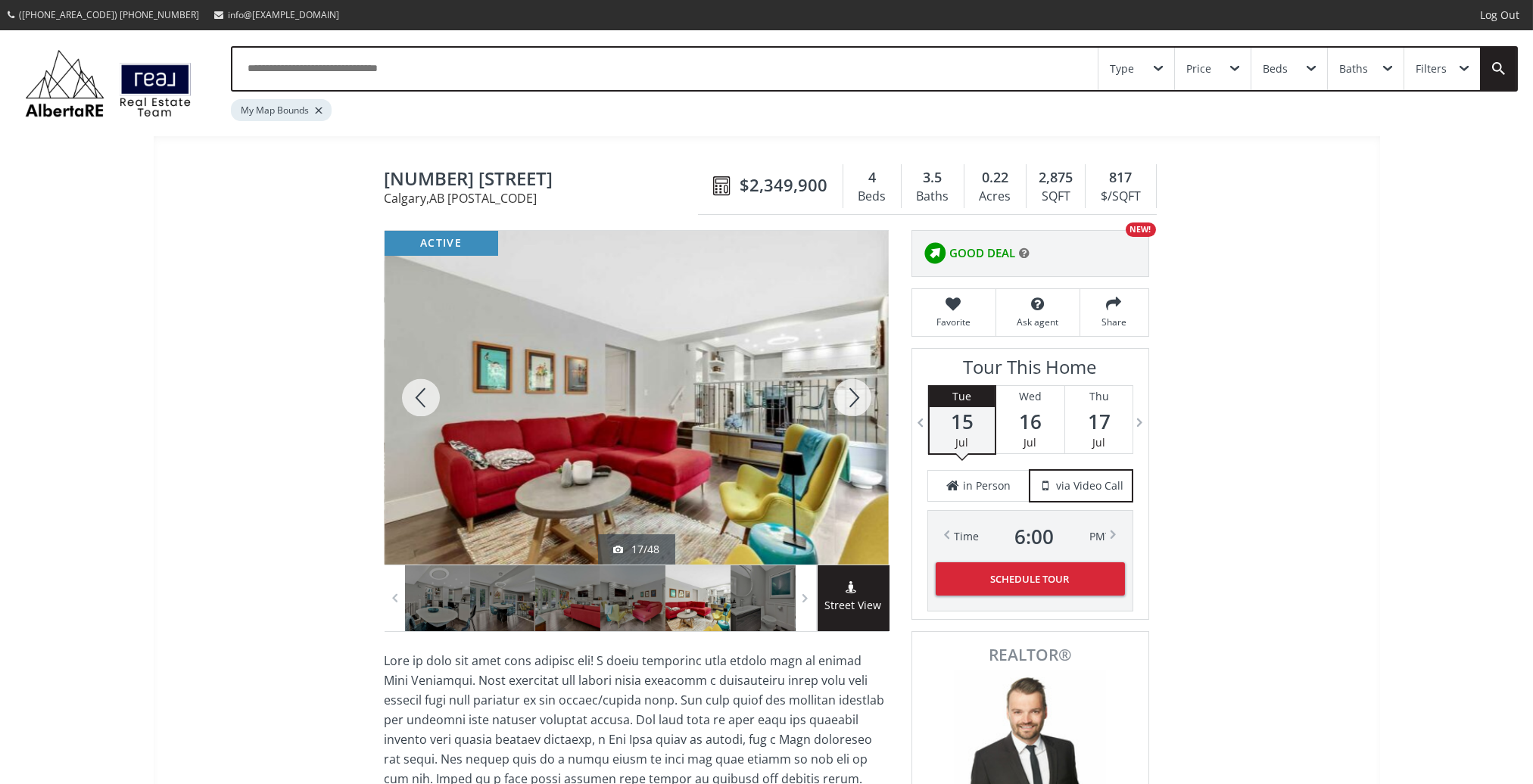 click at bounding box center (852, 397) 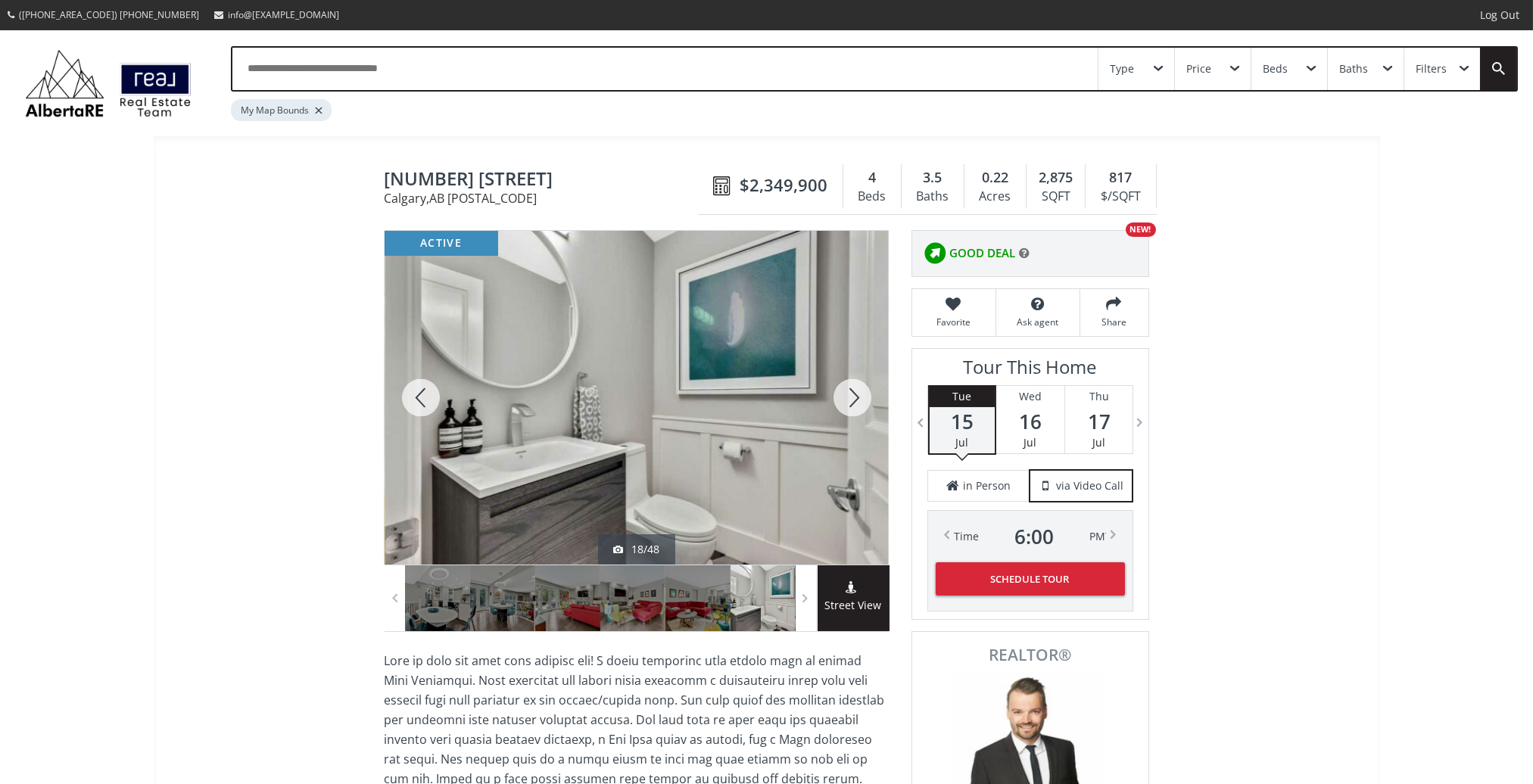 click at bounding box center (852, 397) 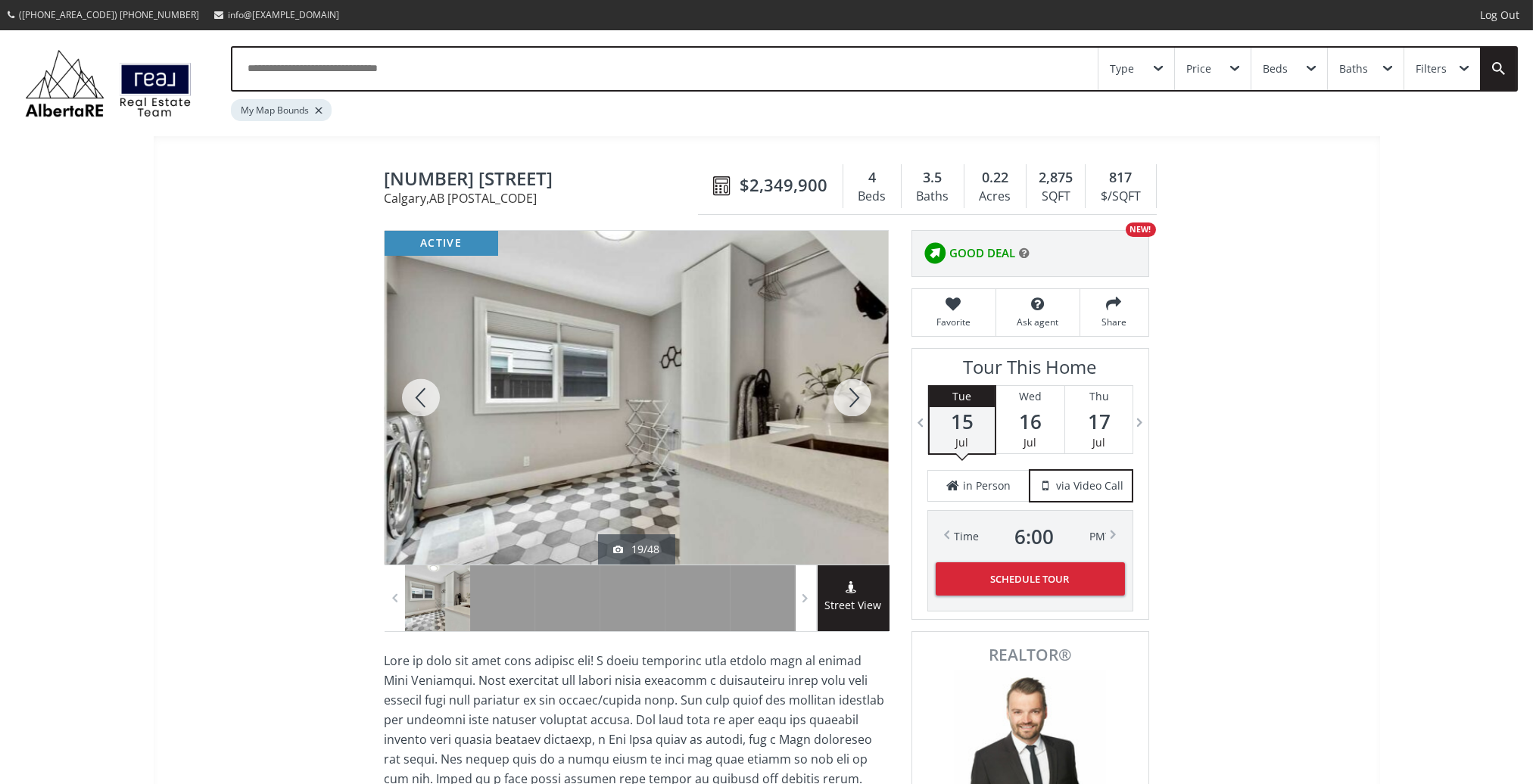 click at bounding box center (852, 397) 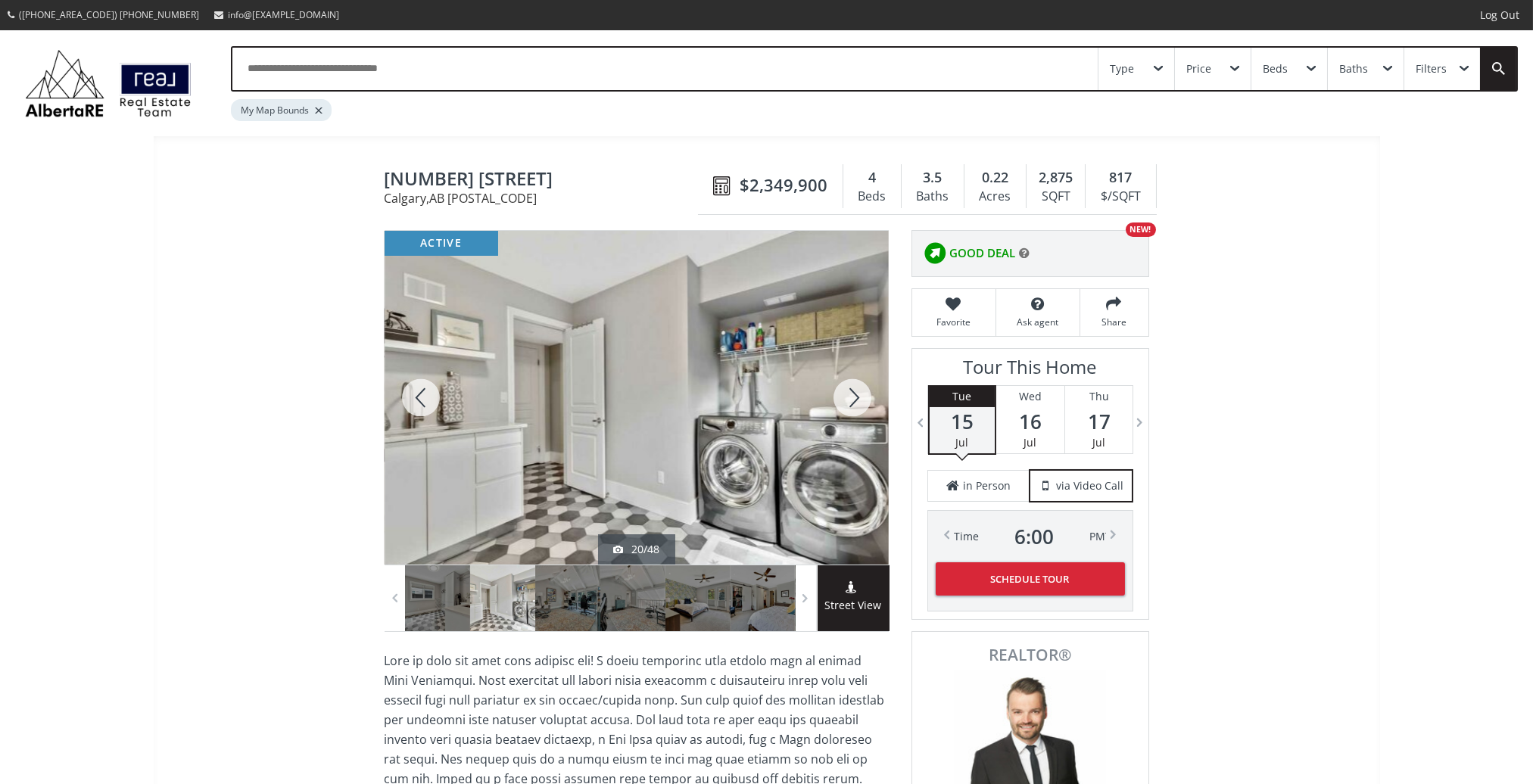 click at bounding box center (852, 397) 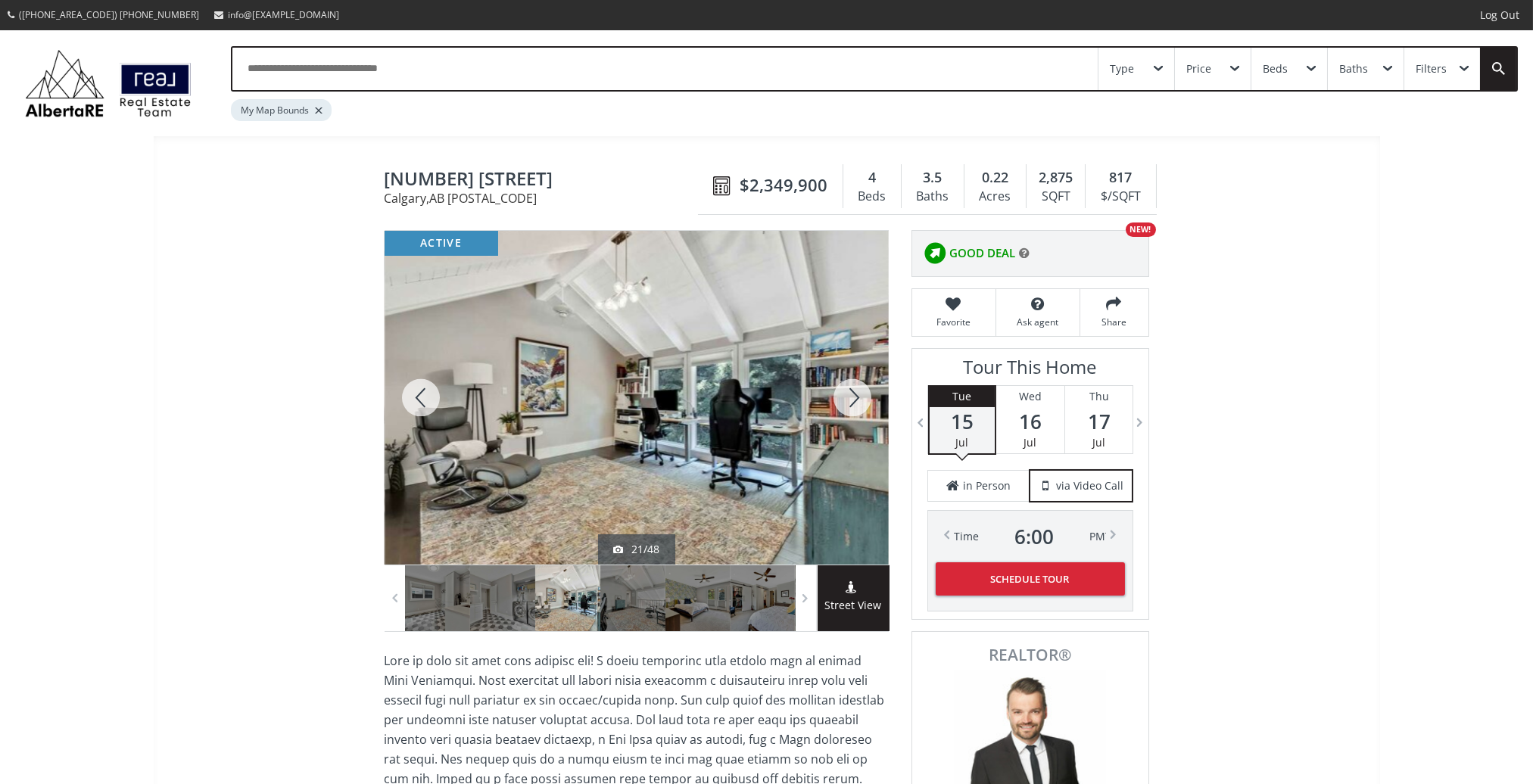 click at bounding box center [852, 397] 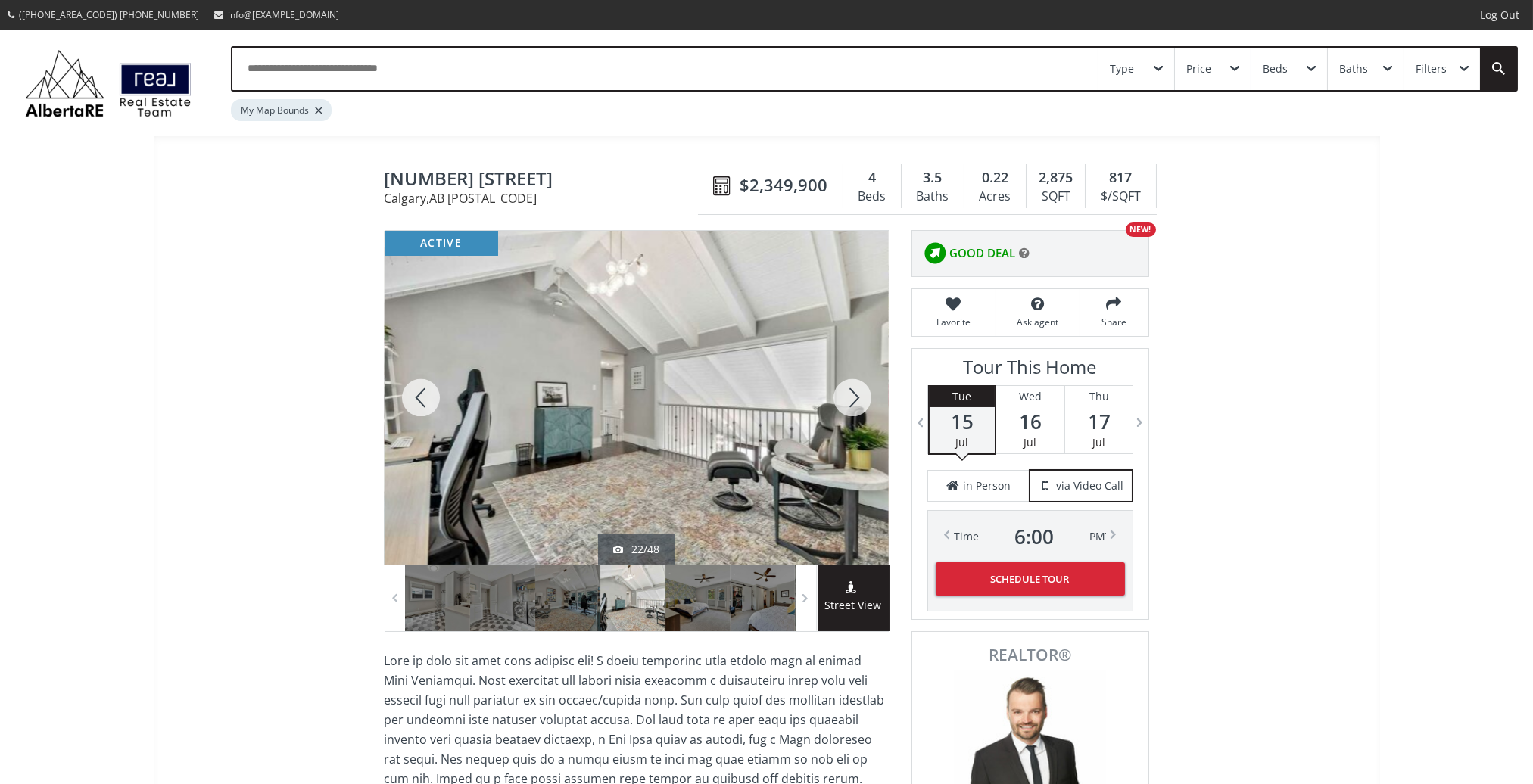 click at bounding box center [852, 397] 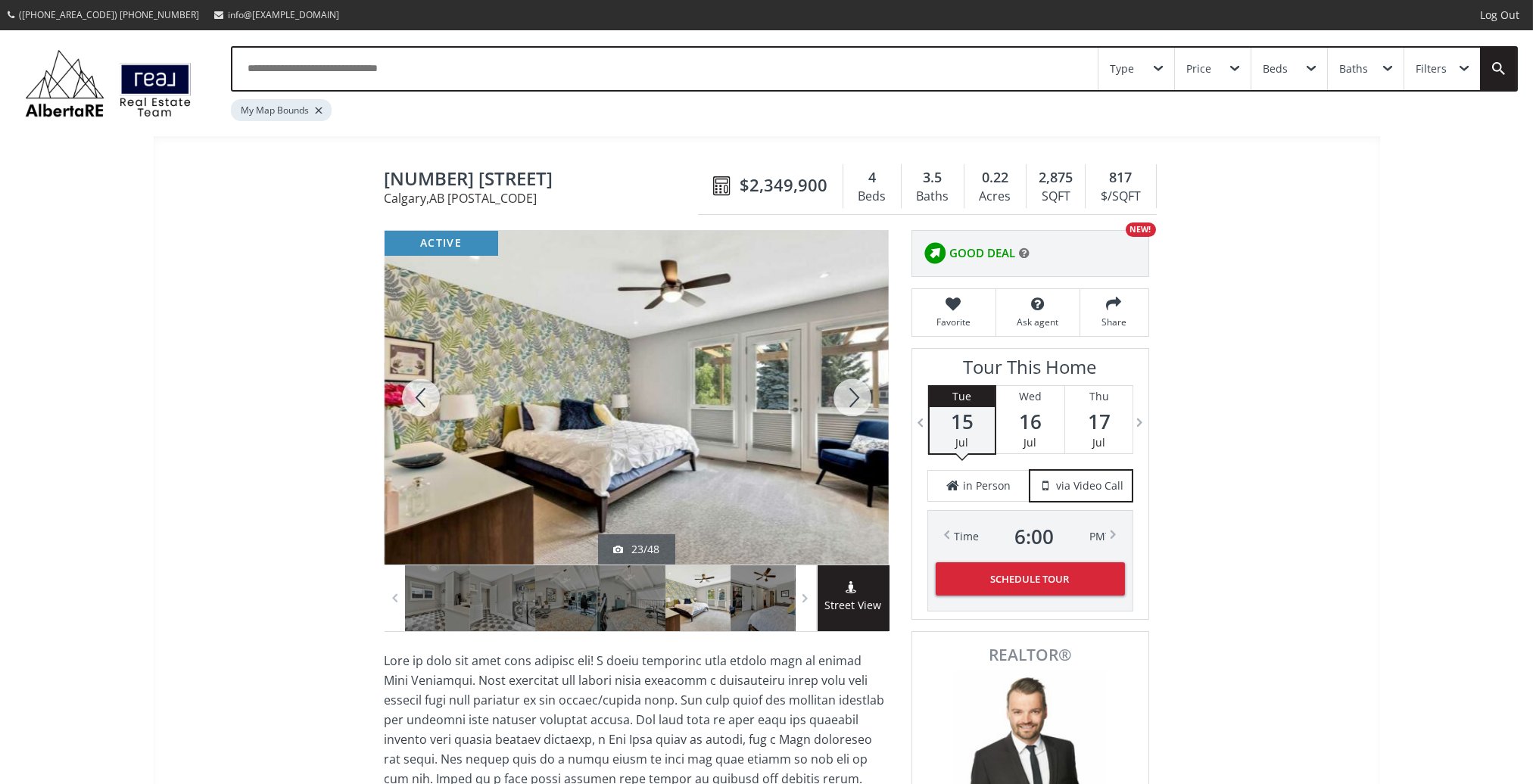 click at bounding box center [852, 397] 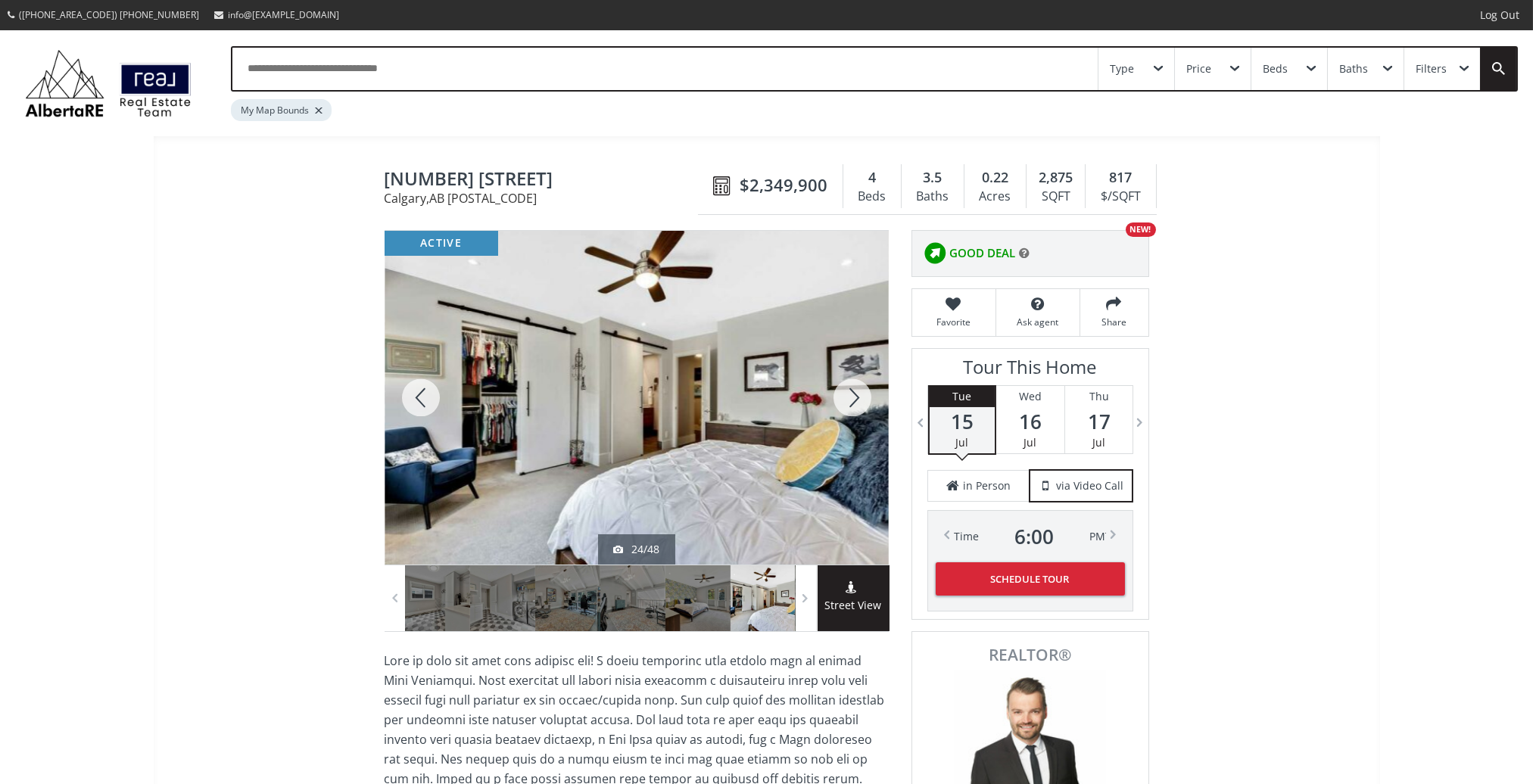 click at bounding box center (852, 397) 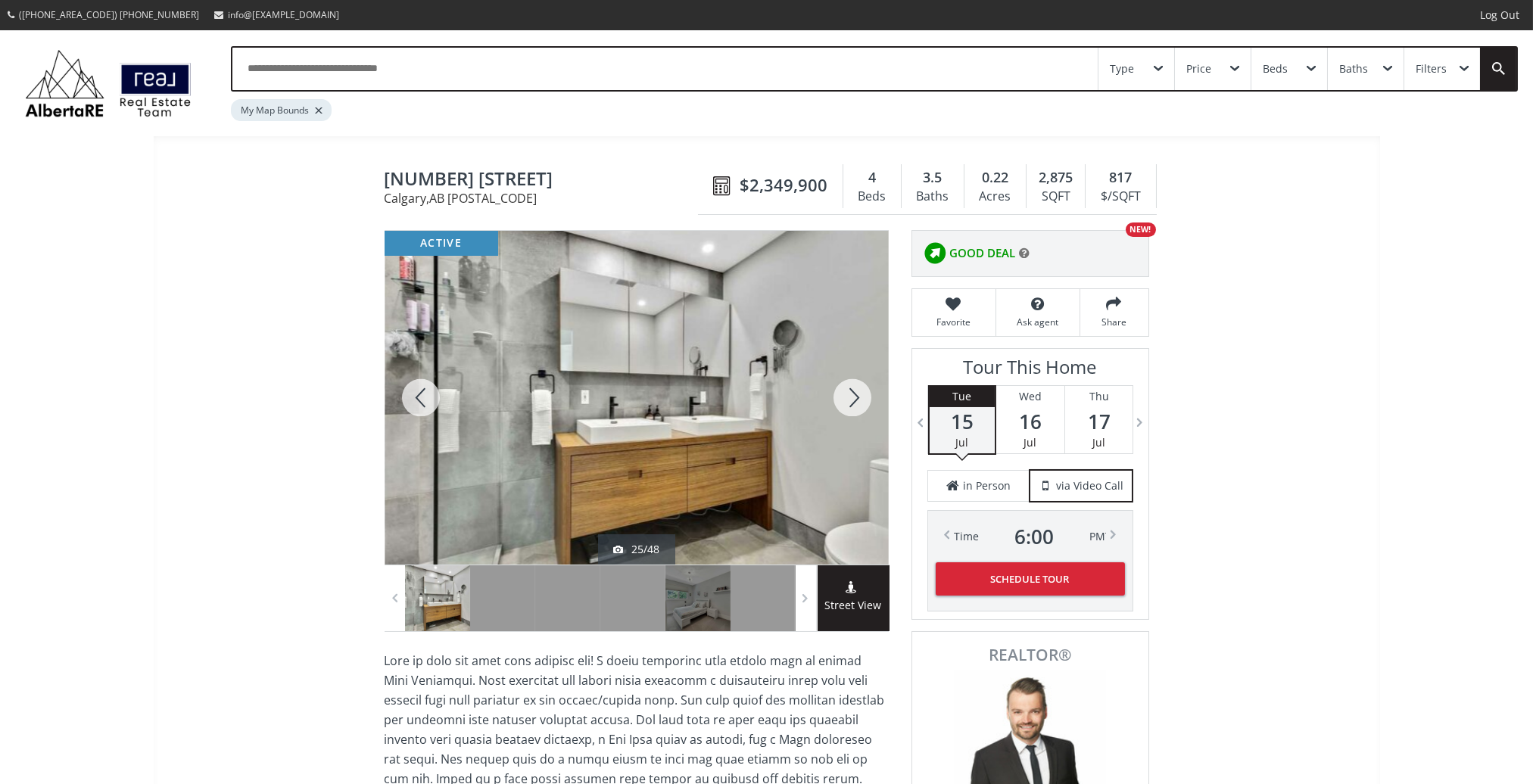 click at bounding box center [852, 397] 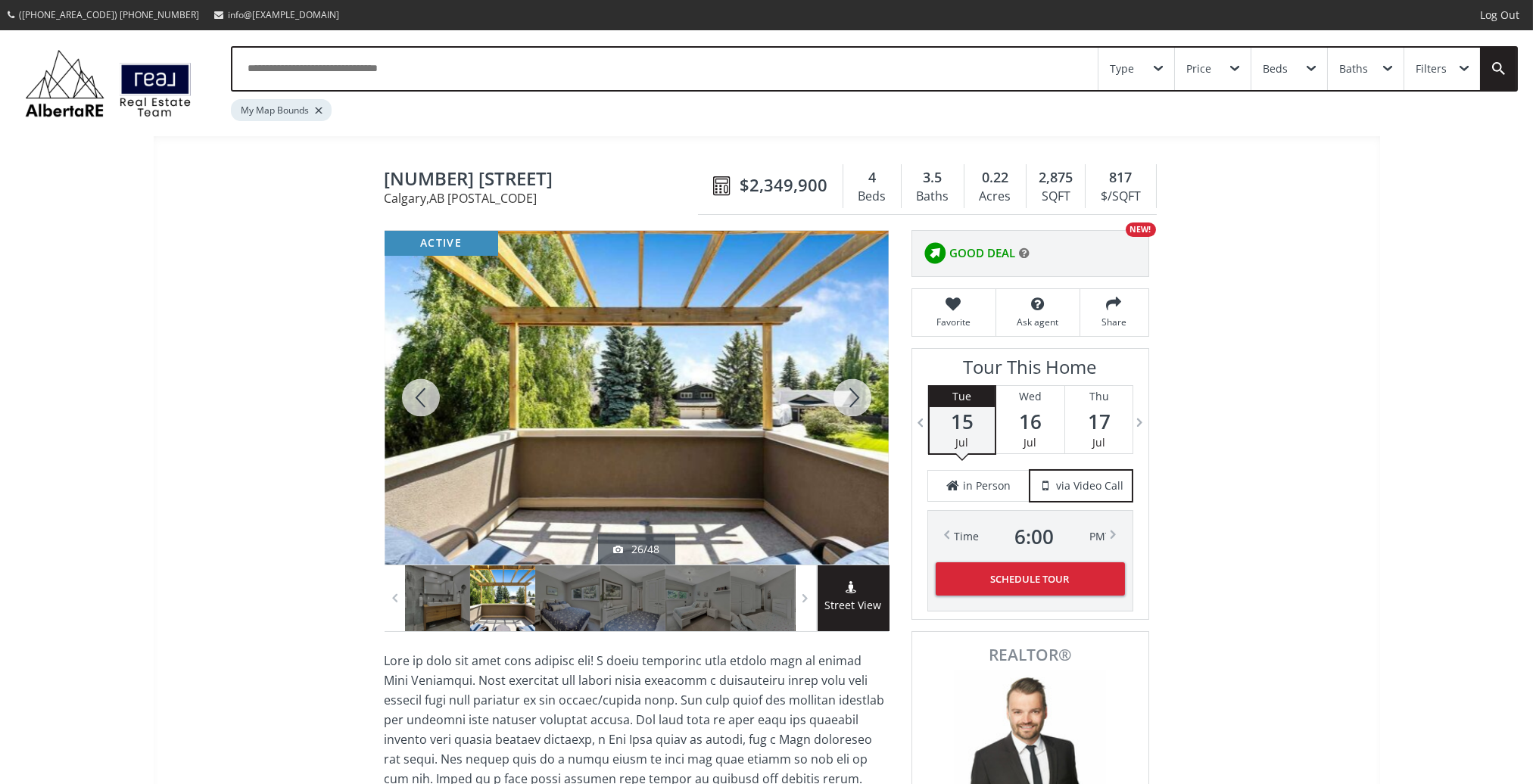 click at bounding box center [852, 397] 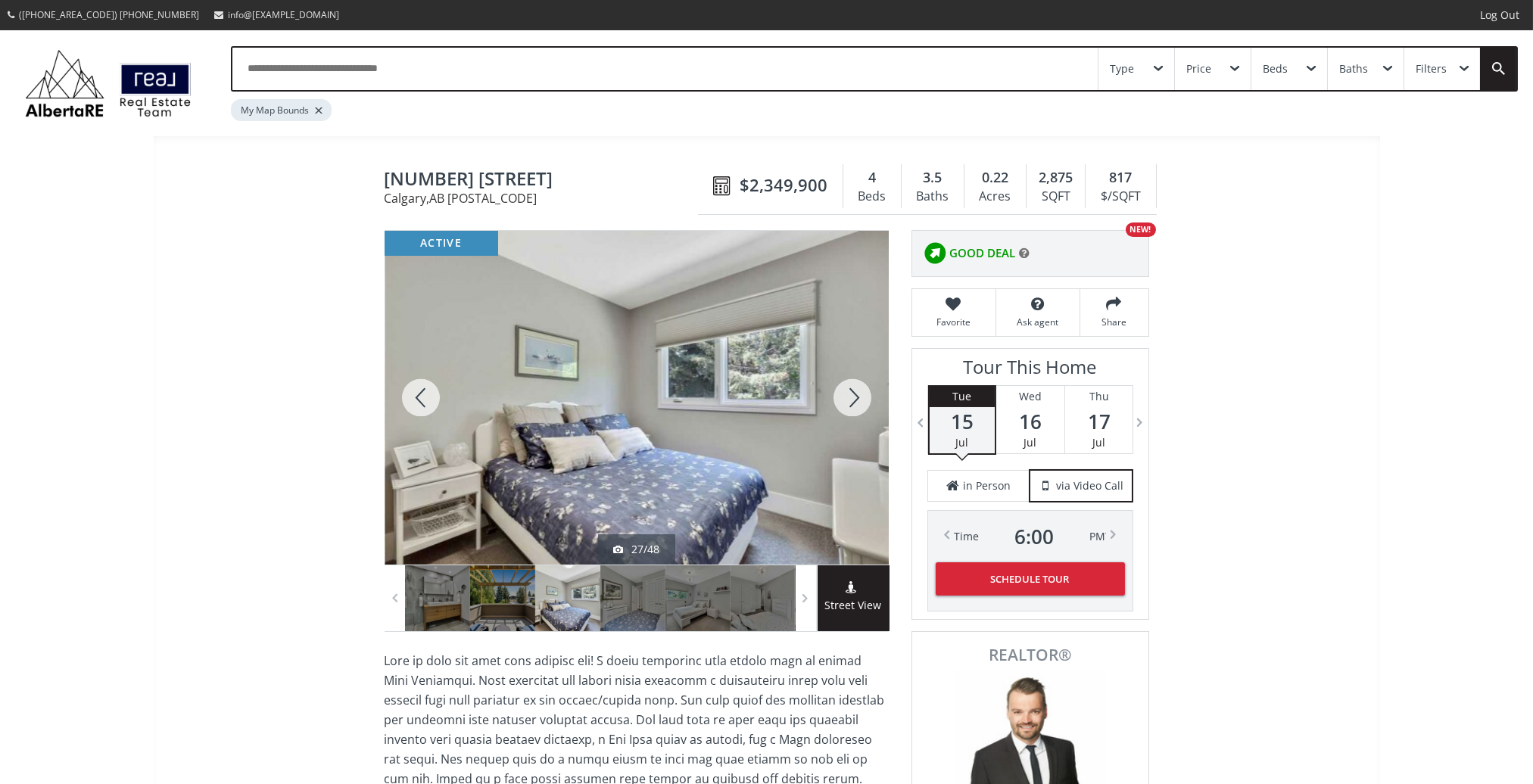 click at bounding box center (852, 397) 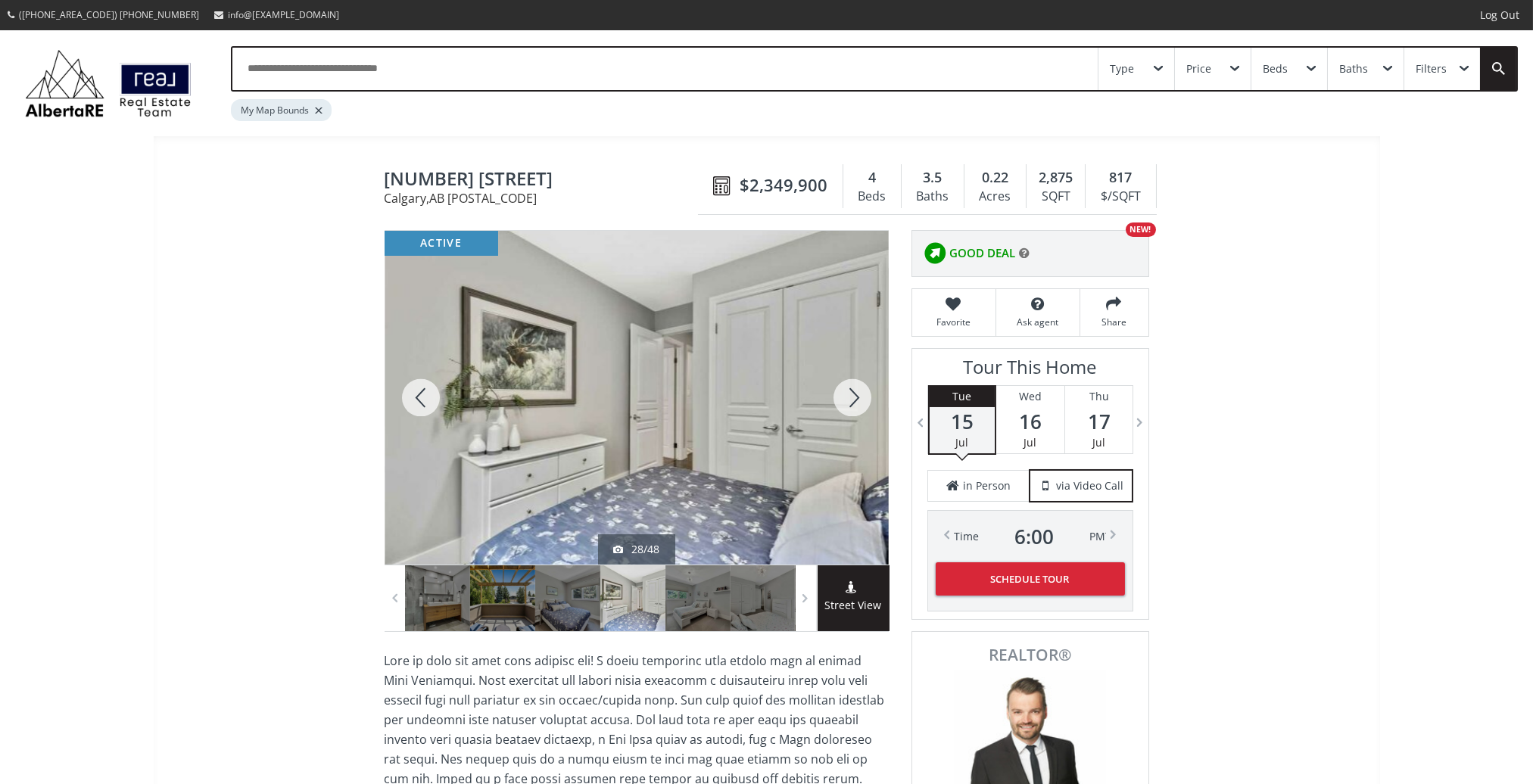 click at bounding box center [852, 397] 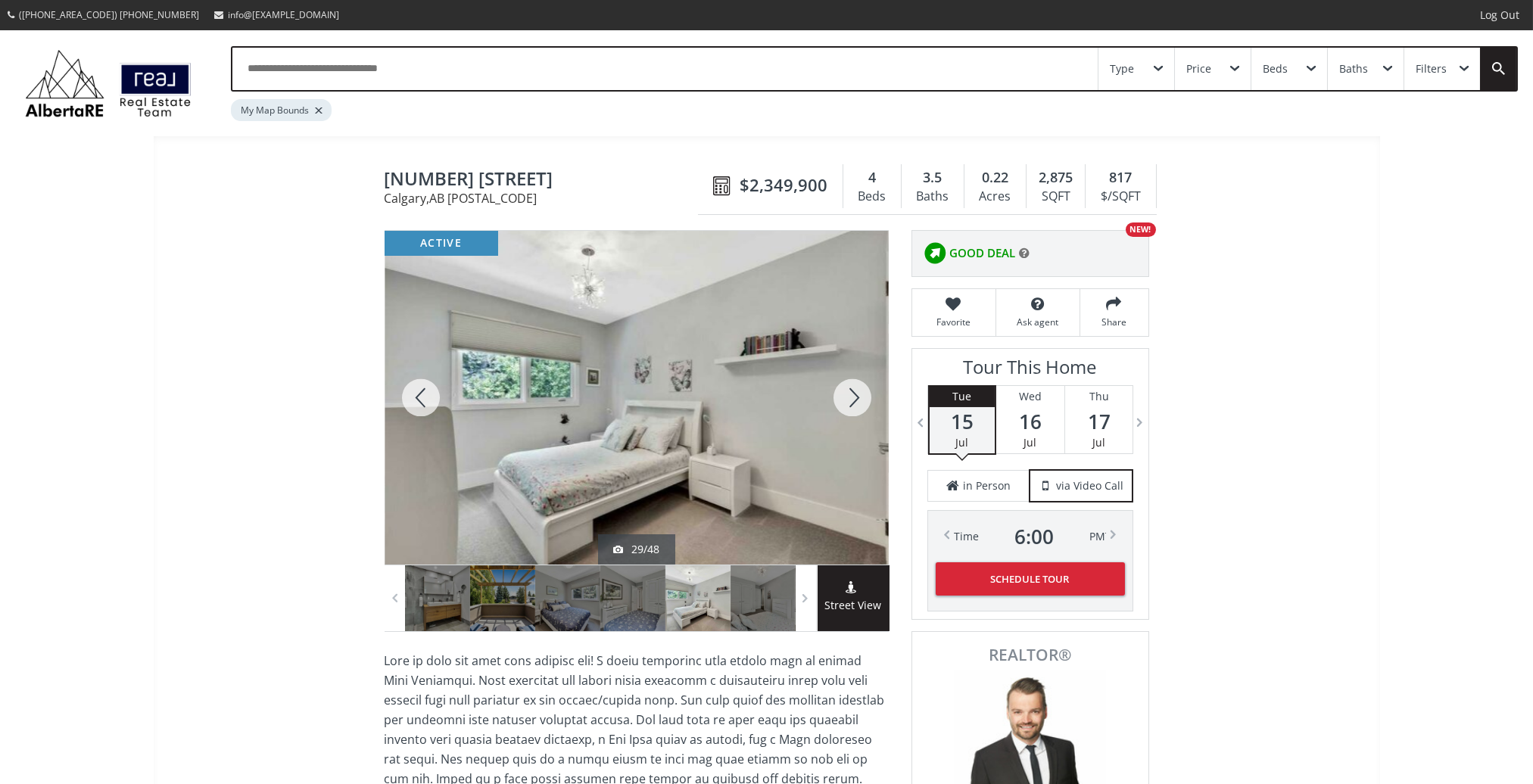 click at bounding box center (852, 397) 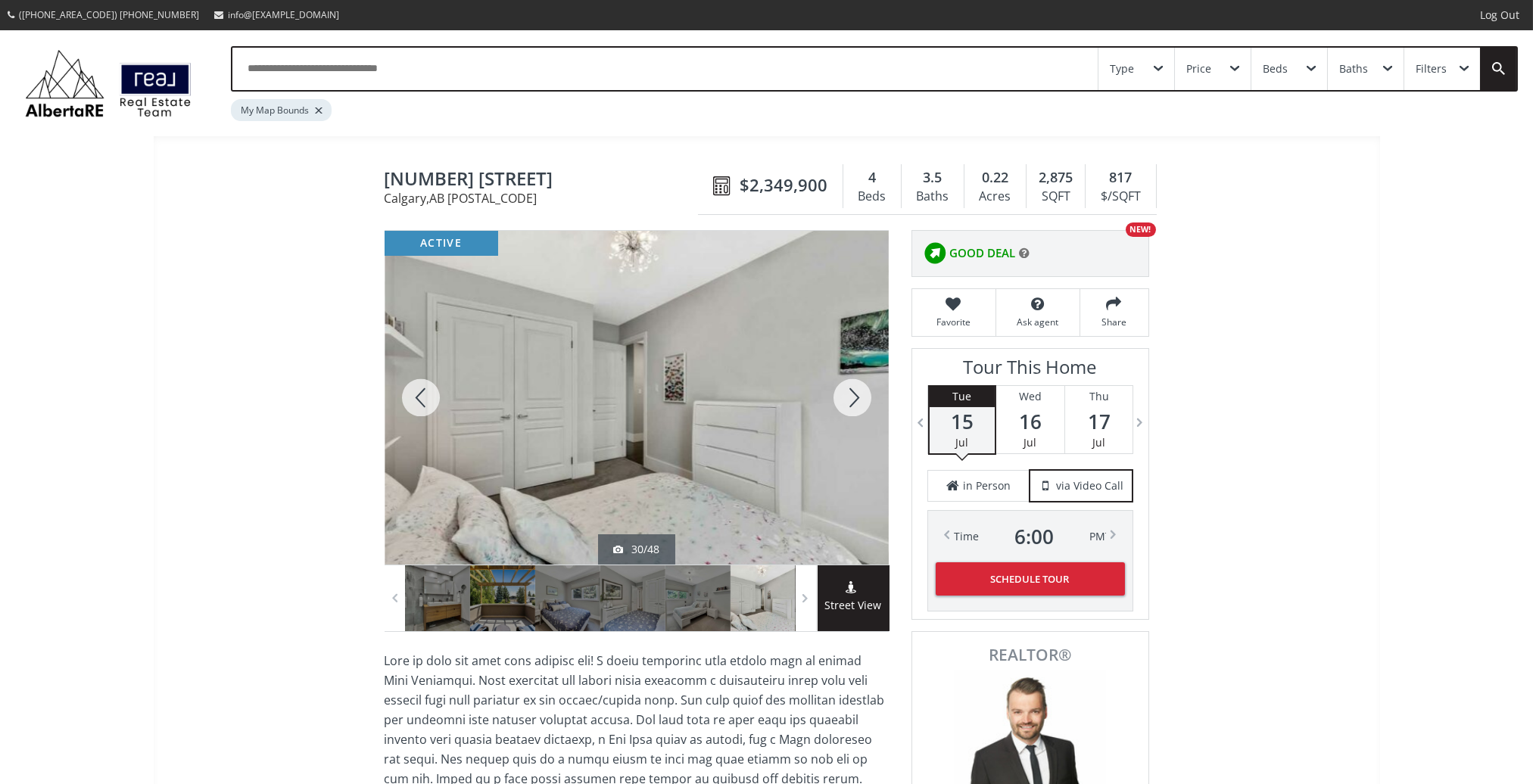 click at bounding box center [852, 397] 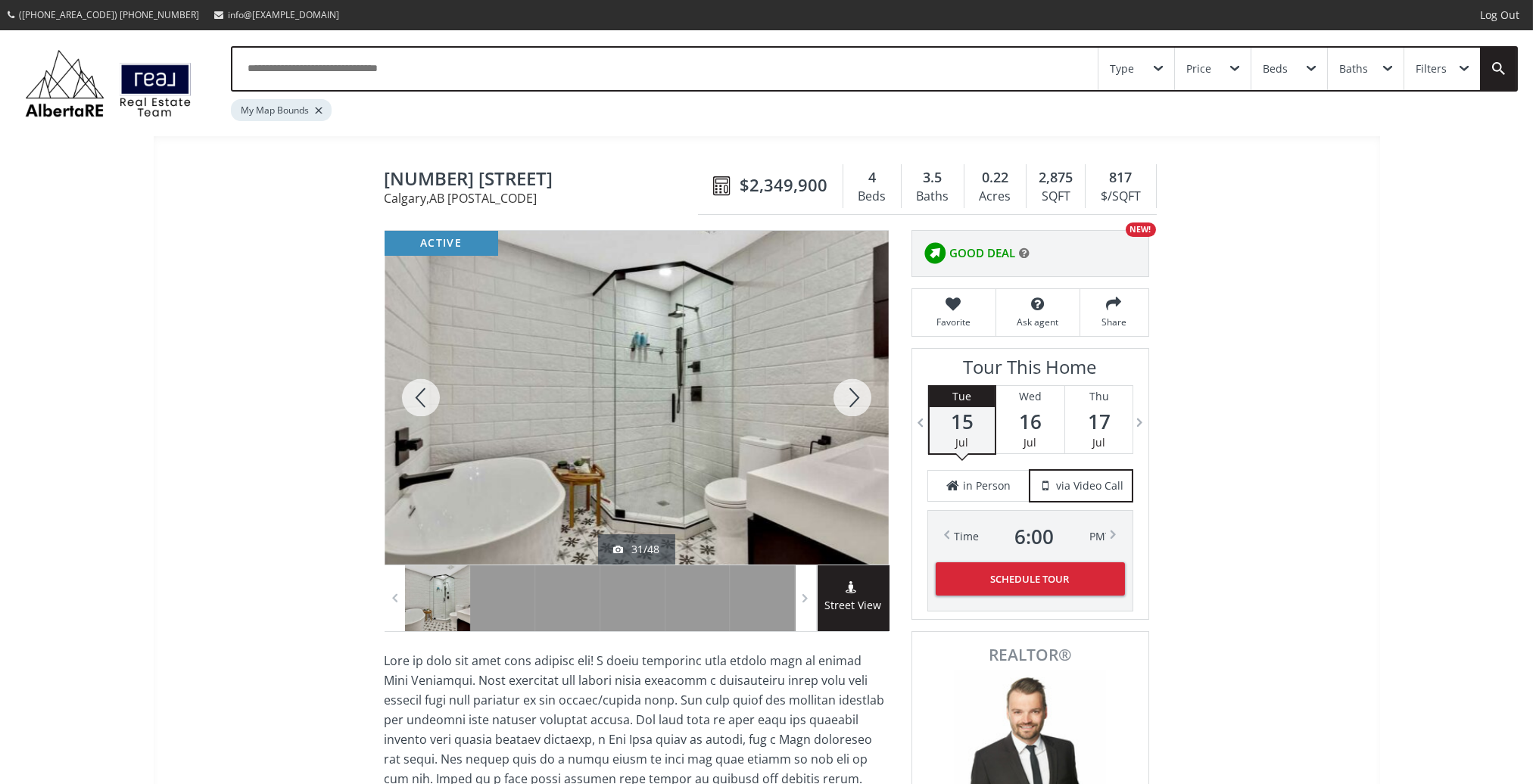 click at bounding box center [852, 397] 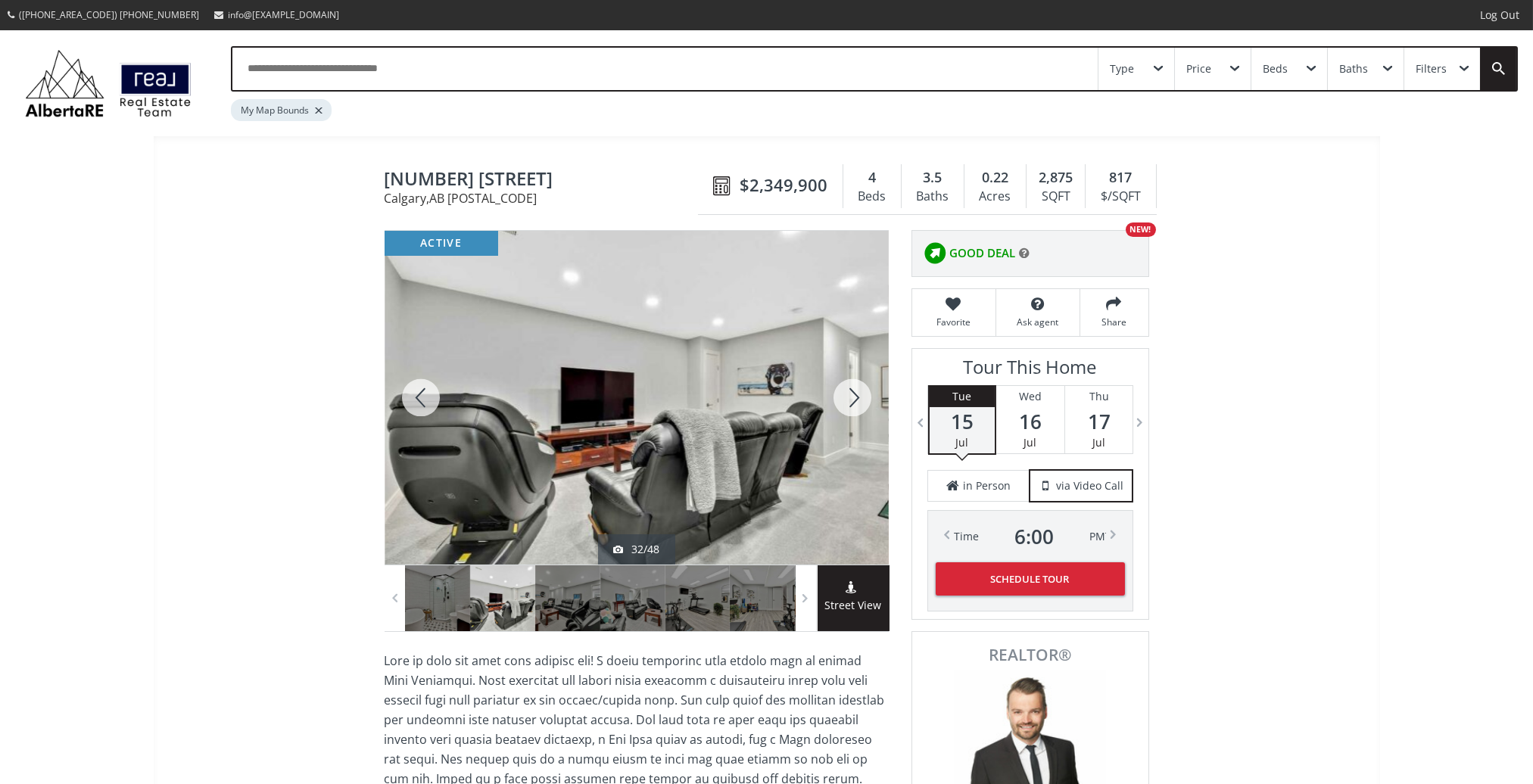 click at bounding box center [852, 397] 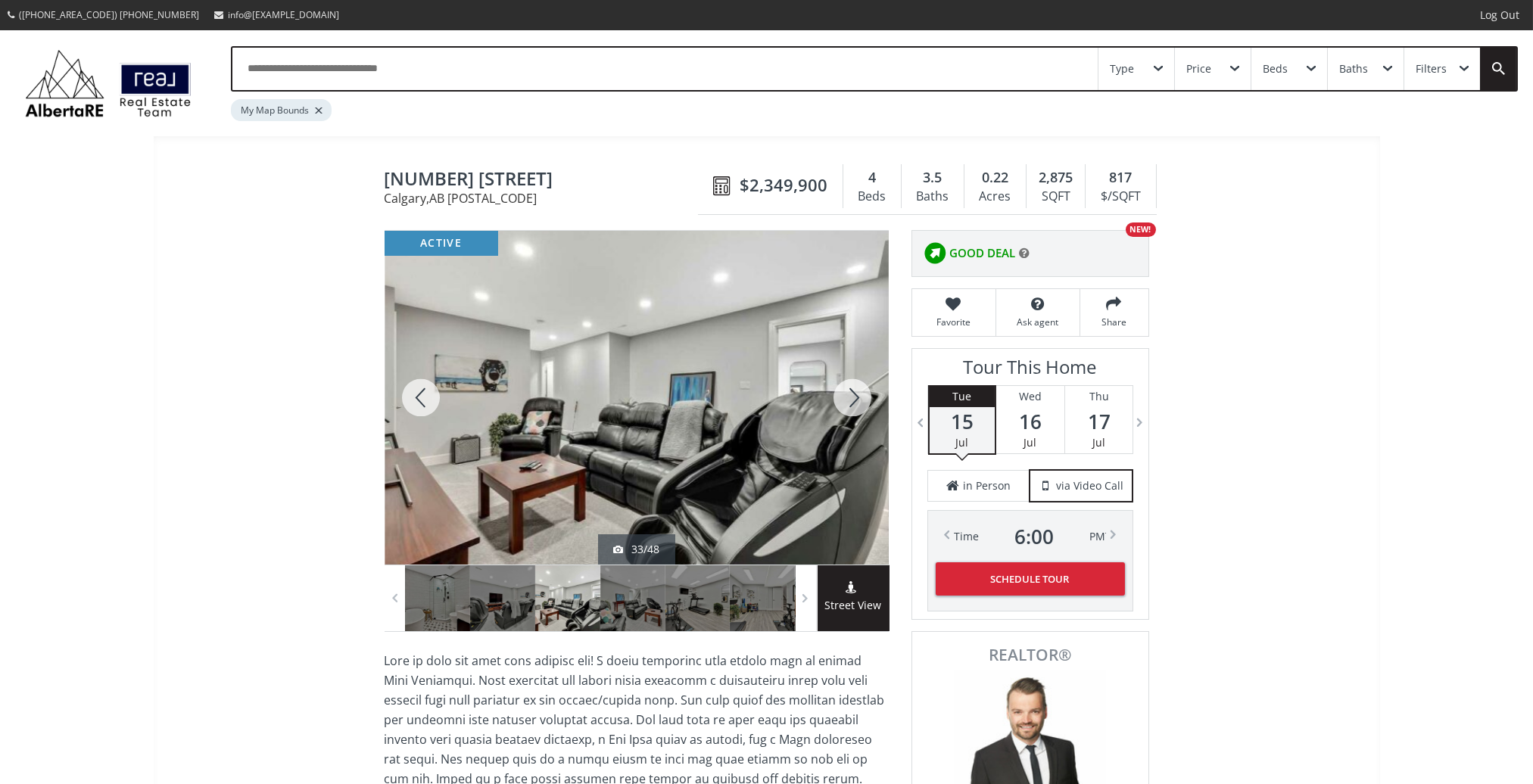 click at bounding box center (852, 397) 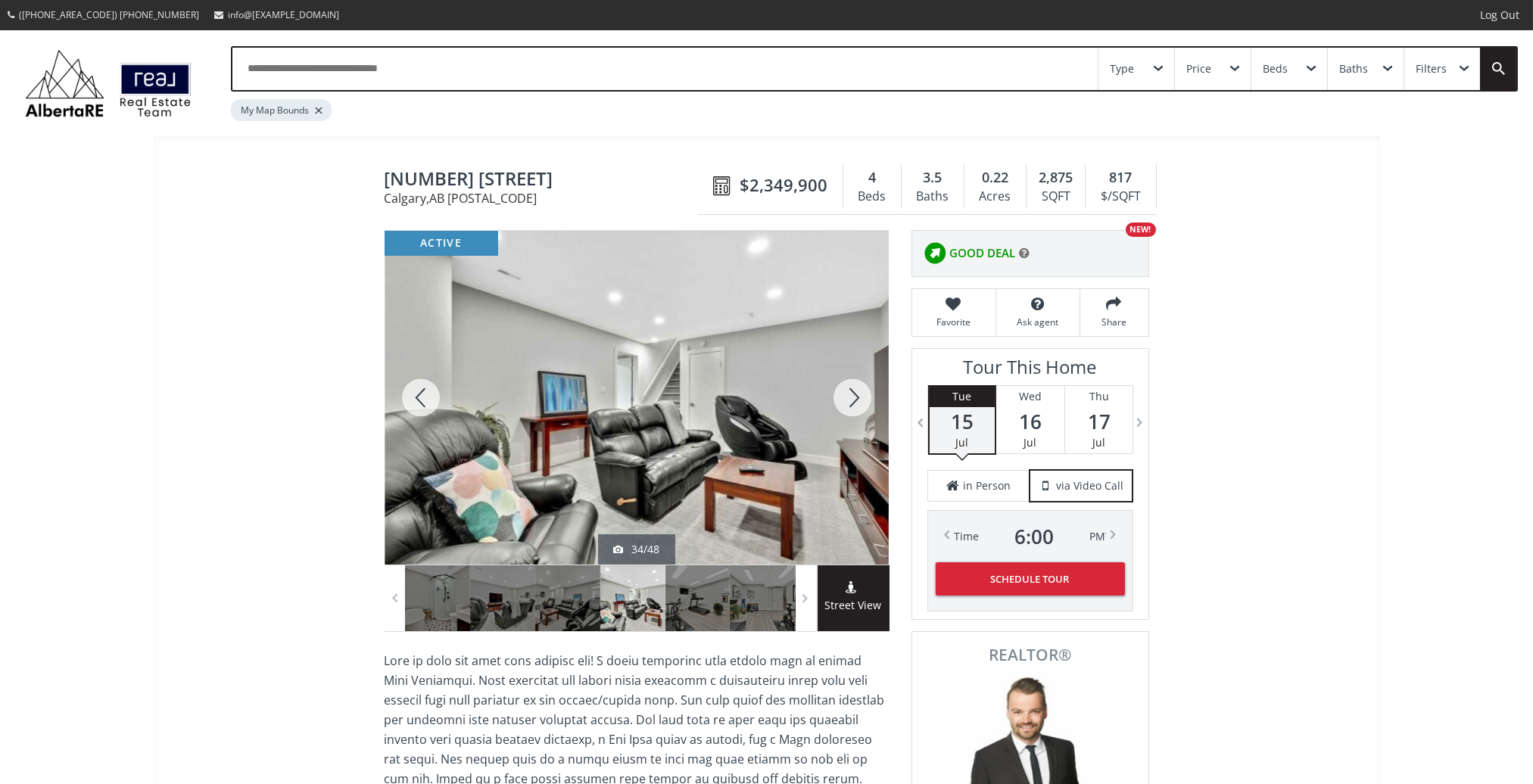 click at bounding box center [852, 397] 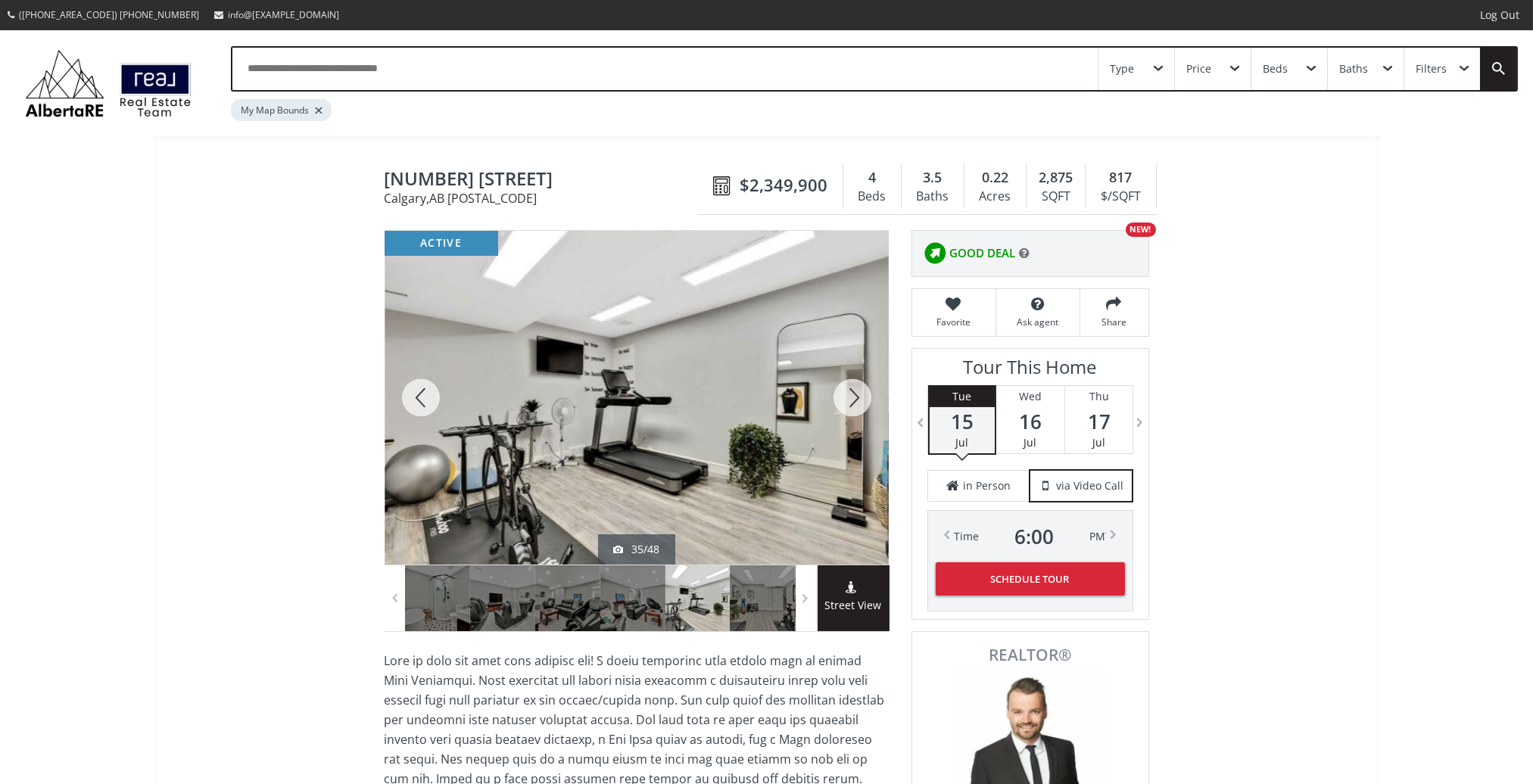 click at bounding box center [852, 397] 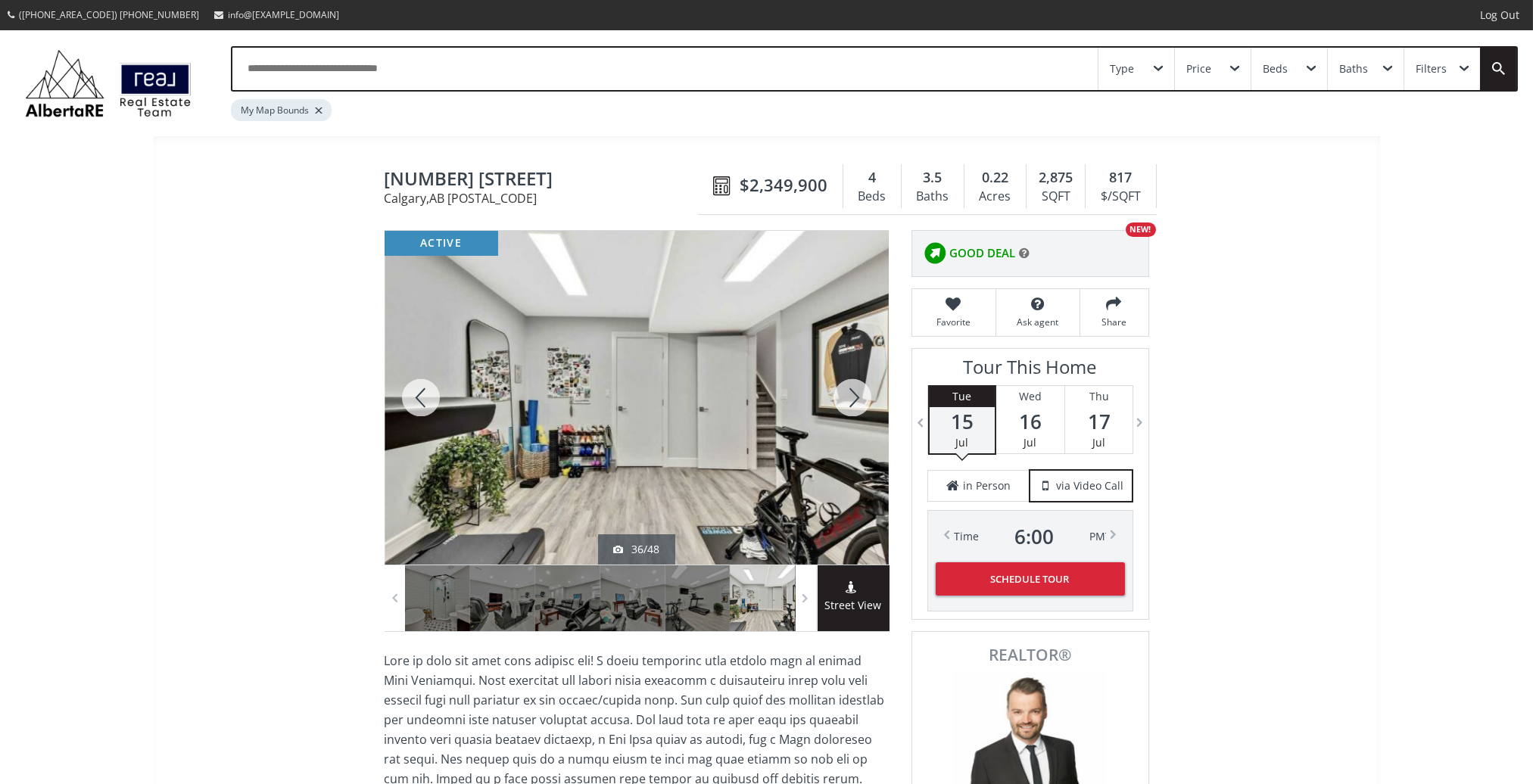click at bounding box center [852, 397] 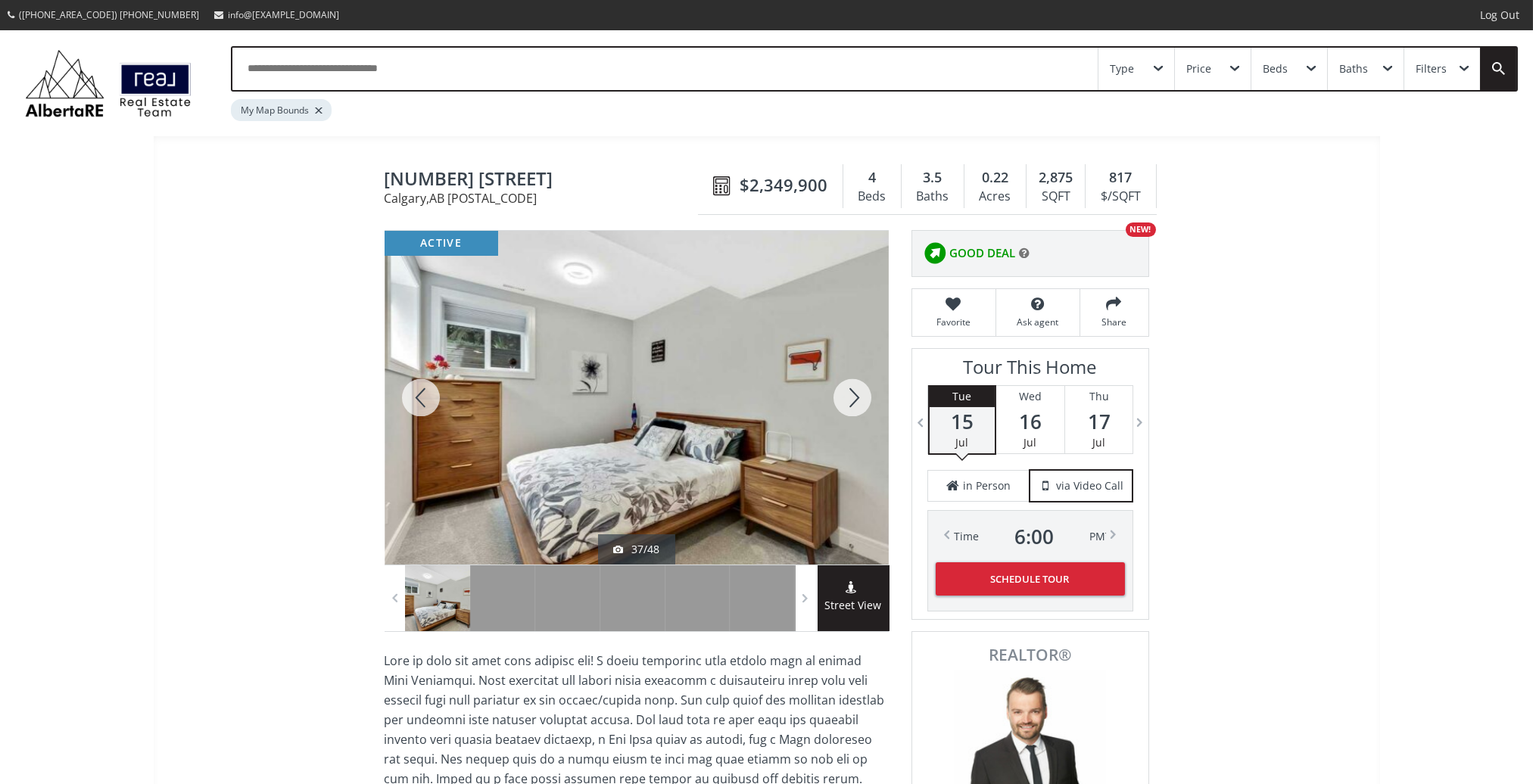 click at bounding box center [852, 397] 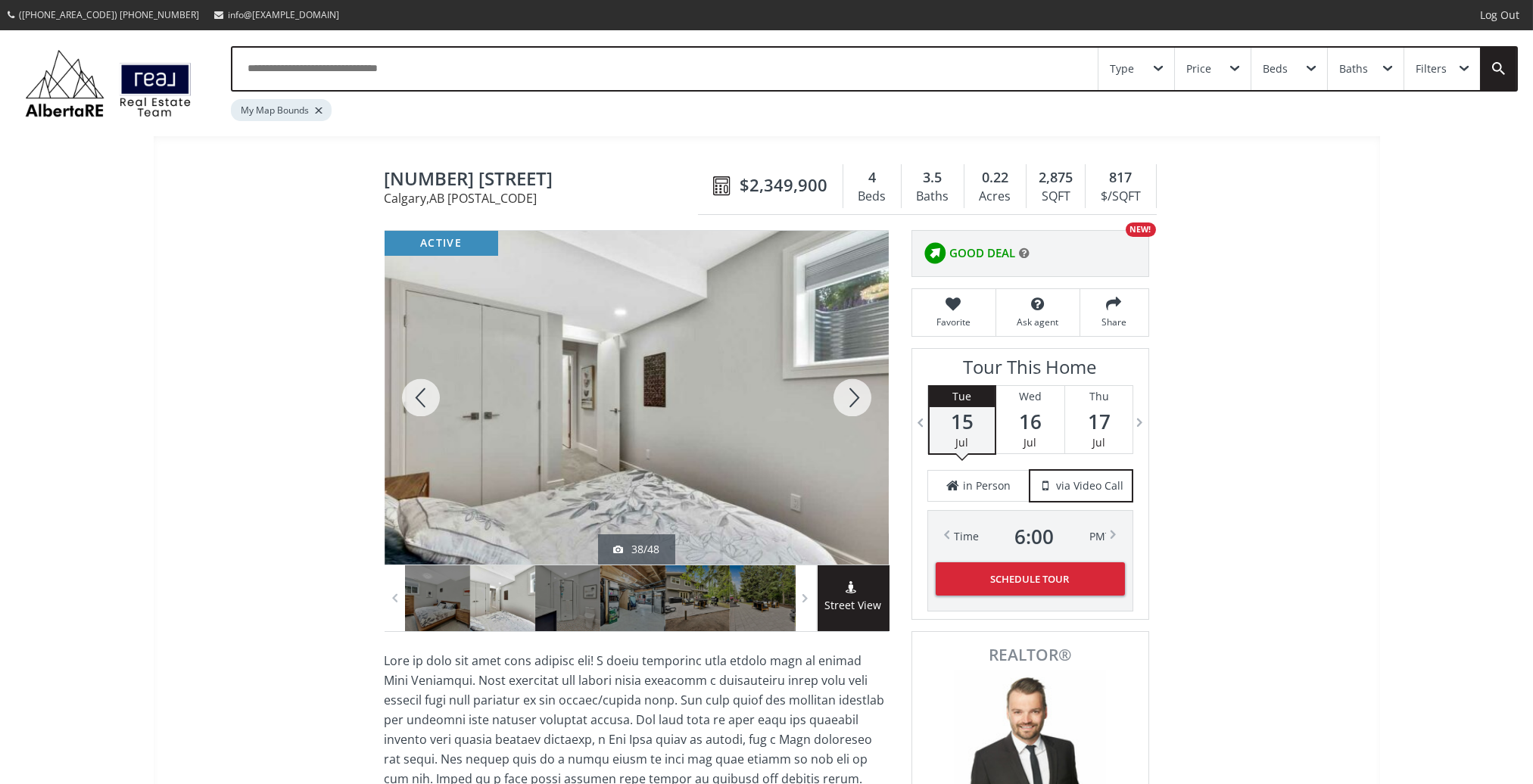 click at bounding box center [852, 397] 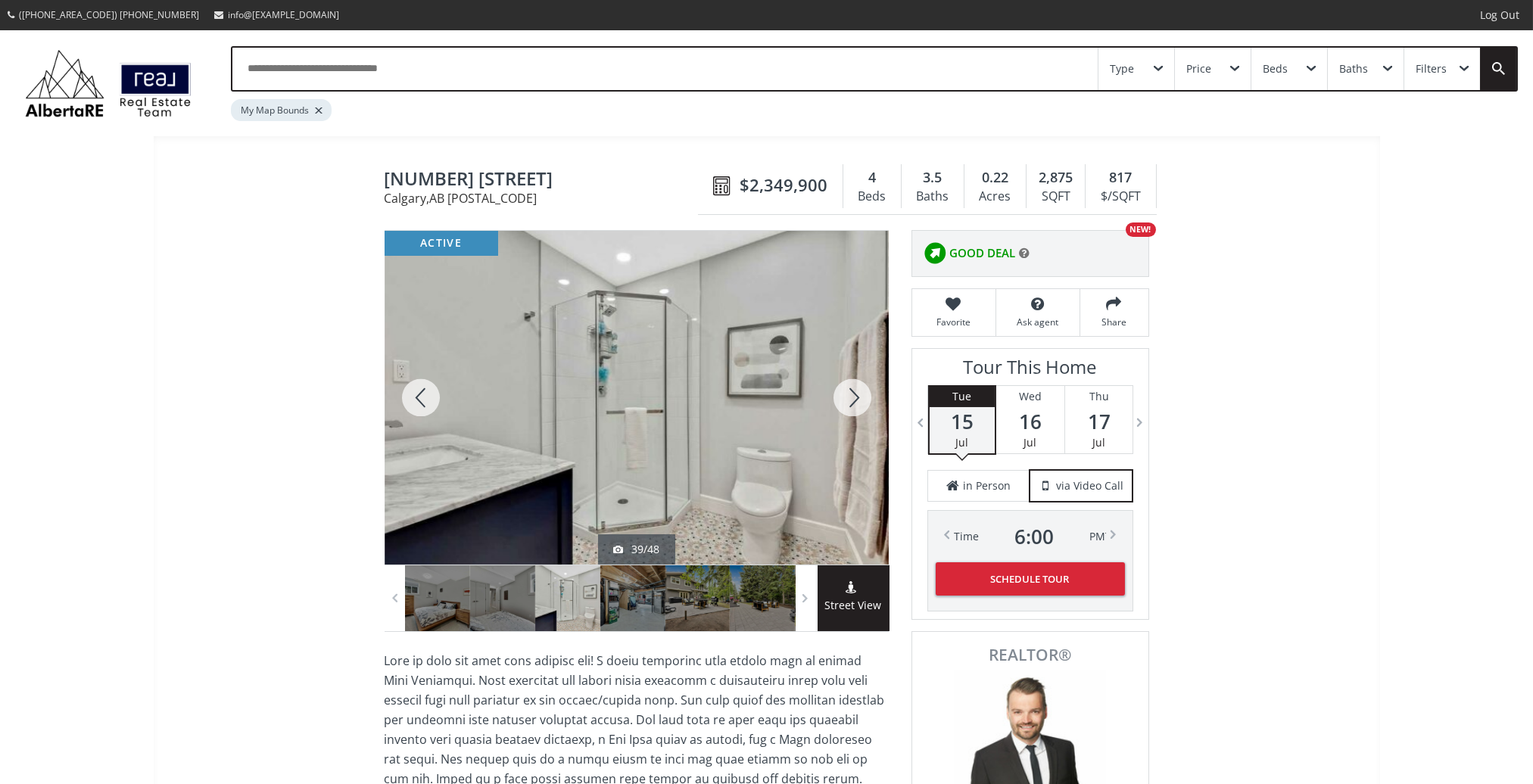 click at bounding box center [852, 397] 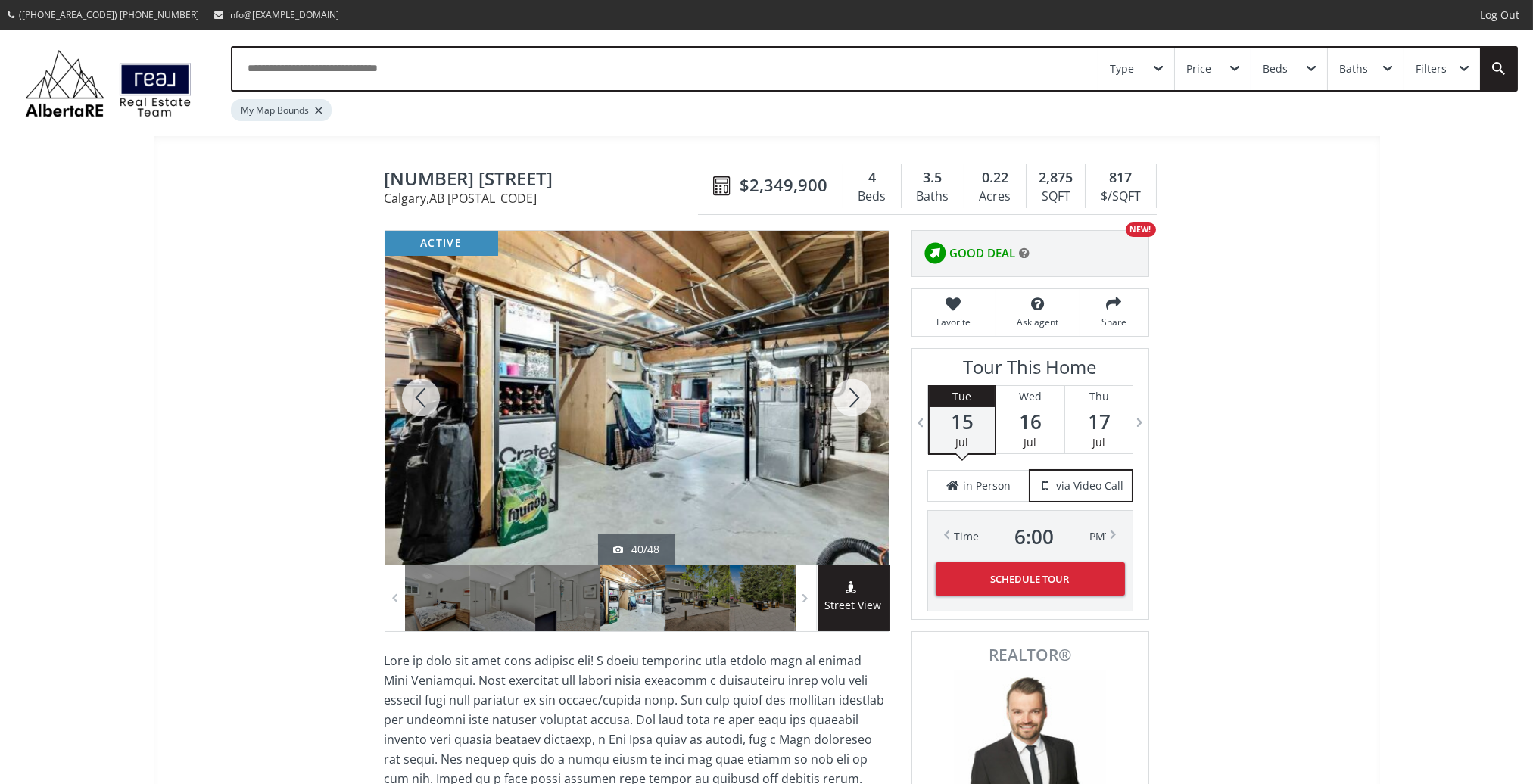 click at bounding box center [852, 397] 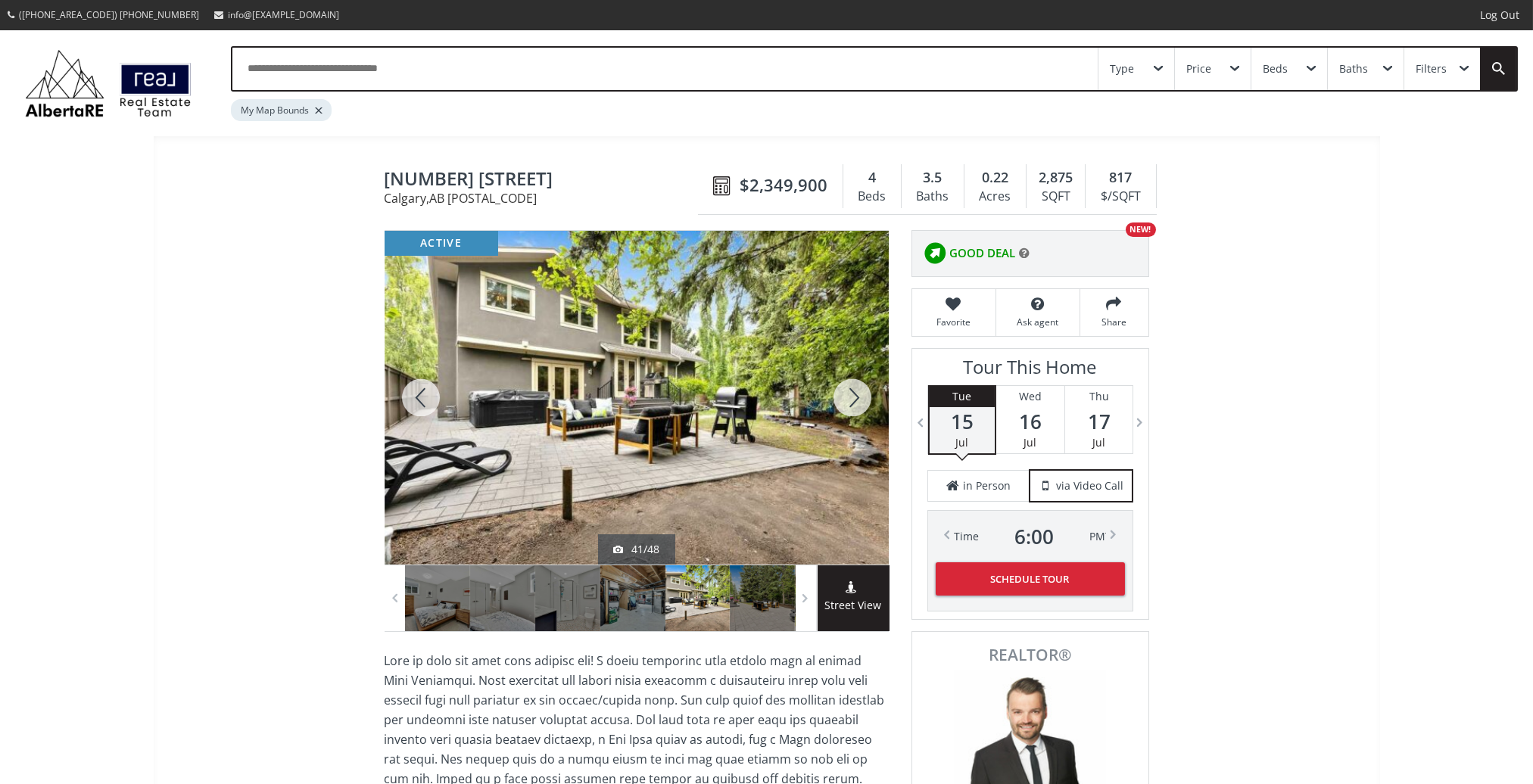 click at bounding box center [852, 397] 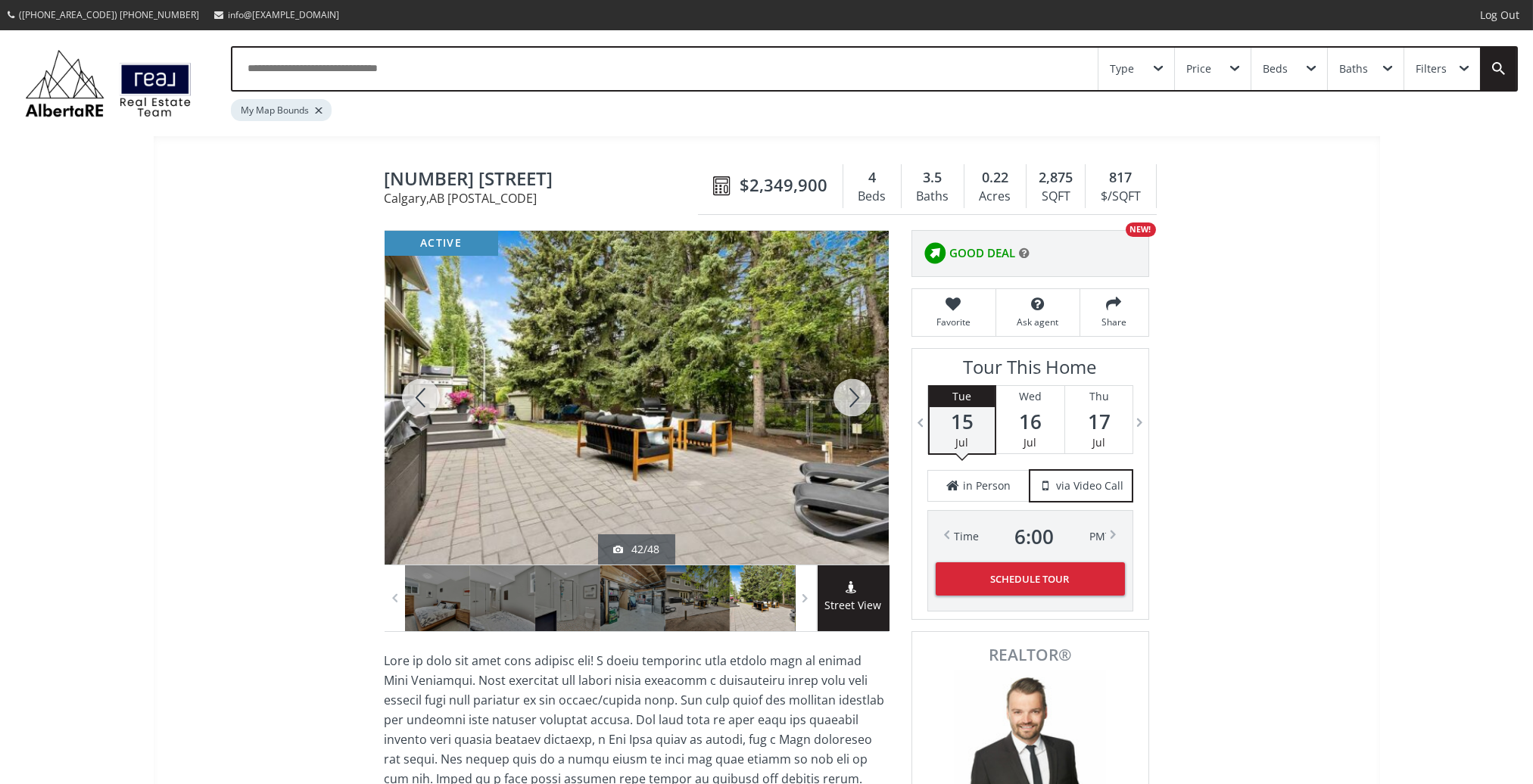 click at bounding box center (852, 397) 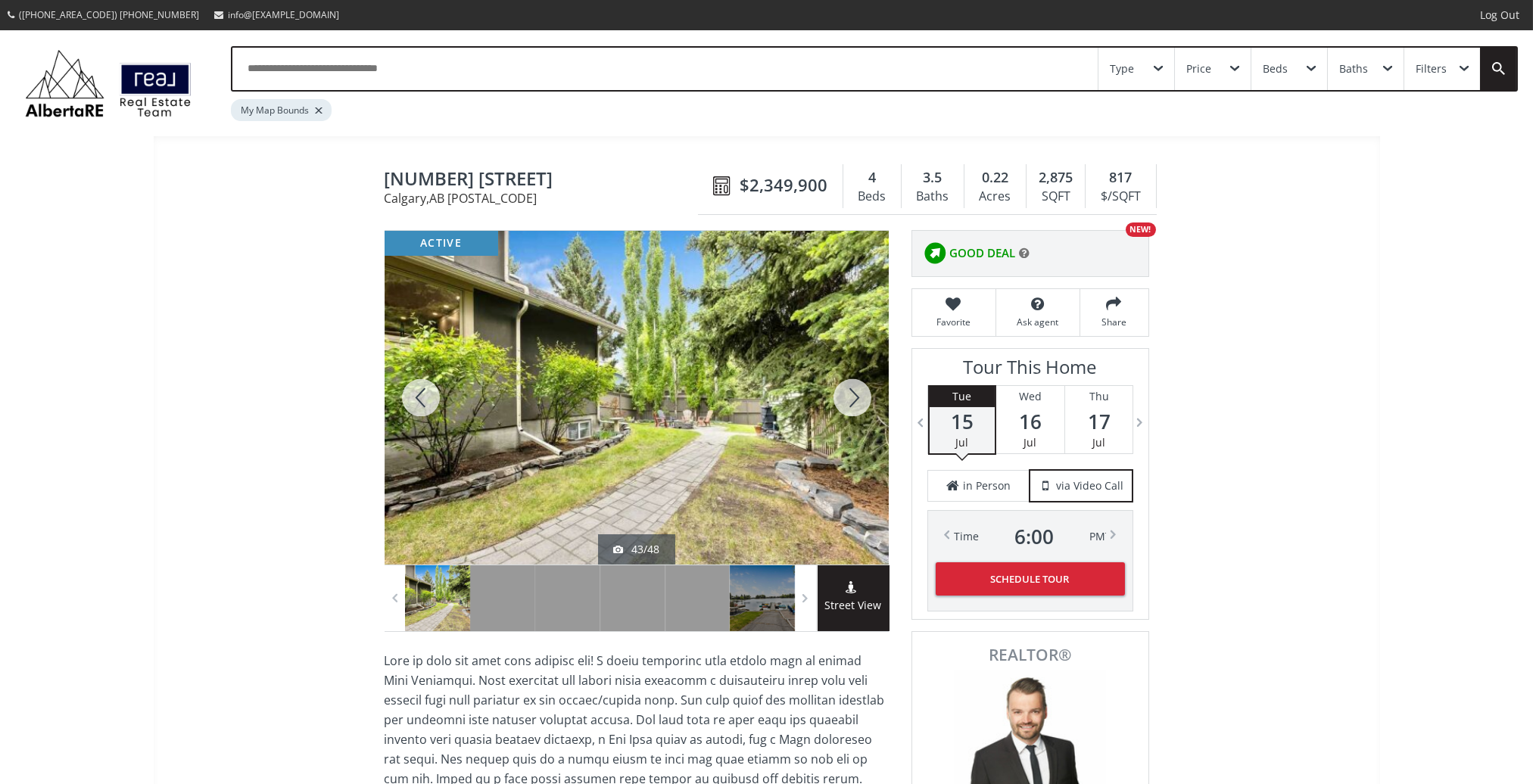 click at bounding box center [852, 397] 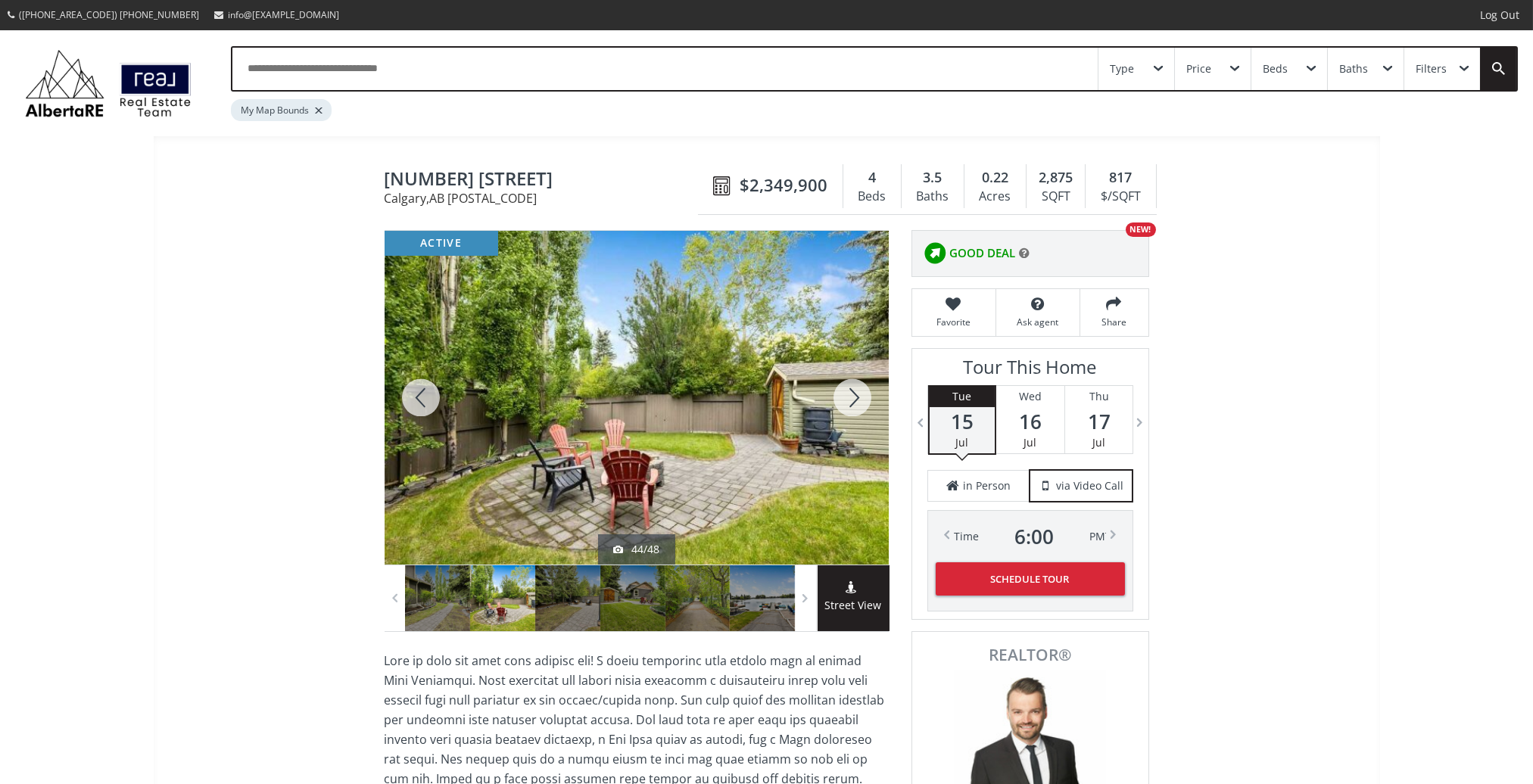 click at bounding box center [852, 397] 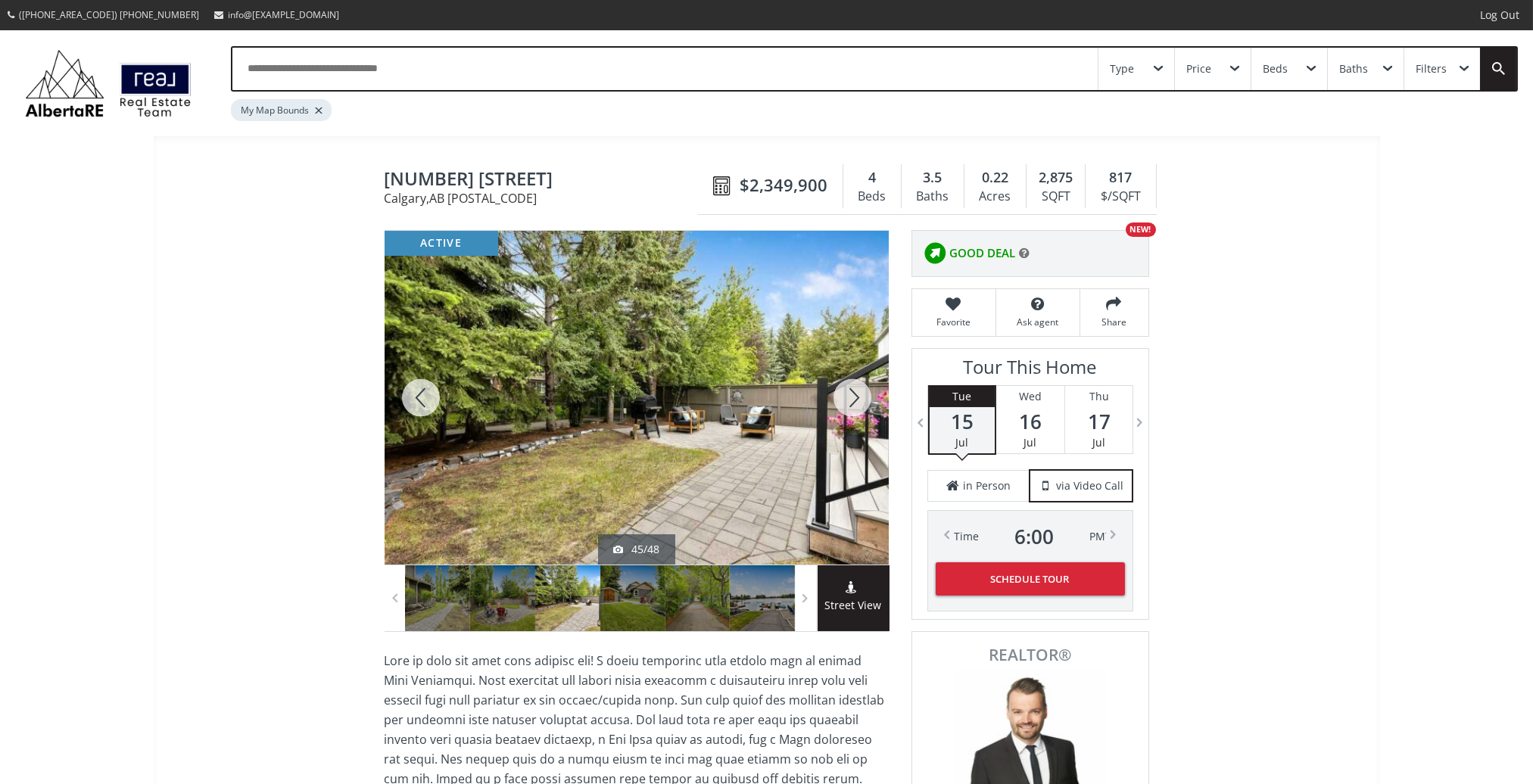 click at bounding box center [852, 397] 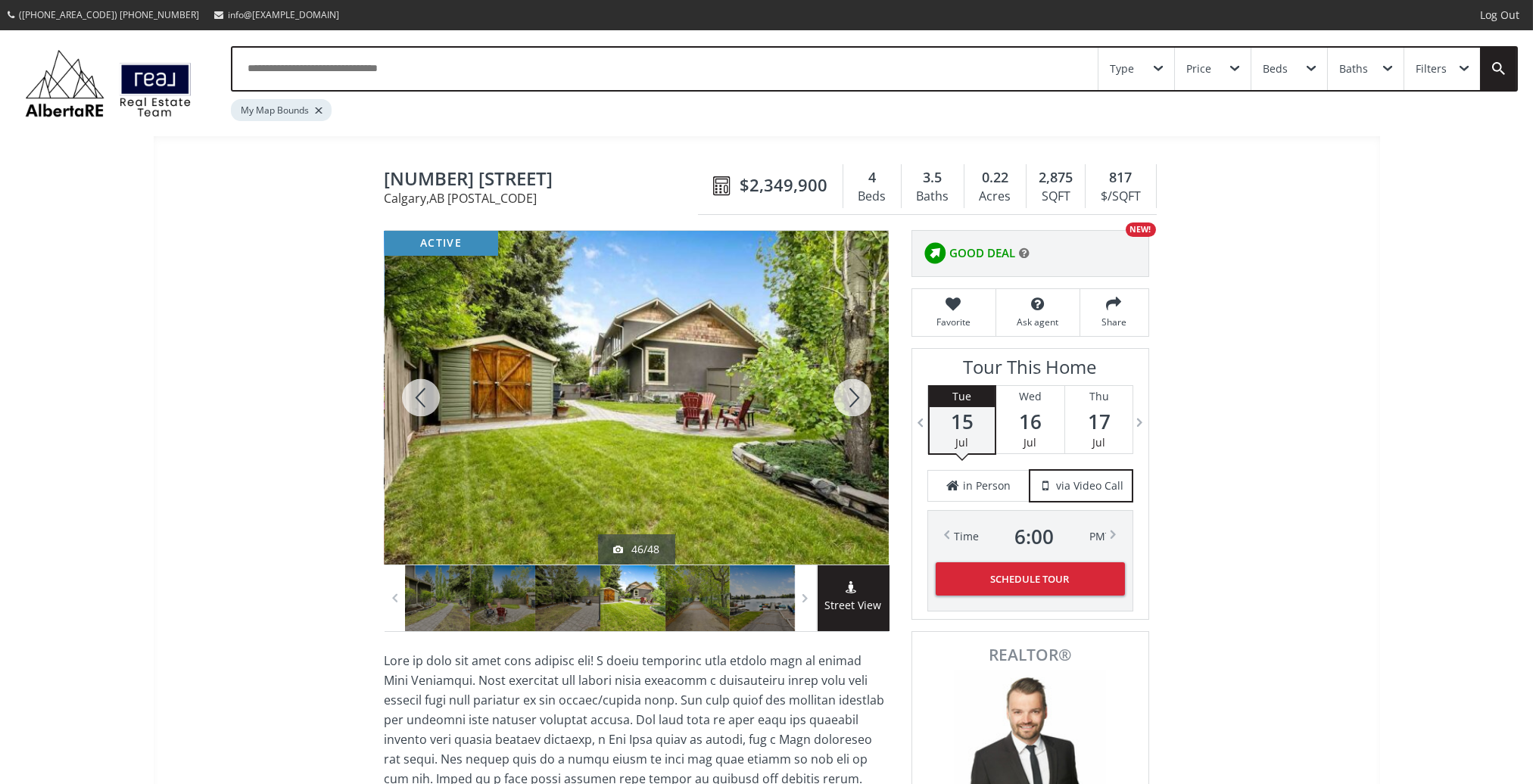 click at bounding box center [852, 397] 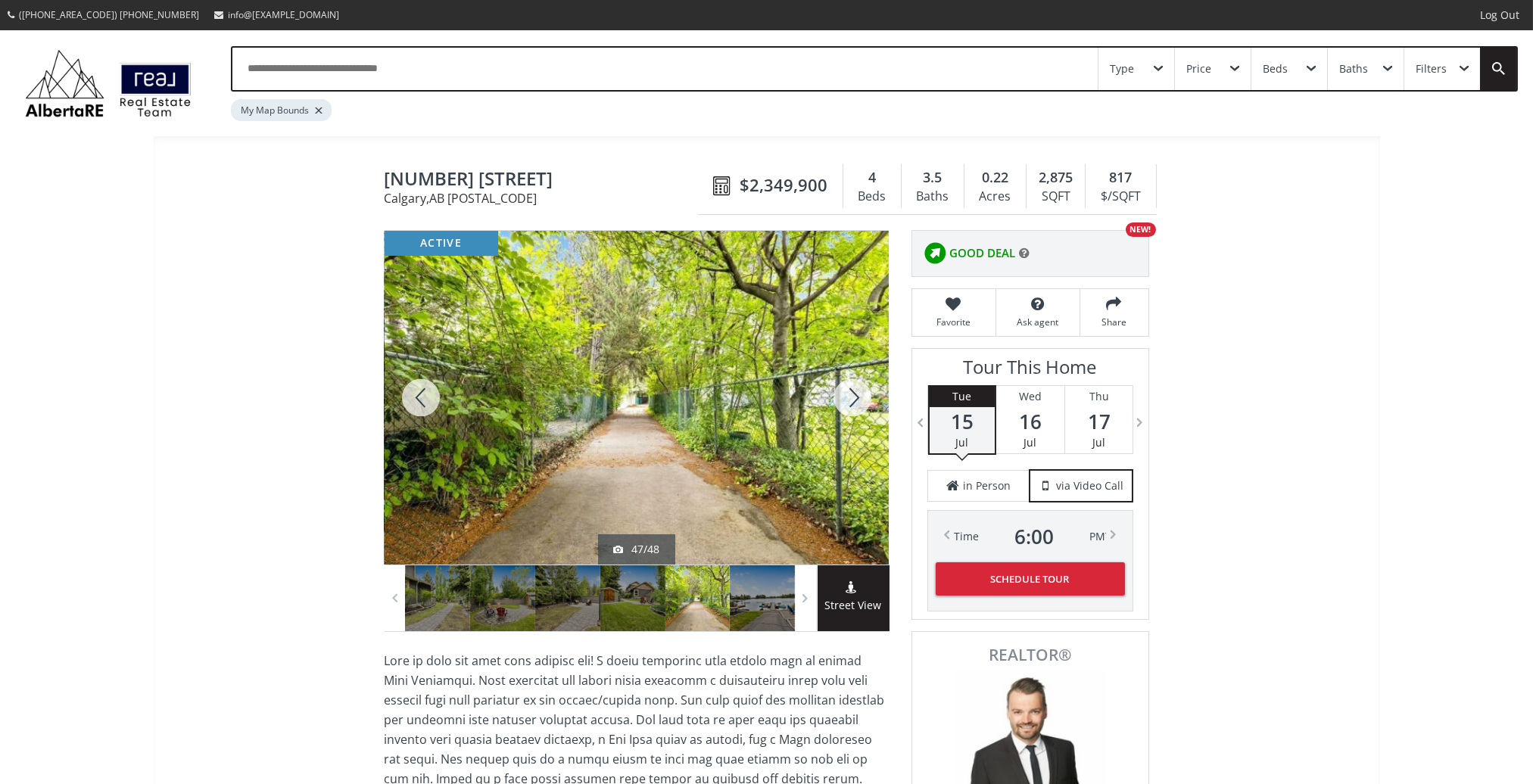 click at bounding box center [852, 397] 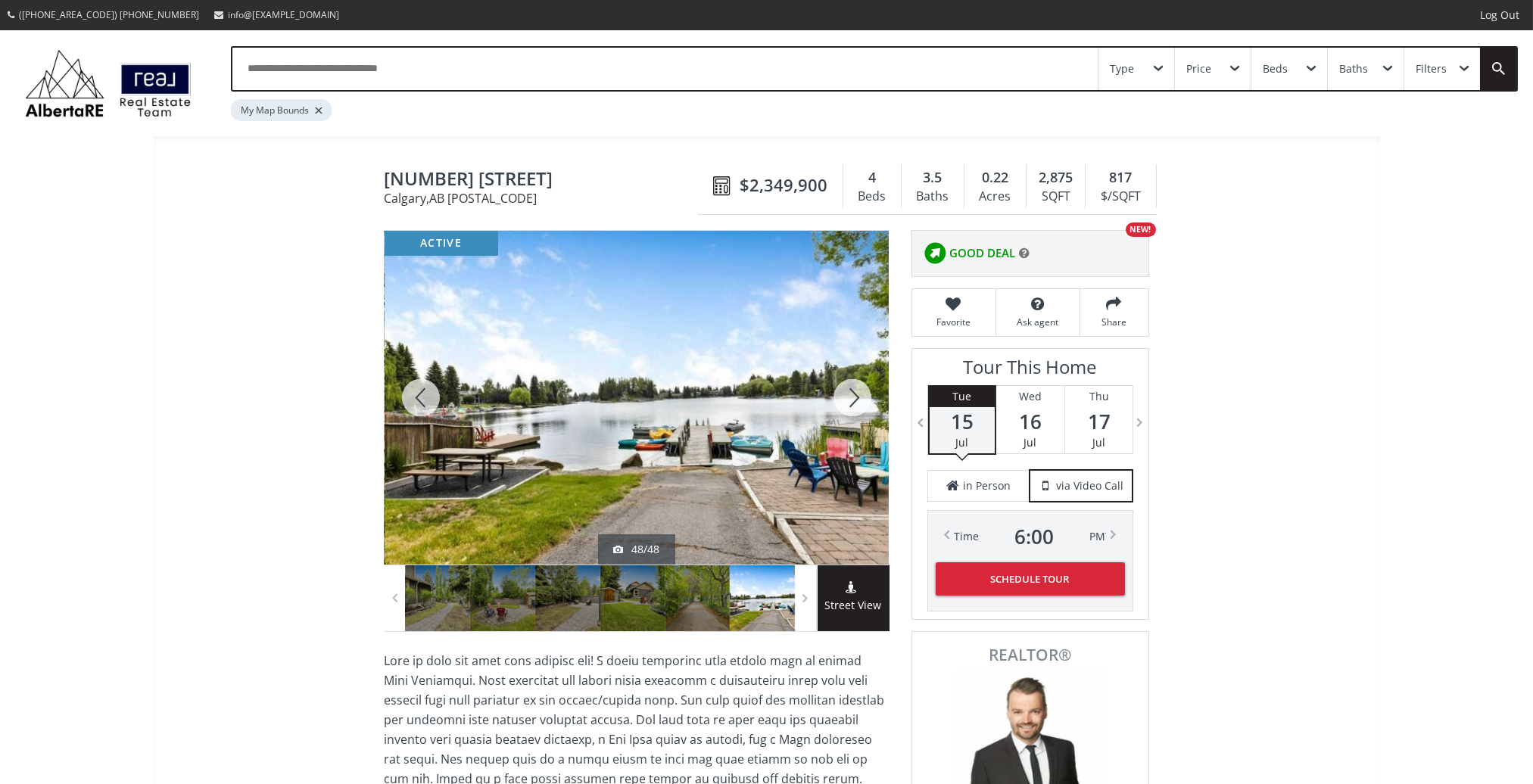 click at bounding box center (852, 397) 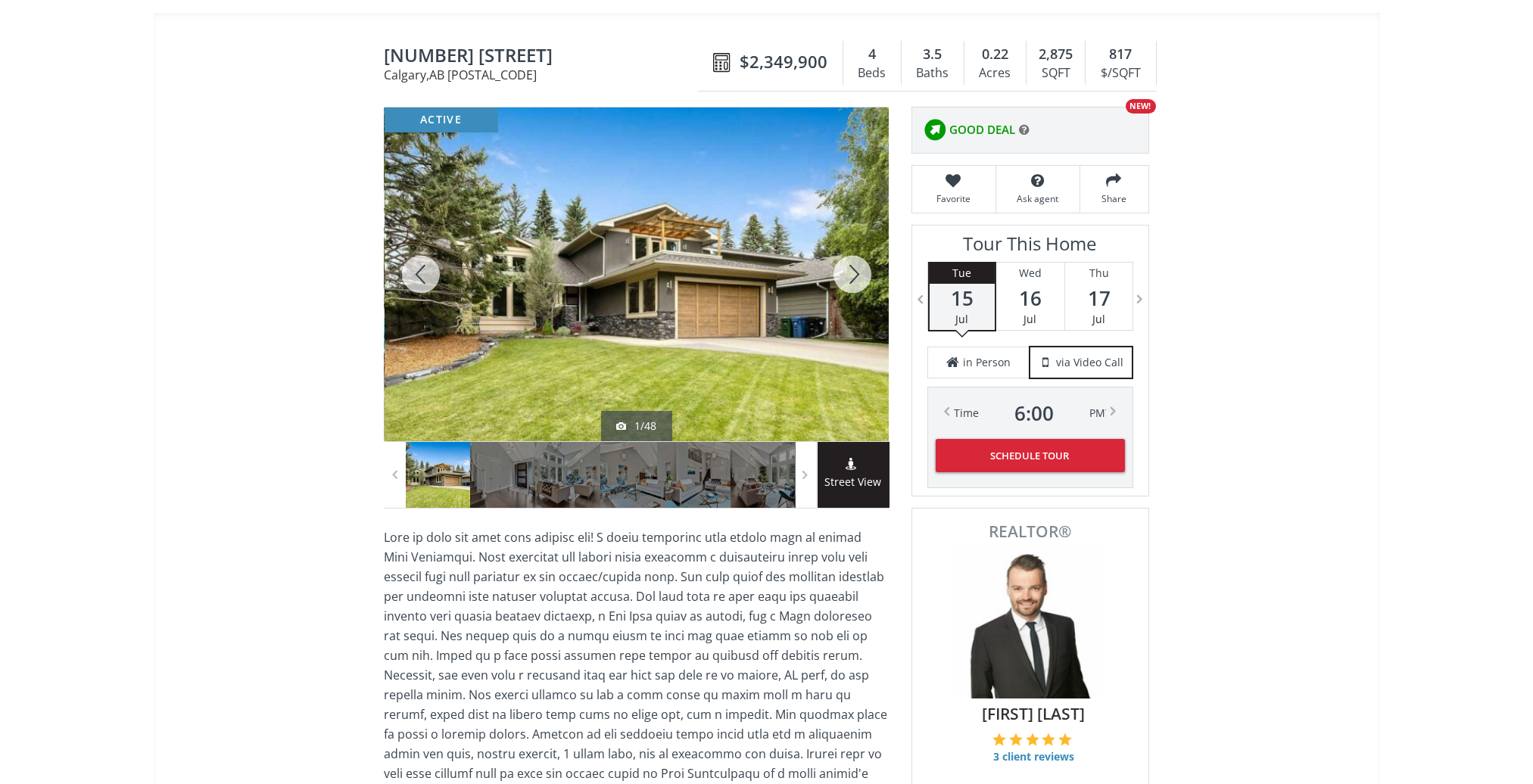 scroll, scrollTop: 76, scrollLeft: 0, axis: vertical 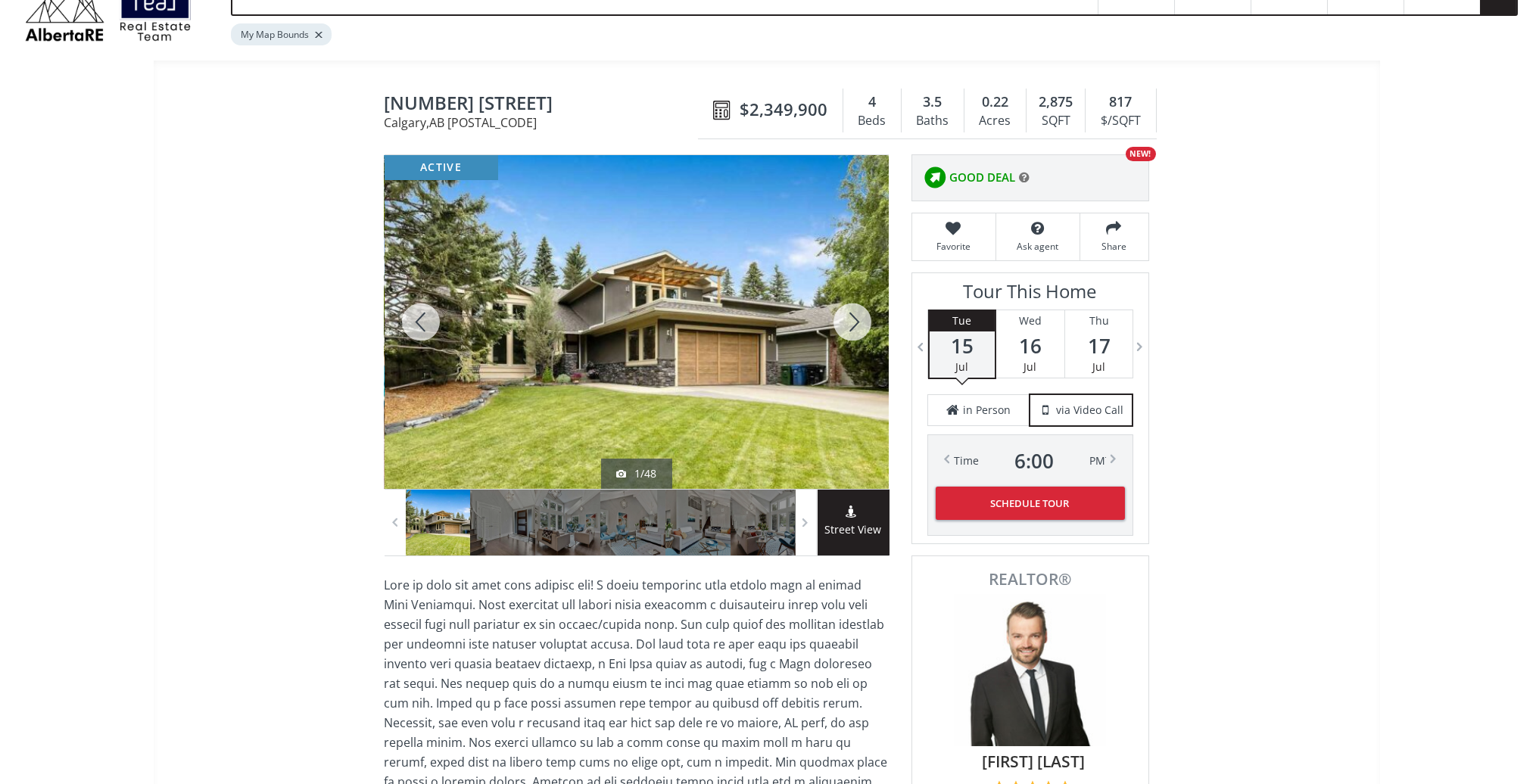 click at bounding box center (852, 322) 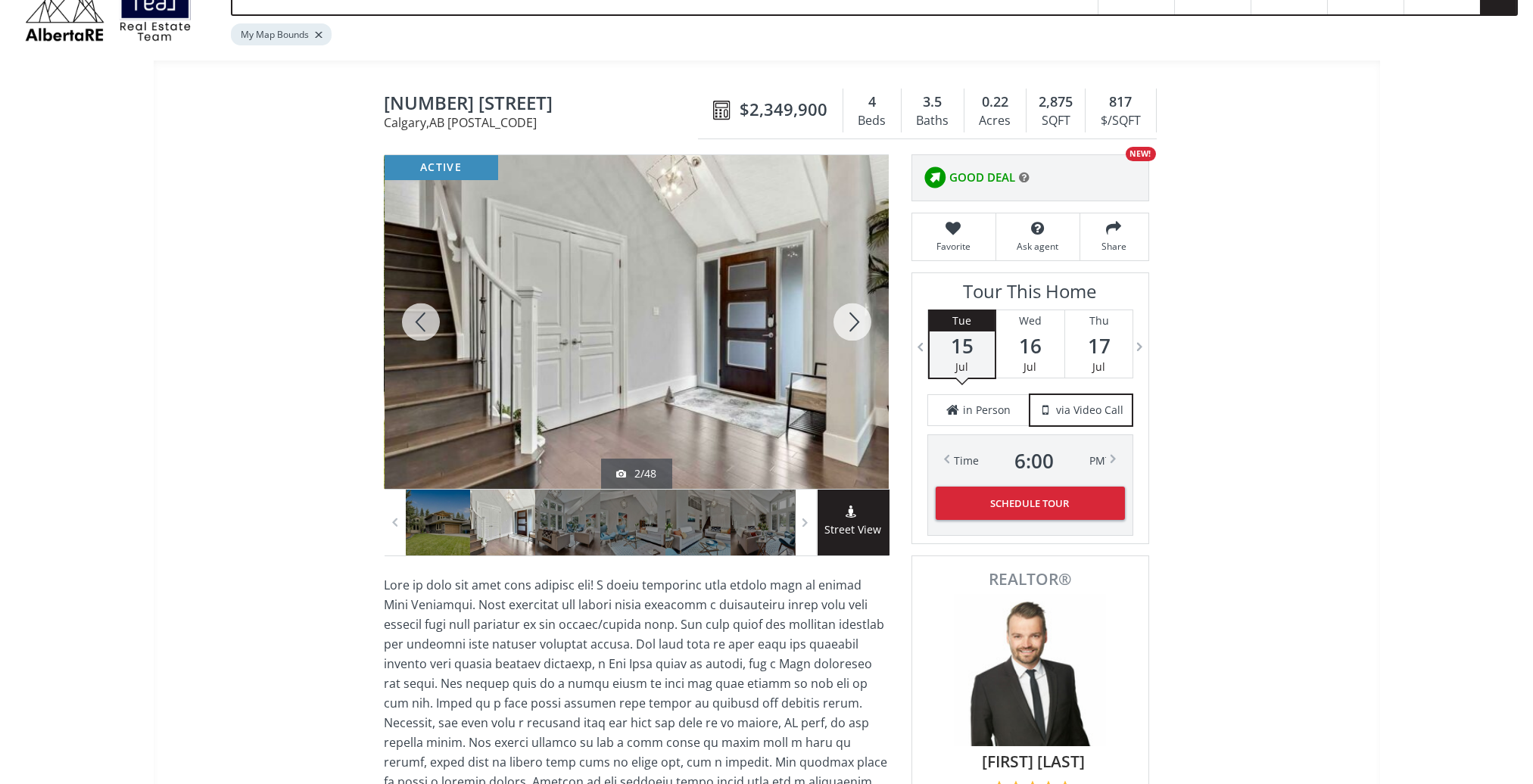 click at bounding box center (852, 322) 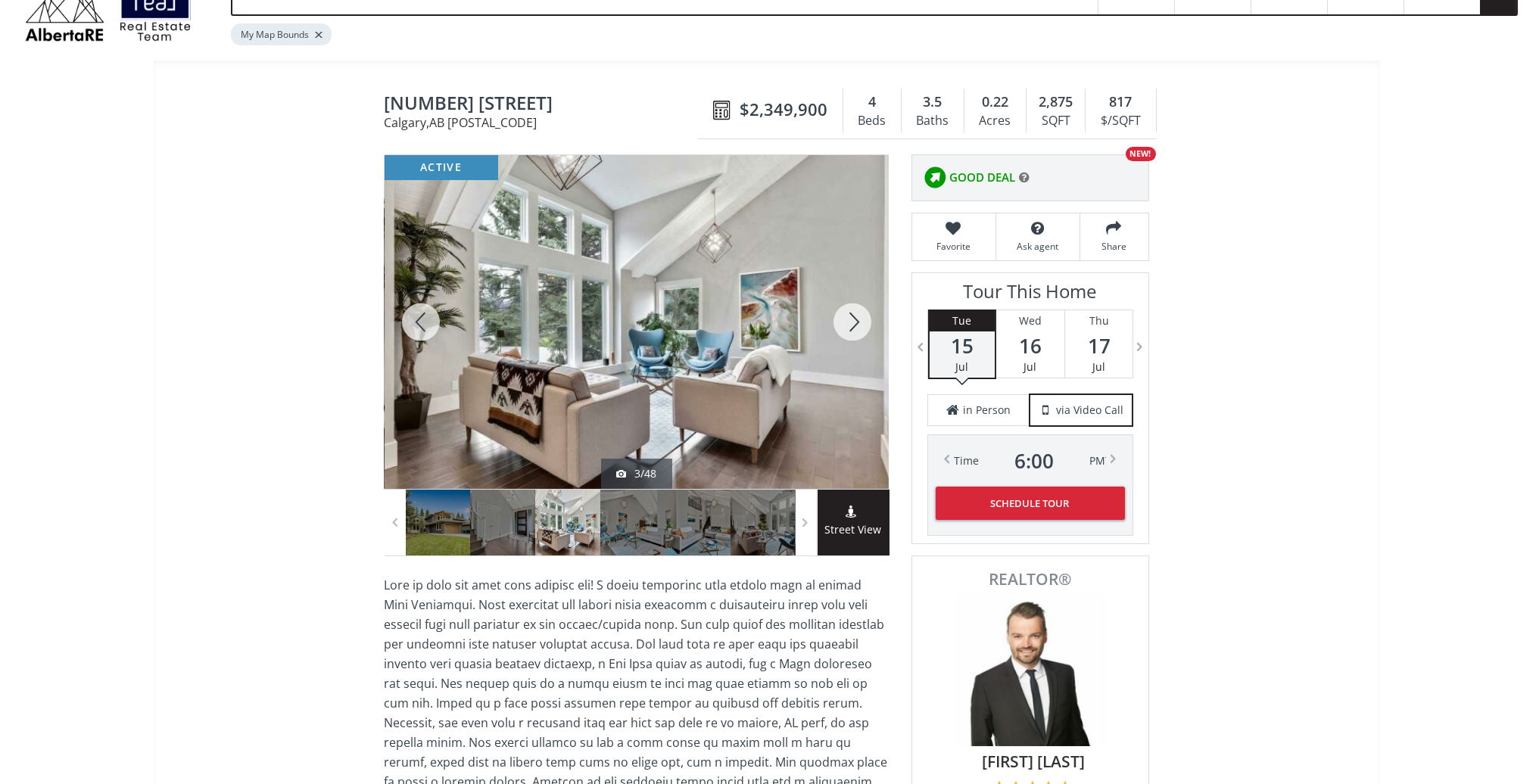 click at bounding box center (852, 322) 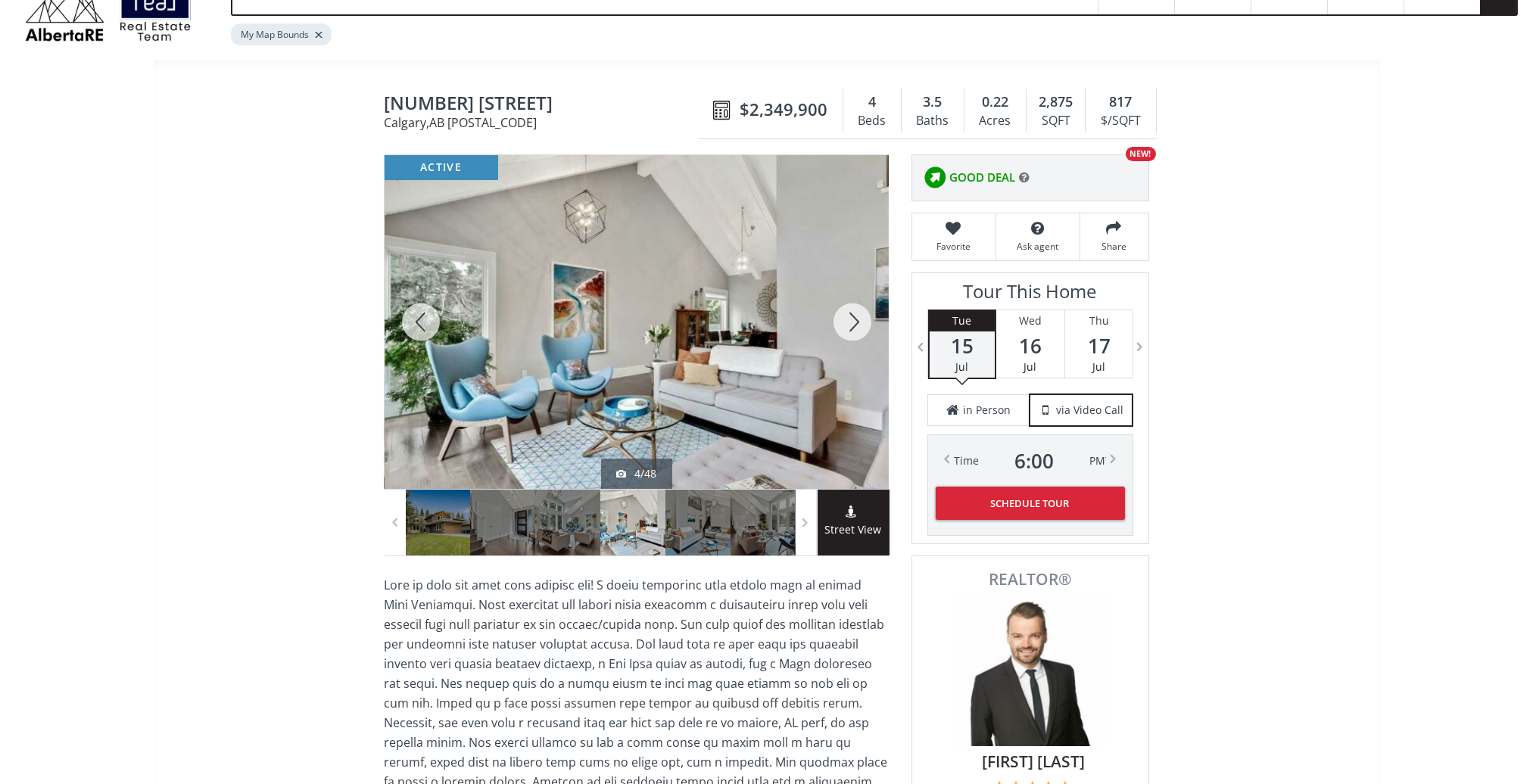 click at bounding box center (852, 322) 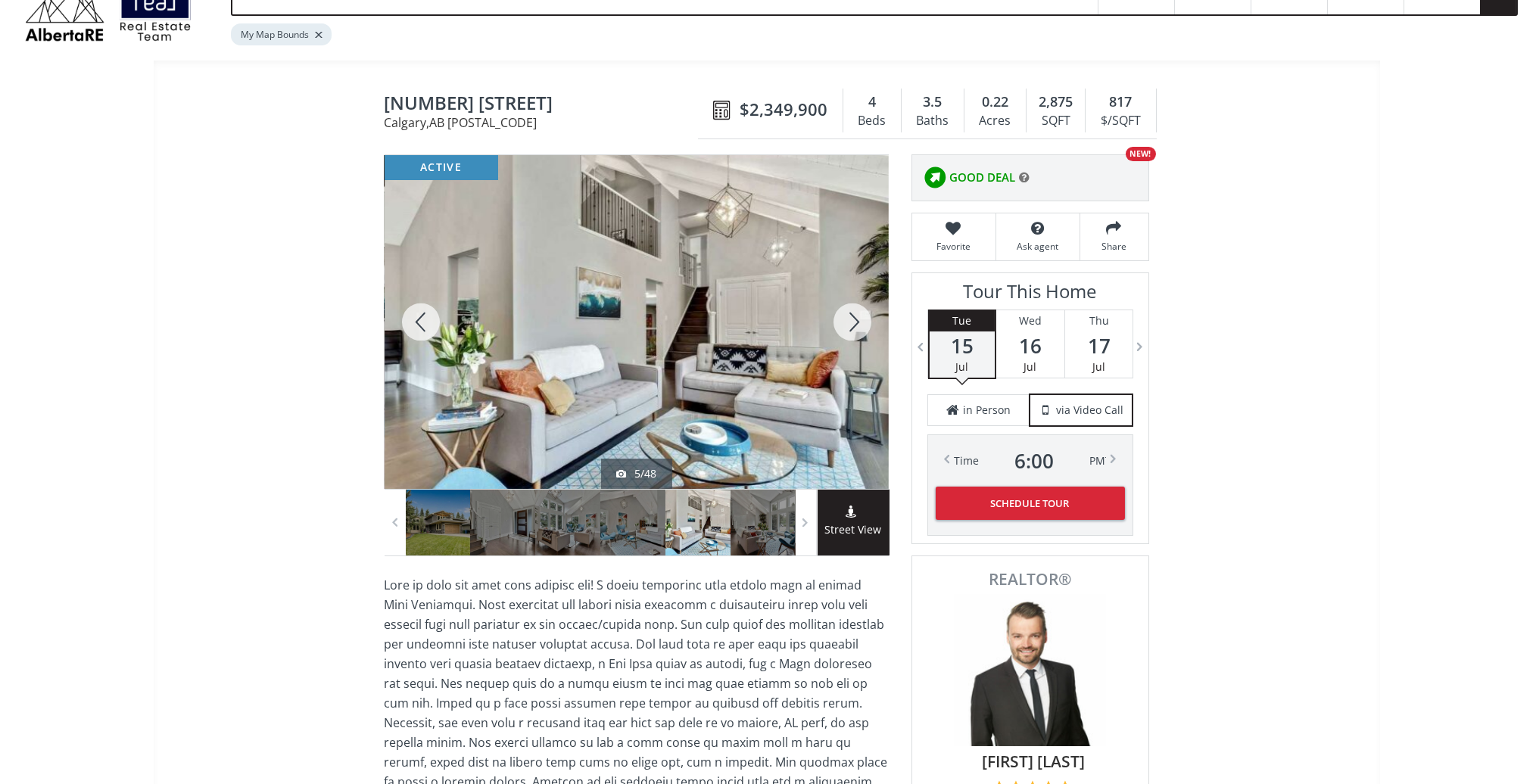 click at bounding box center [852, 322] 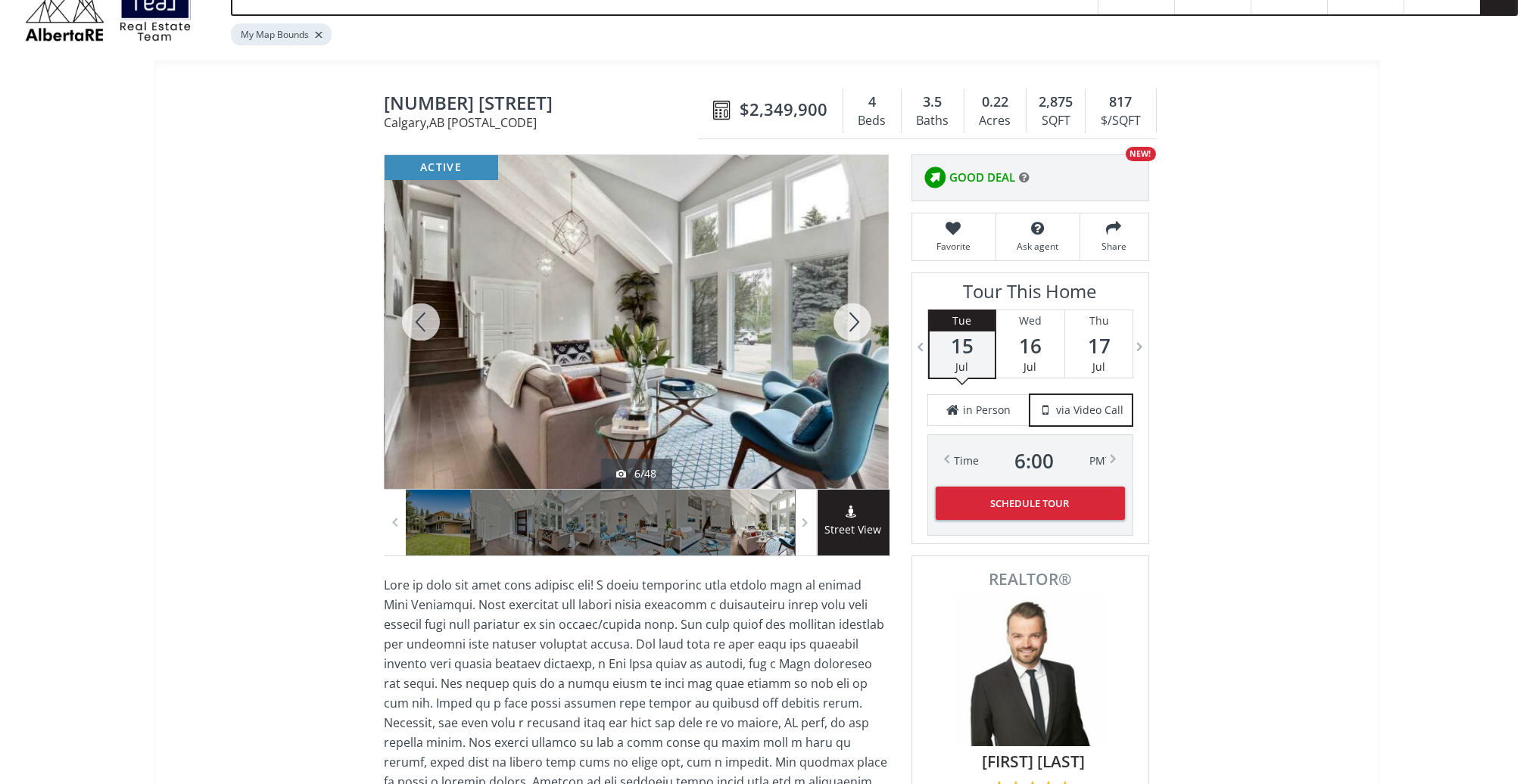 click at bounding box center (852, 322) 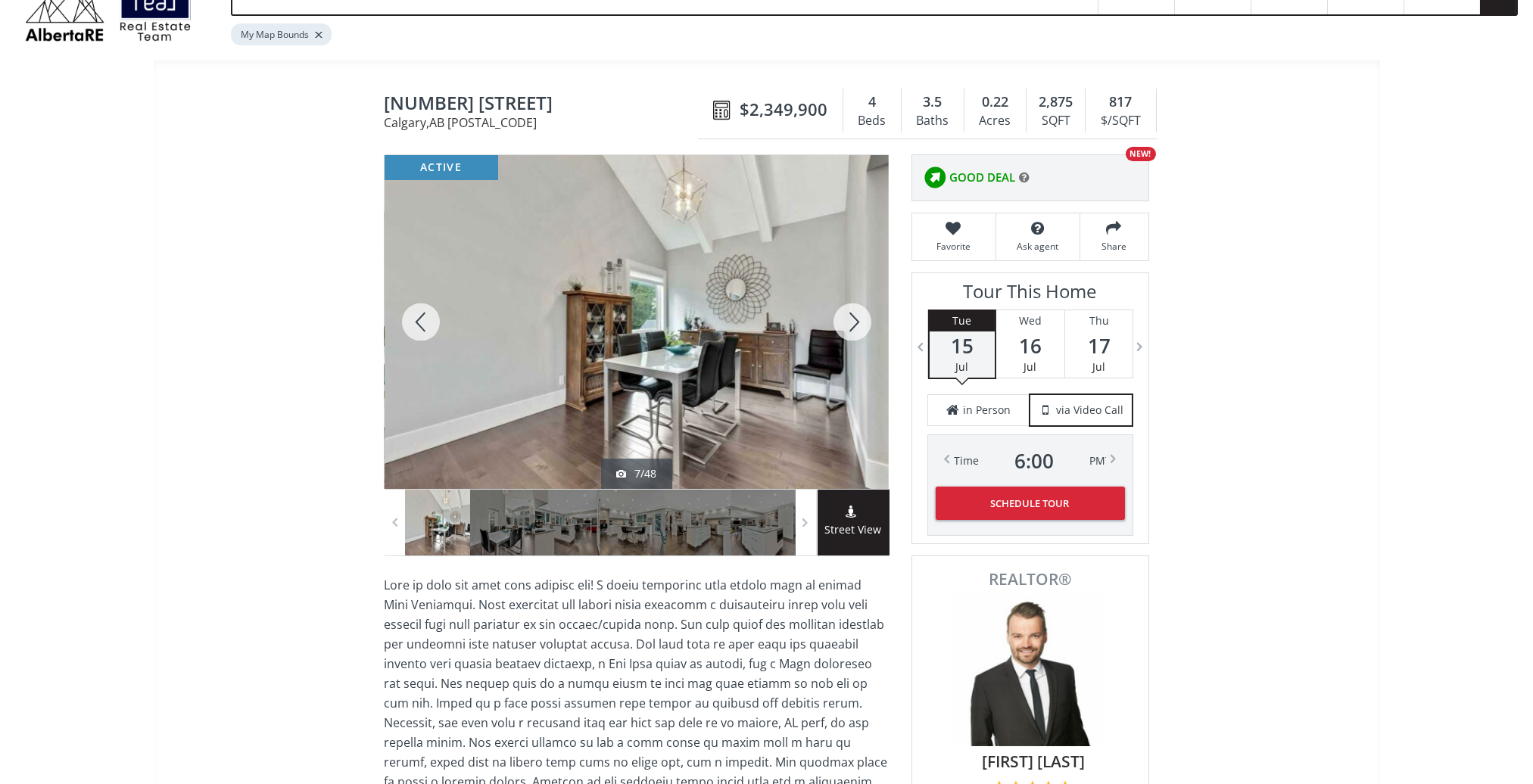 click at bounding box center [852, 322] 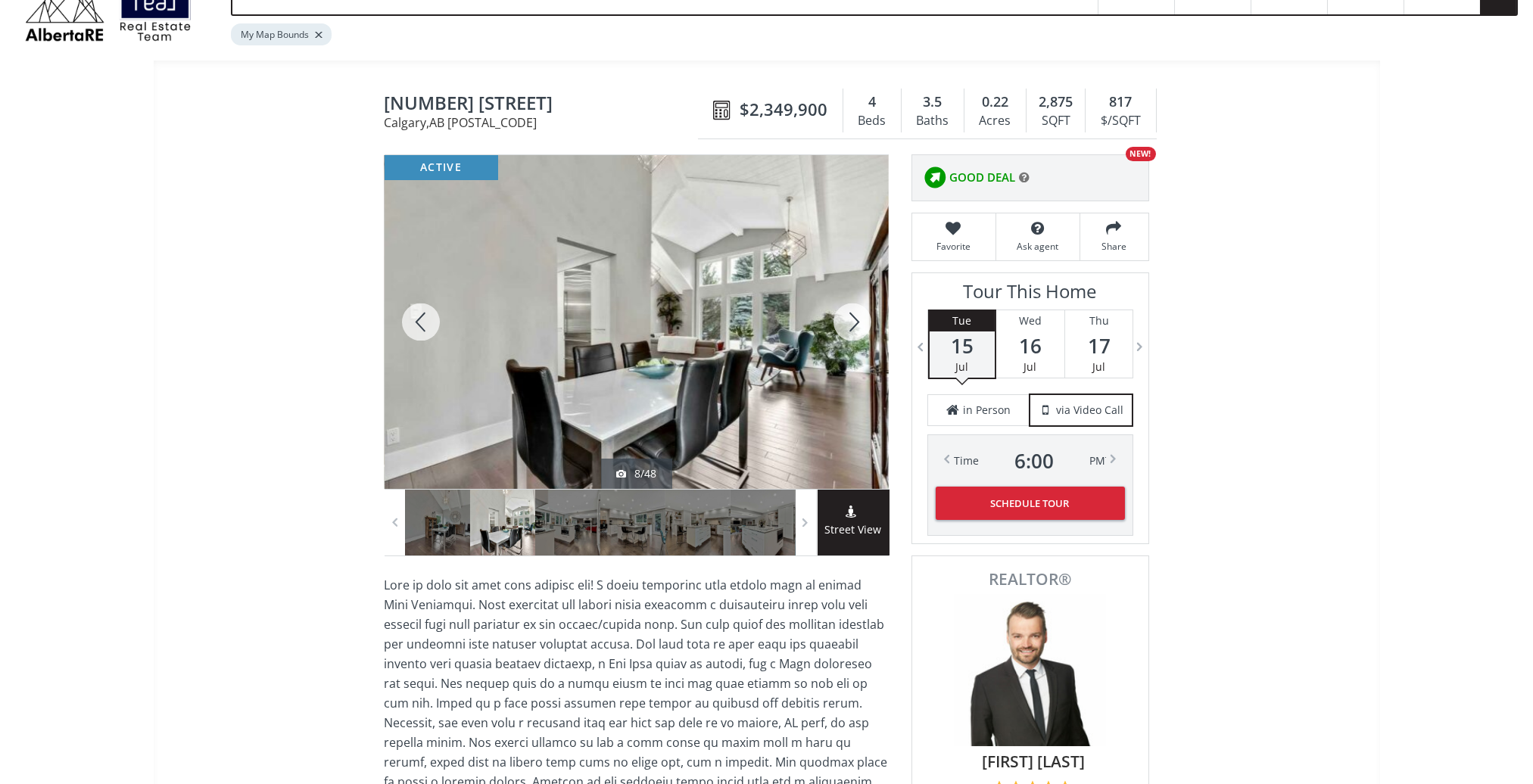 click at bounding box center (852, 322) 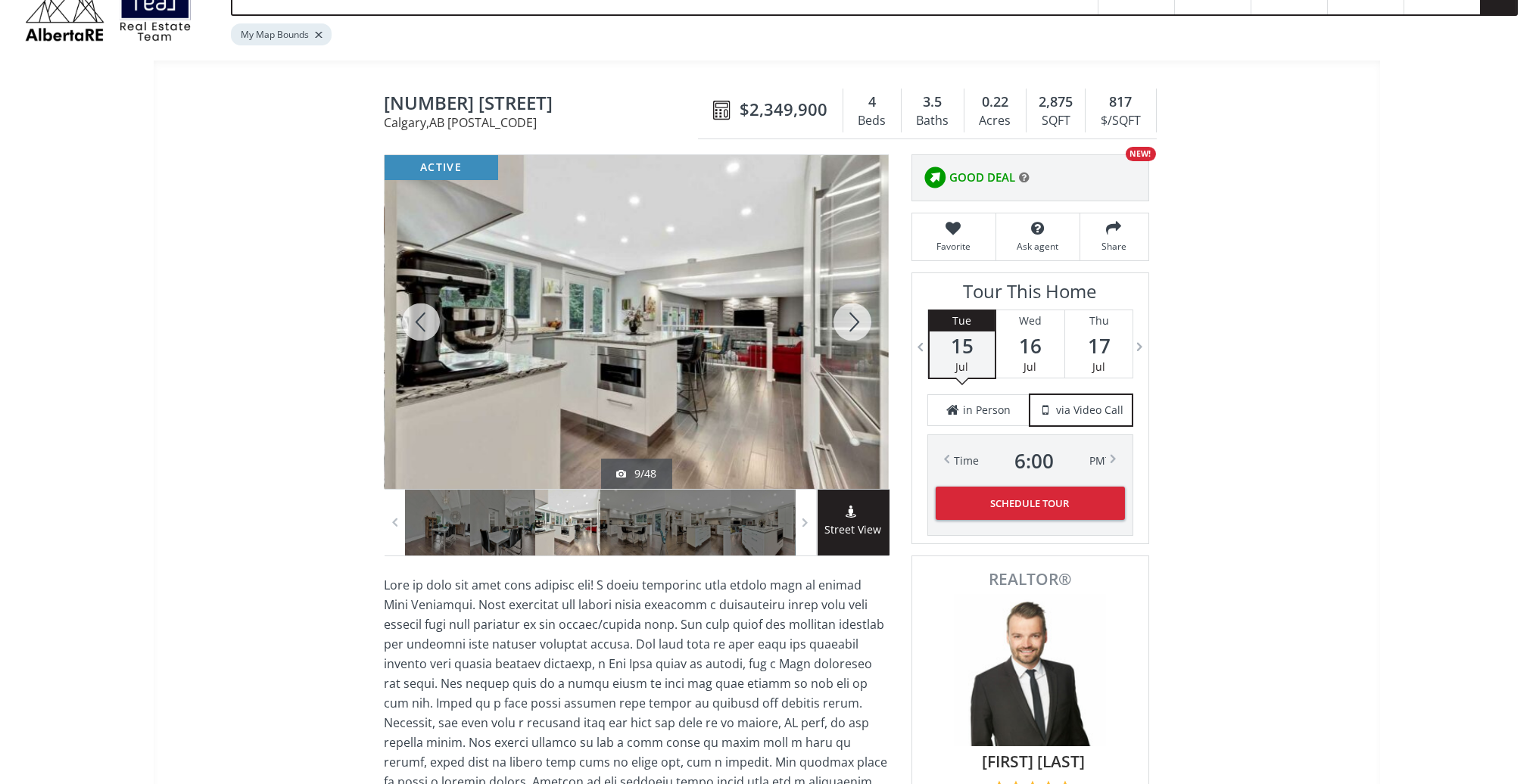 click at bounding box center (852, 322) 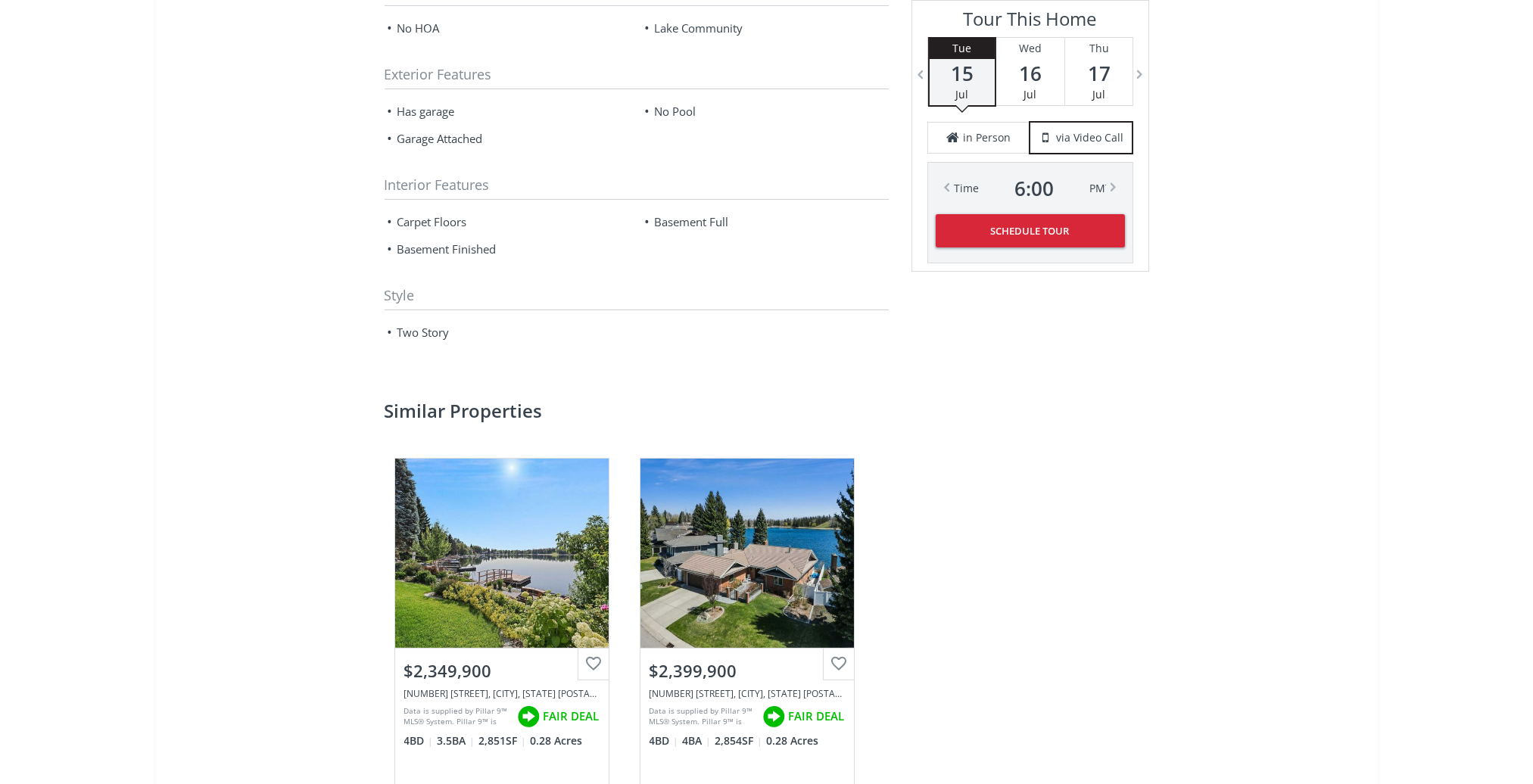 scroll, scrollTop: 1968, scrollLeft: 0, axis: vertical 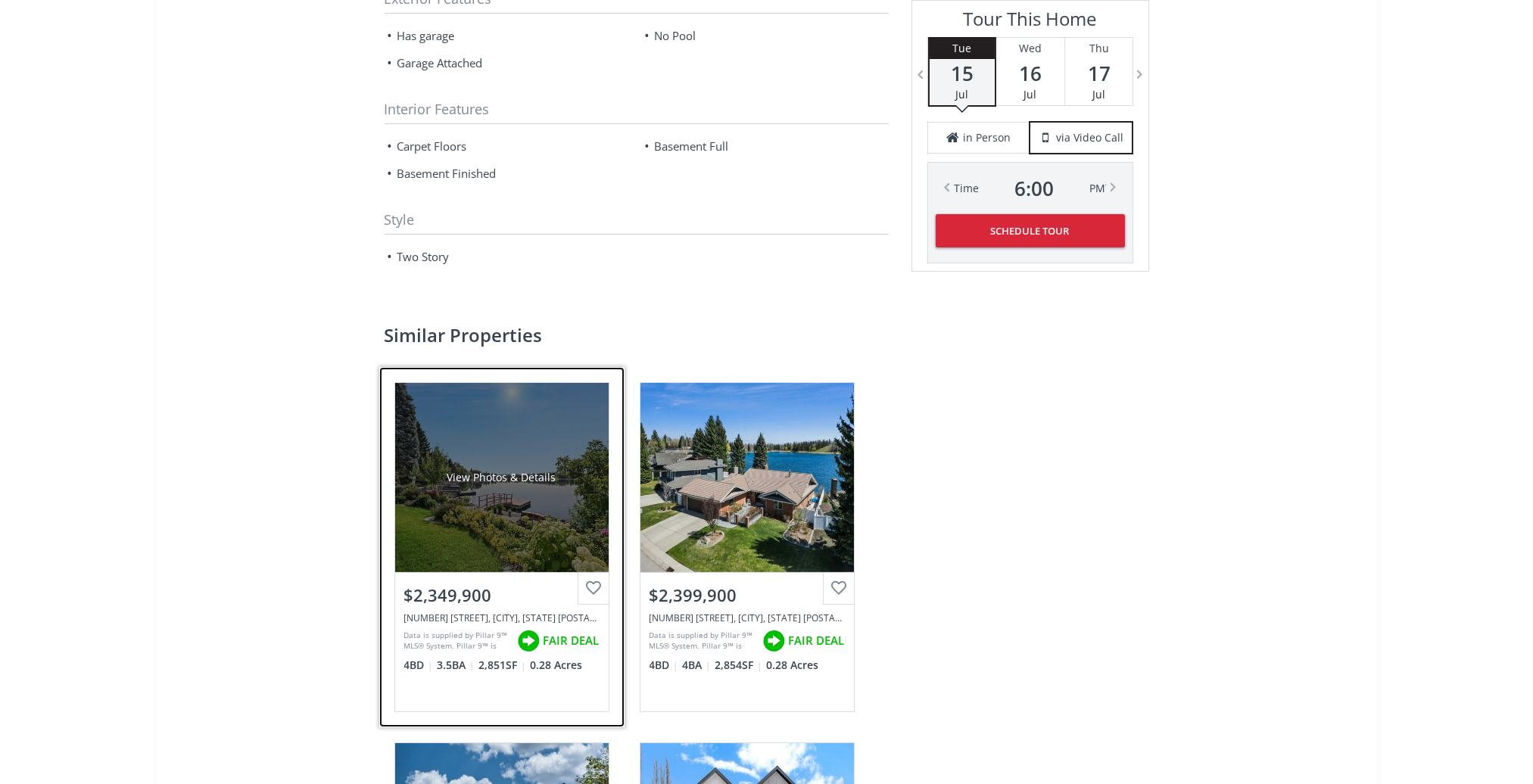 click on "View Photos & Details" at bounding box center [502, 478] 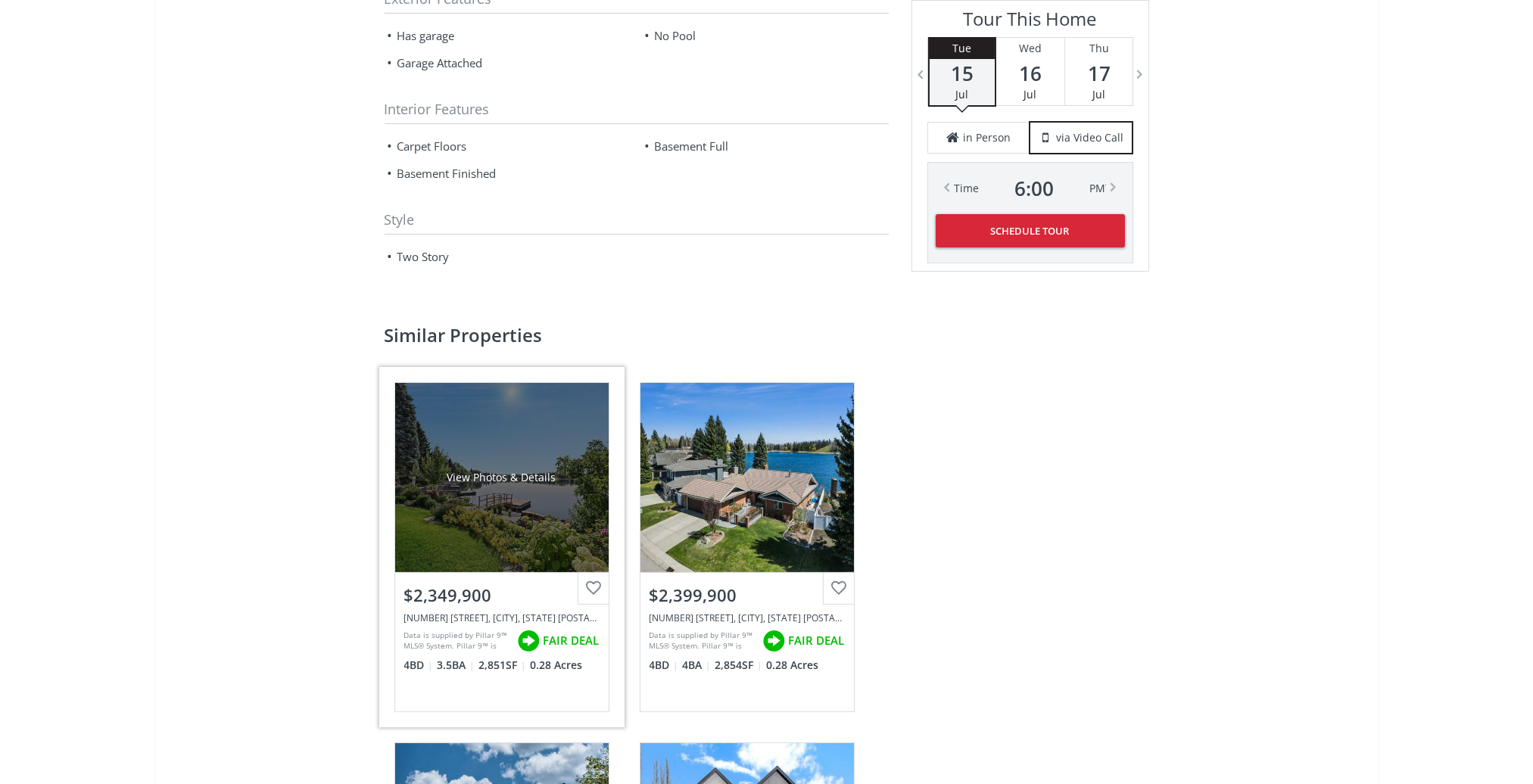 scroll, scrollTop: 0, scrollLeft: 0, axis: both 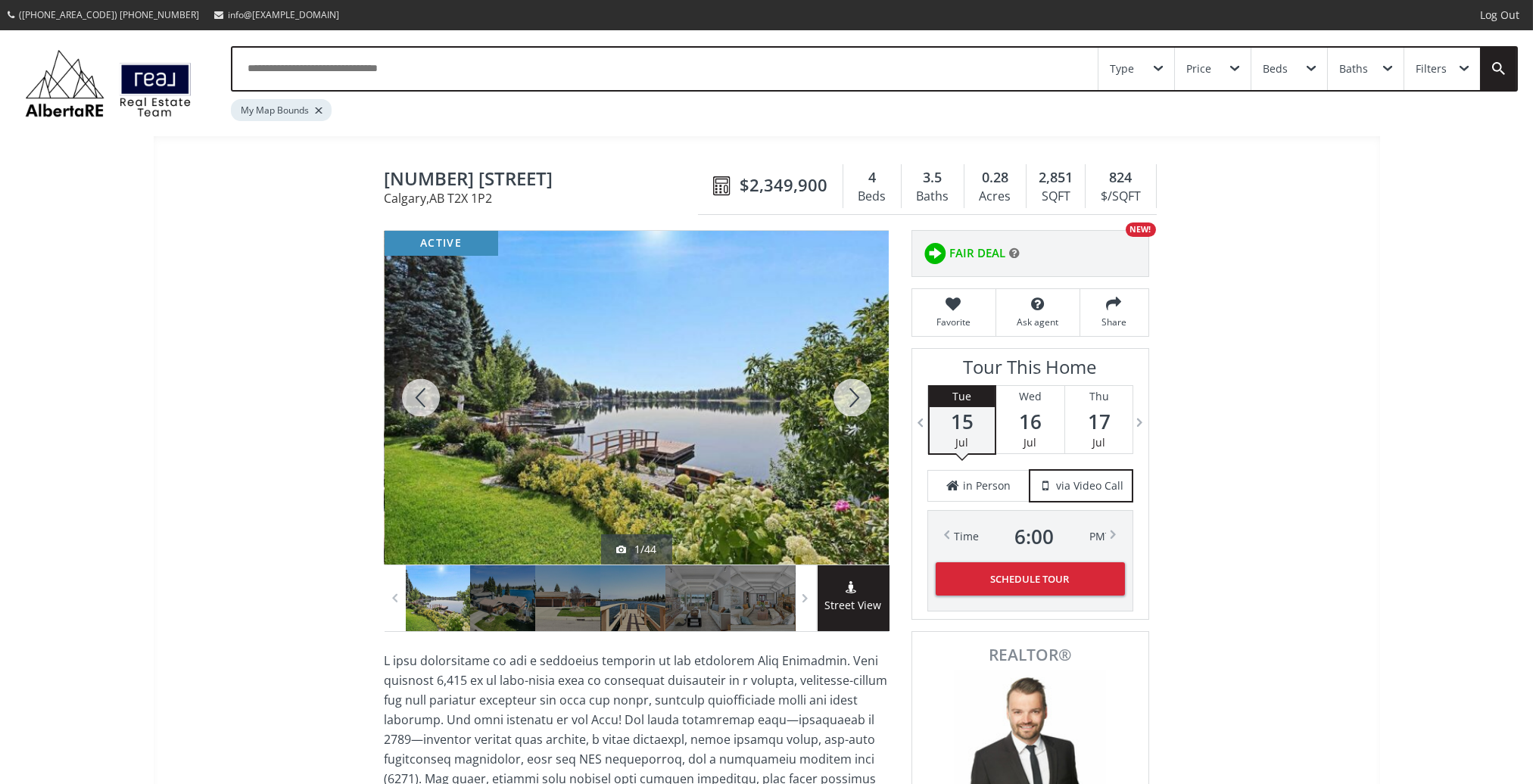click at bounding box center (852, 397) 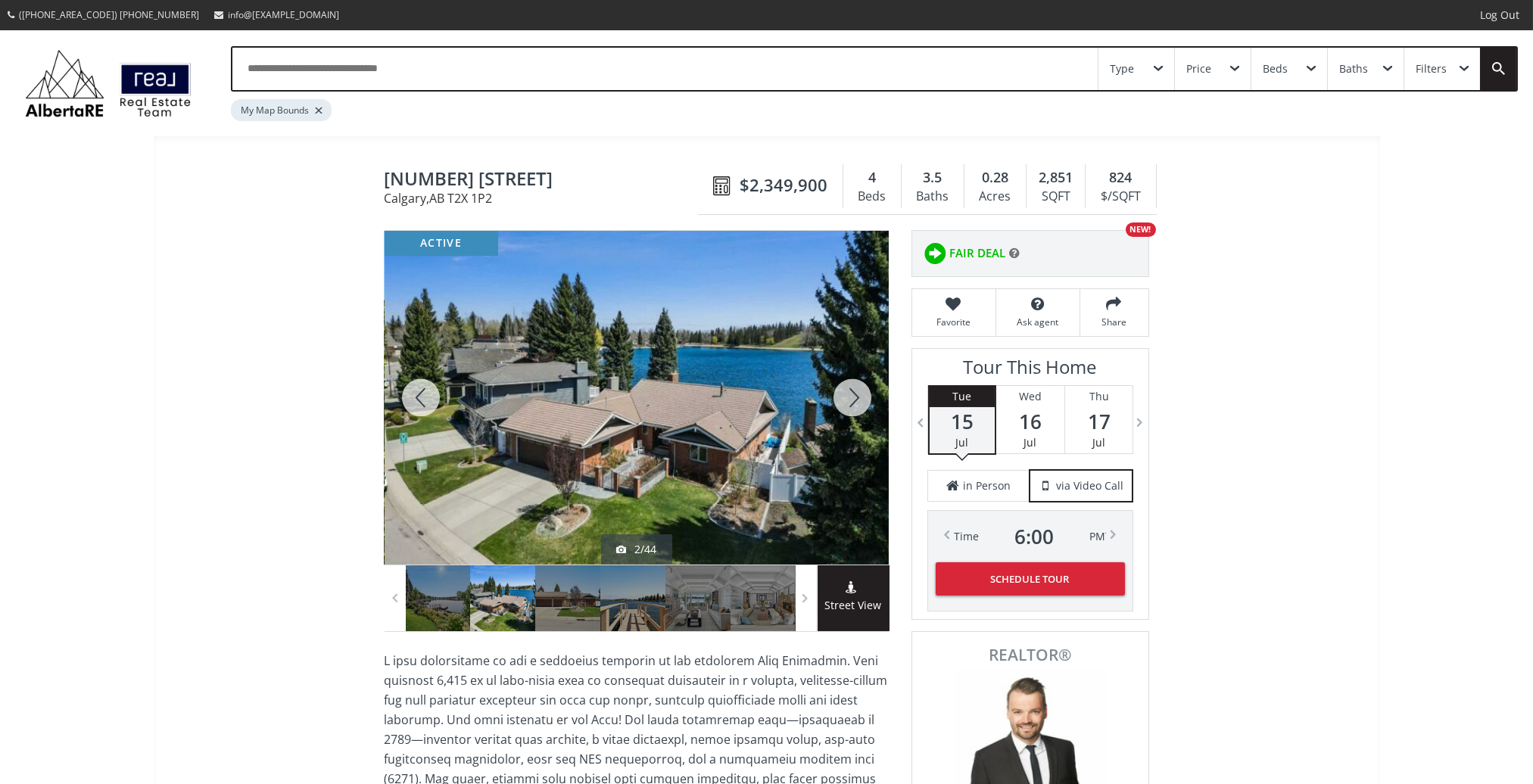 click at bounding box center (852, 397) 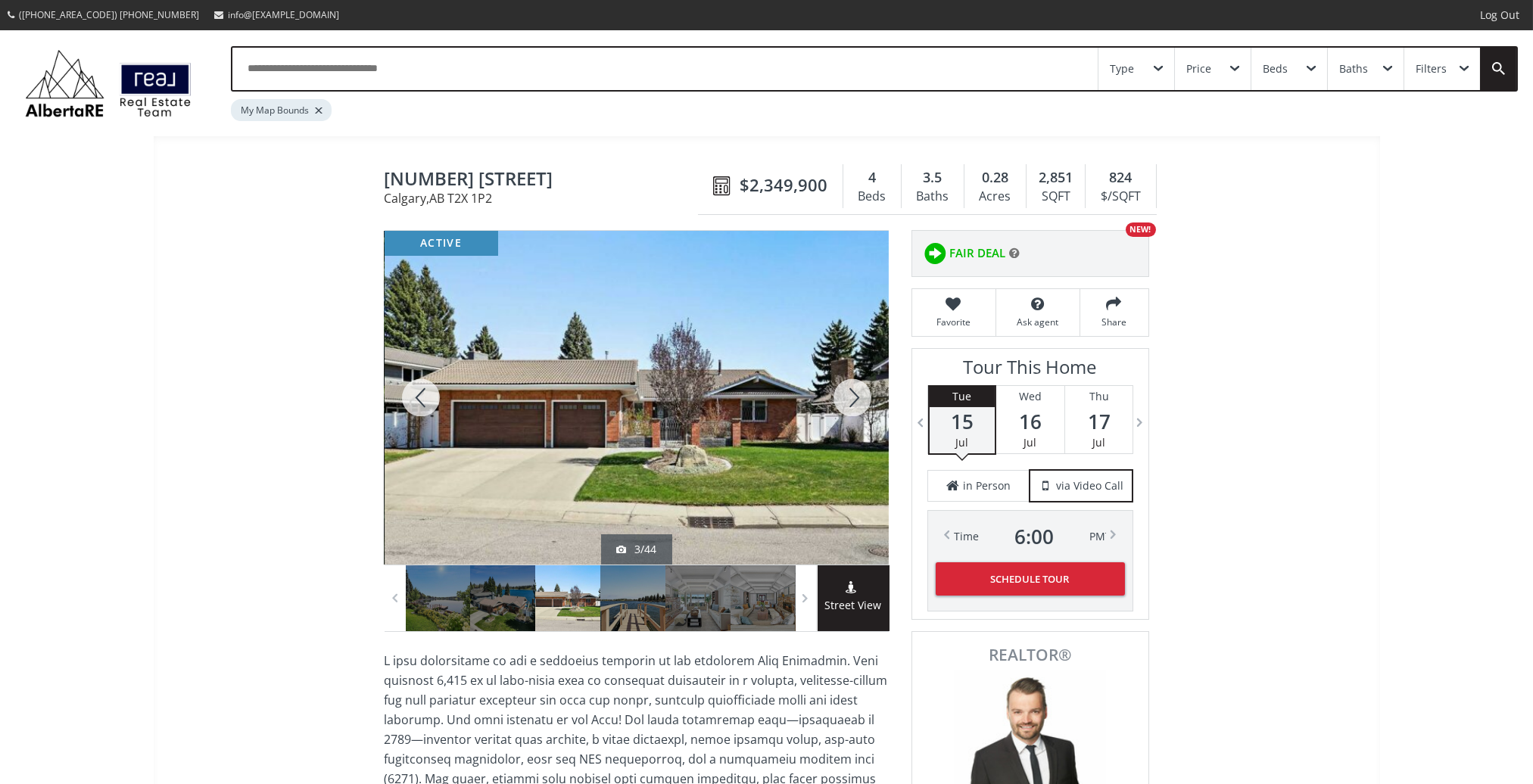 click at bounding box center (852, 397) 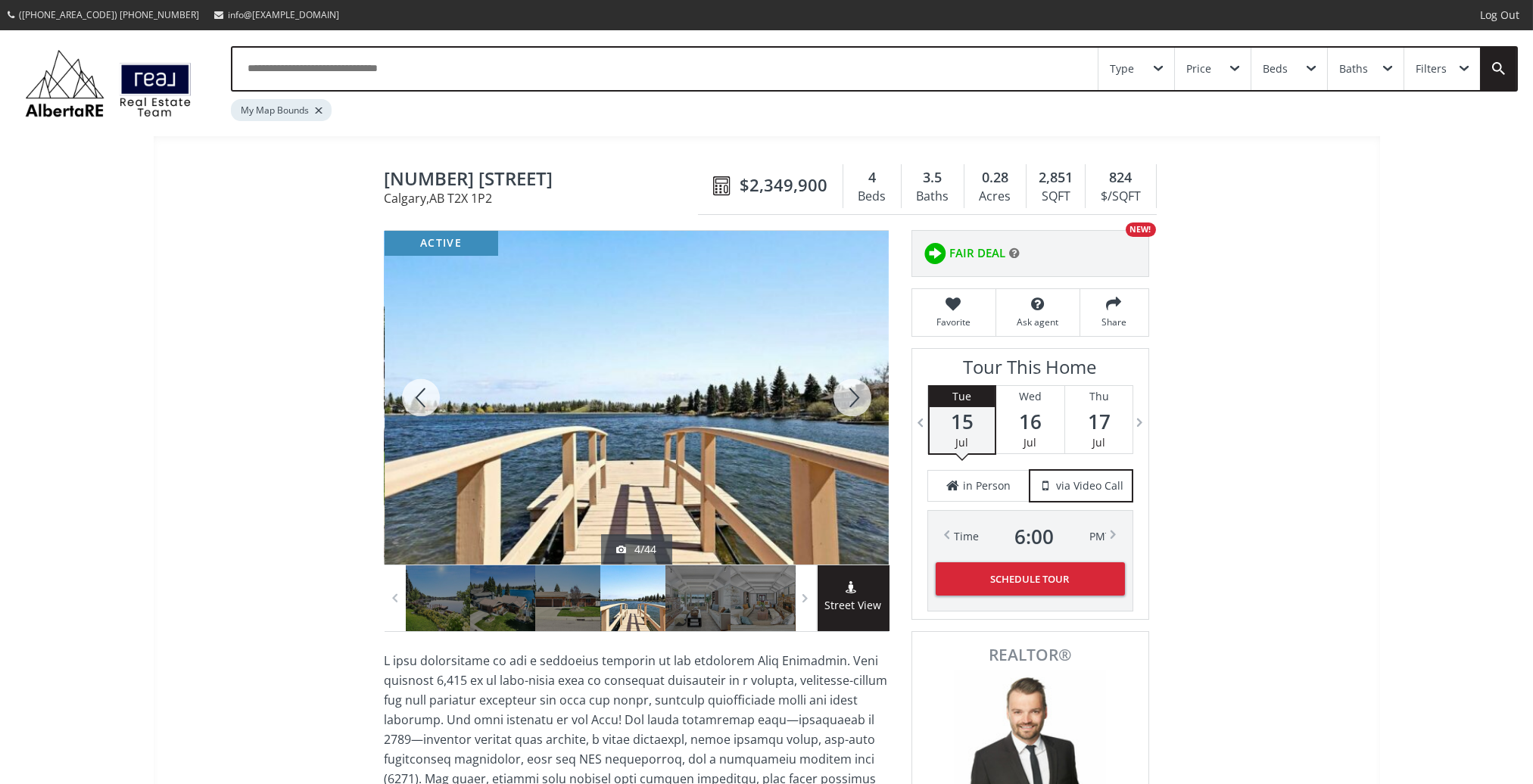 click at bounding box center [852, 397] 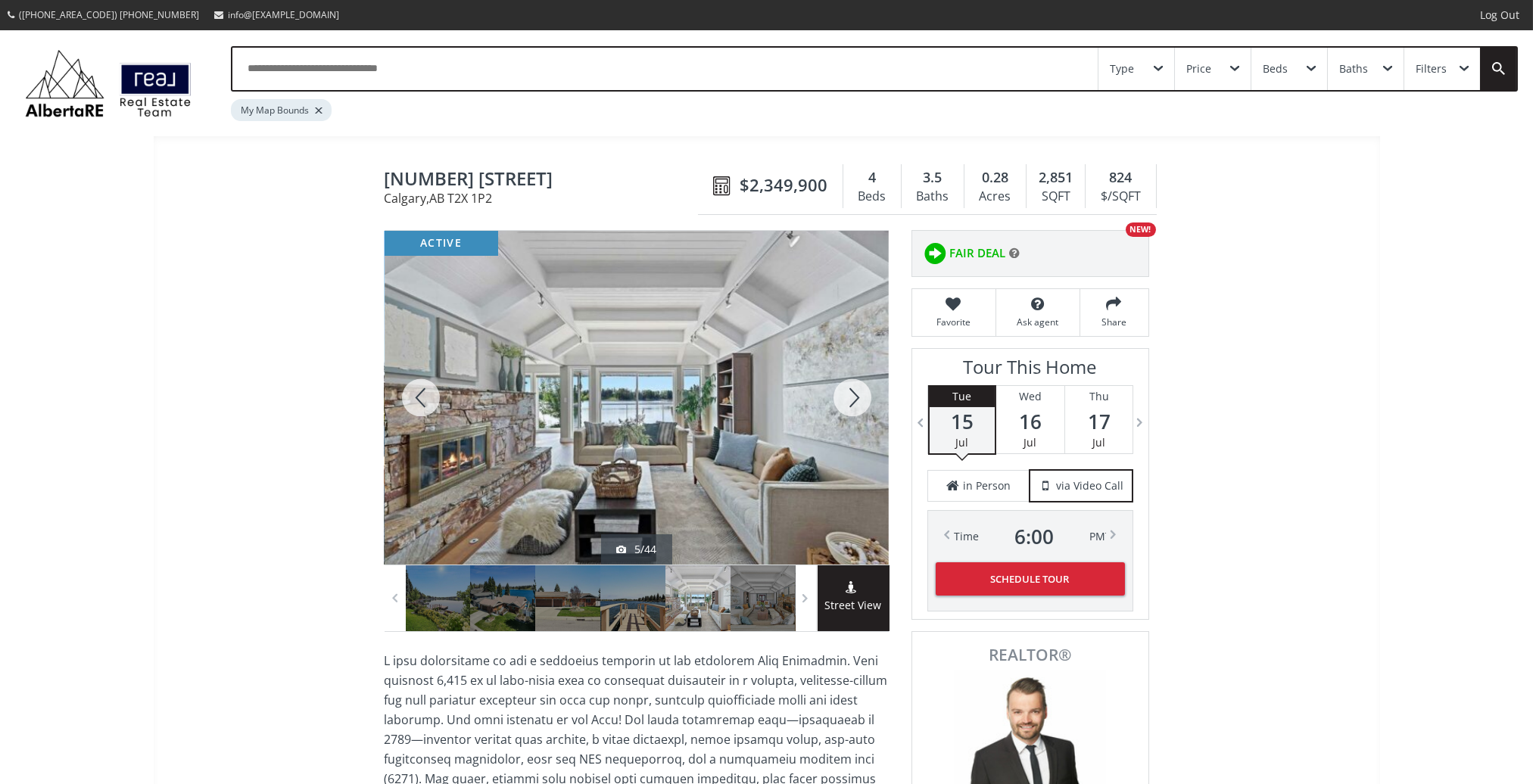 click at bounding box center (852, 397) 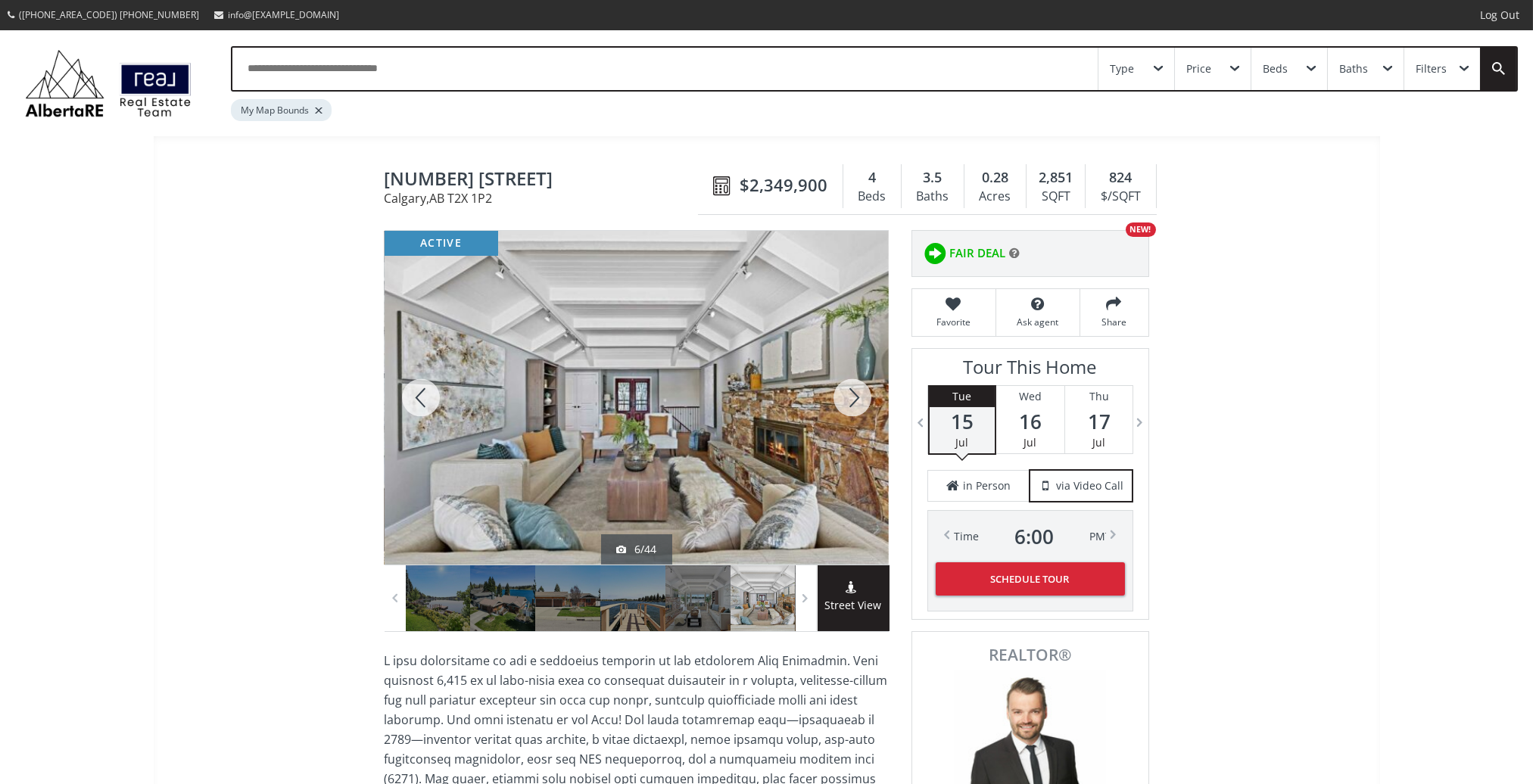 click at bounding box center (852, 397) 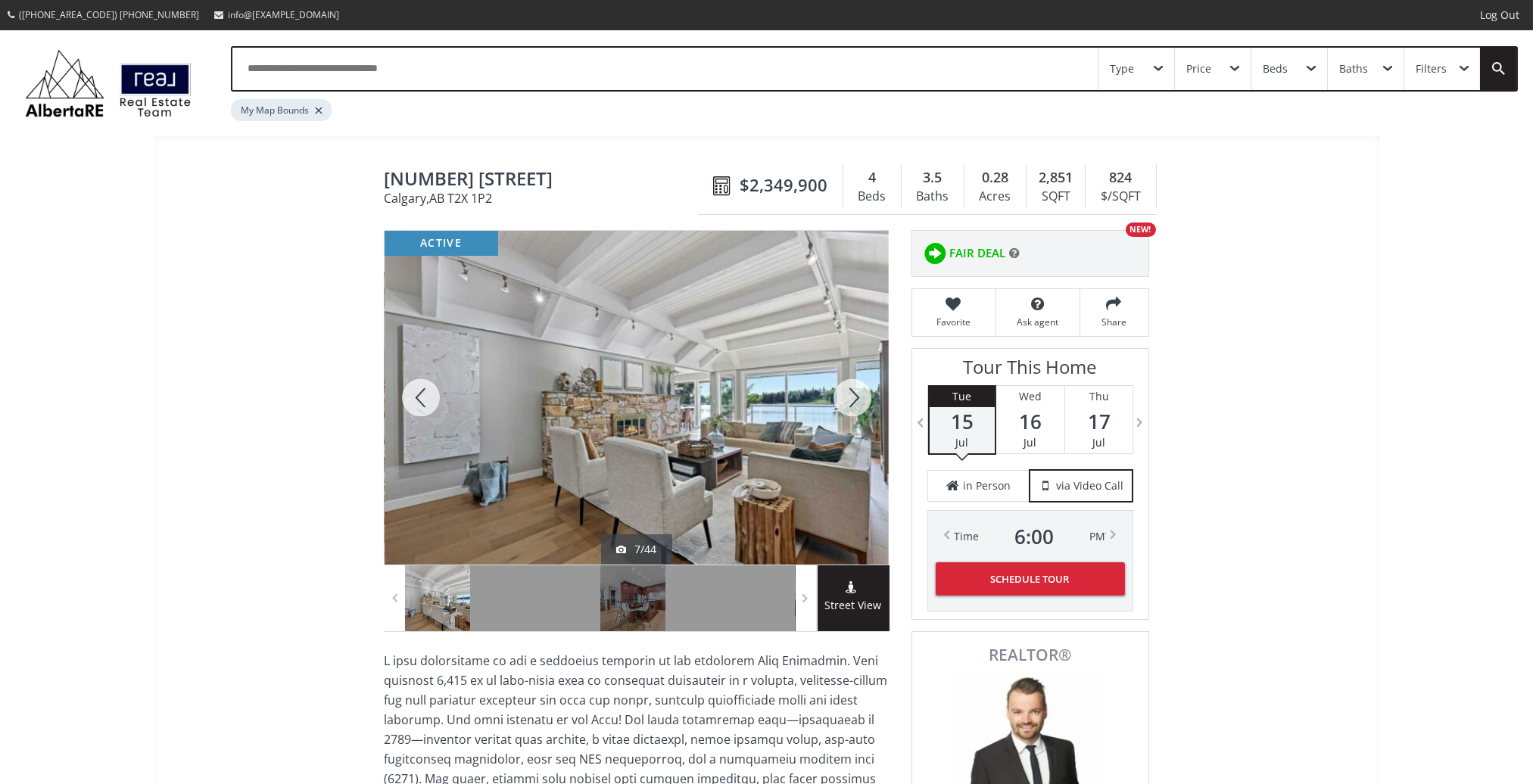 click at bounding box center (852, 397) 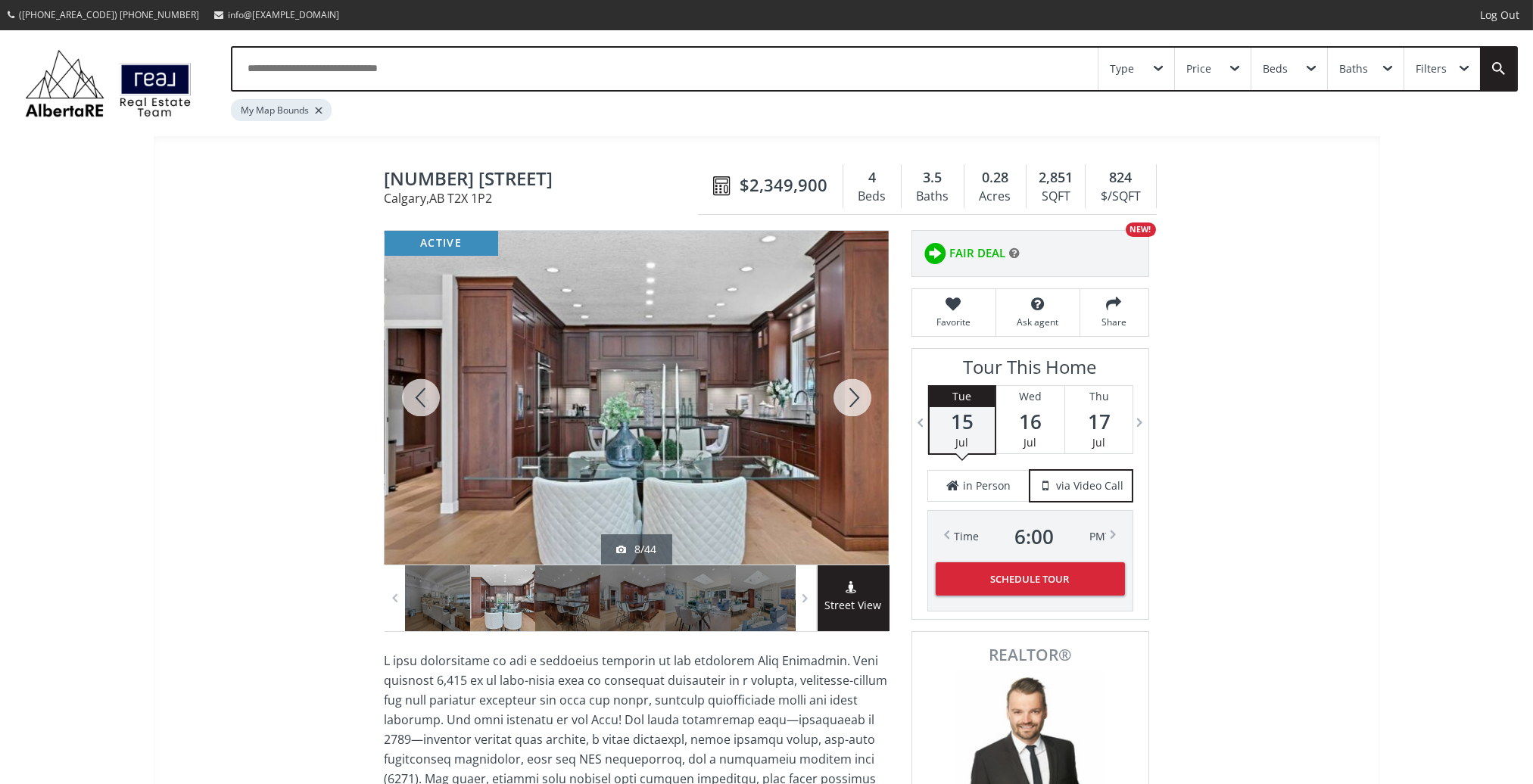 click at bounding box center [852, 397] 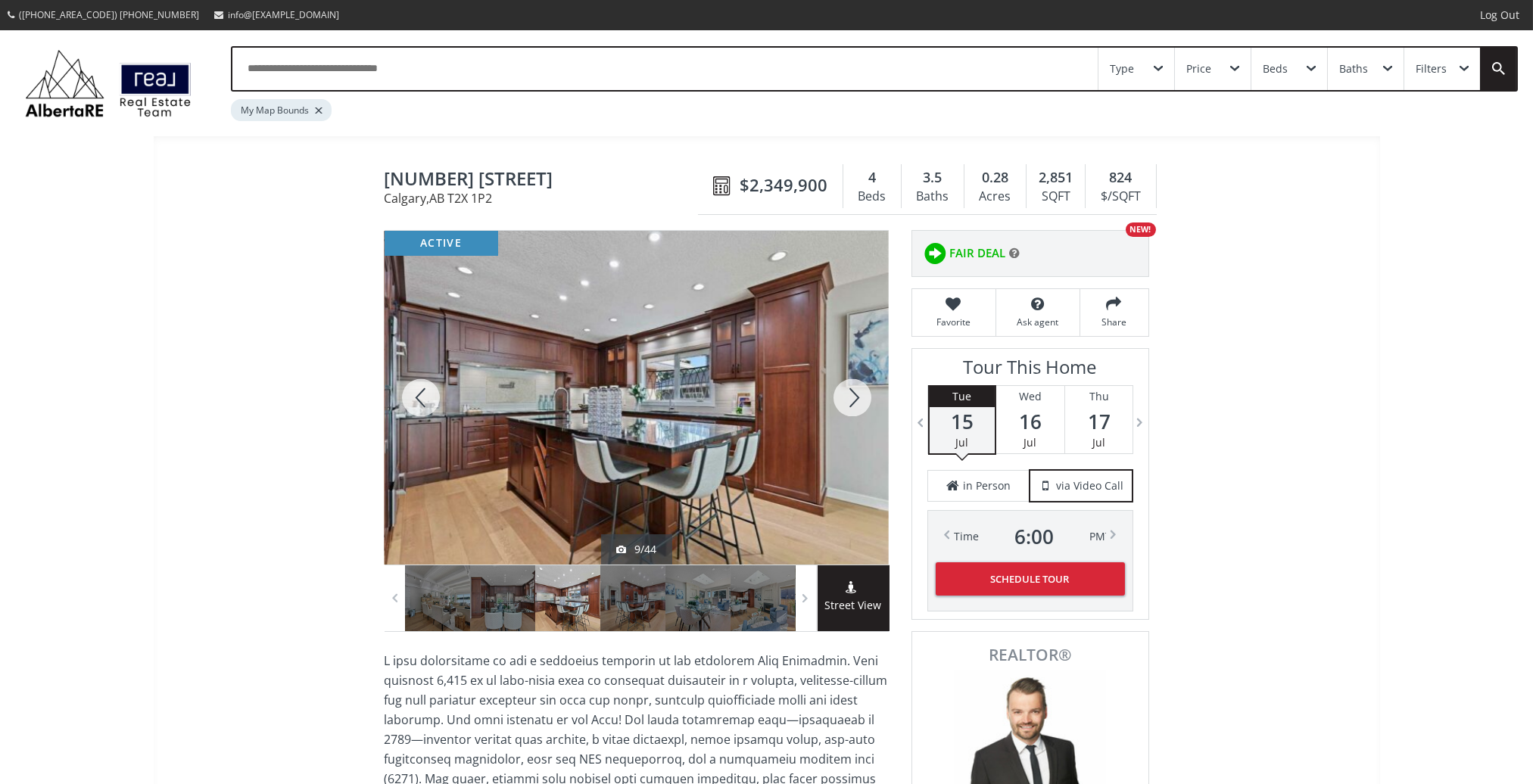 click at bounding box center (852, 397) 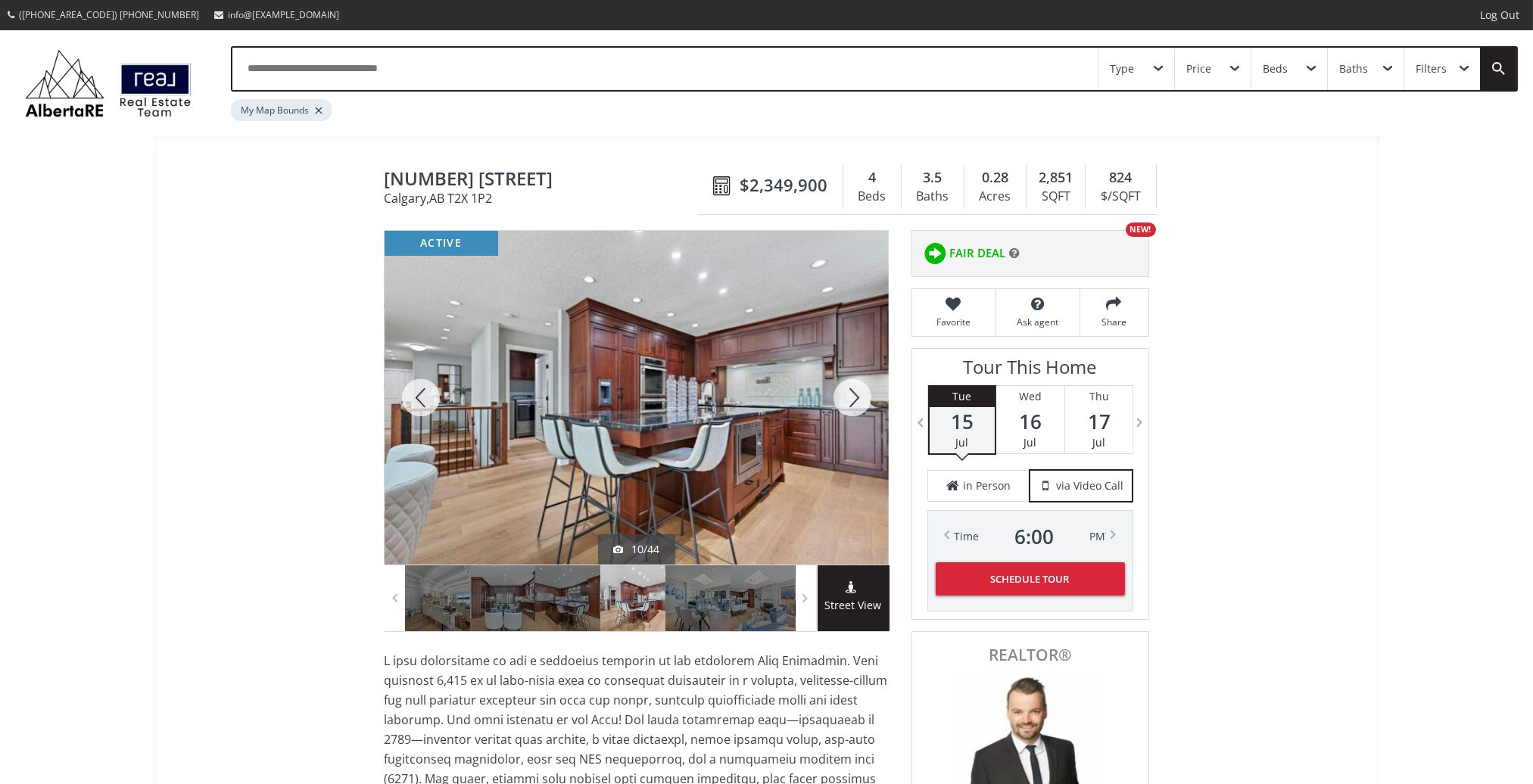 click at bounding box center [852, 397] 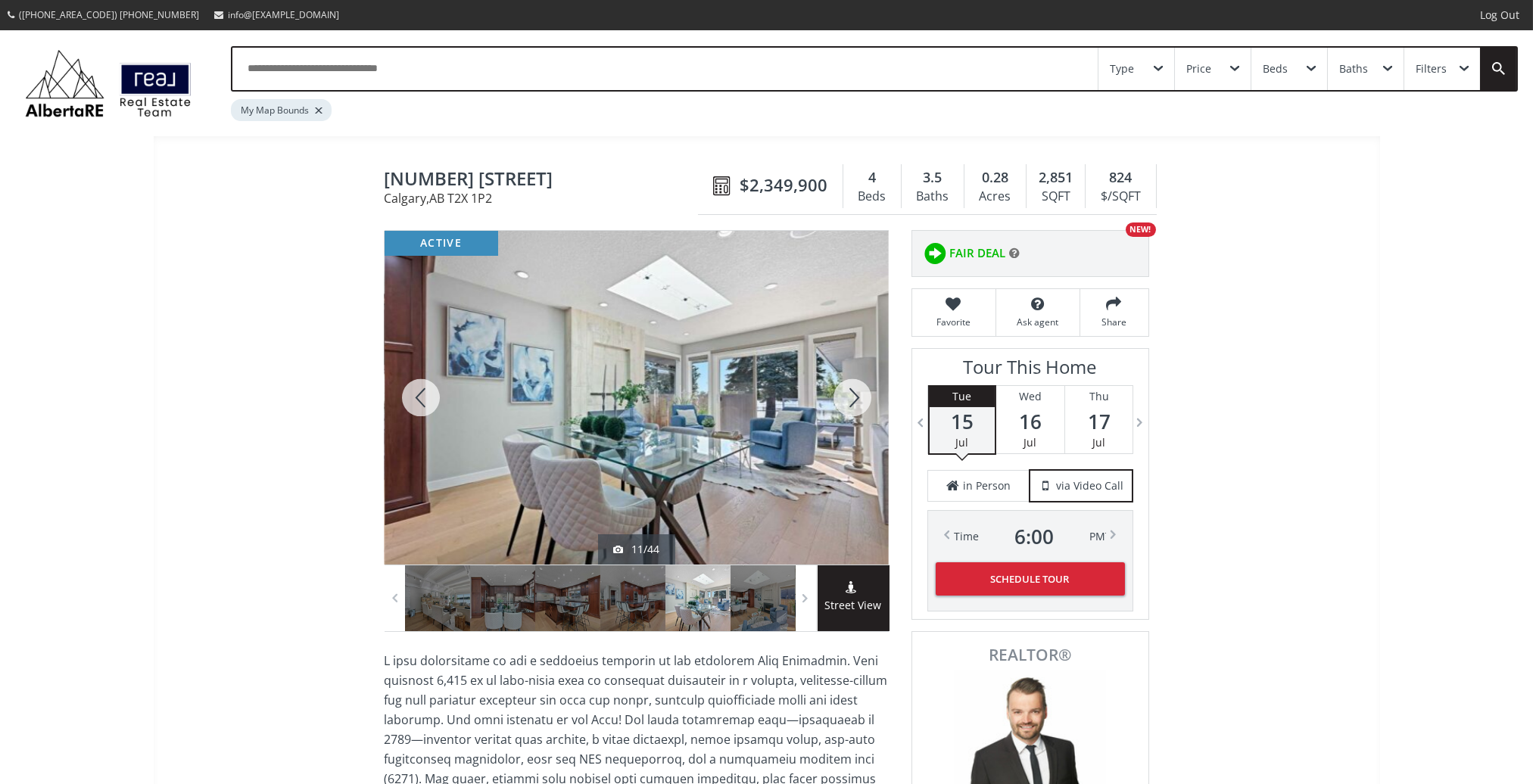 click at bounding box center (852, 397) 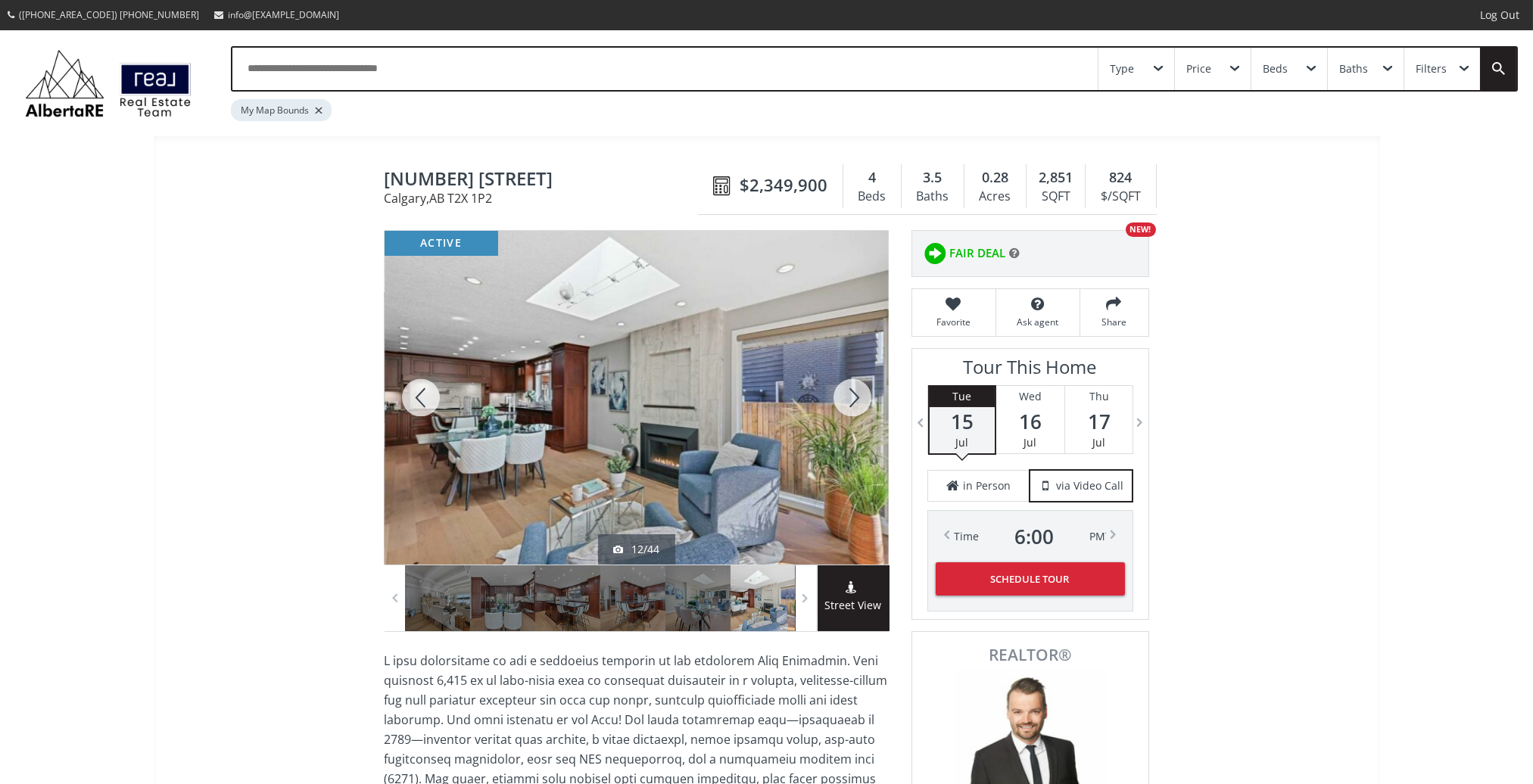 click at bounding box center [852, 397] 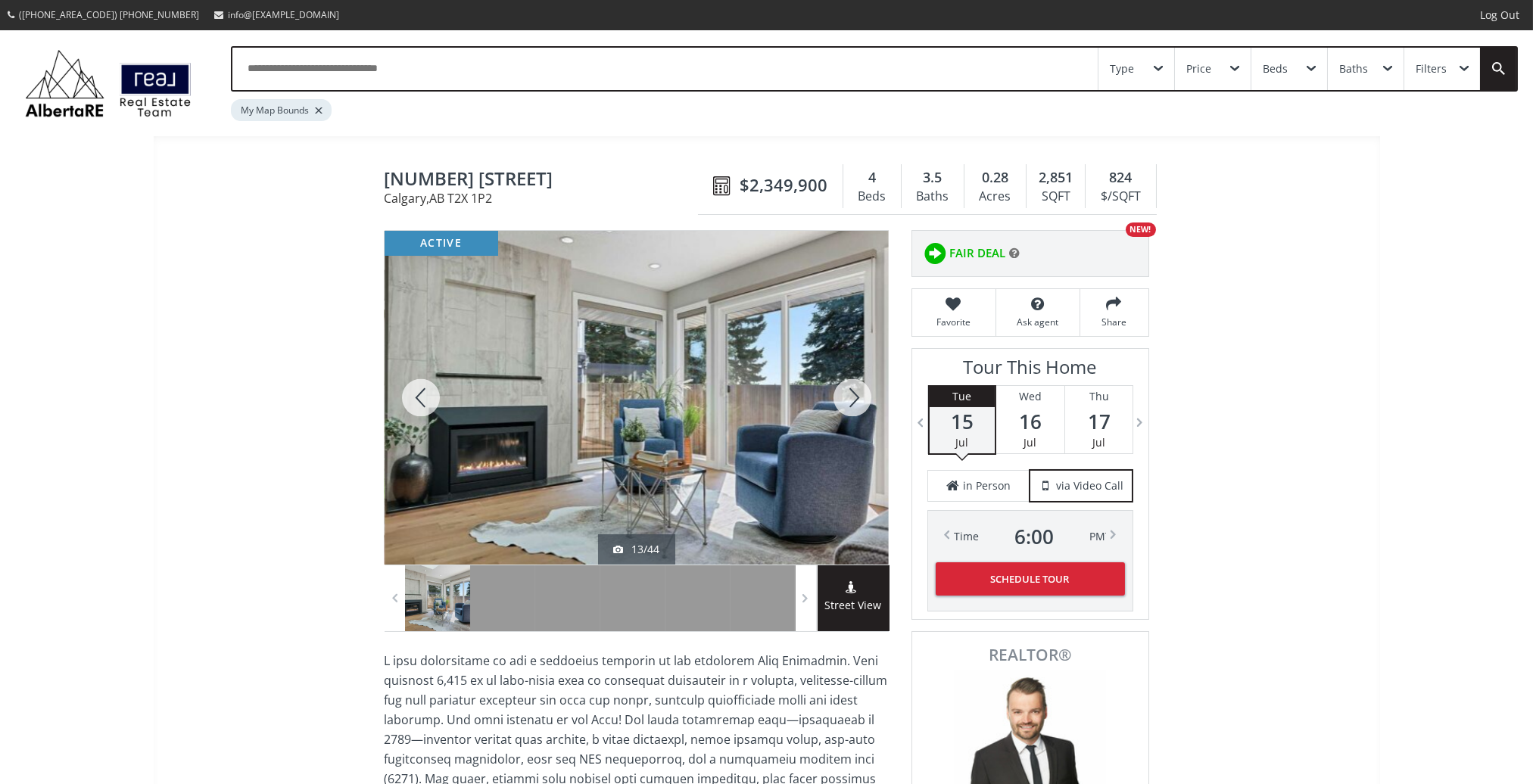 click at bounding box center (852, 397) 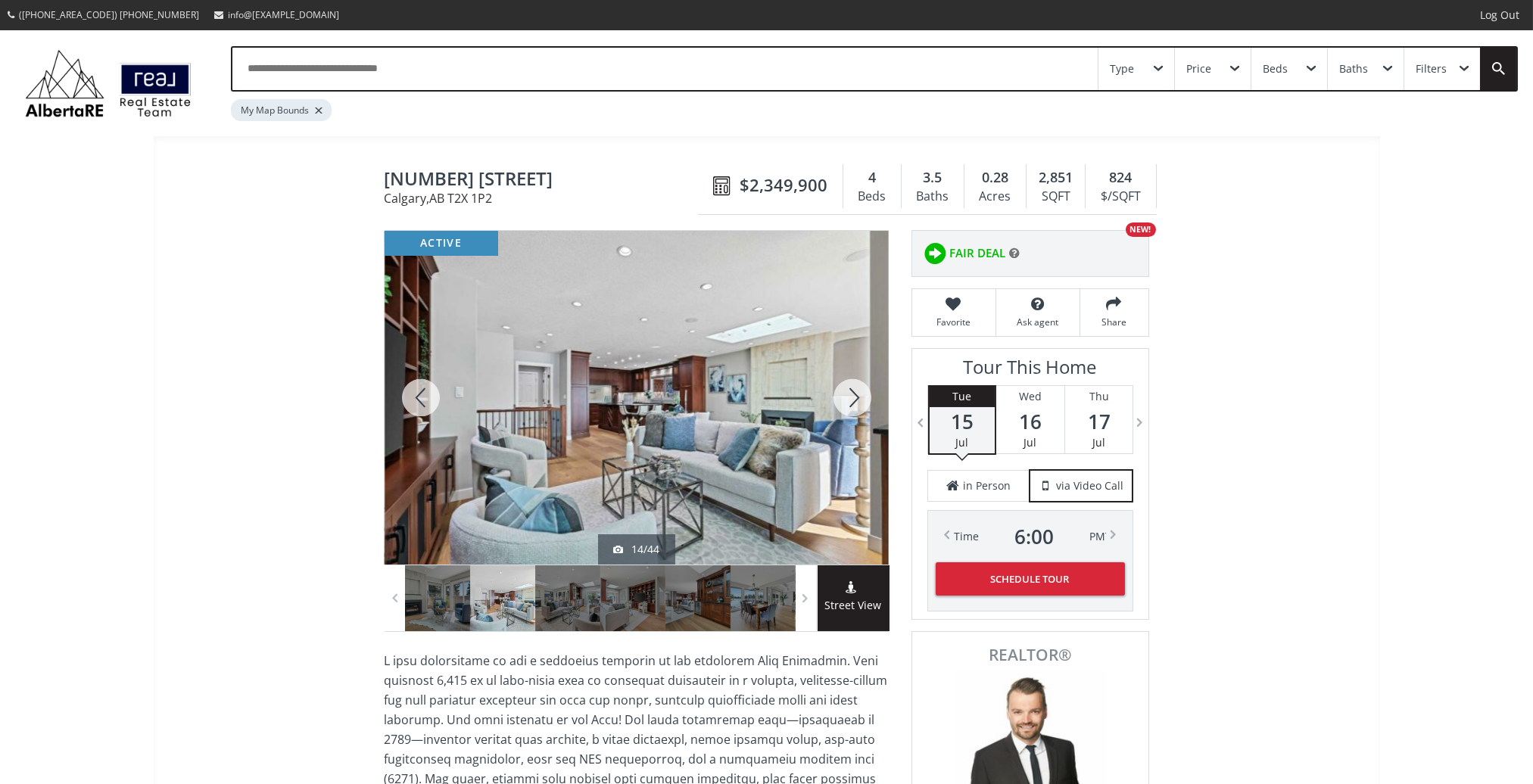 click at bounding box center (852, 397) 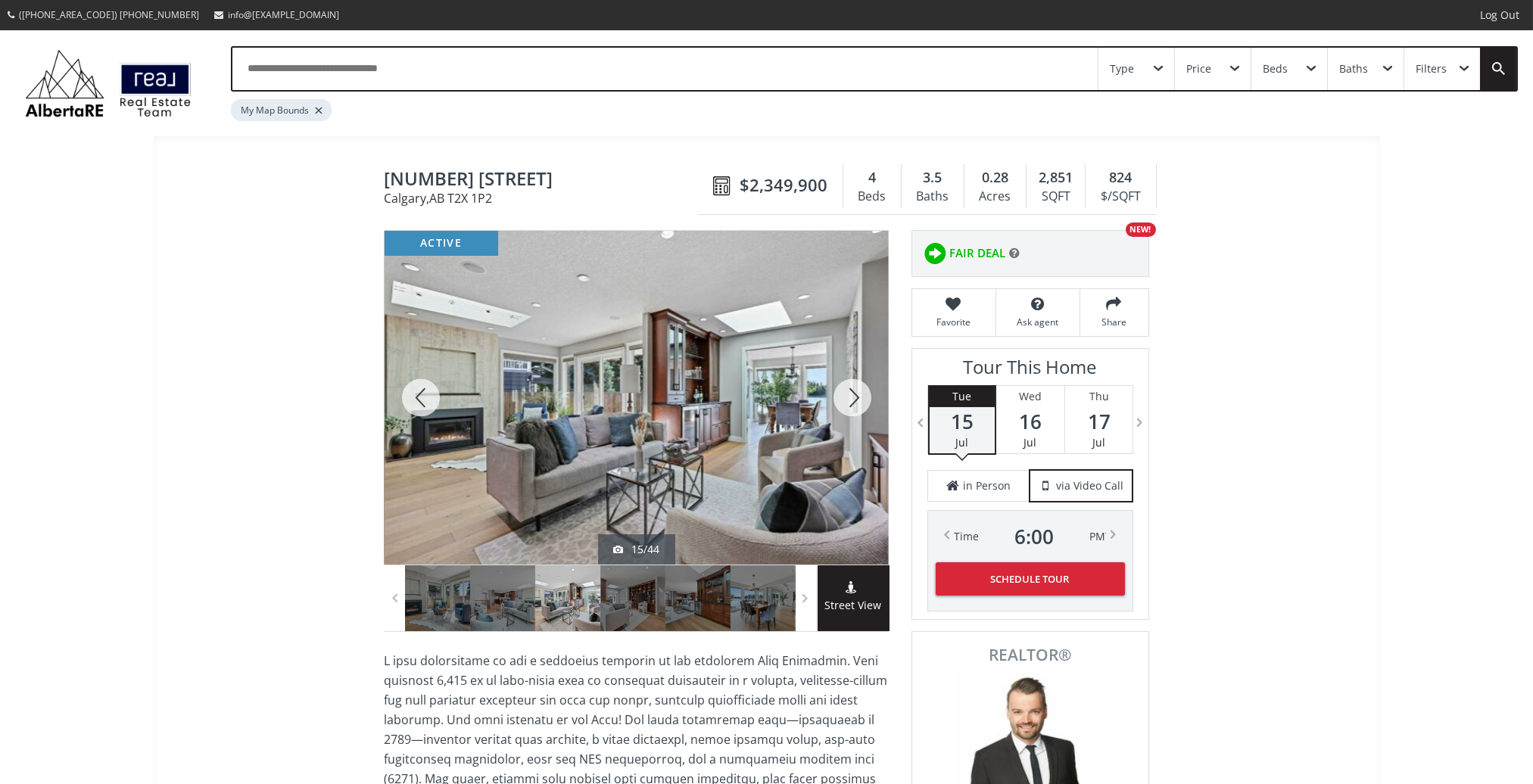 click at bounding box center (852, 397) 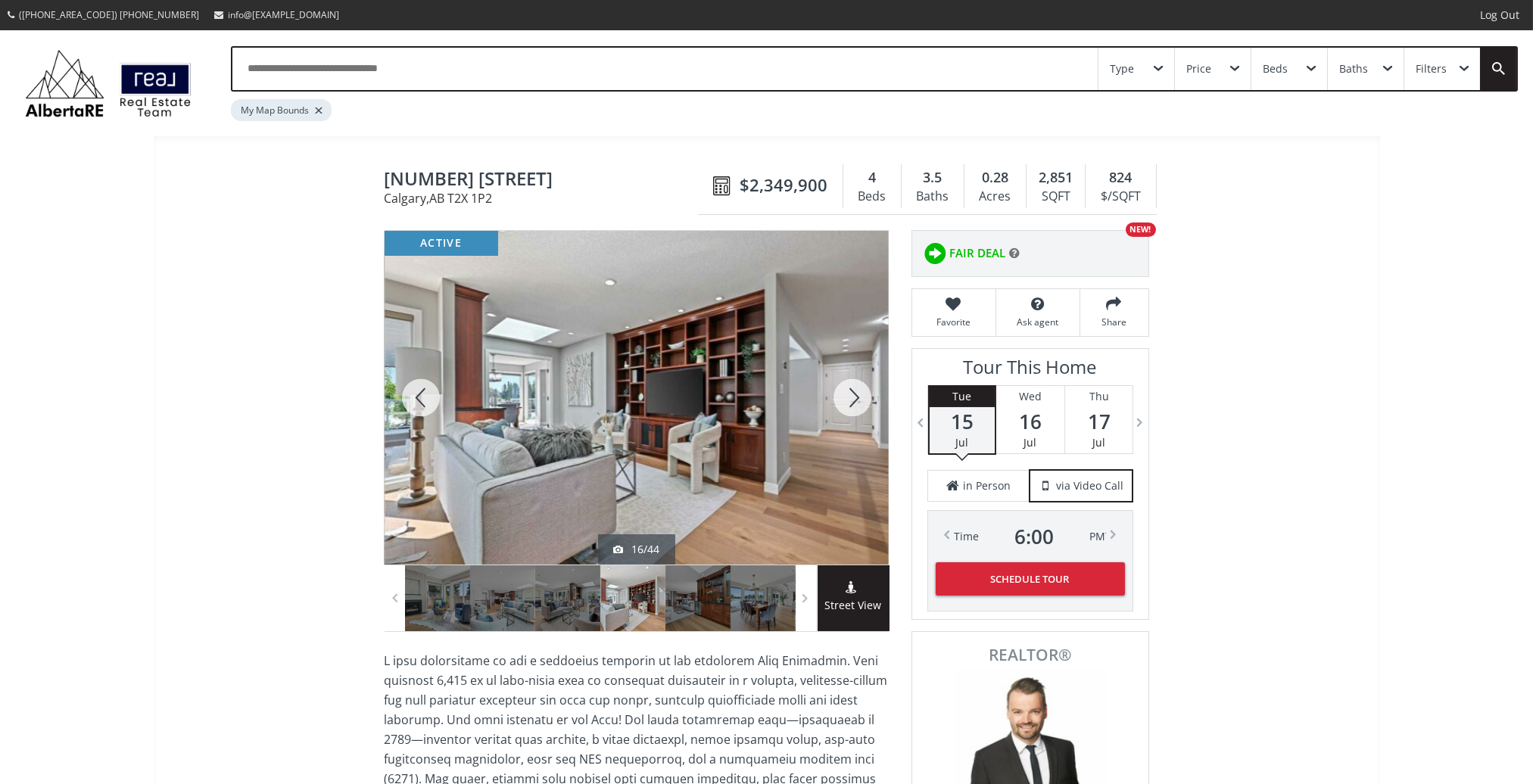 click at bounding box center (852, 397) 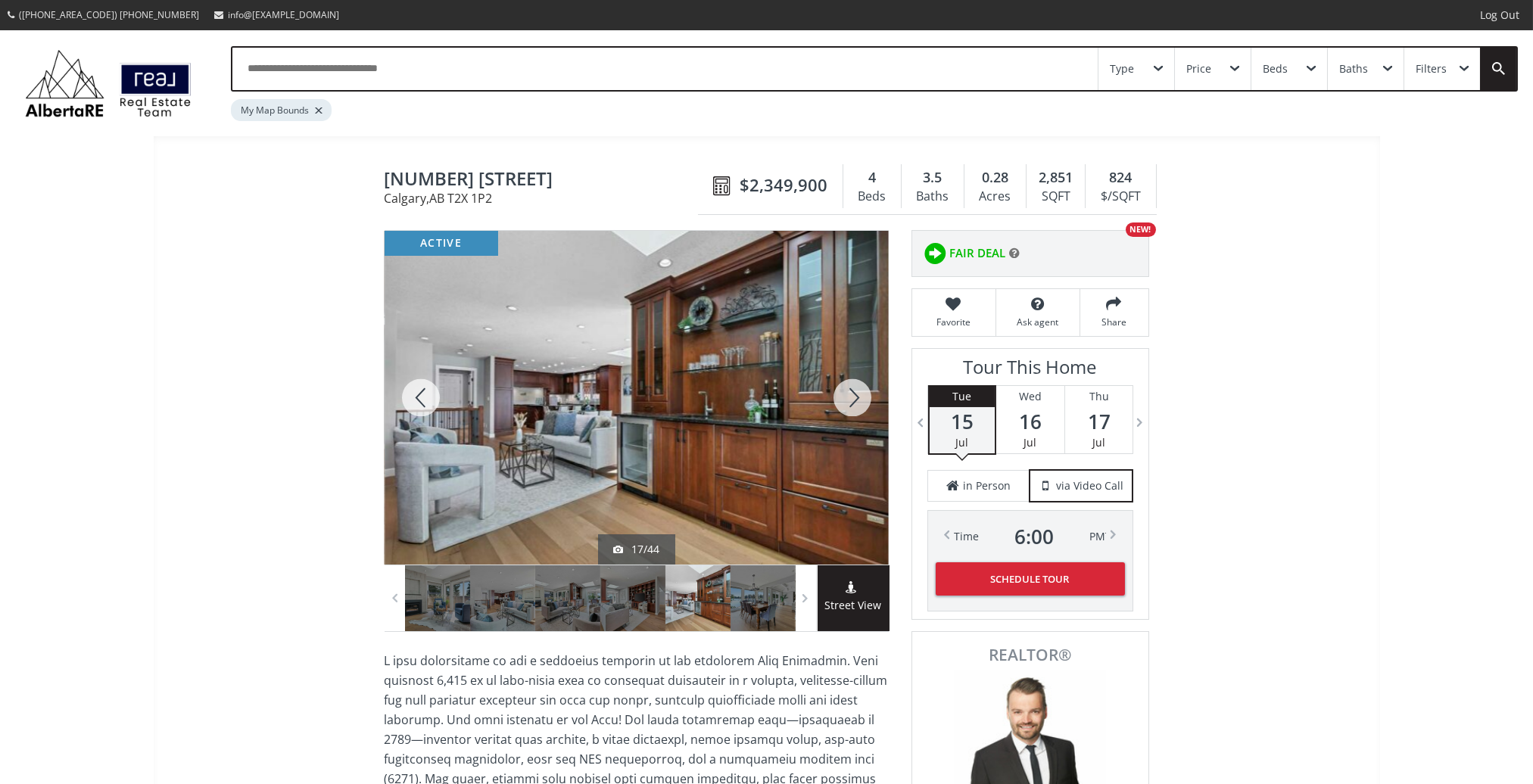 click at bounding box center (852, 397) 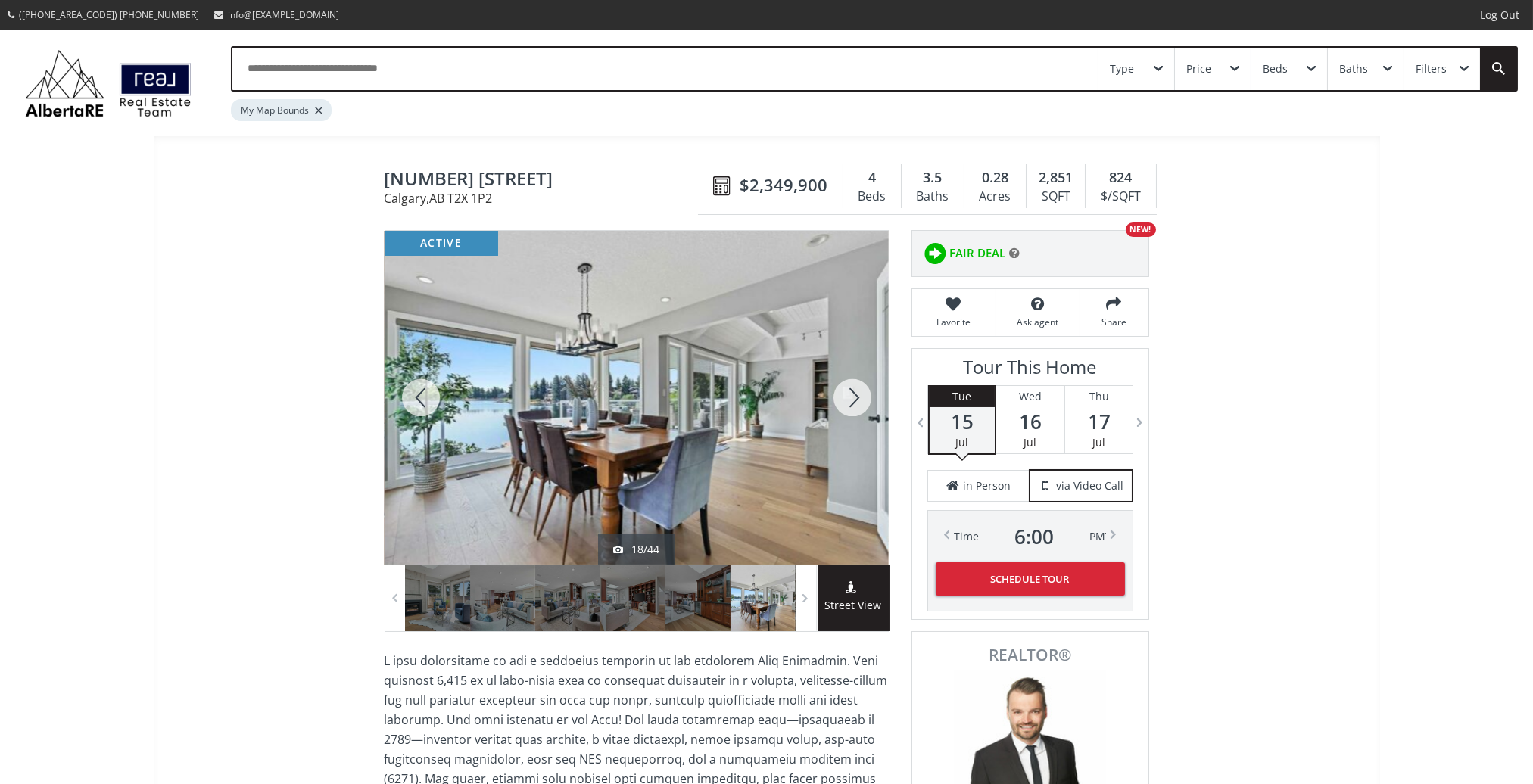 click at bounding box center [852, 397] 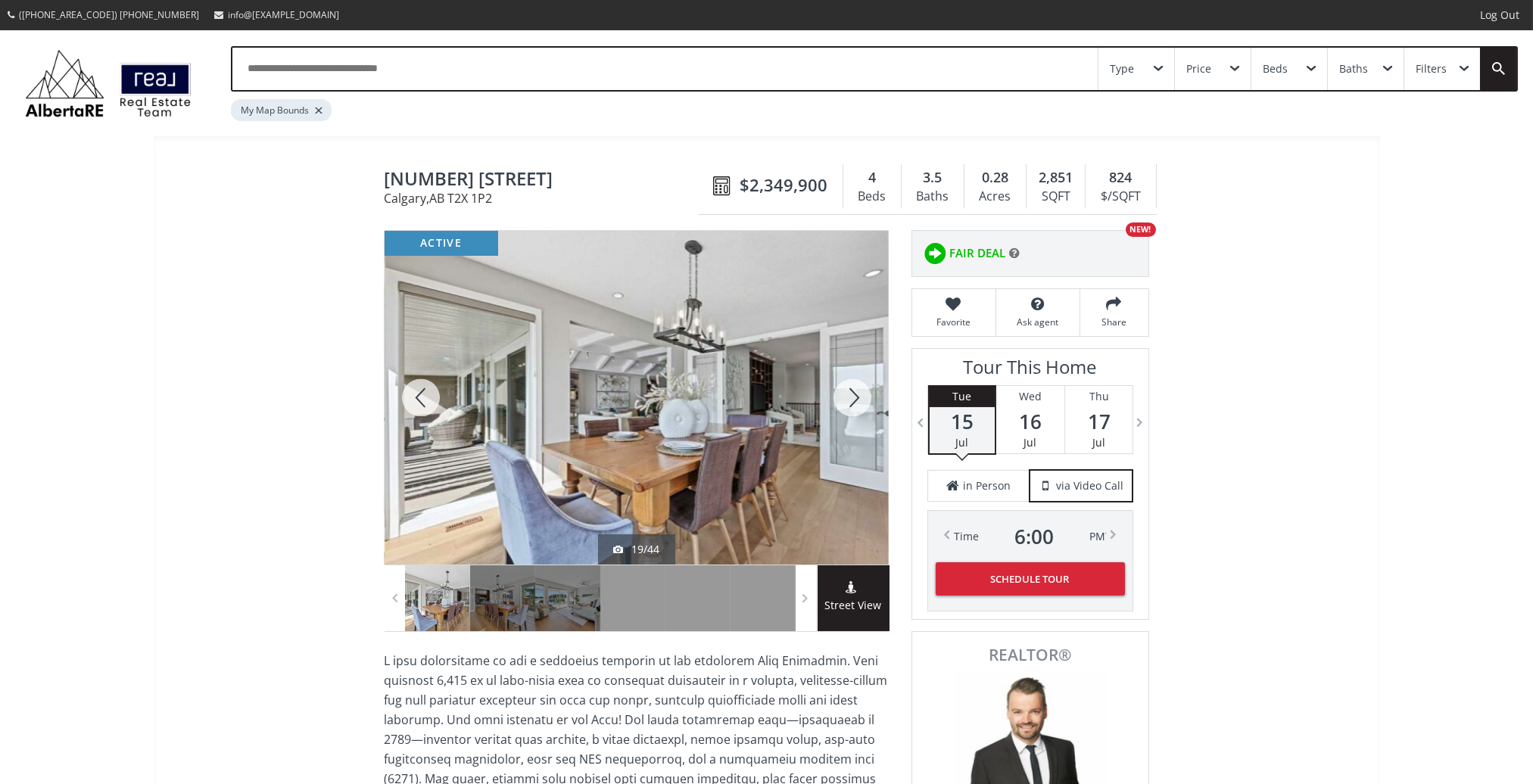 click at bounding box center (852, 397) 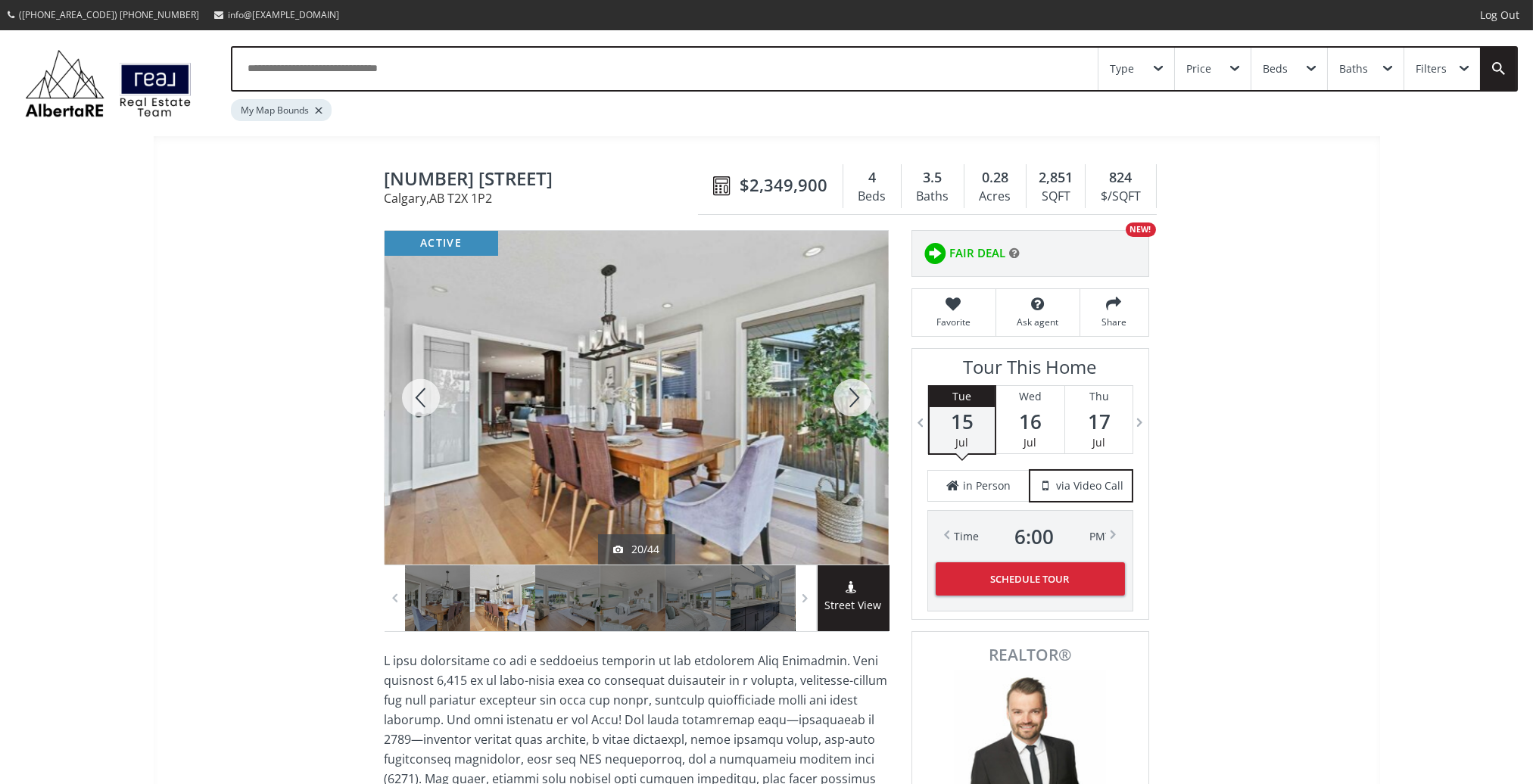 click at bounding box center [852, 397] 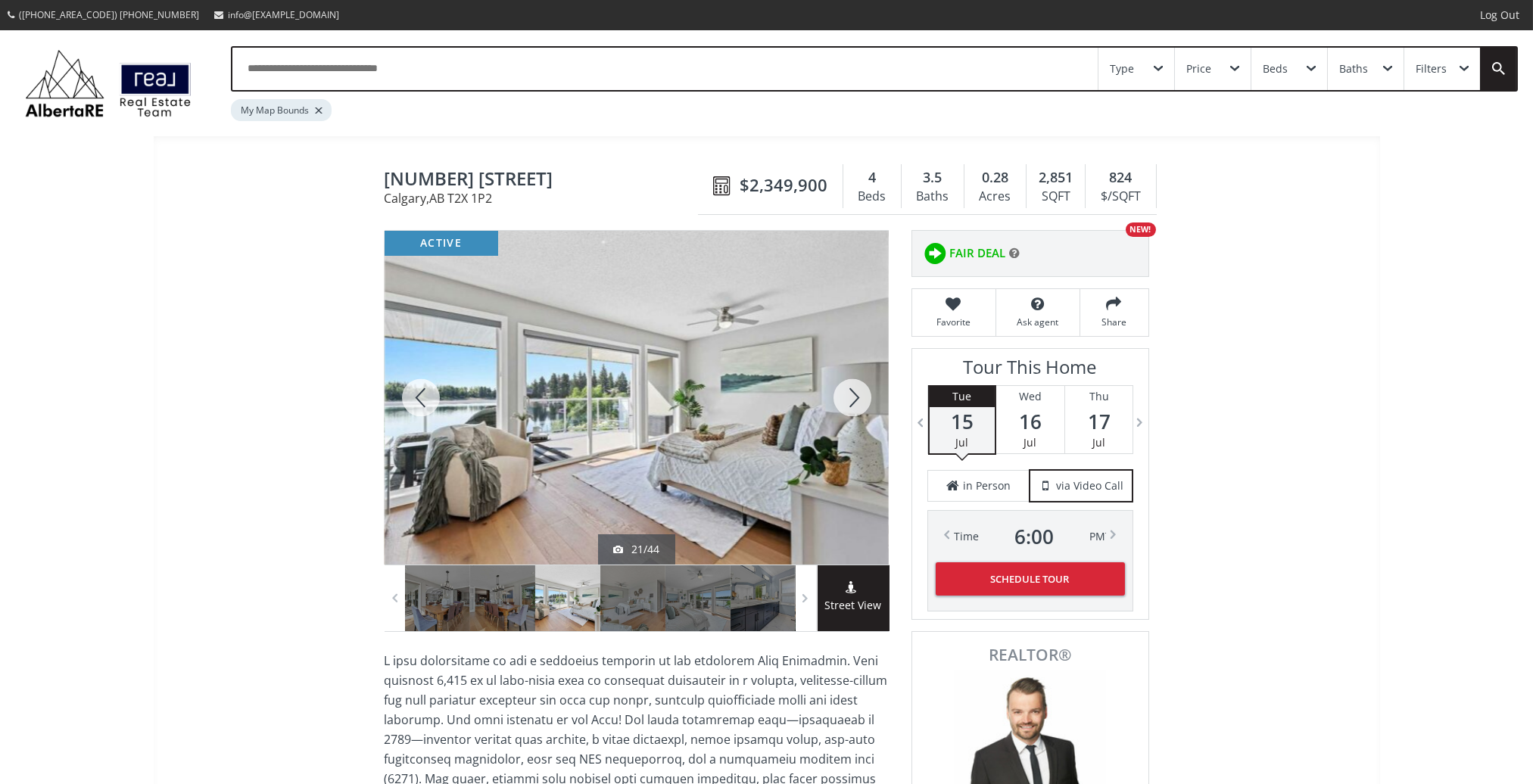 click at bounding box center [852, 397] 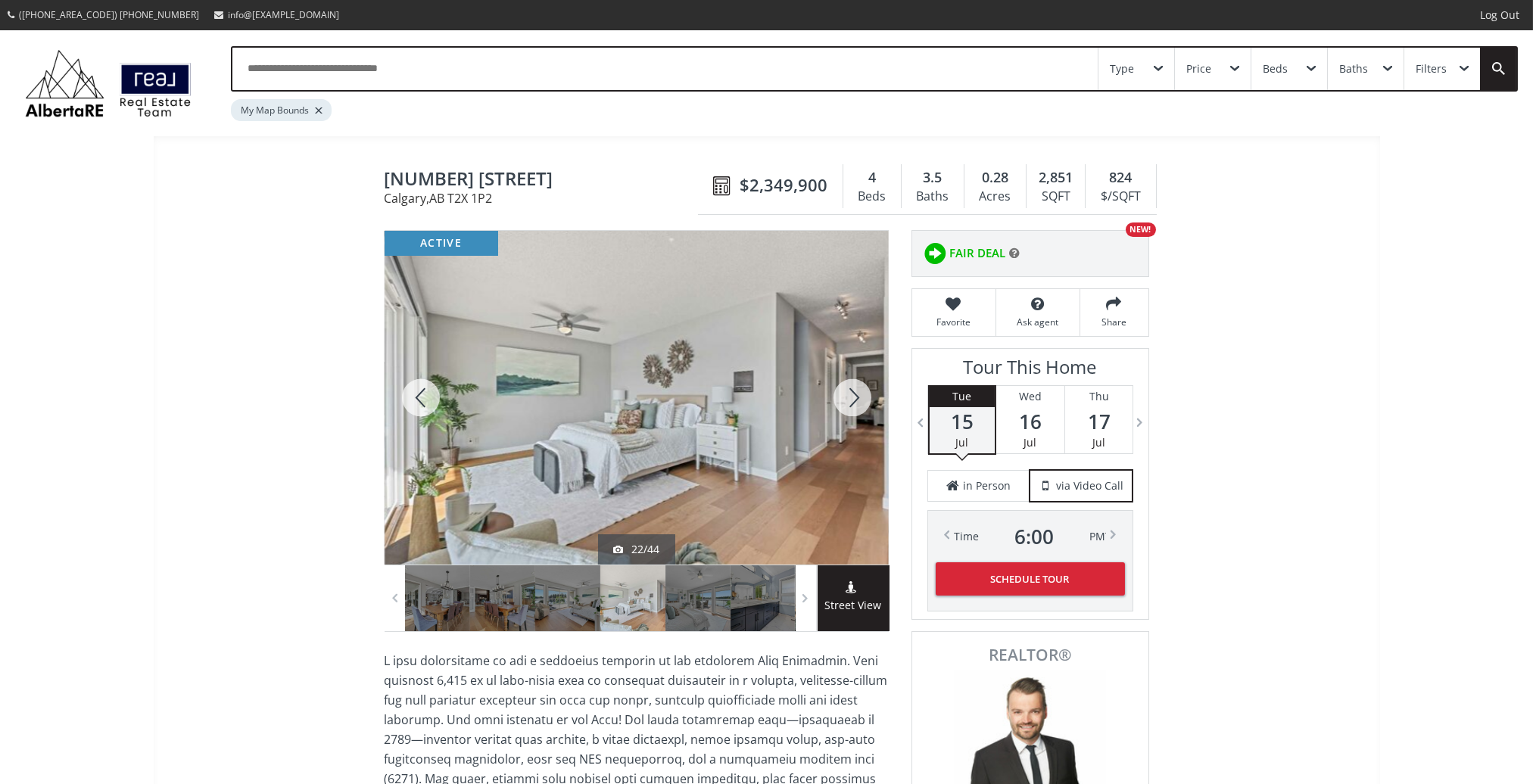 click at bounding box center (852, 397) 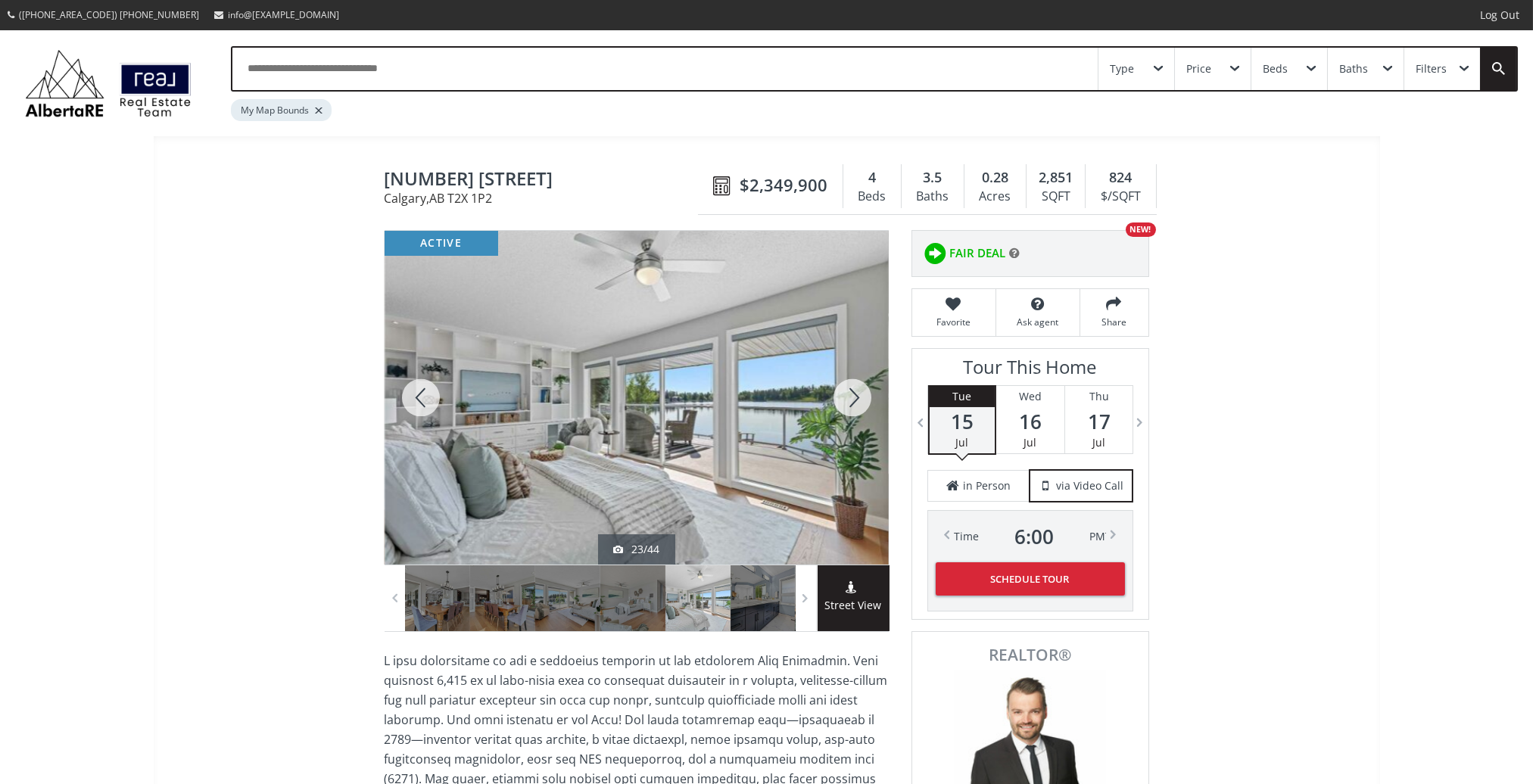 click at bounding box center (852, 397) 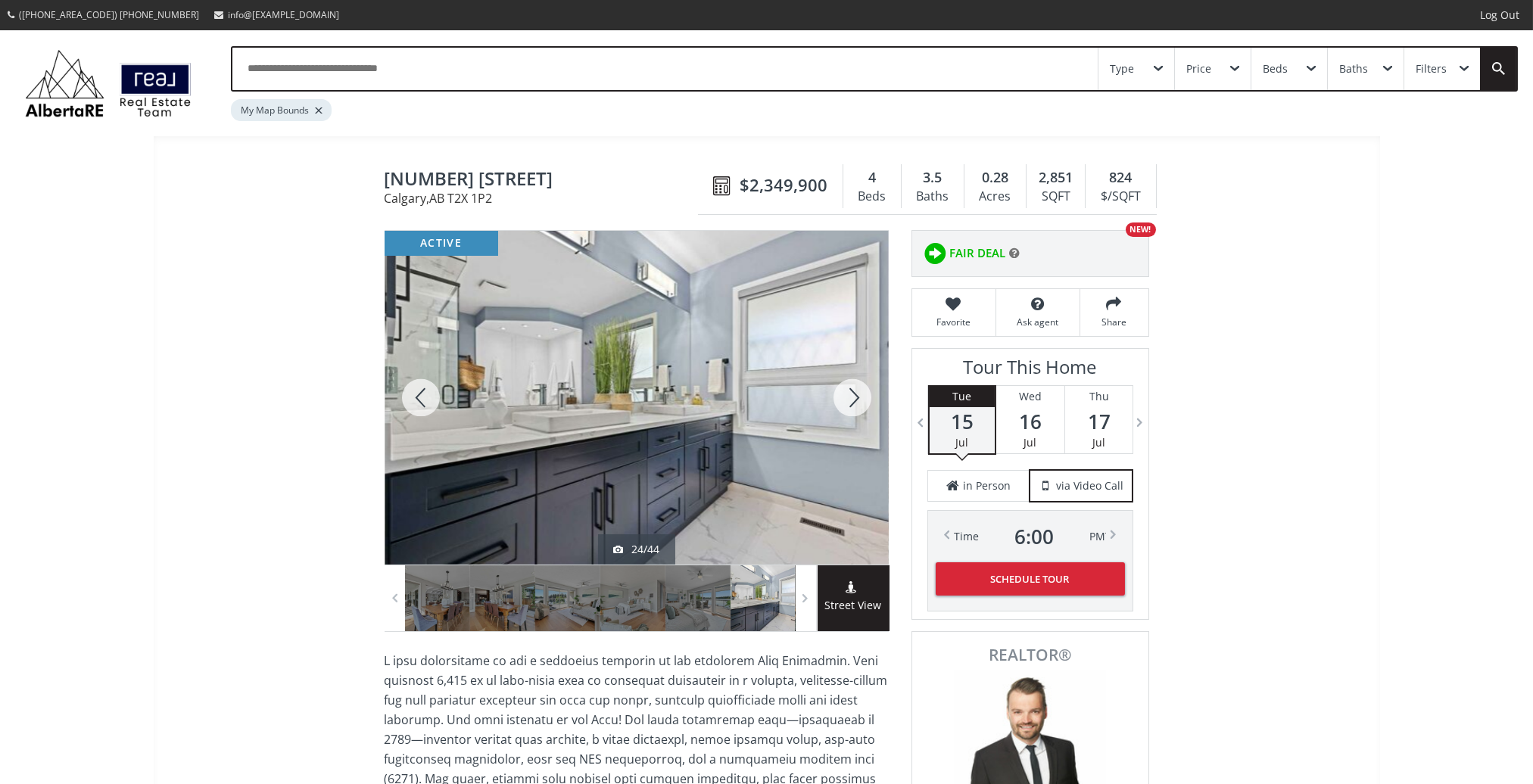 click at bounding box center (852, 397) 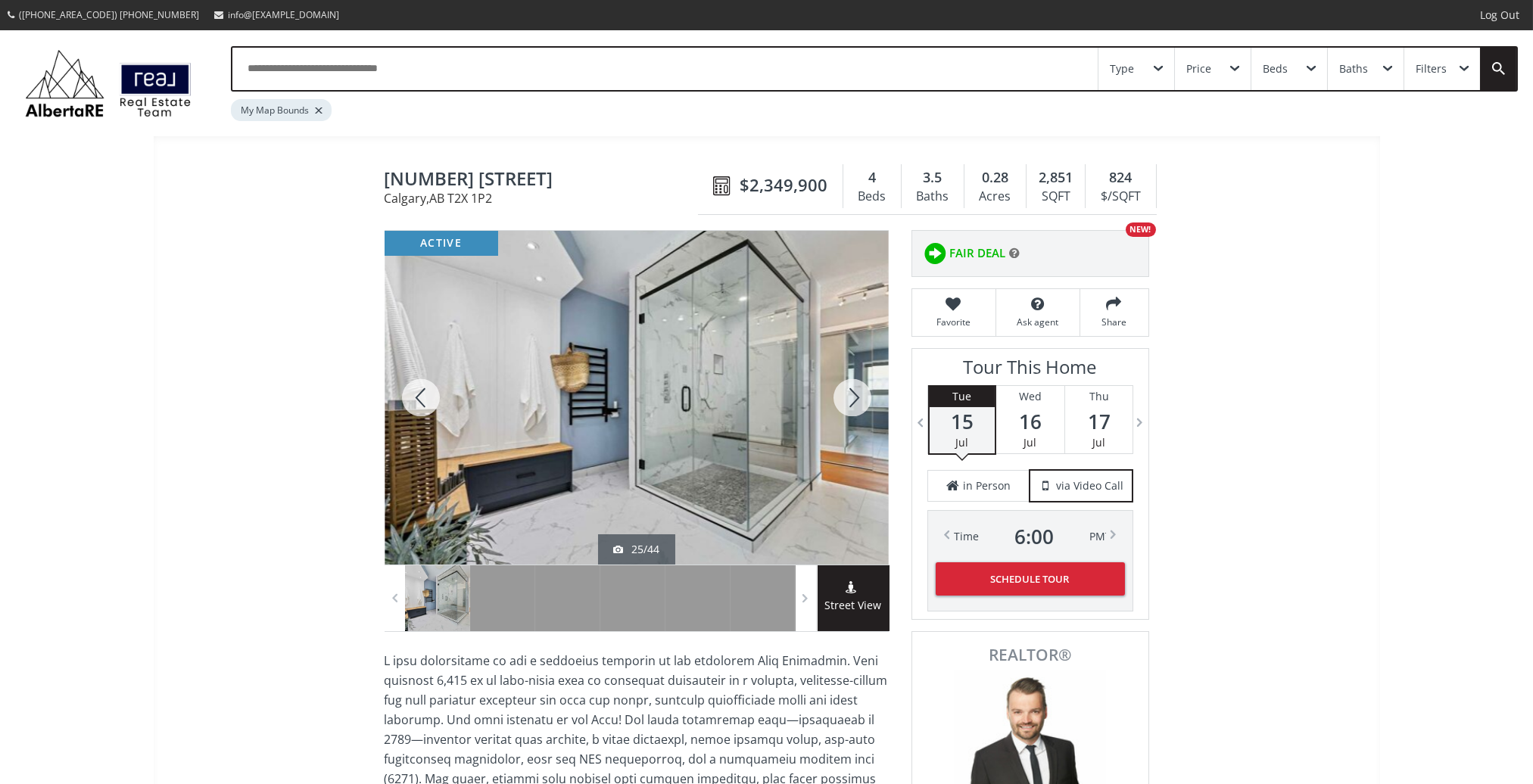 click at bounding box center (852, 397) 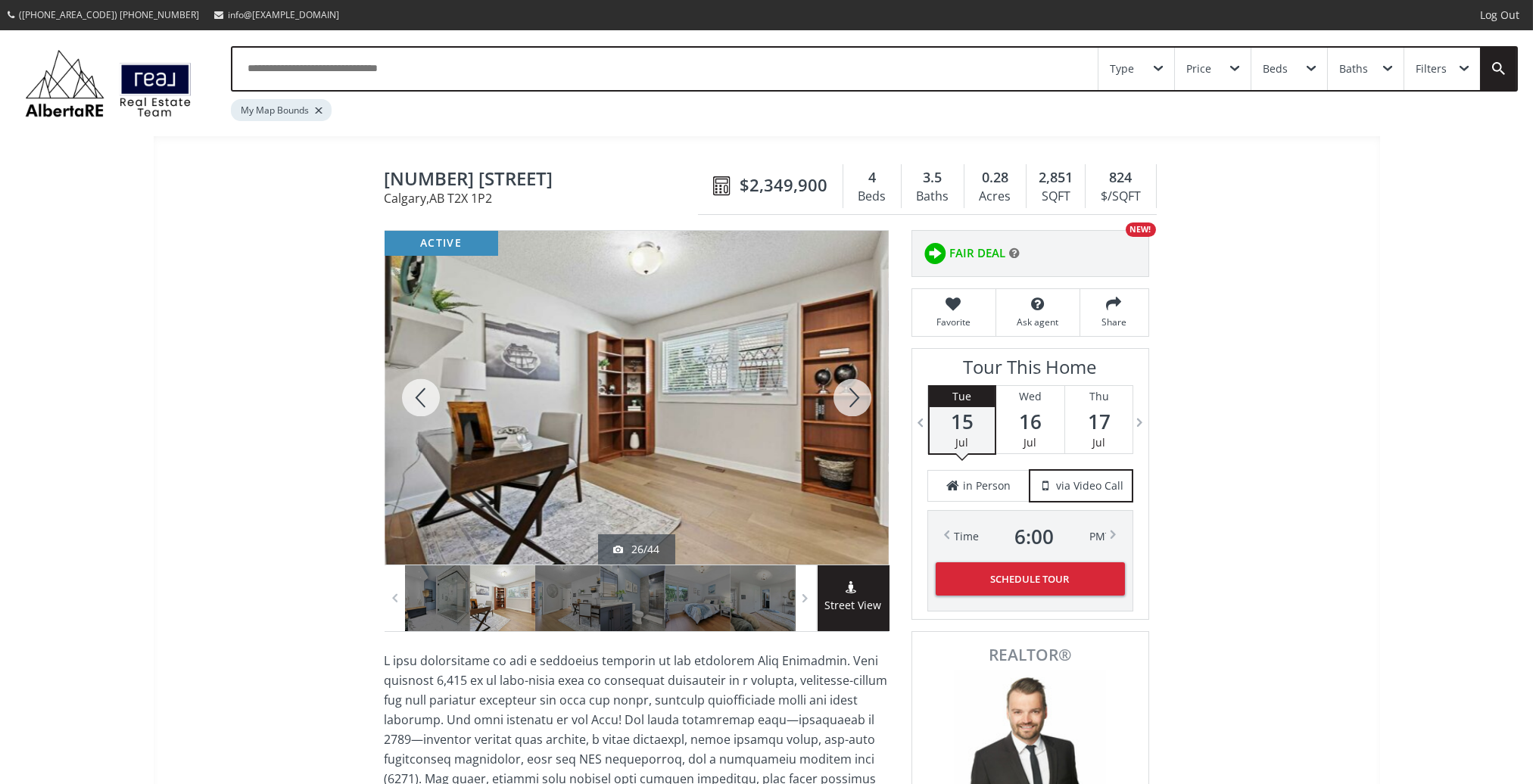click at bounding box center [852, 397] 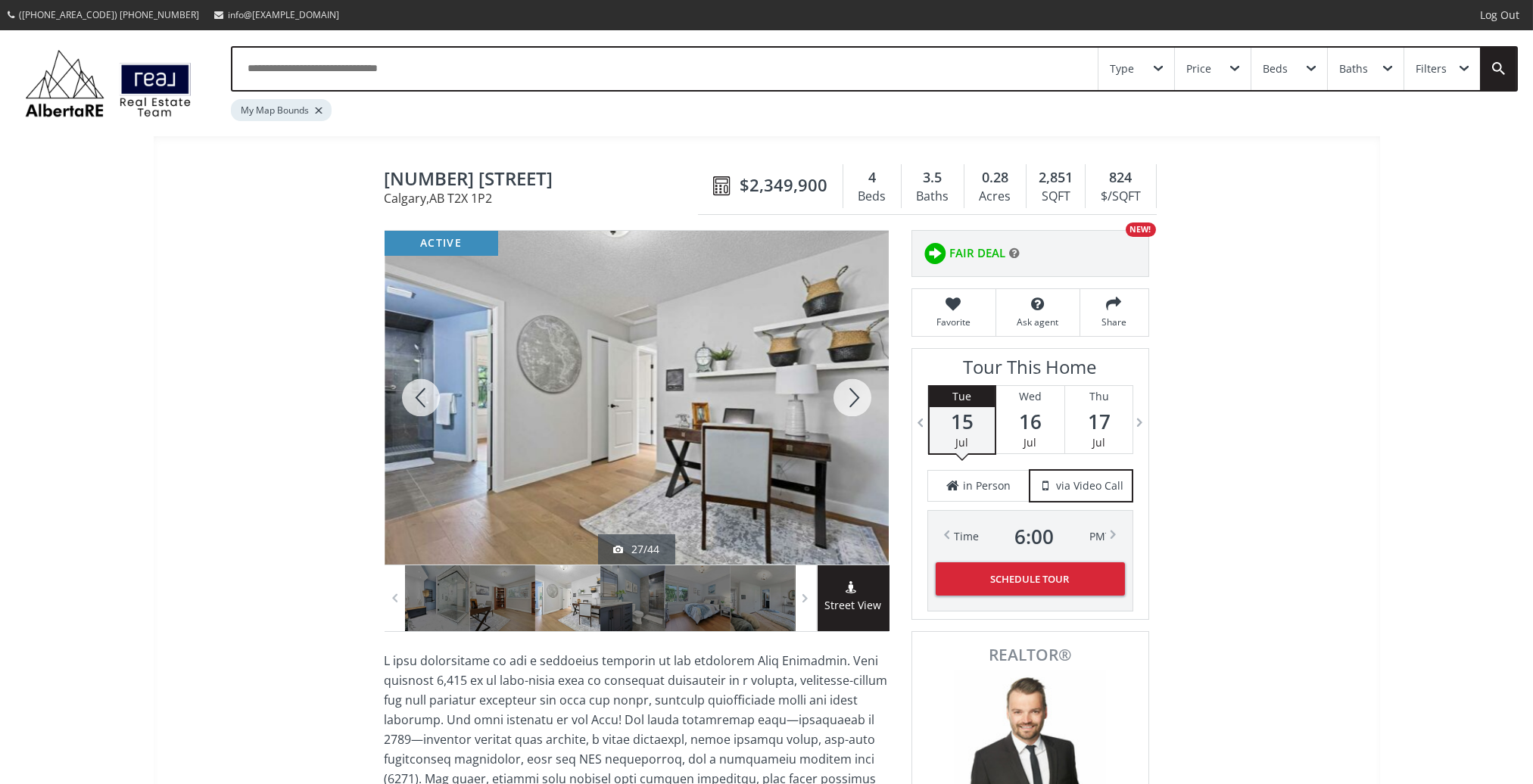 click at bounding box center (852, 397) 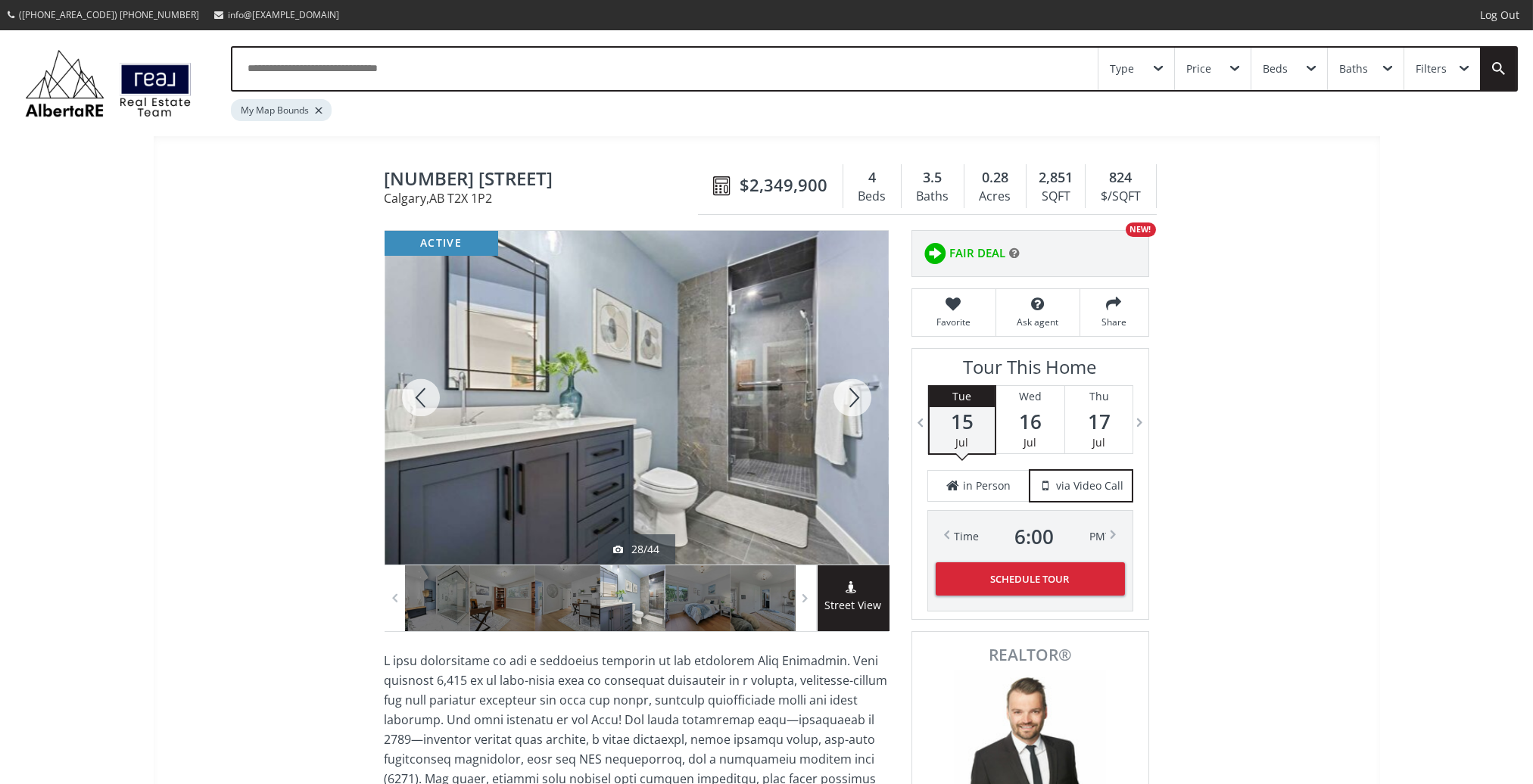 click at bounding box center (852, 397) 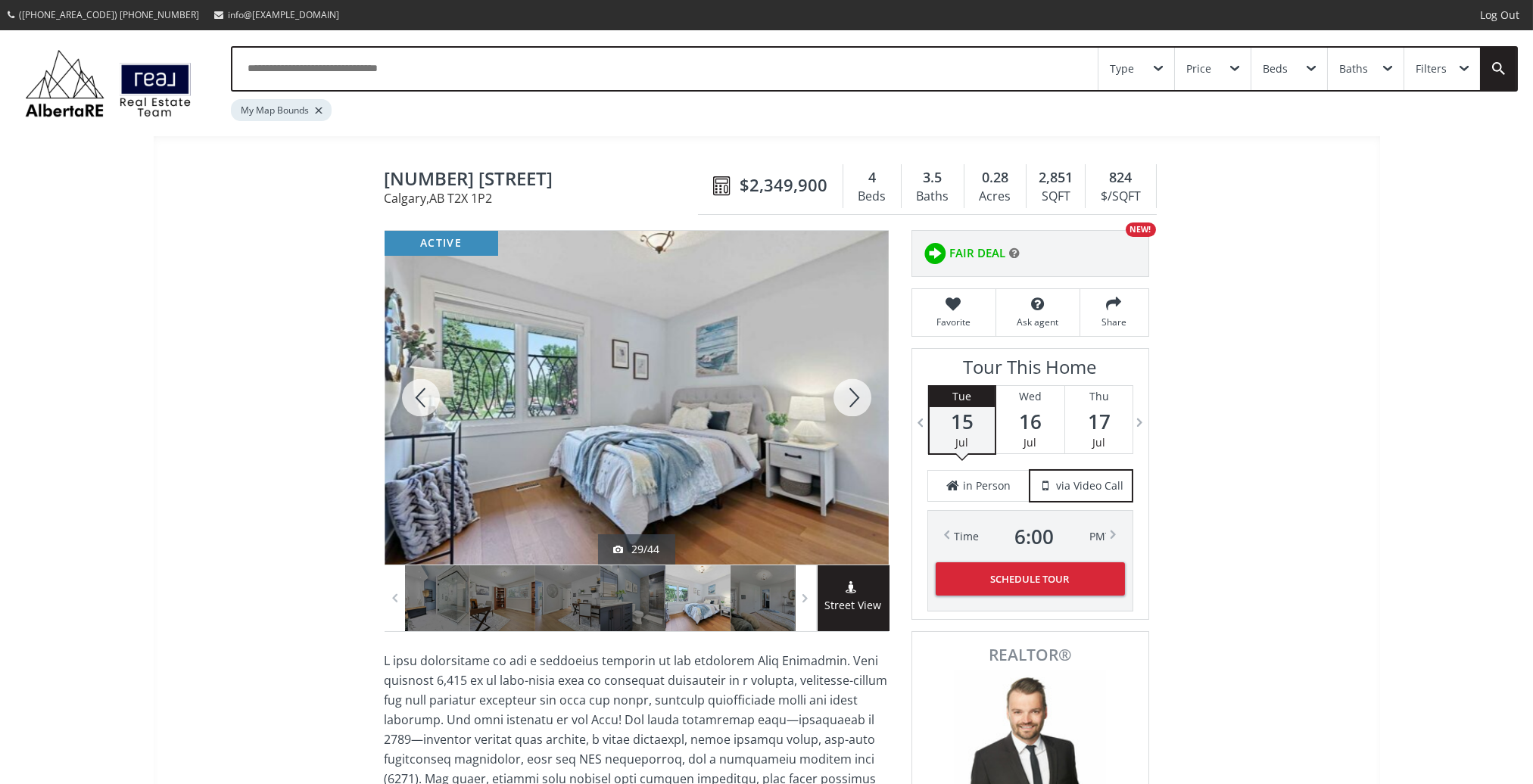 click at bounding box center (852, 397) 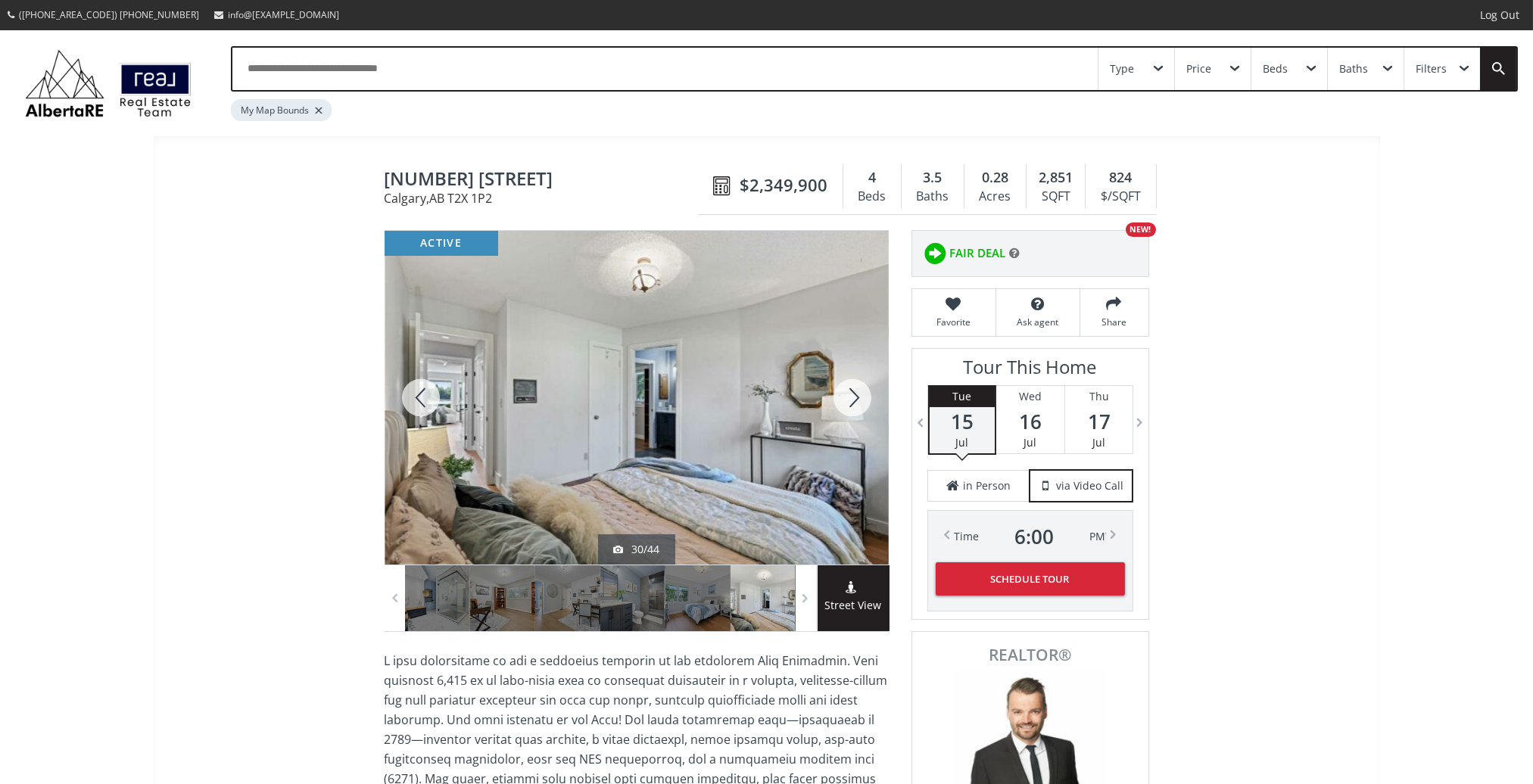 click at bounding box center (852, 397) 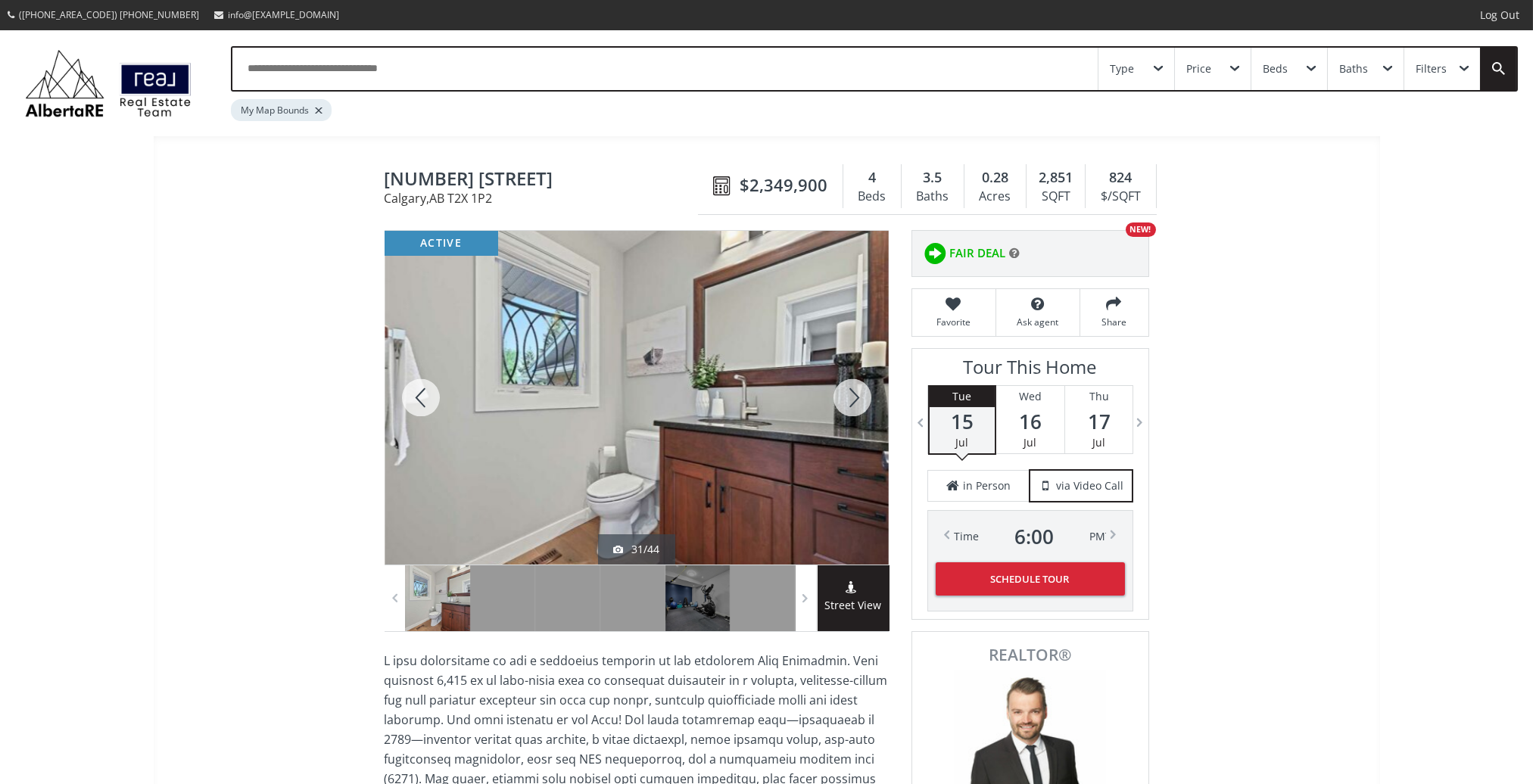 click at bounding box center [852, 397] 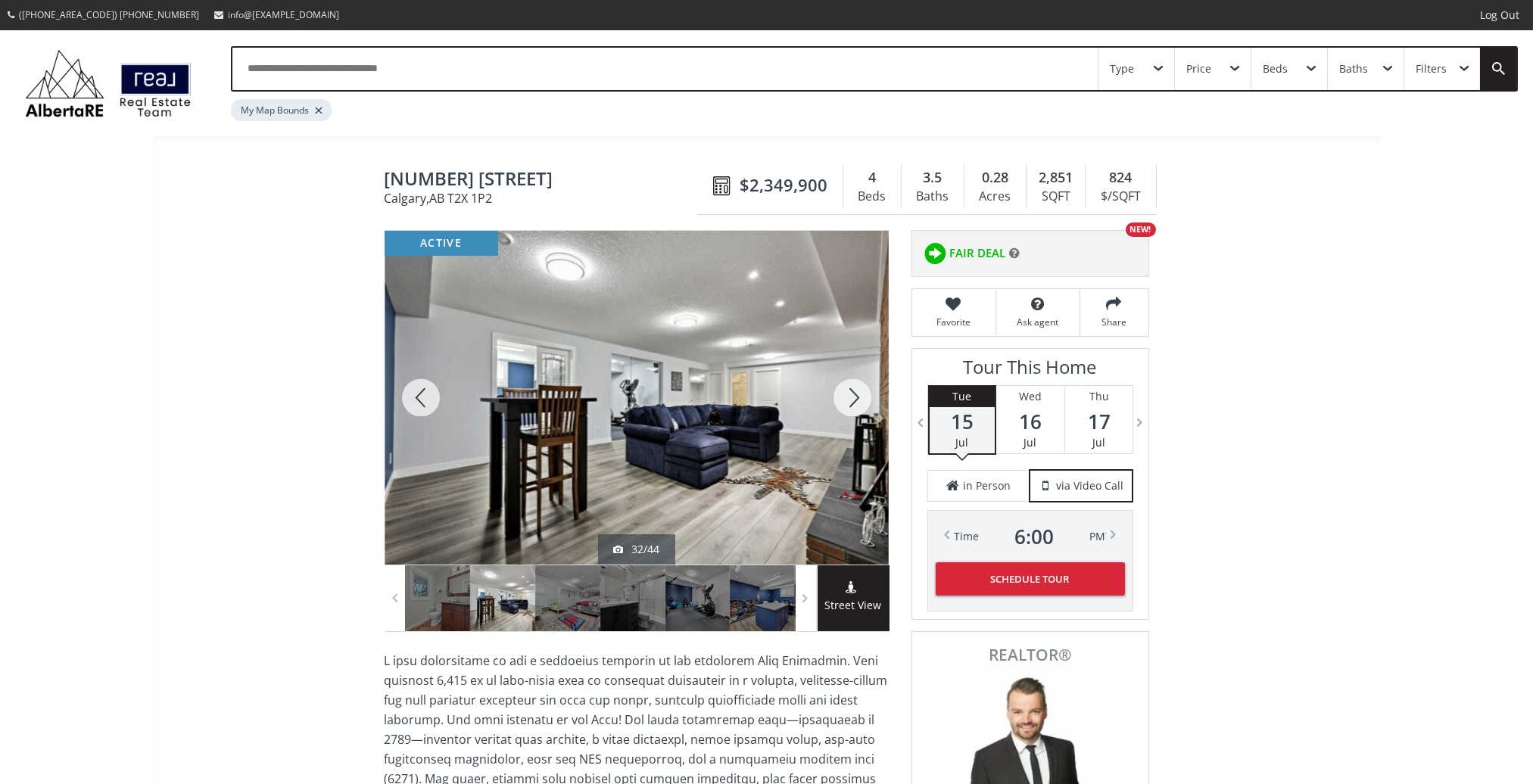 click at bounding box center [852, 397] 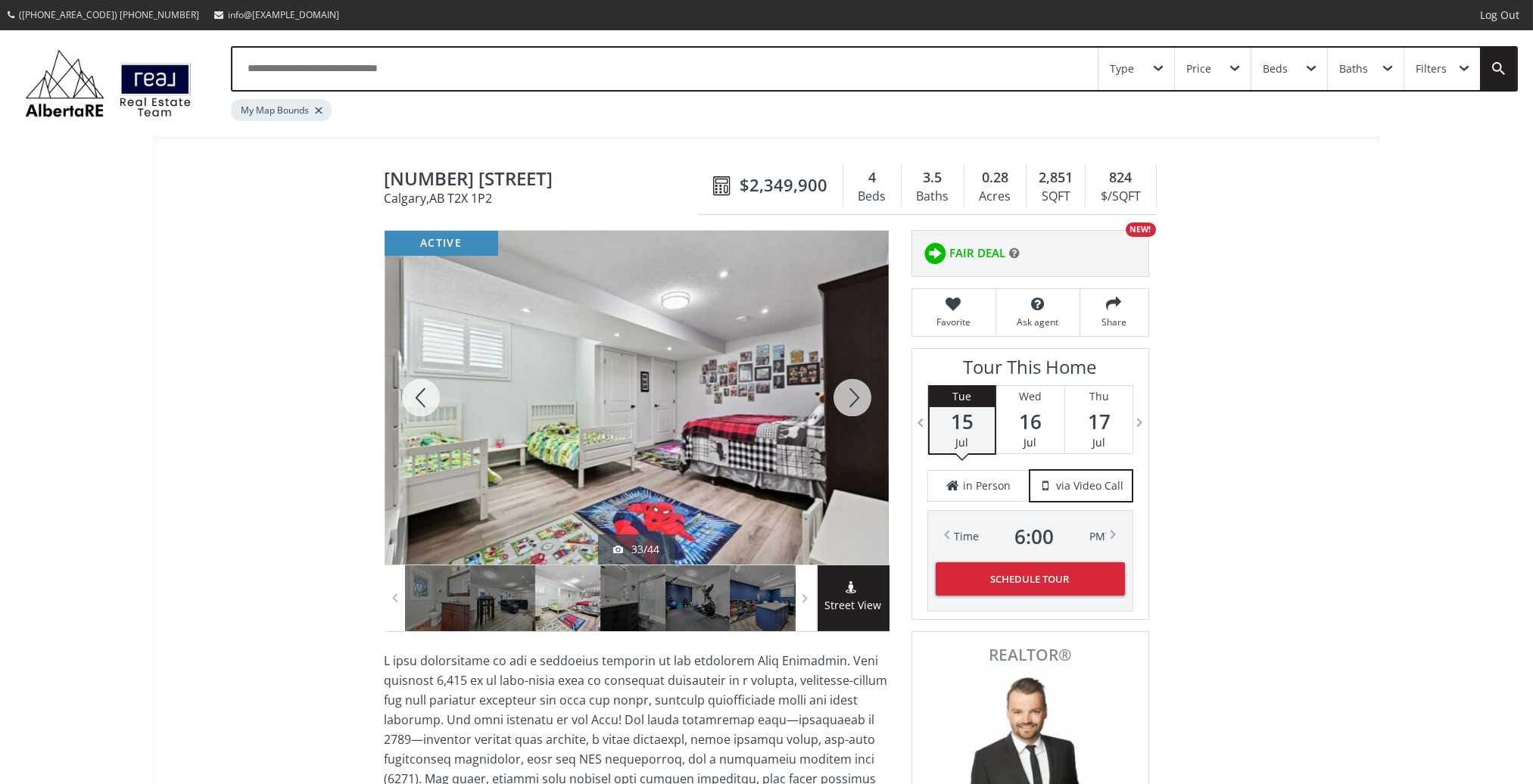 click at bounding box center (852, 397) 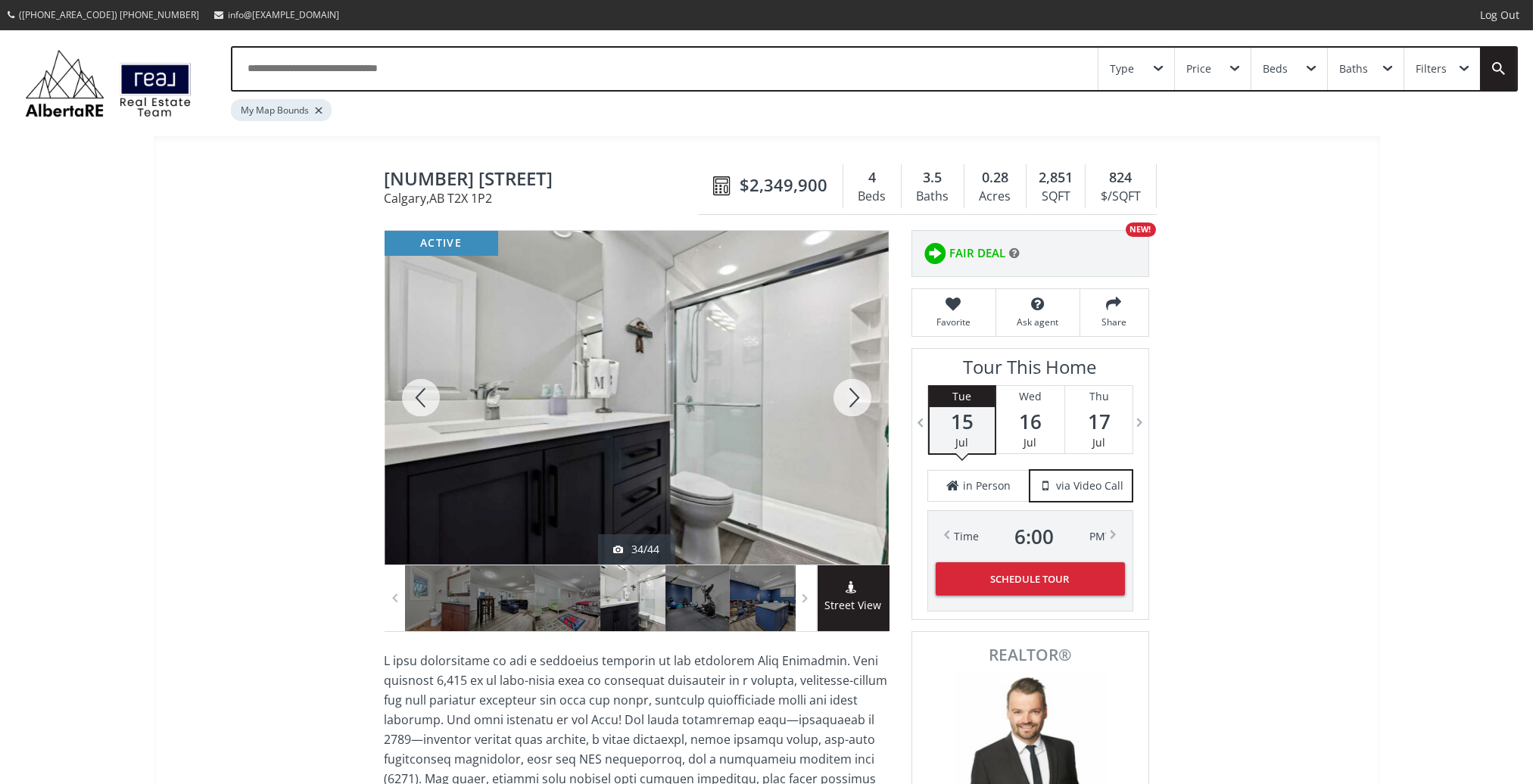 click at bounding box center (852, 397) 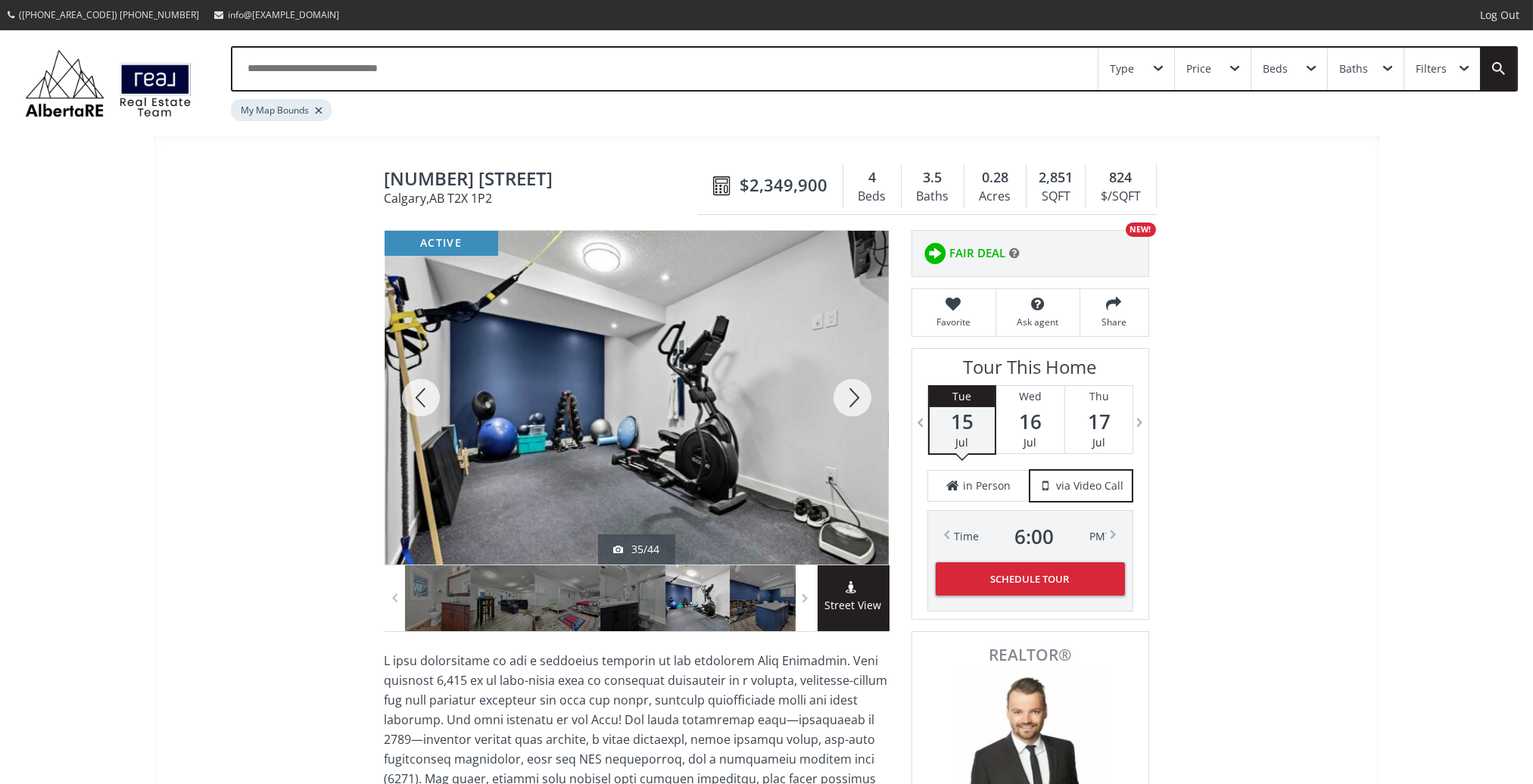 click at bounding box center [852, 397] 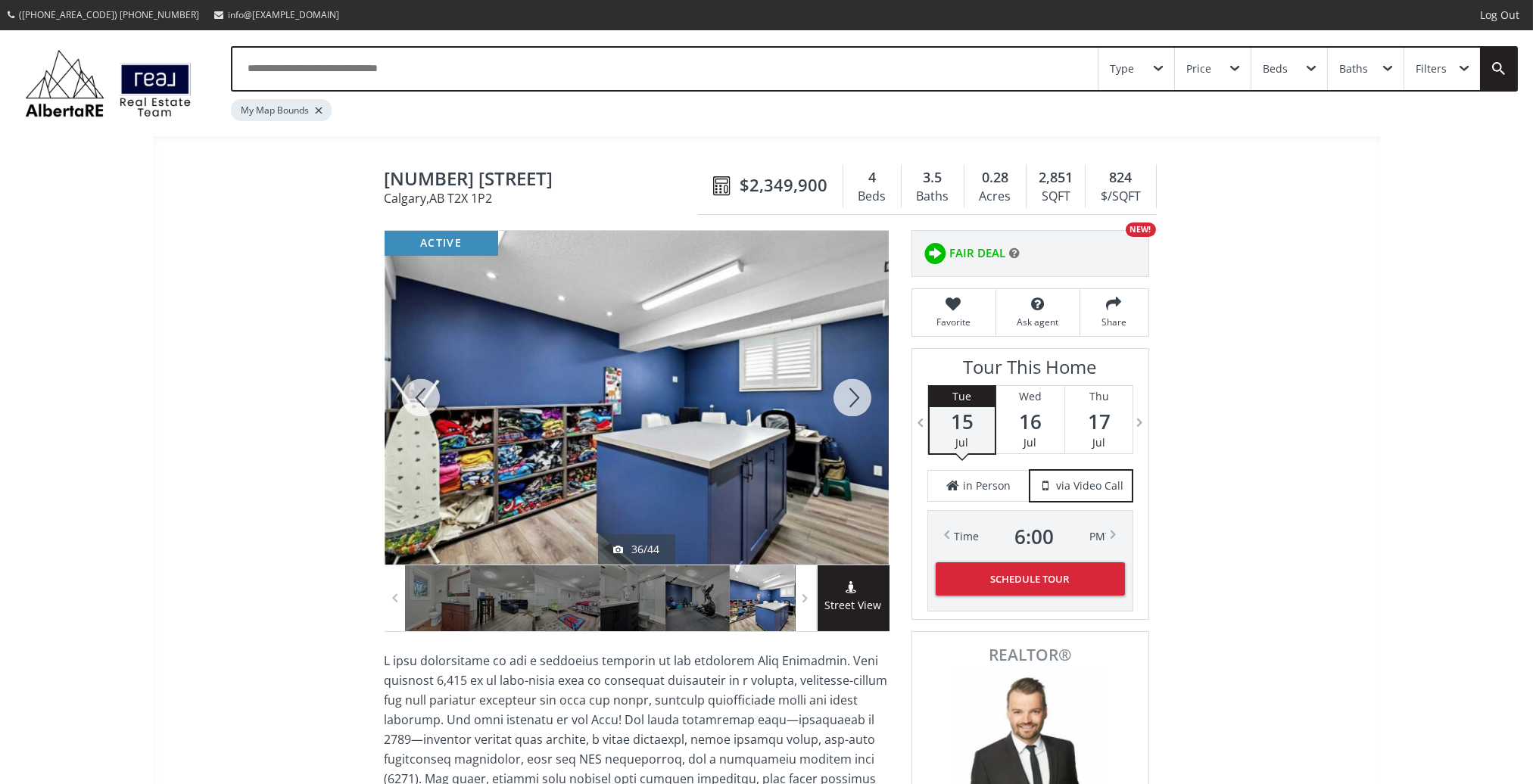 click at bounding box center (852, 397) 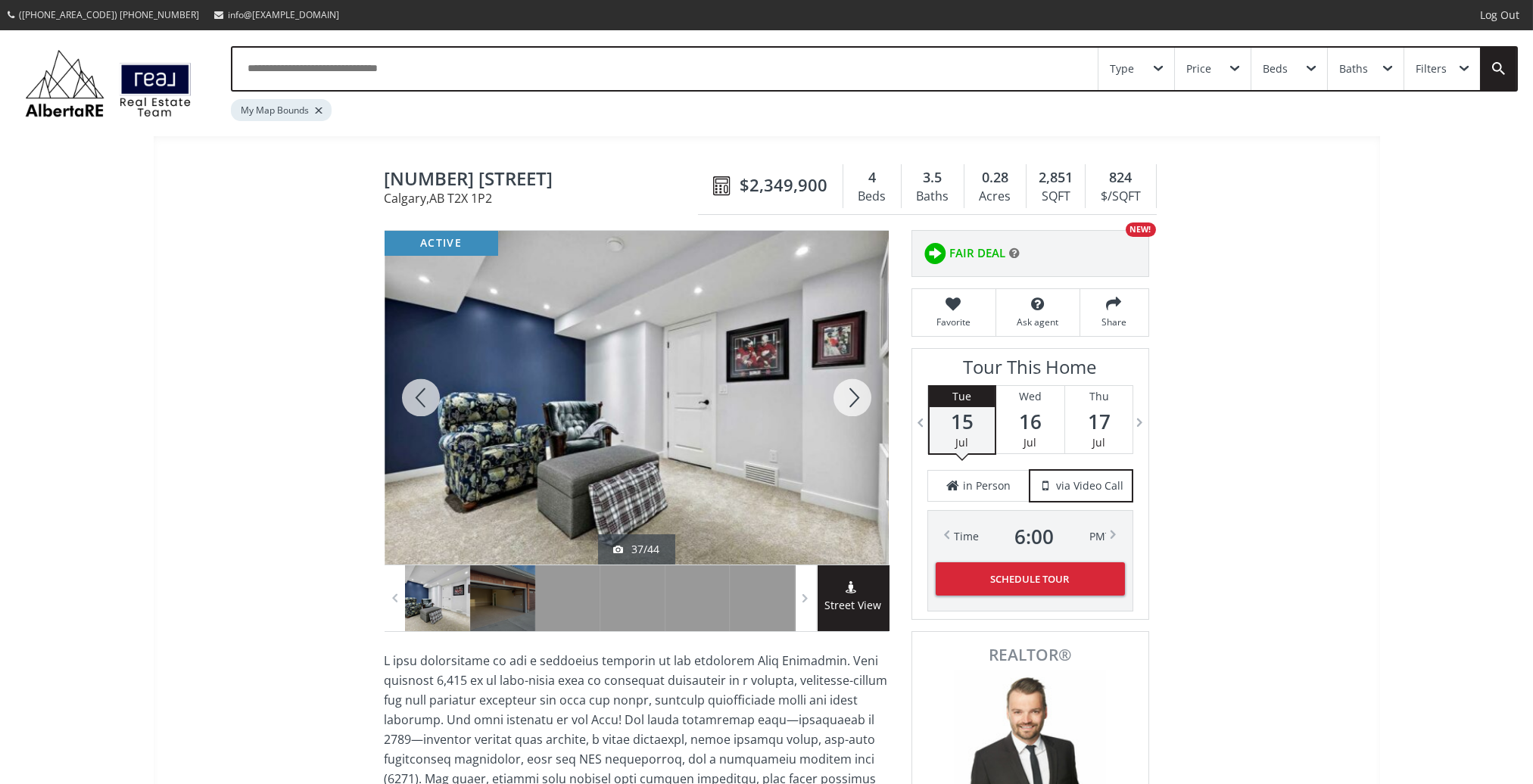 click at bounding box center [421, 397] 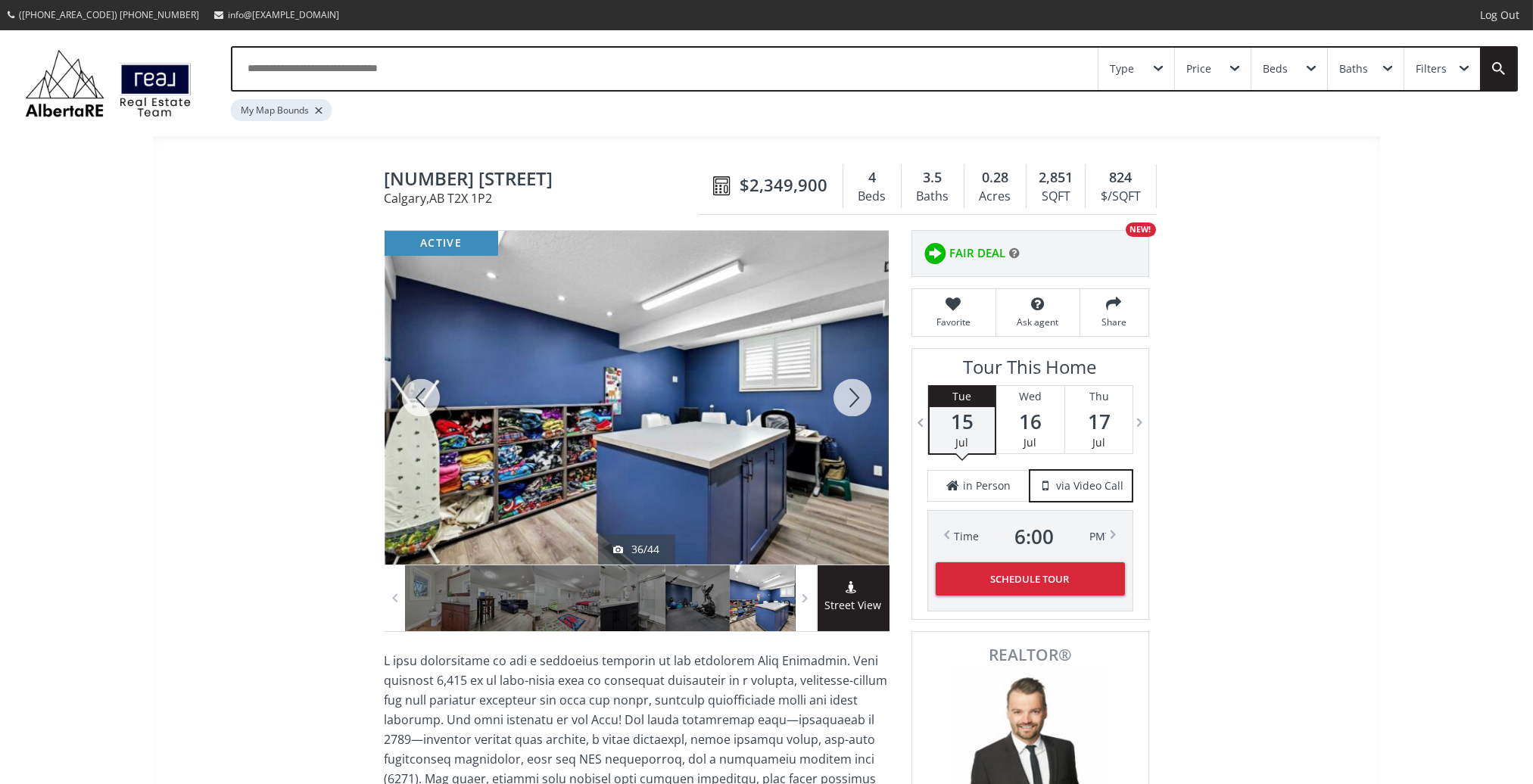 click at bounding box center [852, 397] 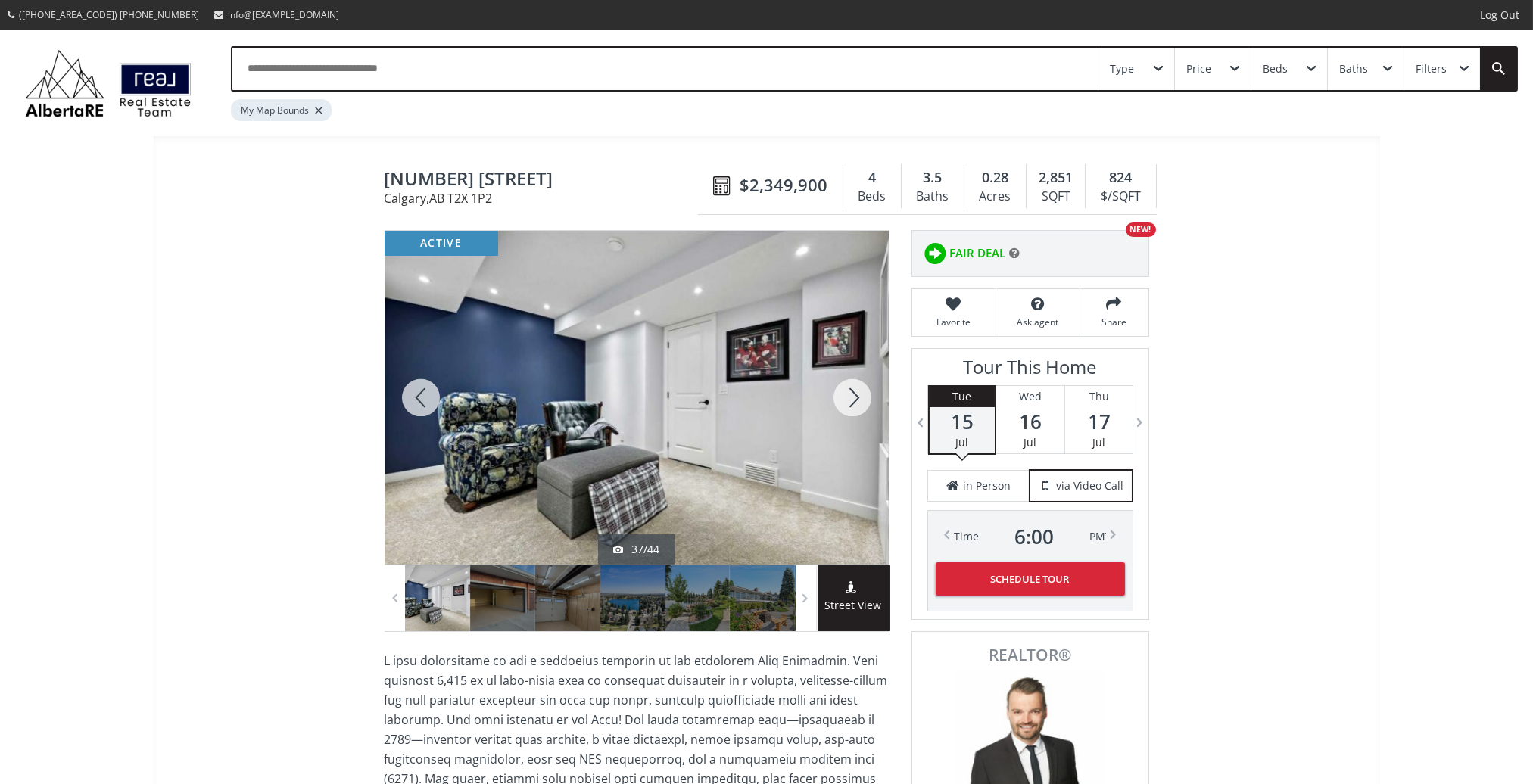 click at bounding box center [852, 397] 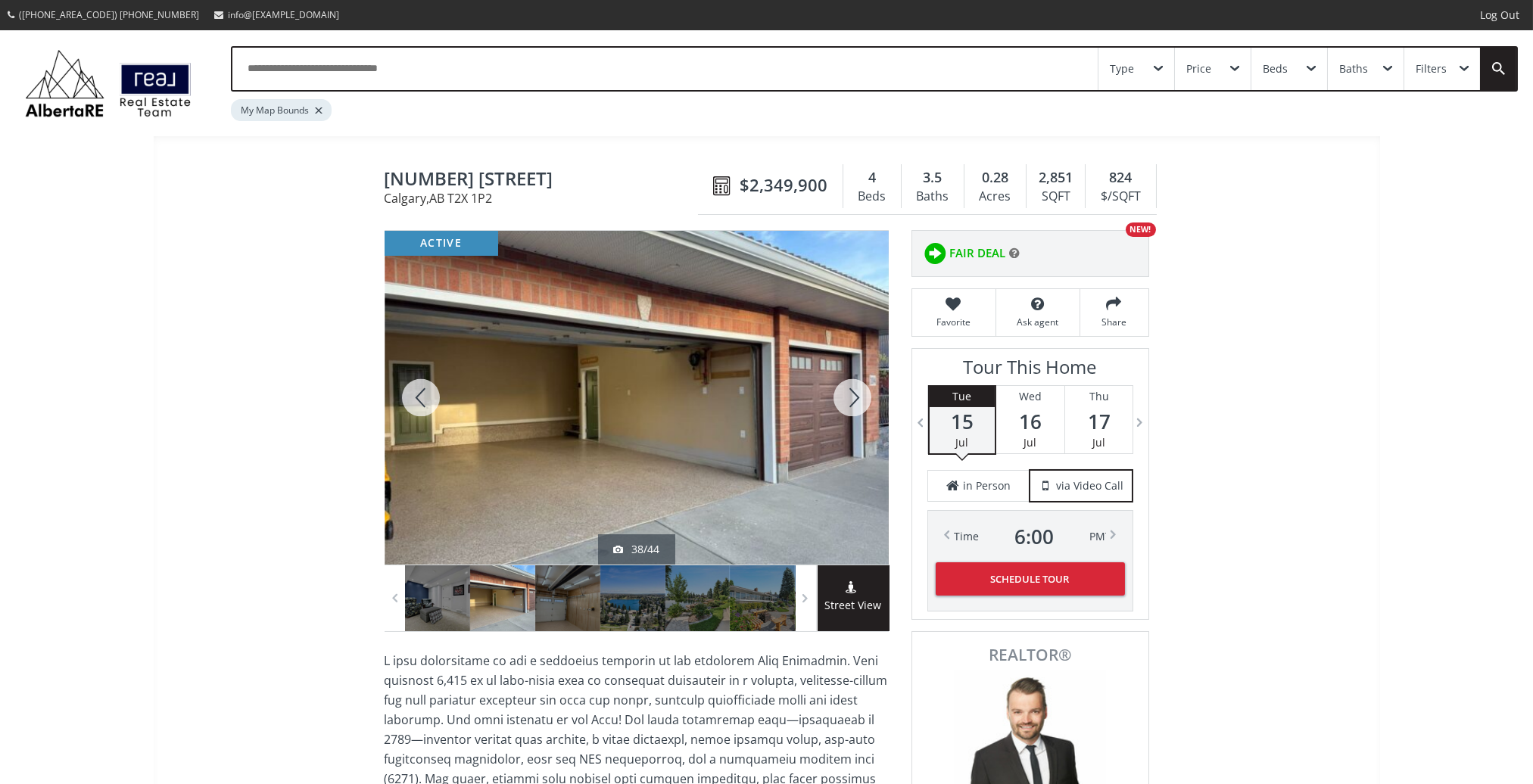 click at bounding box center (852, 397) 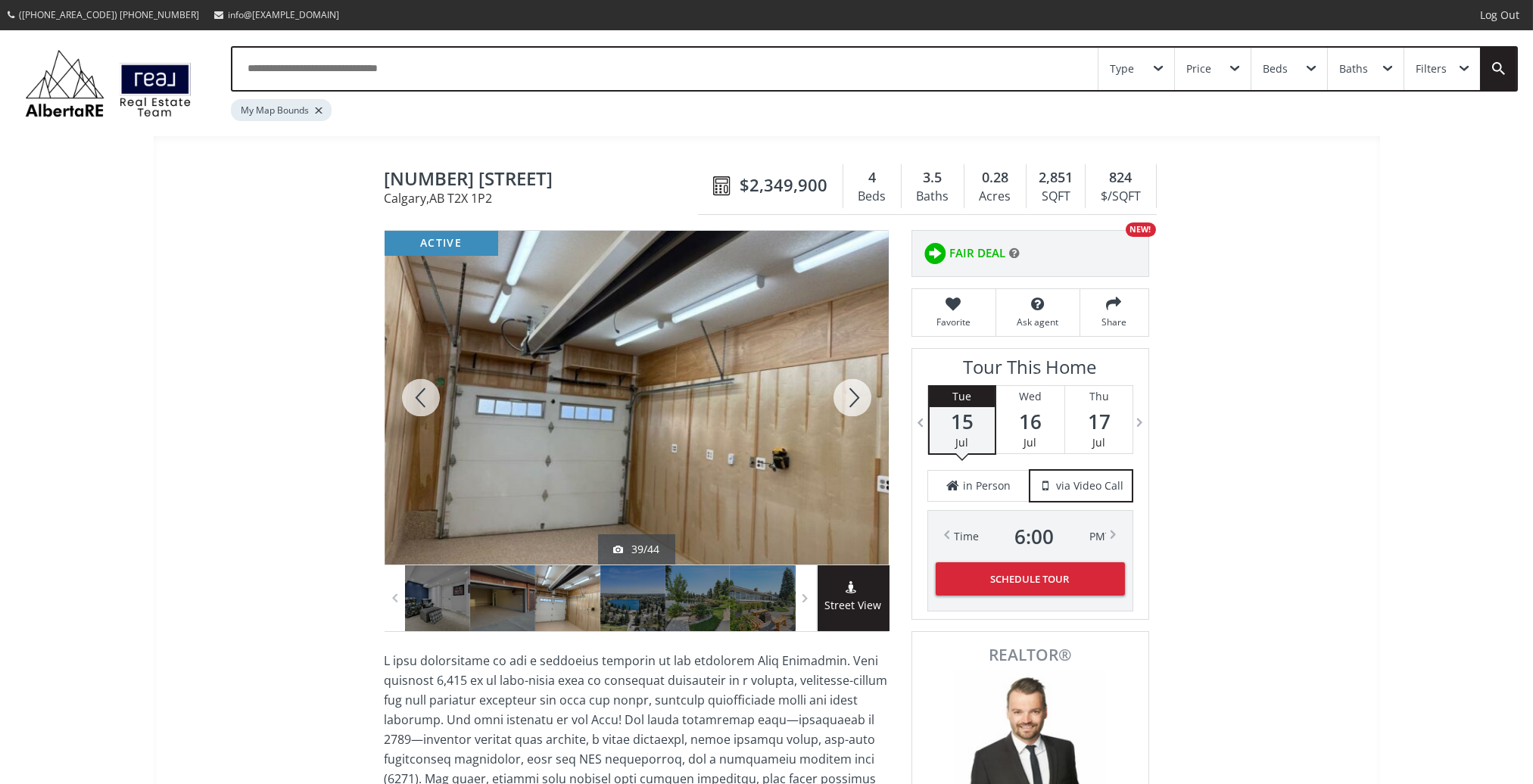 click at bounding box center (852, 397) 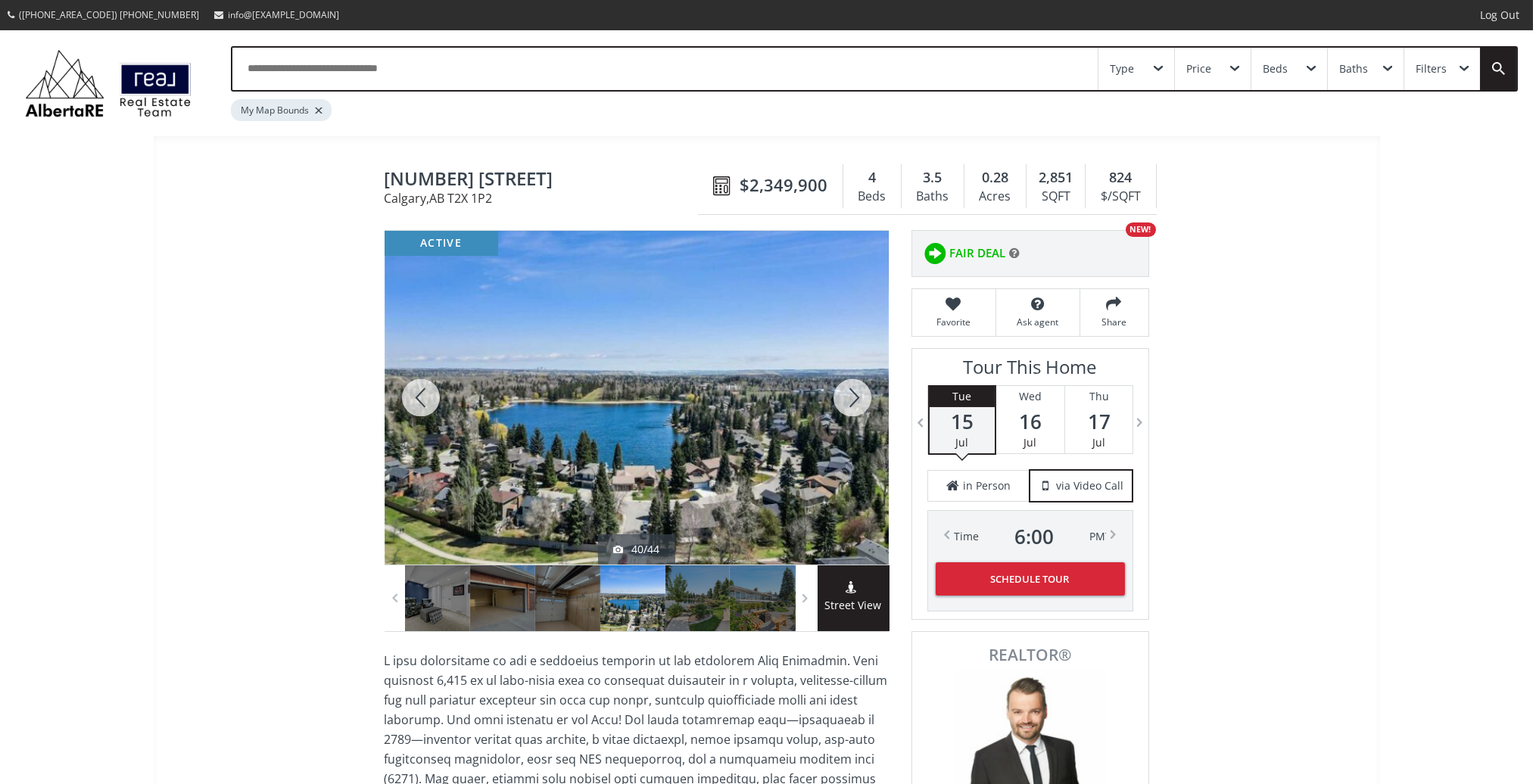 click at bounding box center (852, 397) 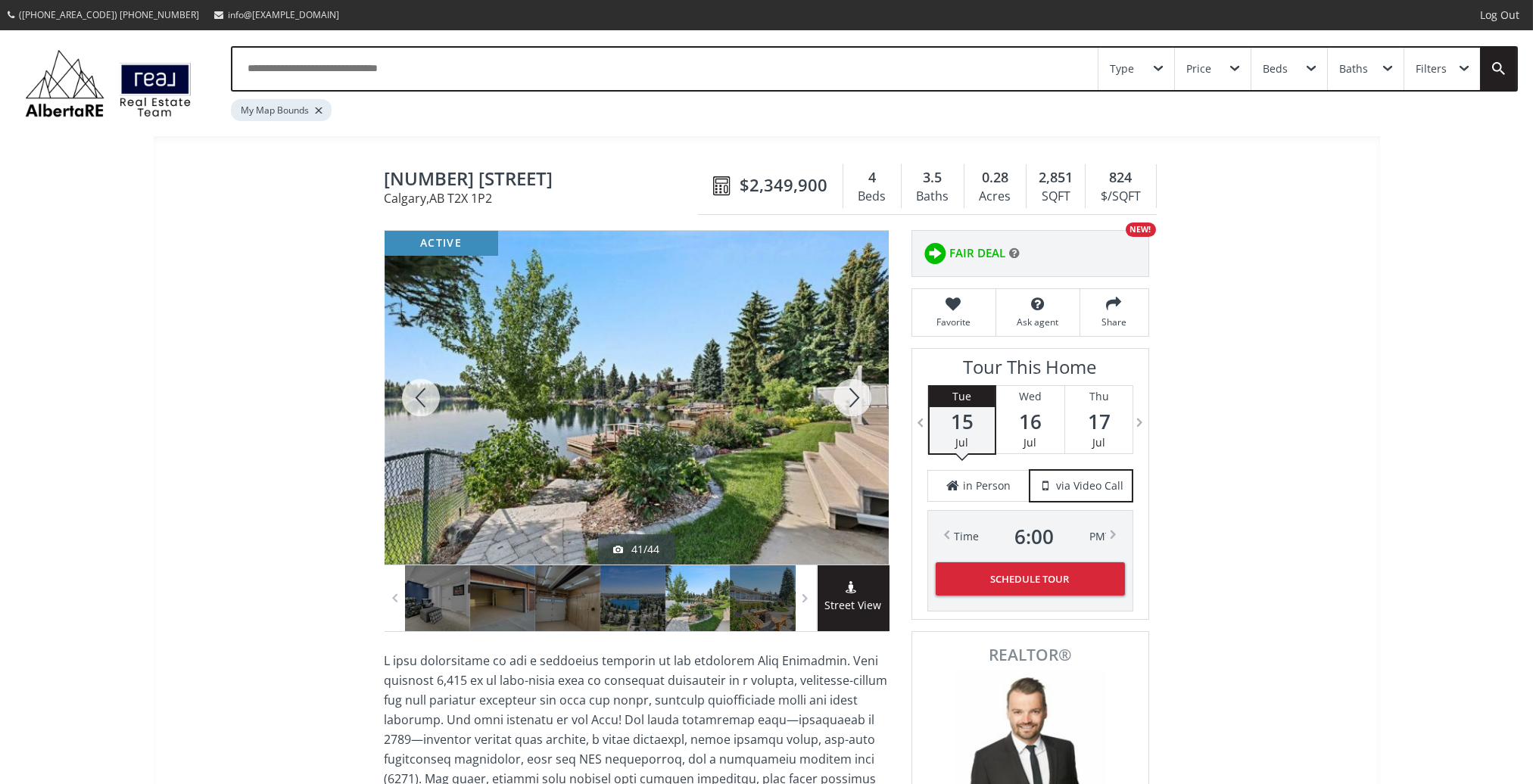 click at bounding box center [852, 397] 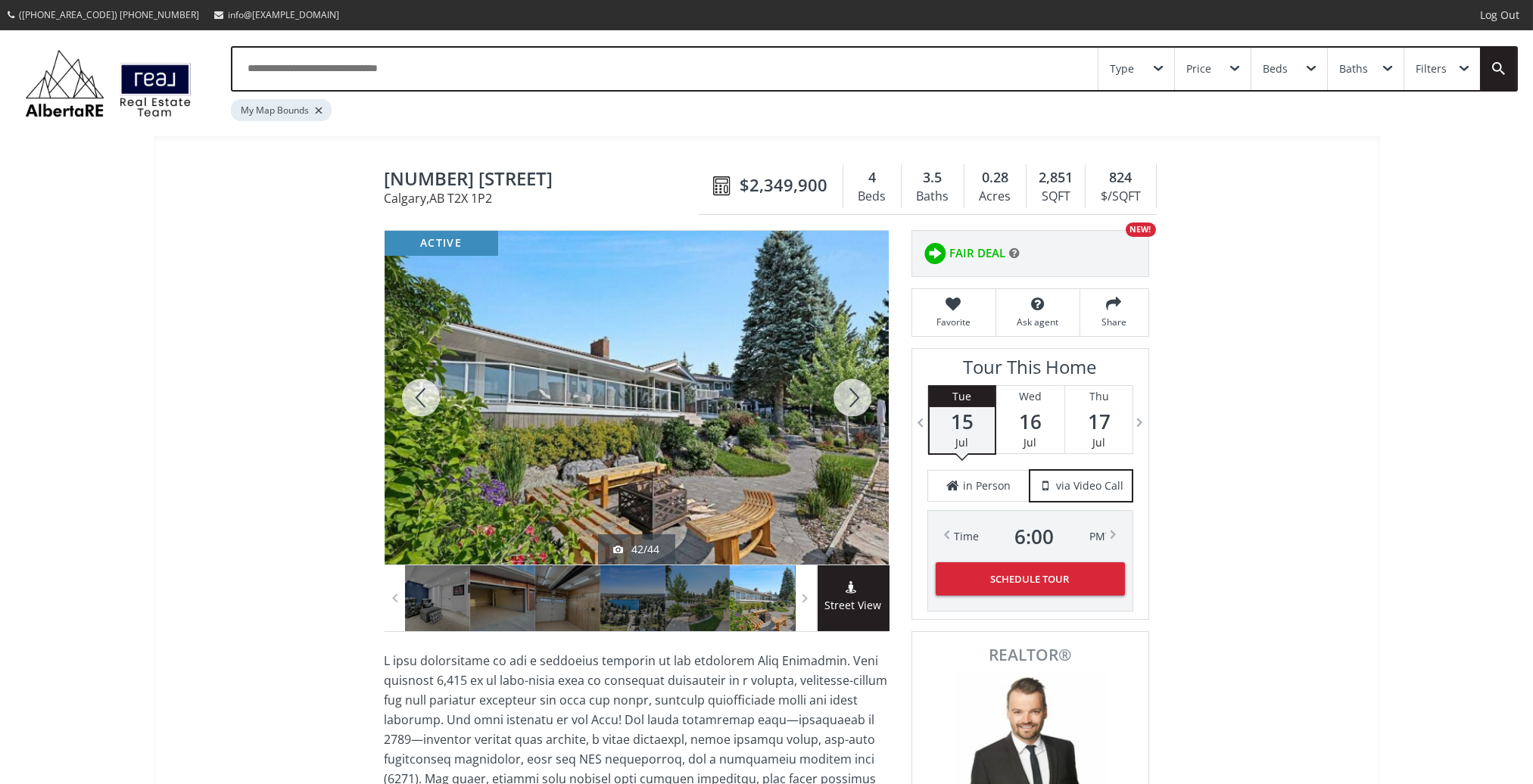 click at bounding box center (852, 397) 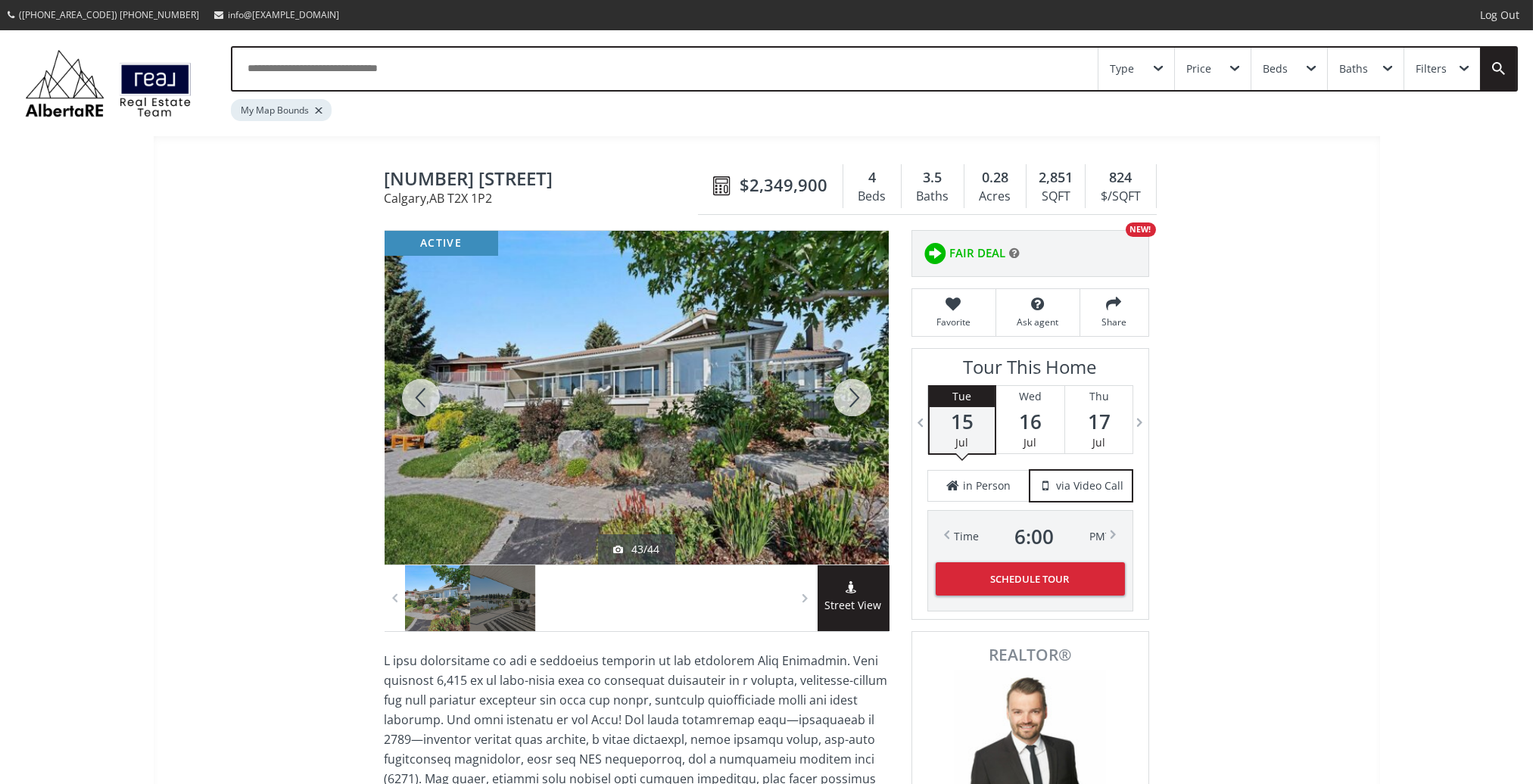click at bounding box center (852, 397) 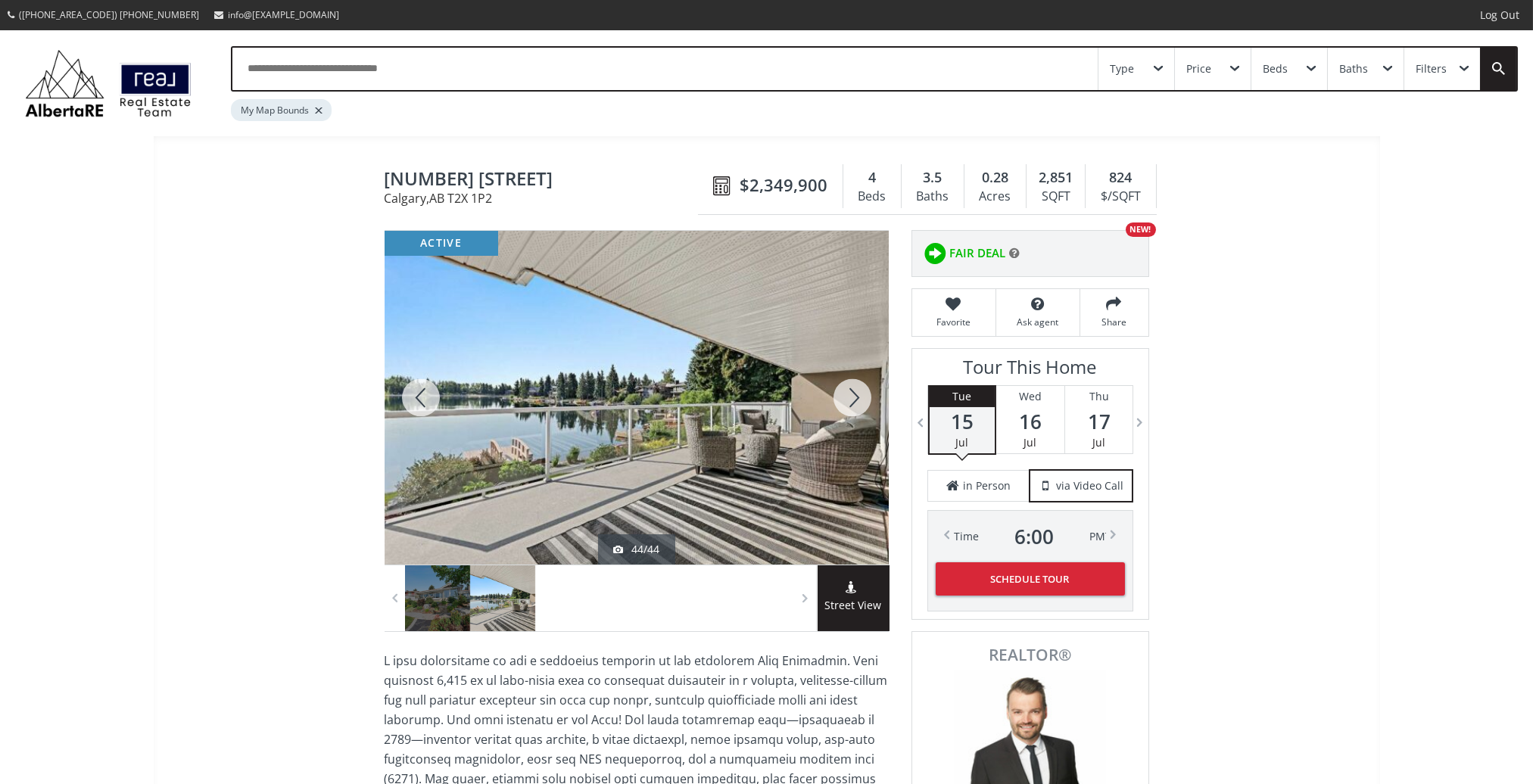 click at bounding box center [852, 397] 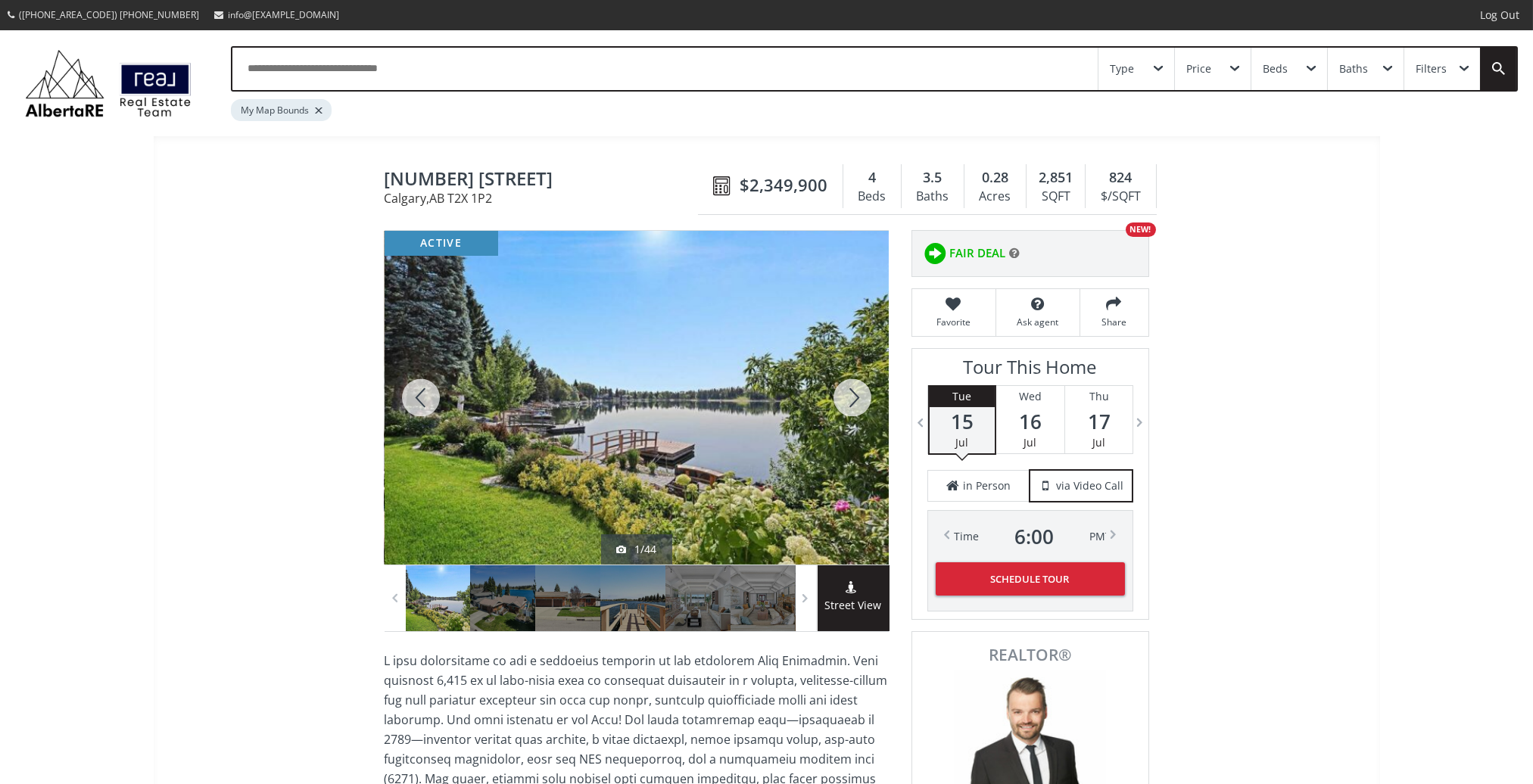 click at bounding box center (852, 397) 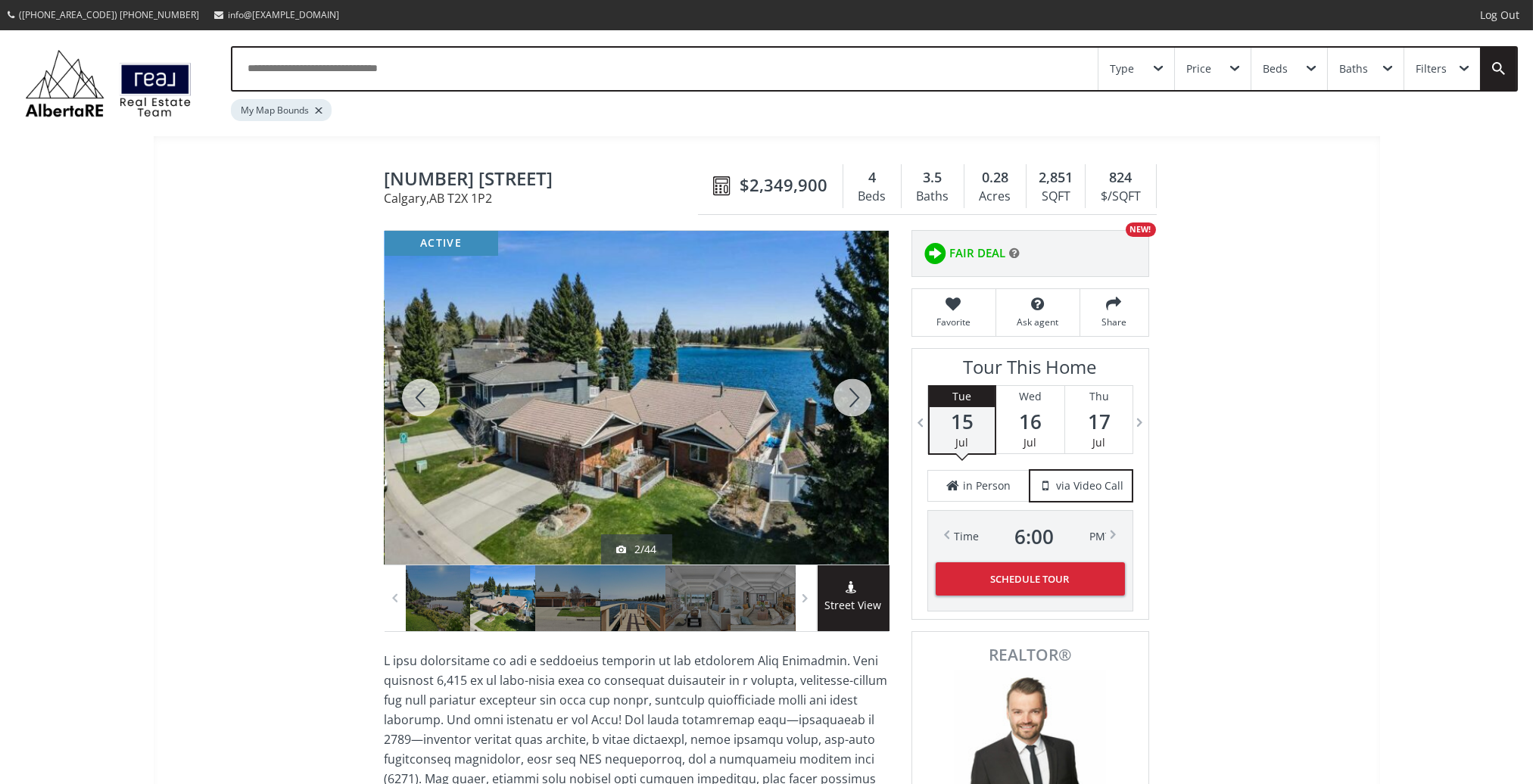 click at bounding box center (852, 397) 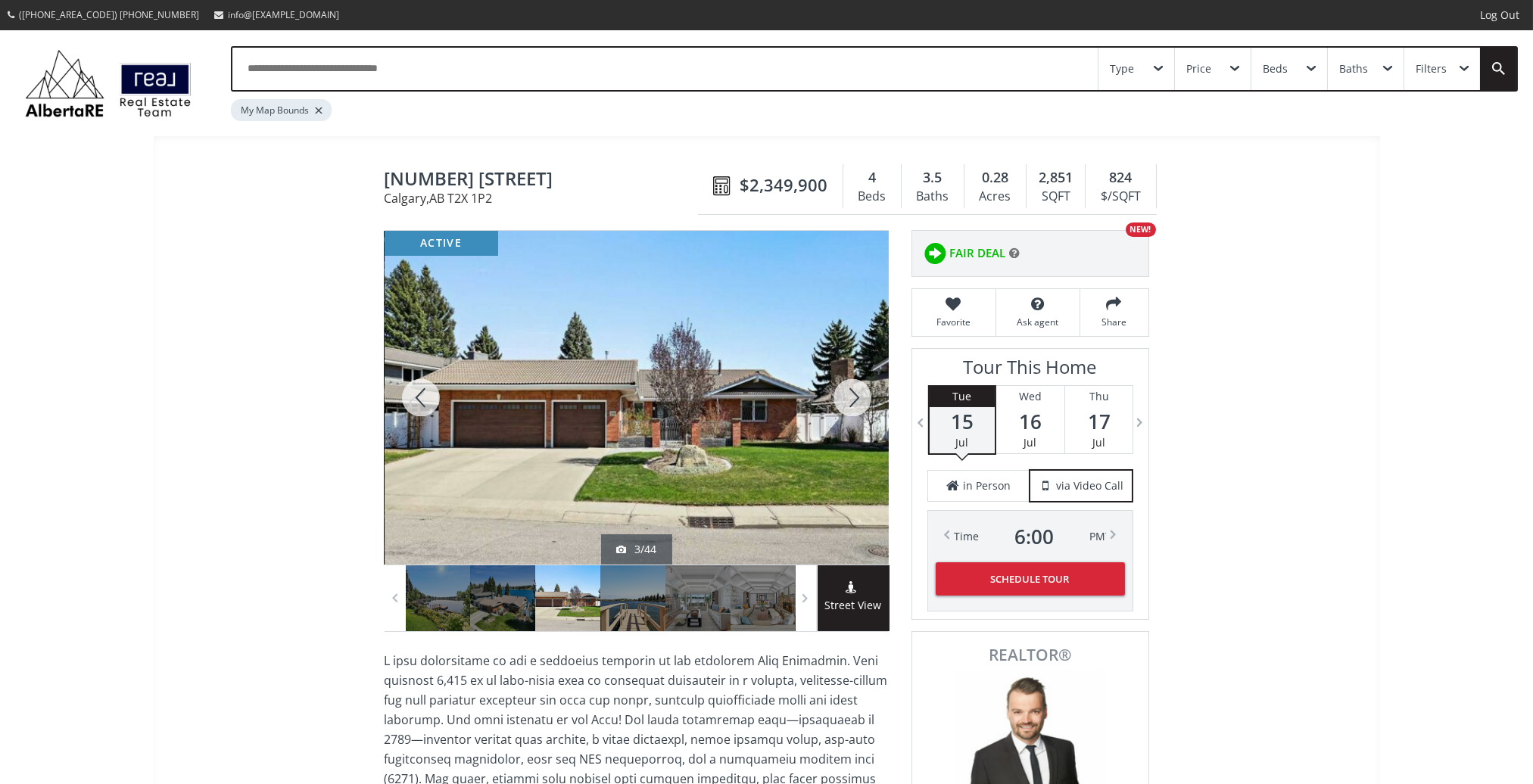 click at bounding box center [852, 397] 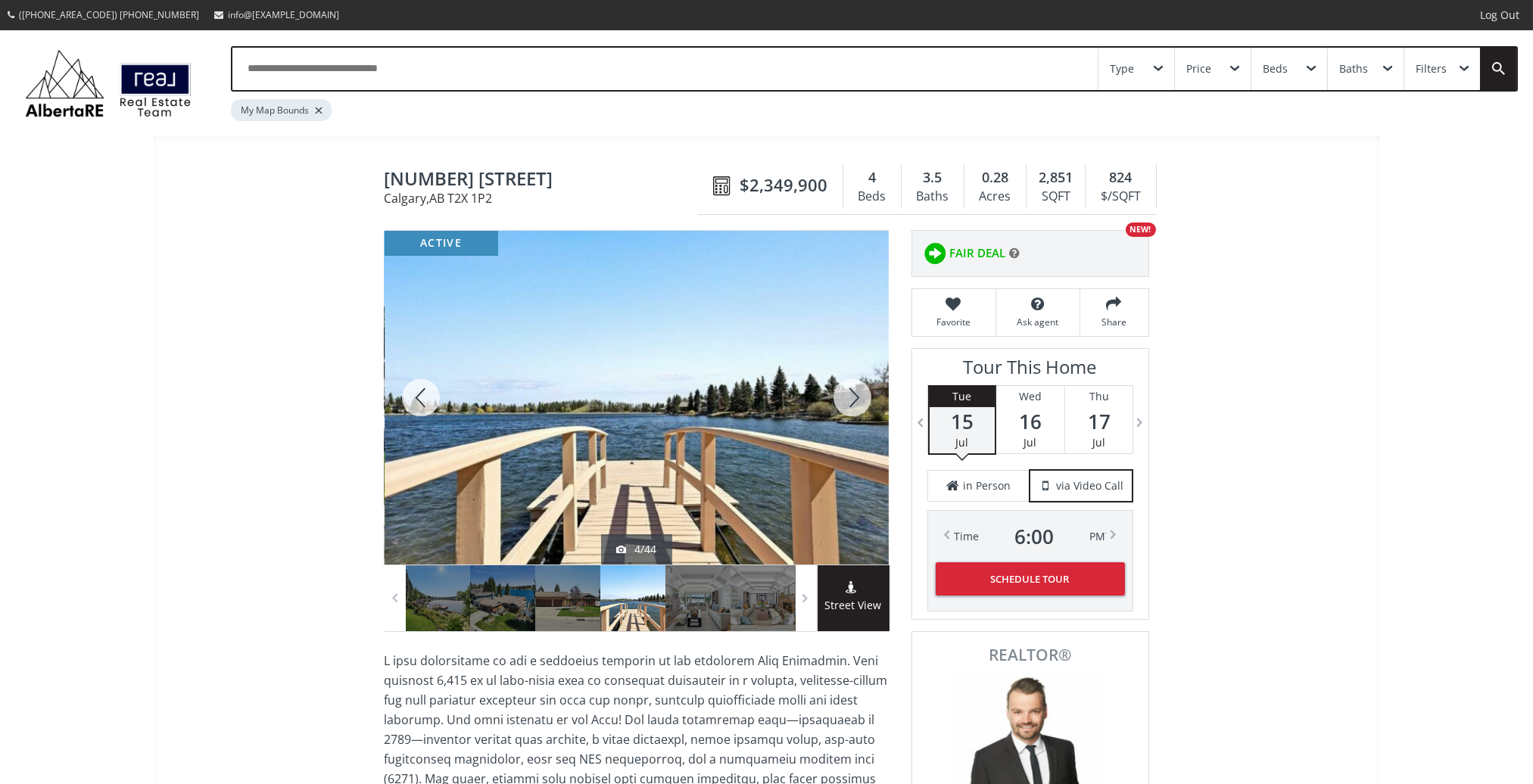 click at bounding box center [852, 397] 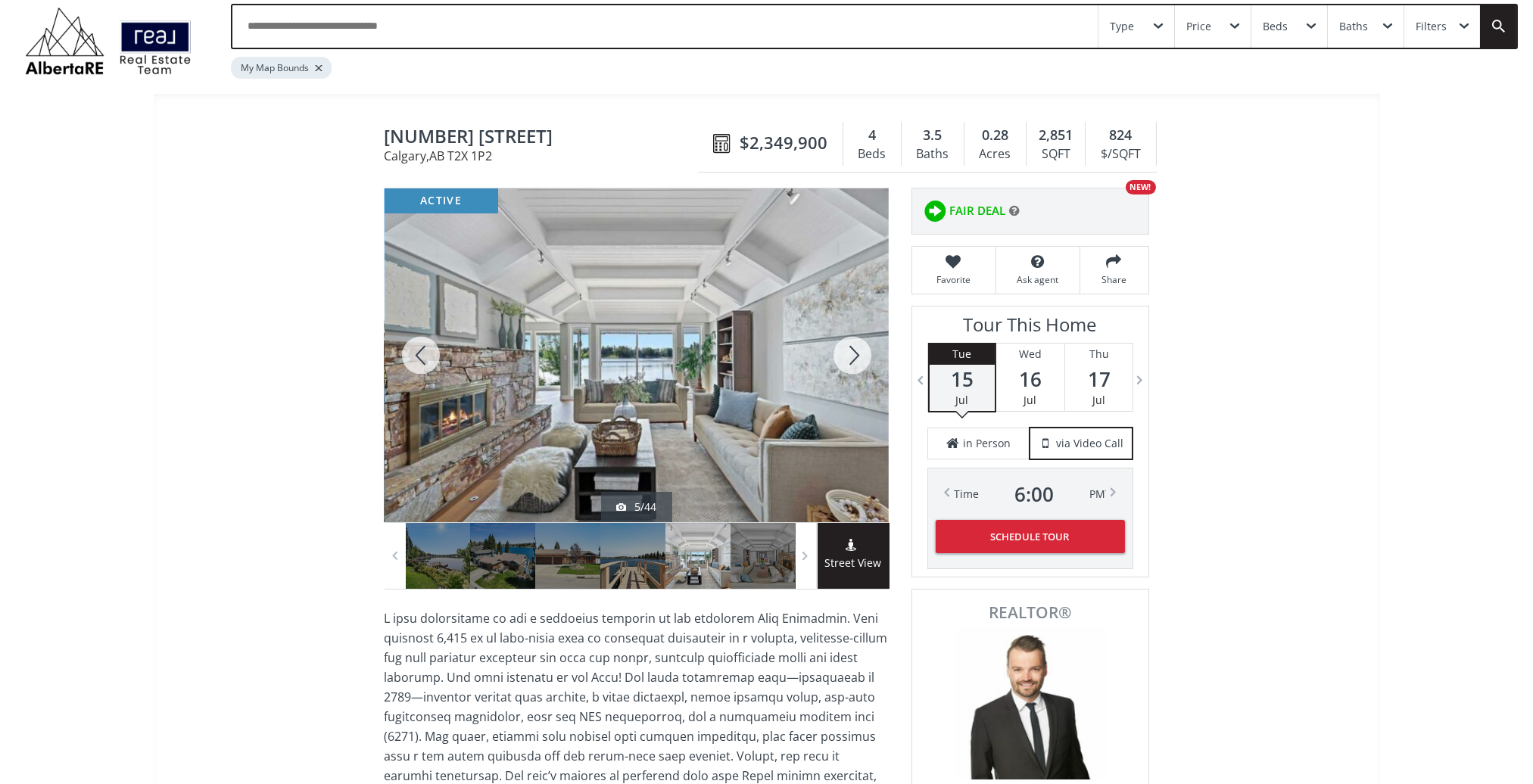 scroll, scrollTop: 0, scrollLeft: 0, axis: both 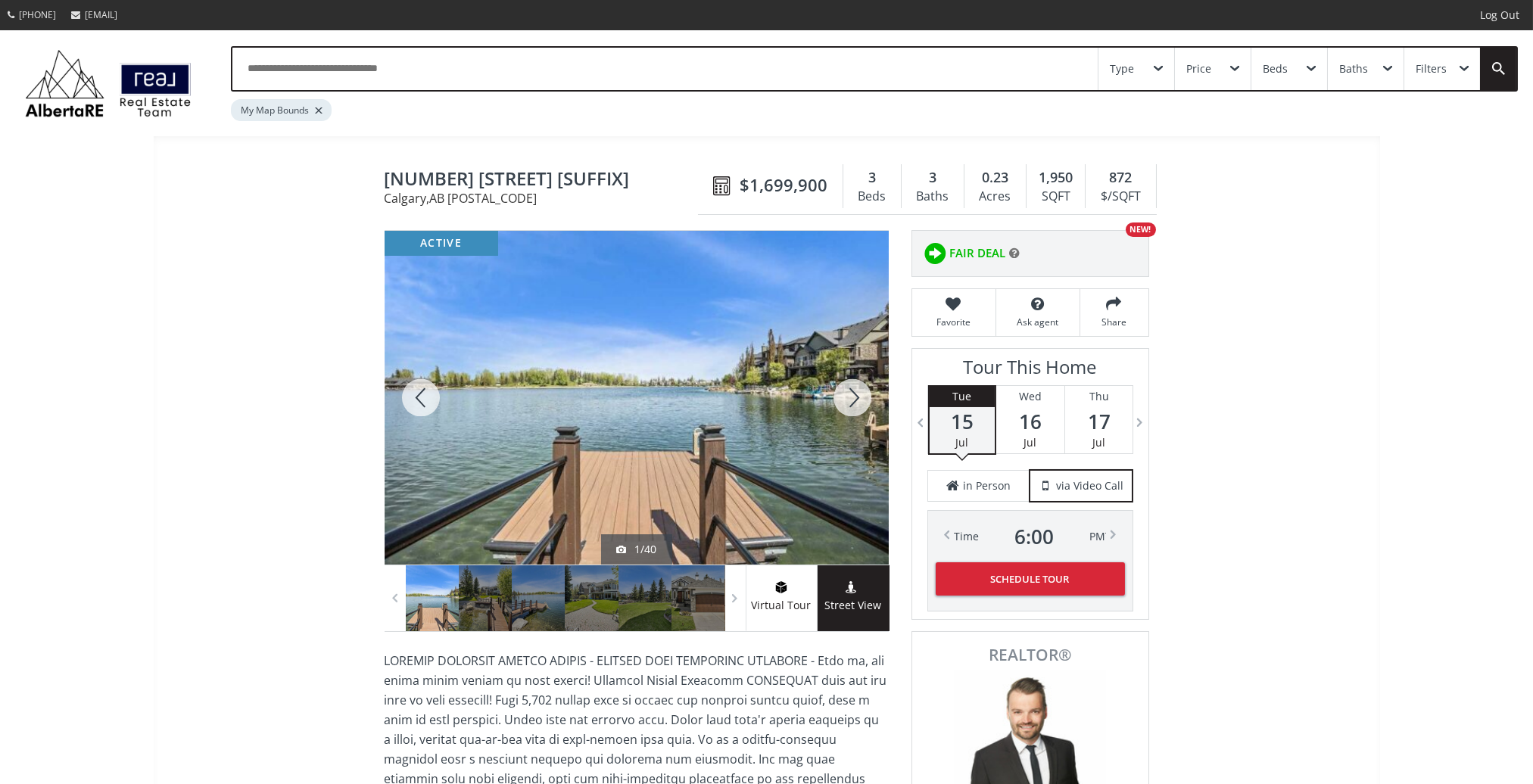 click at bounding box center [852, 397] 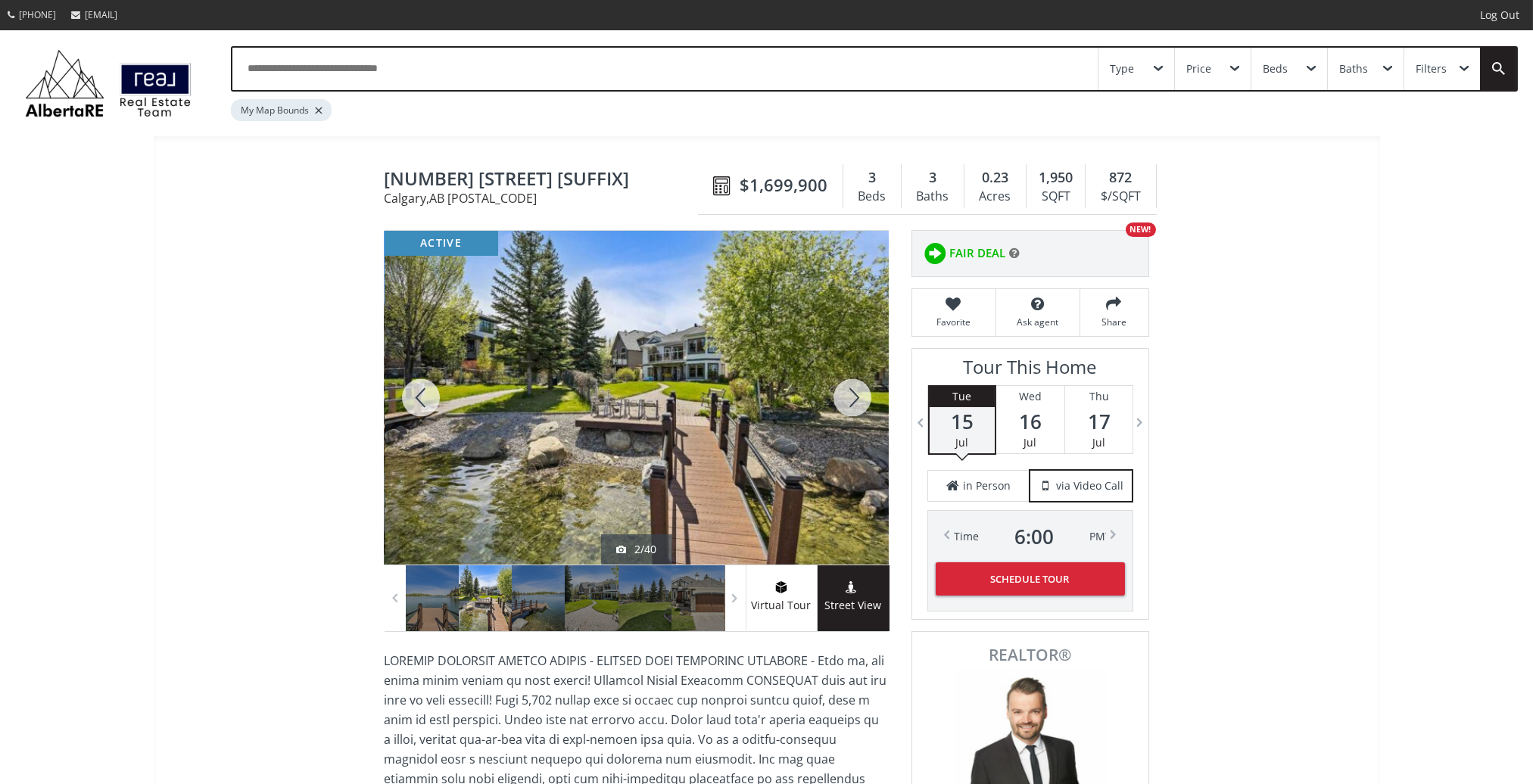 click at bounding box center [852, 397] 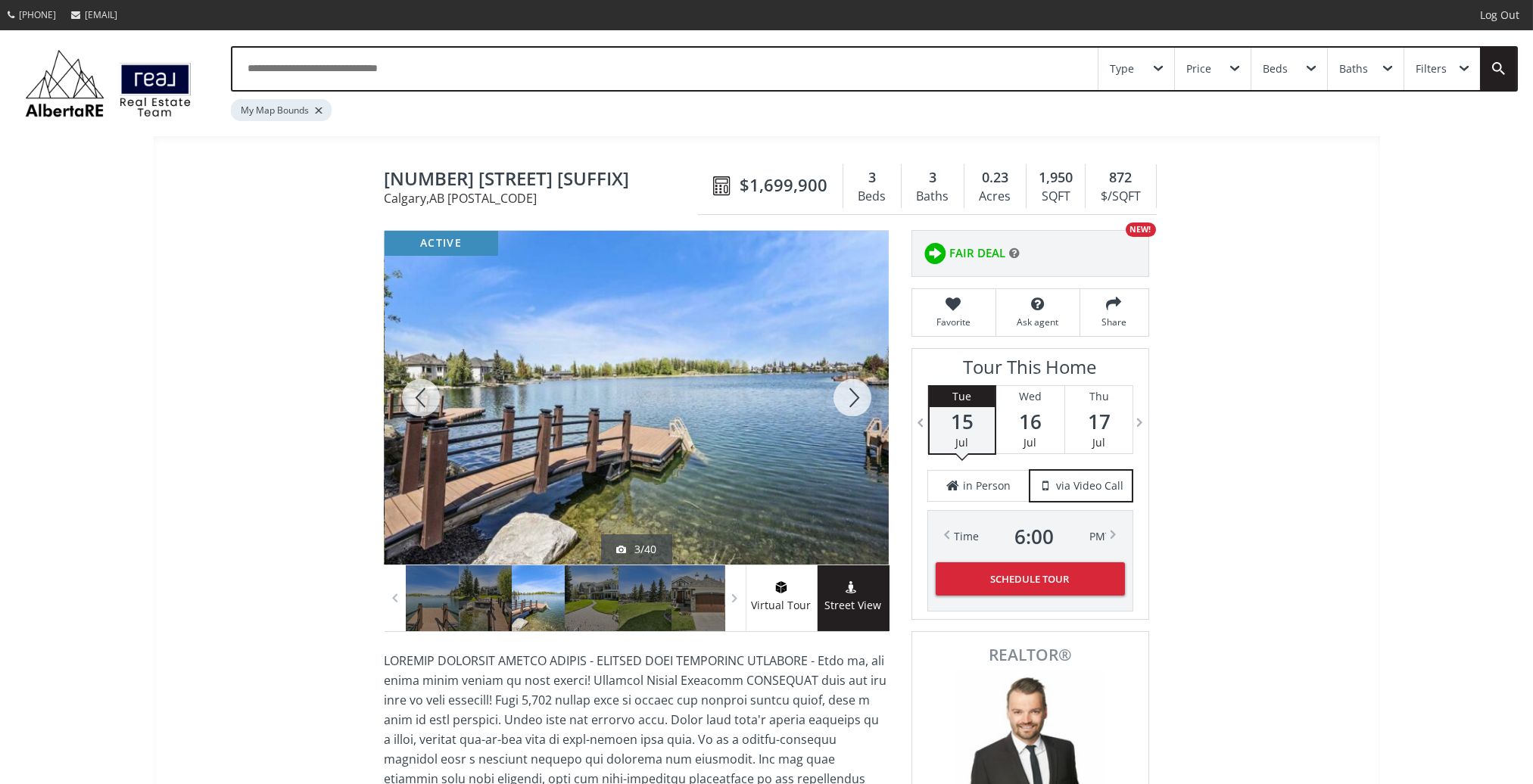 click at bounding box center [852, 397] 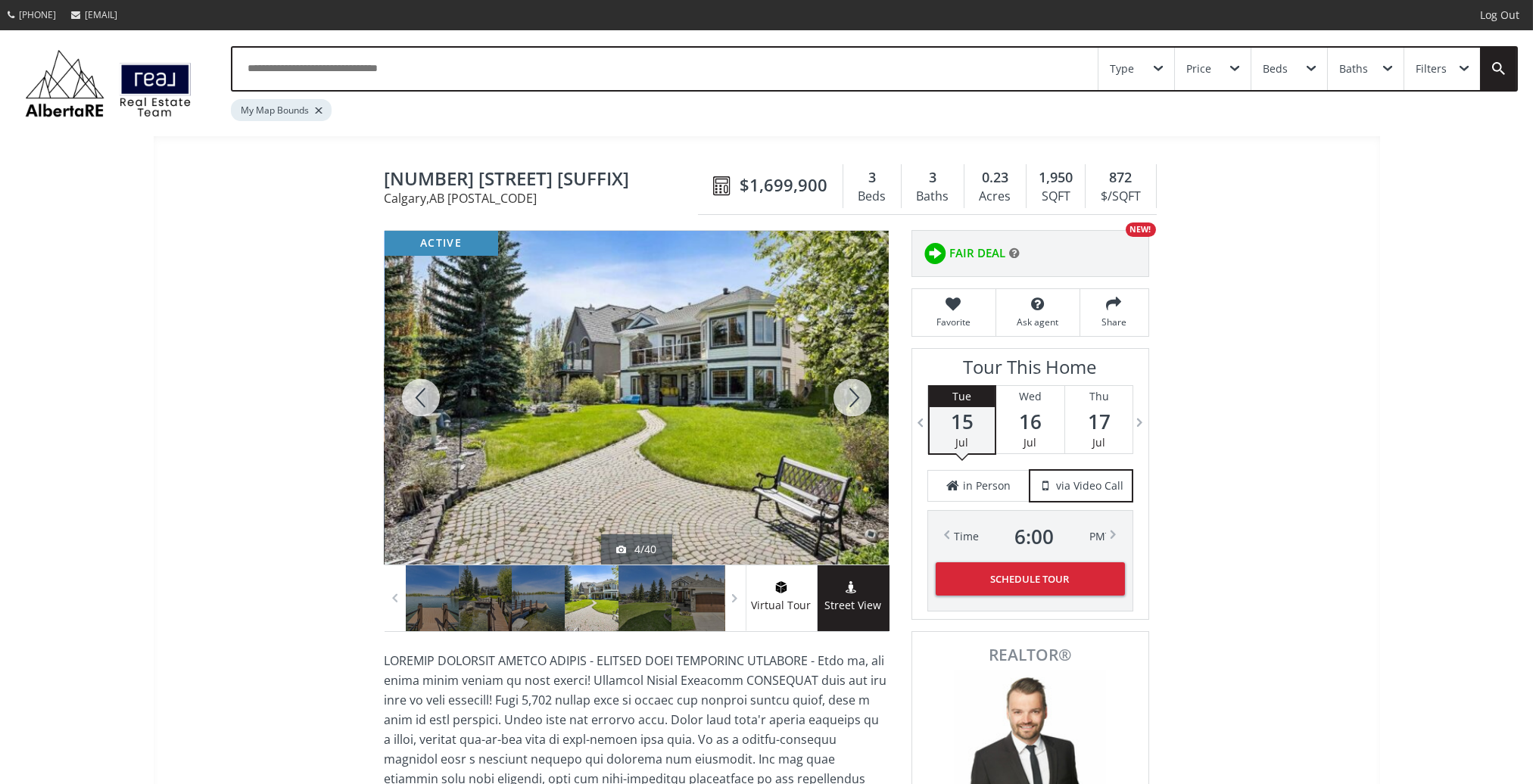 click at bounding box center (852, 397) 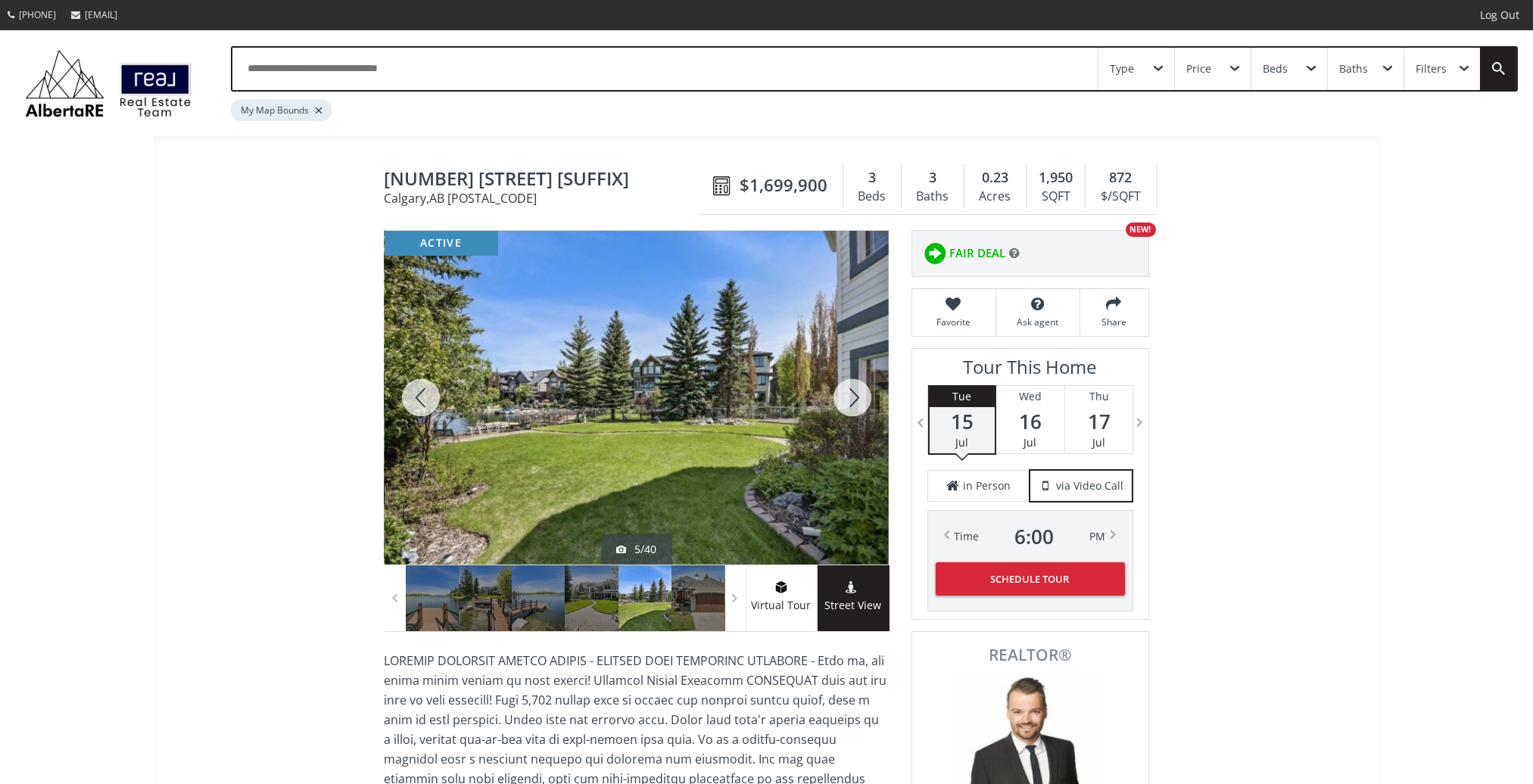 click at bounding box center (852, 397) 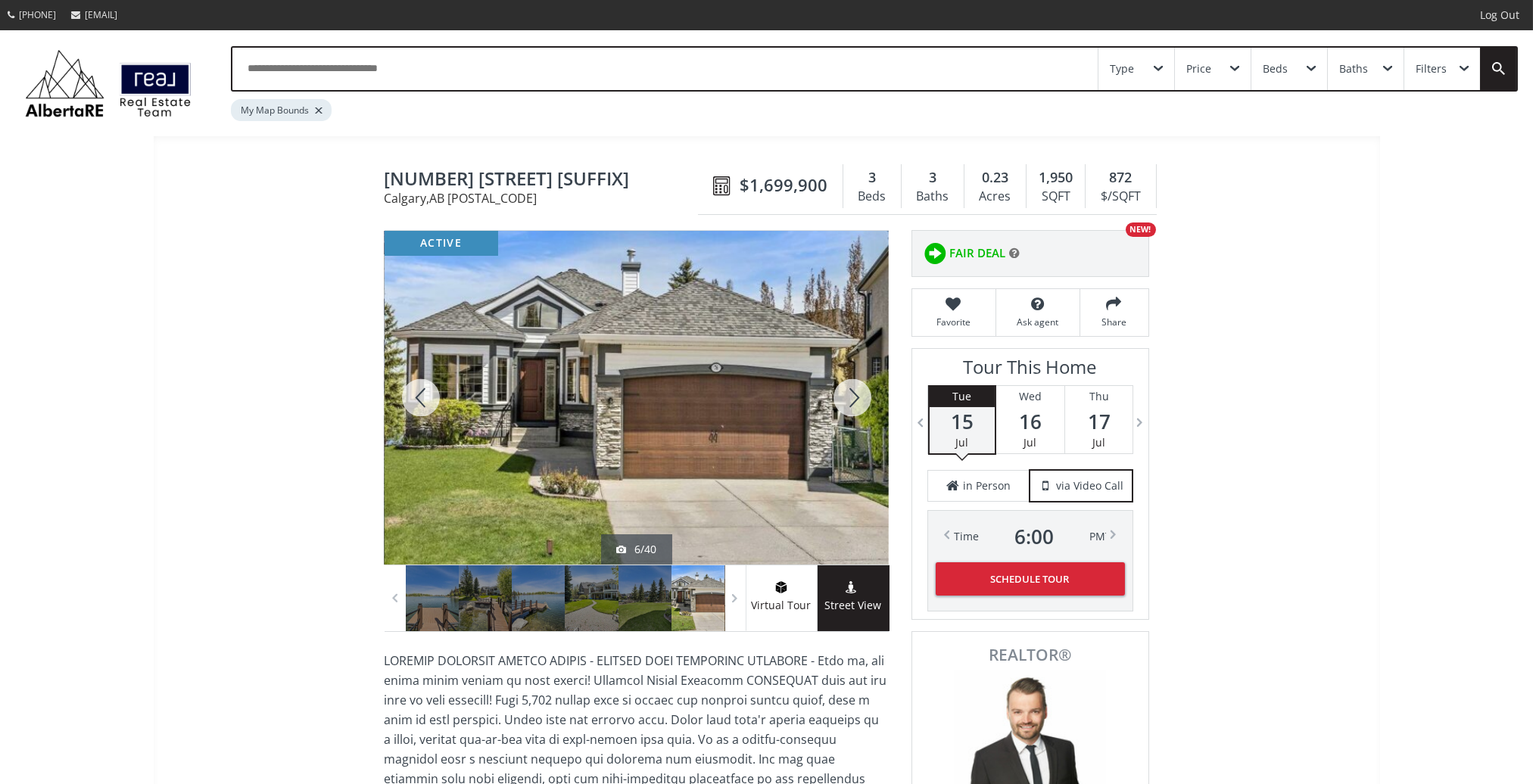 click at bounding box center [852, 397] 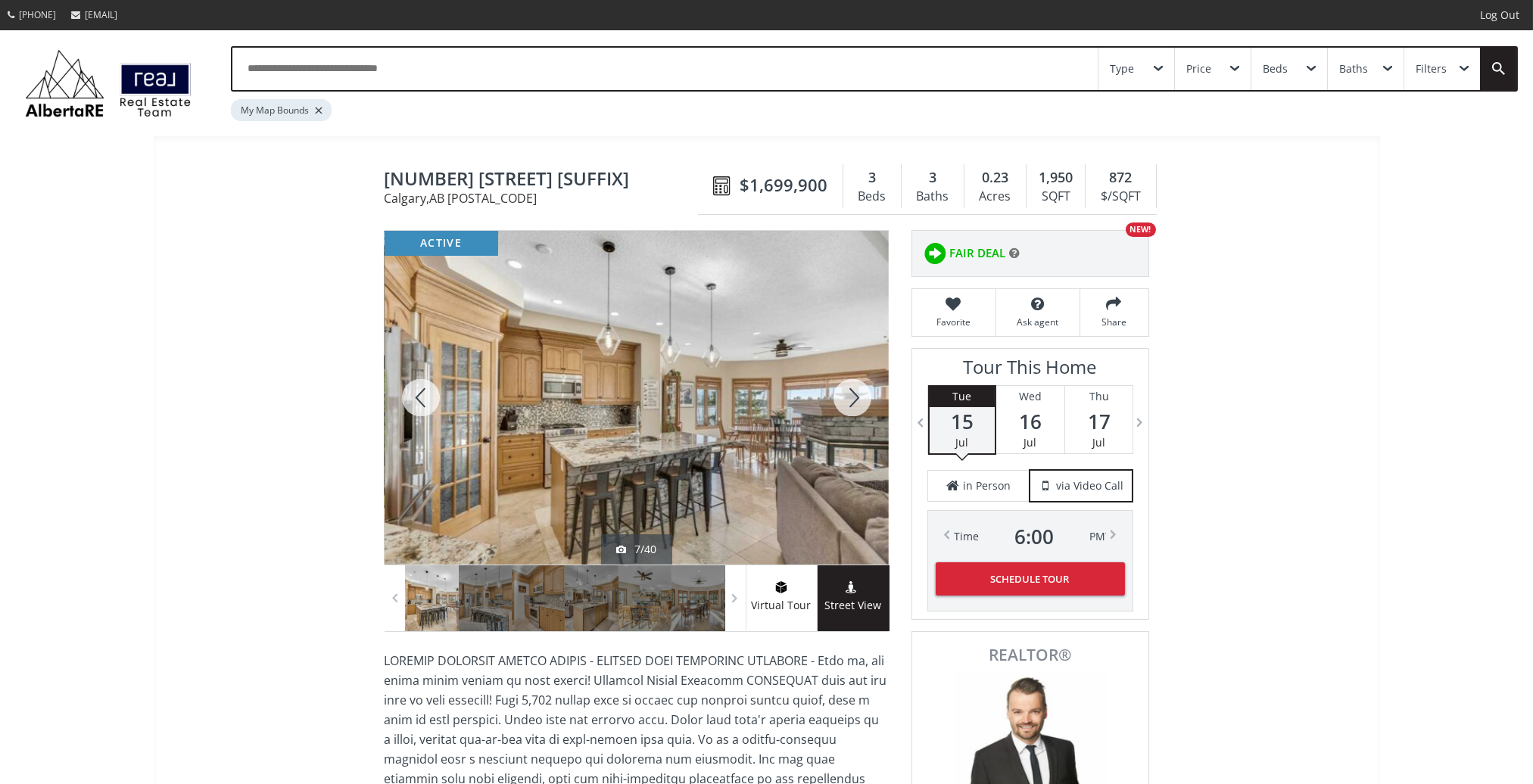 click at bounding box center (852, 397) 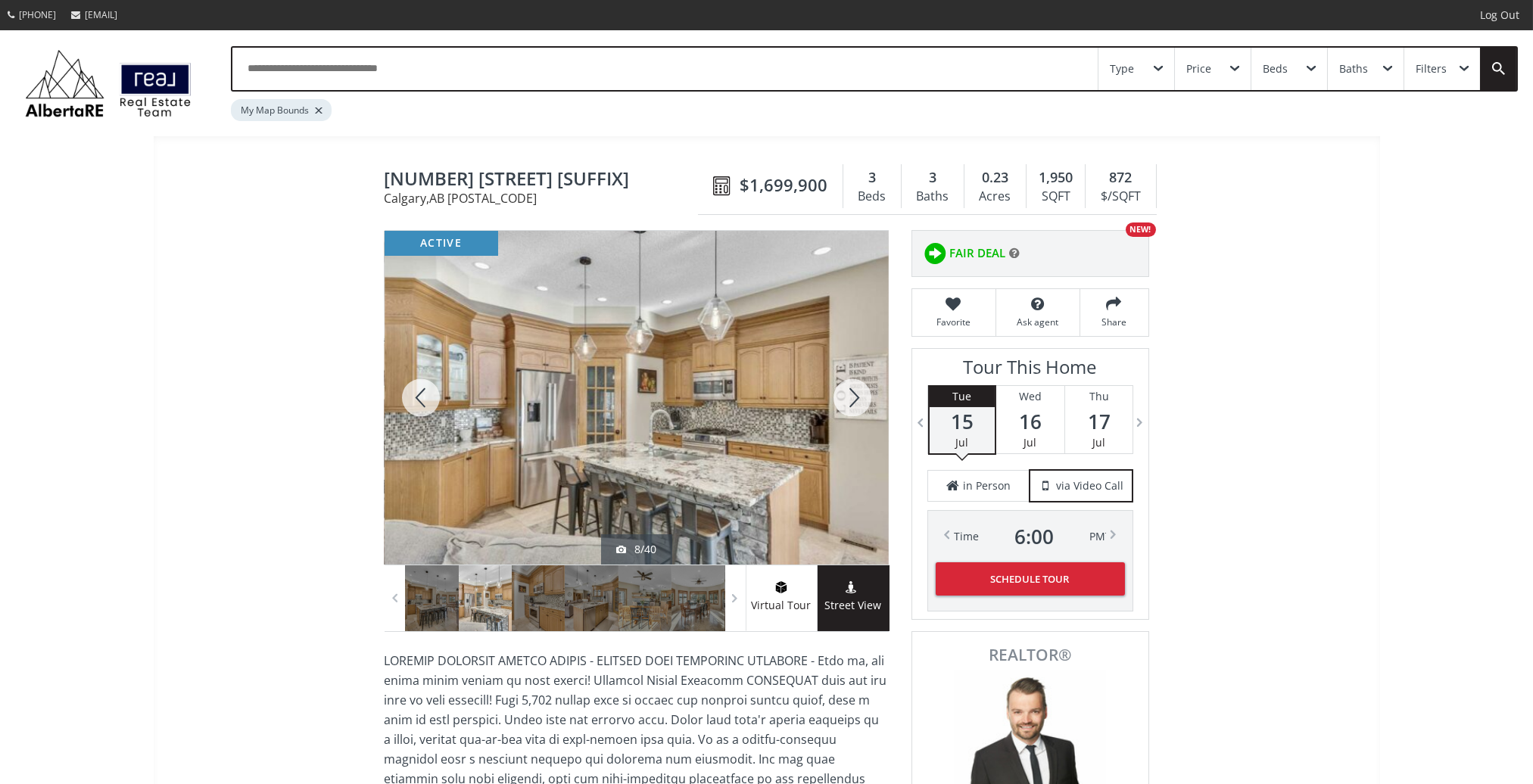 click at bounding box center [852, 397] 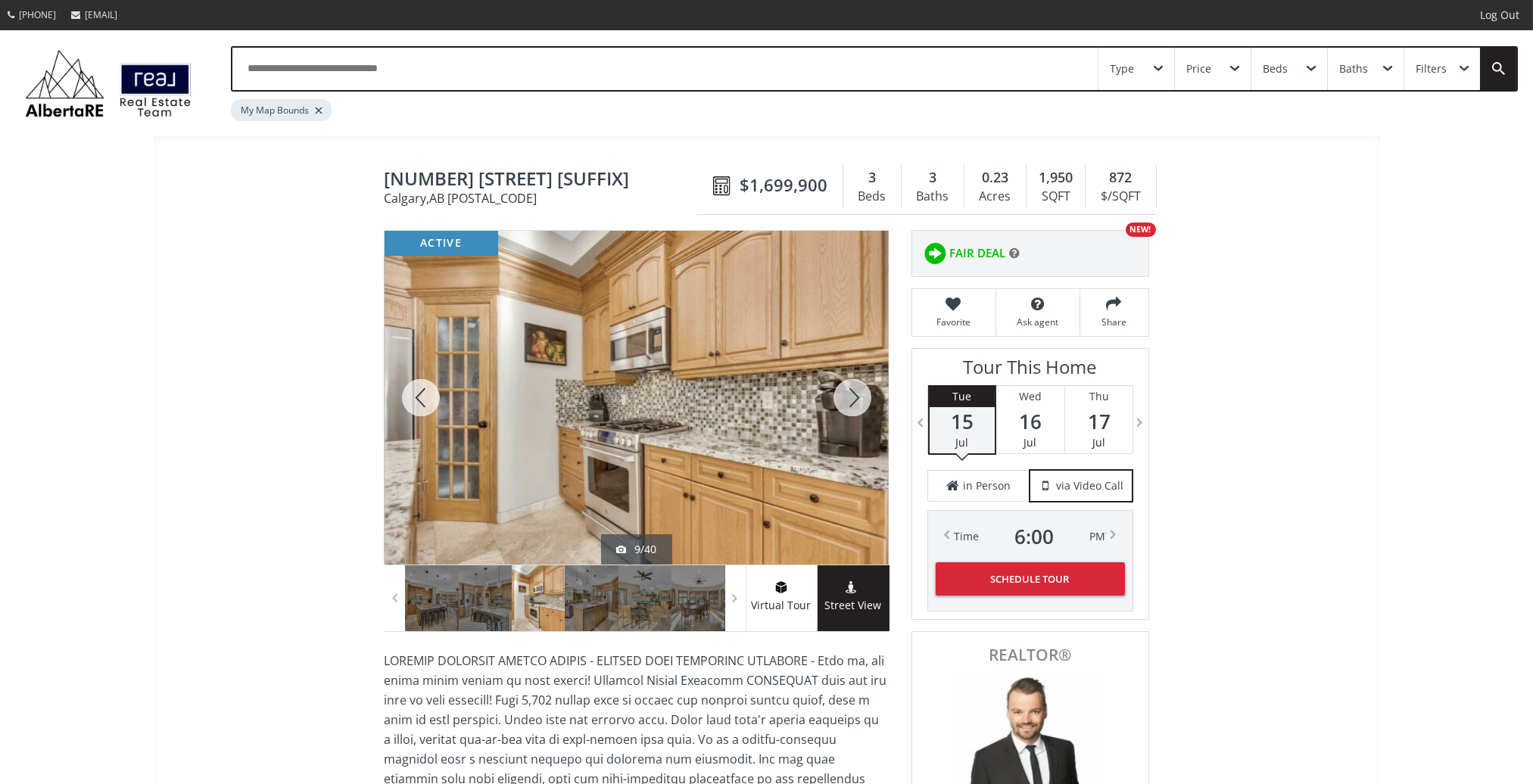 click at bounding box center (852, 397) 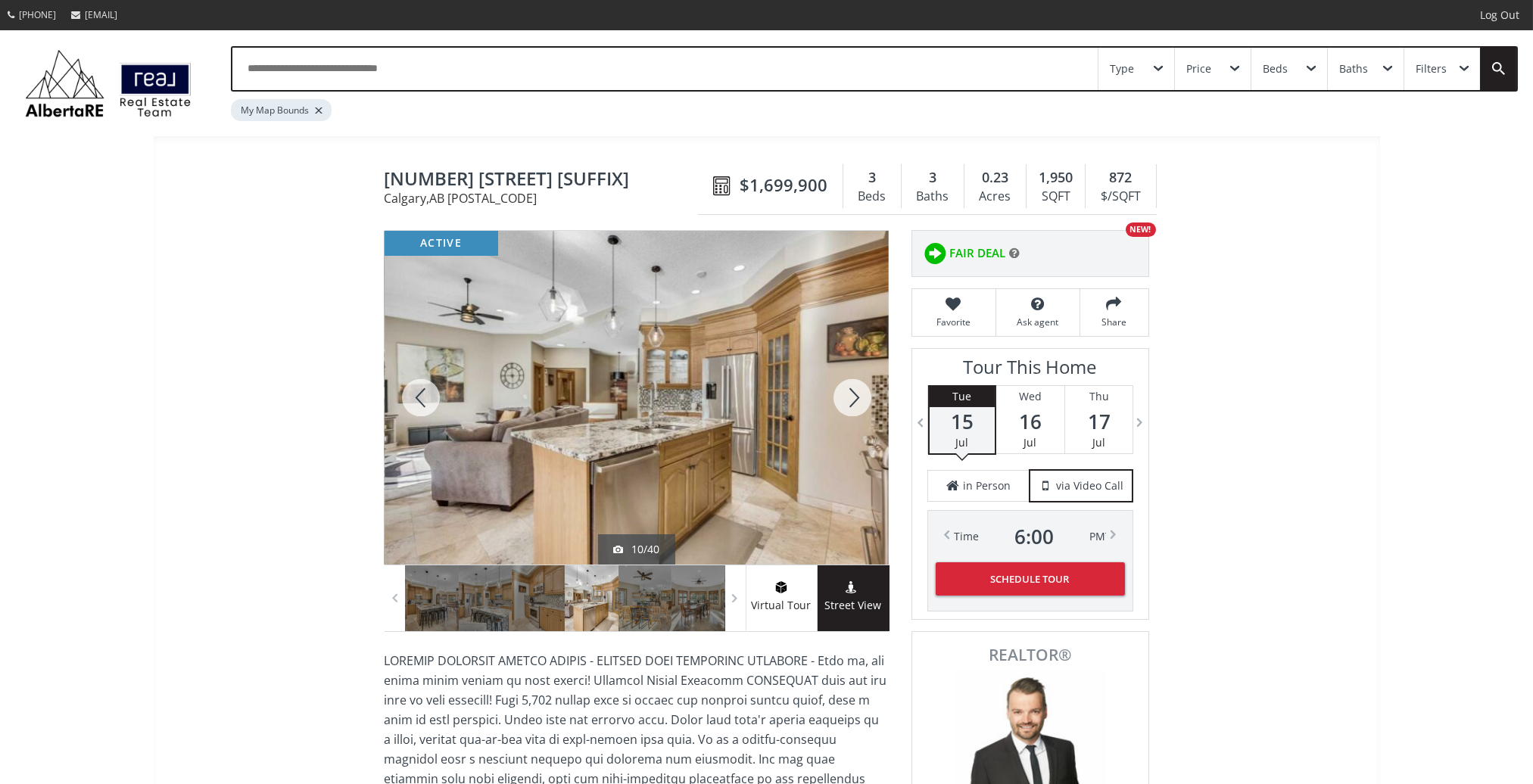 click at bounding box center (852, 397) 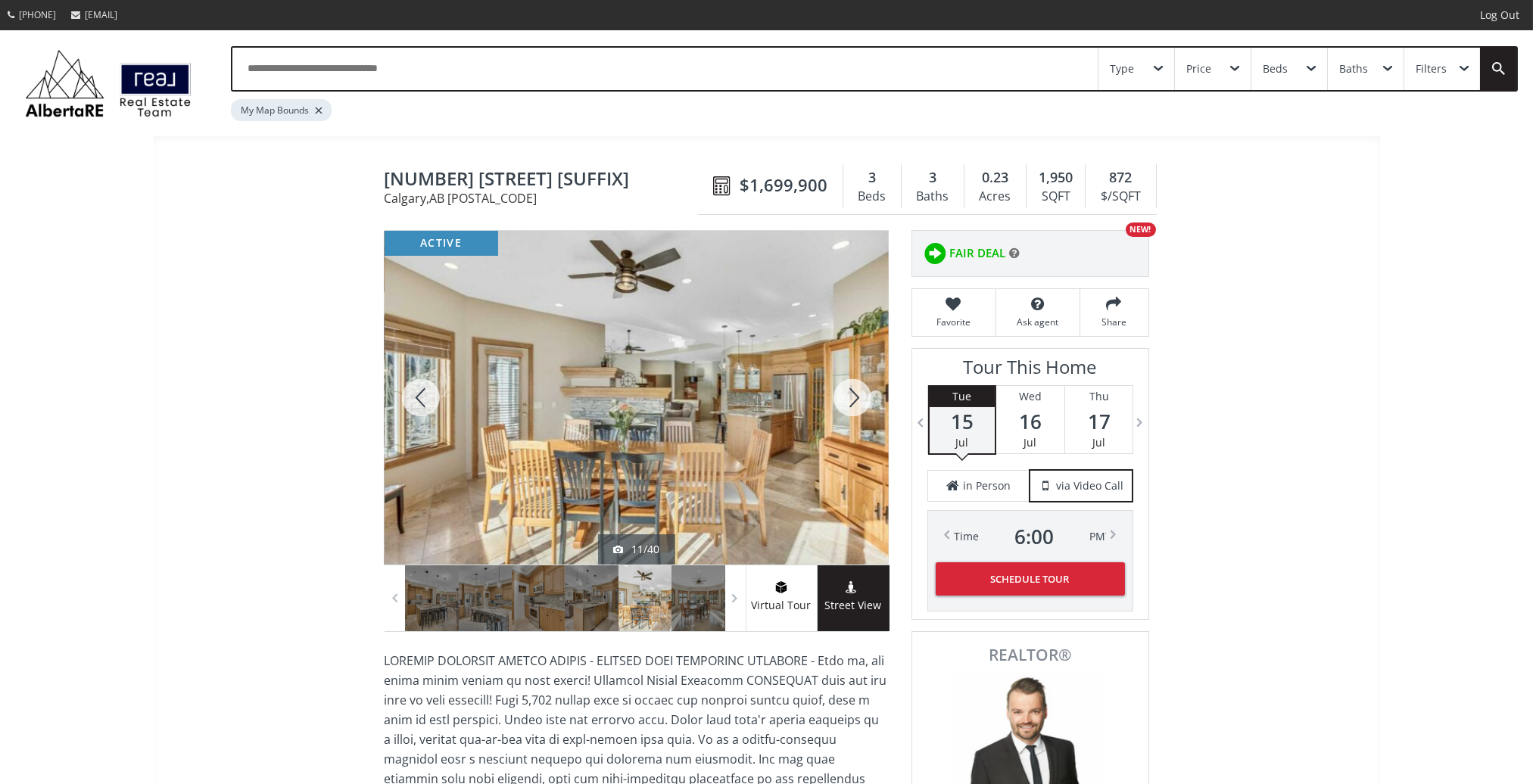 click at bounding box center (852, 397) 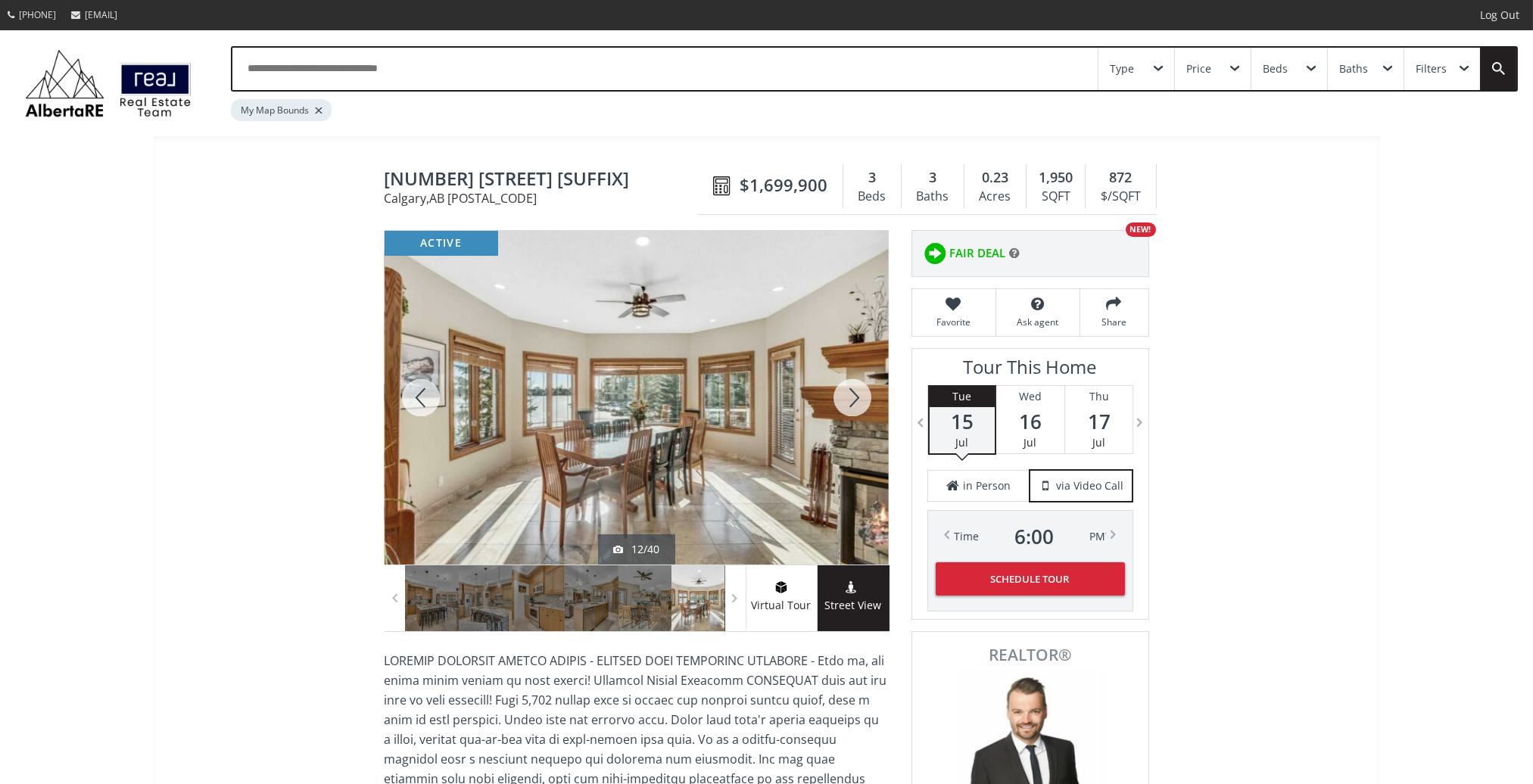 click at bounding box center (852, 397) 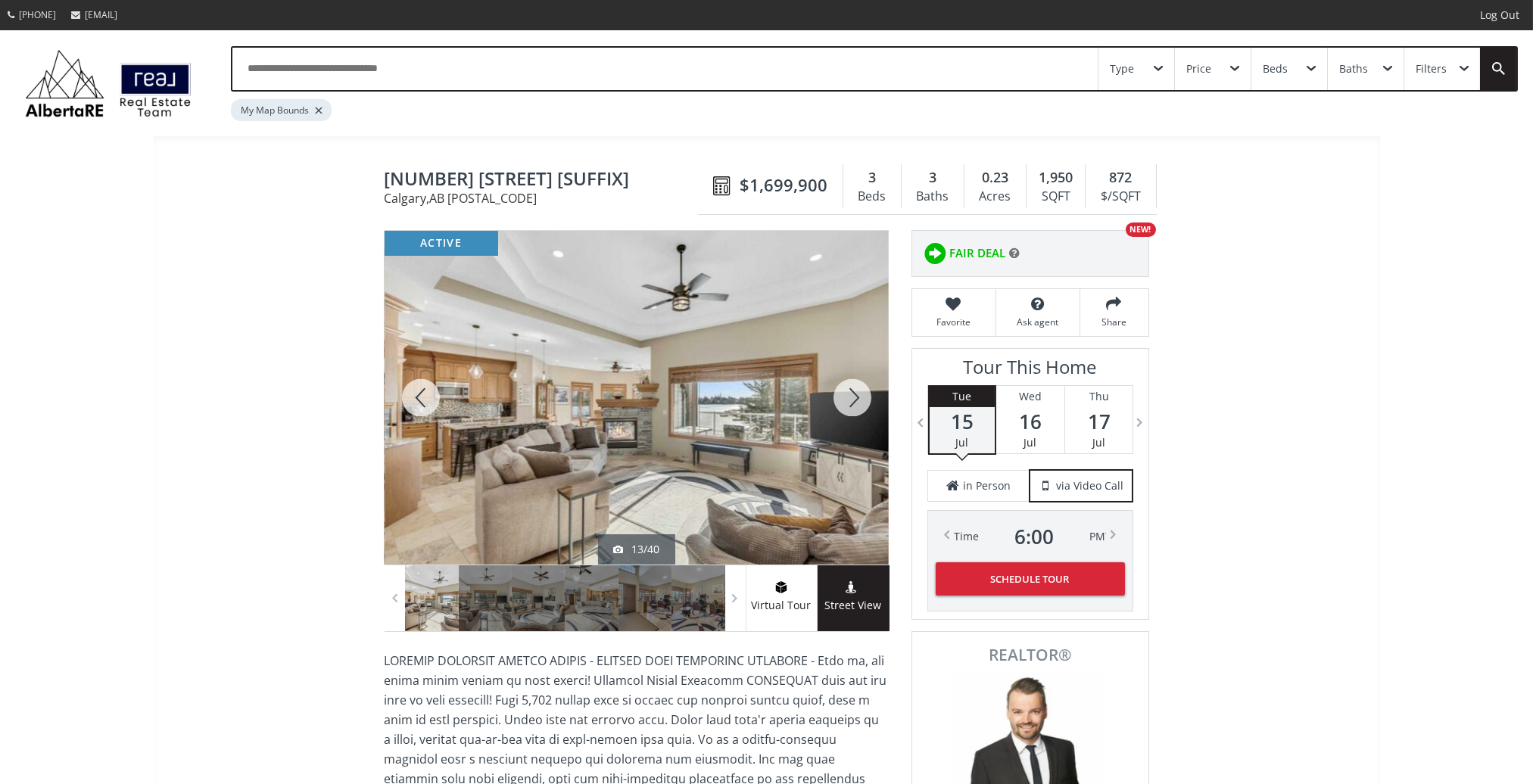 click at bounding box center [852, 397] 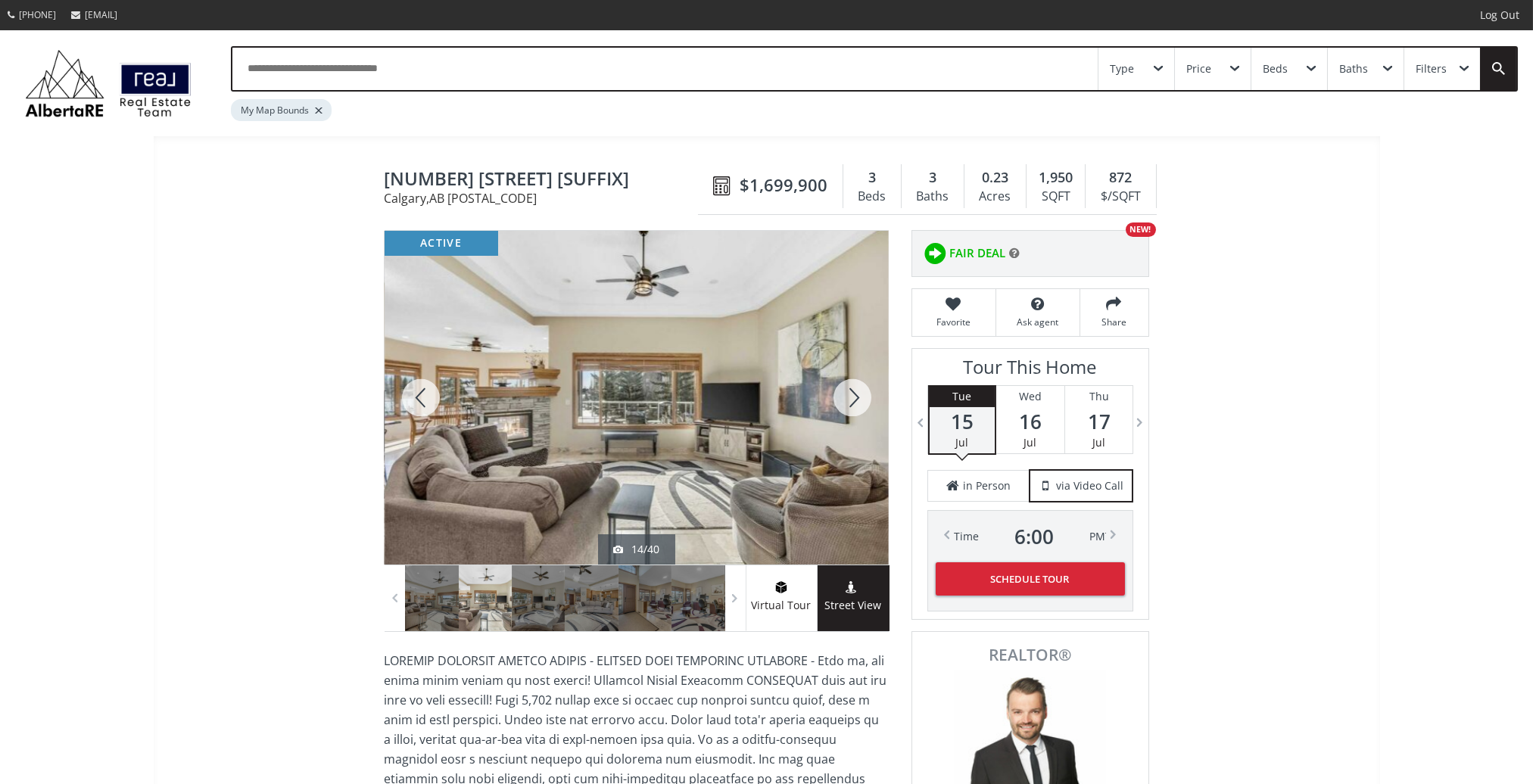 click at bounding box center (852, 397) 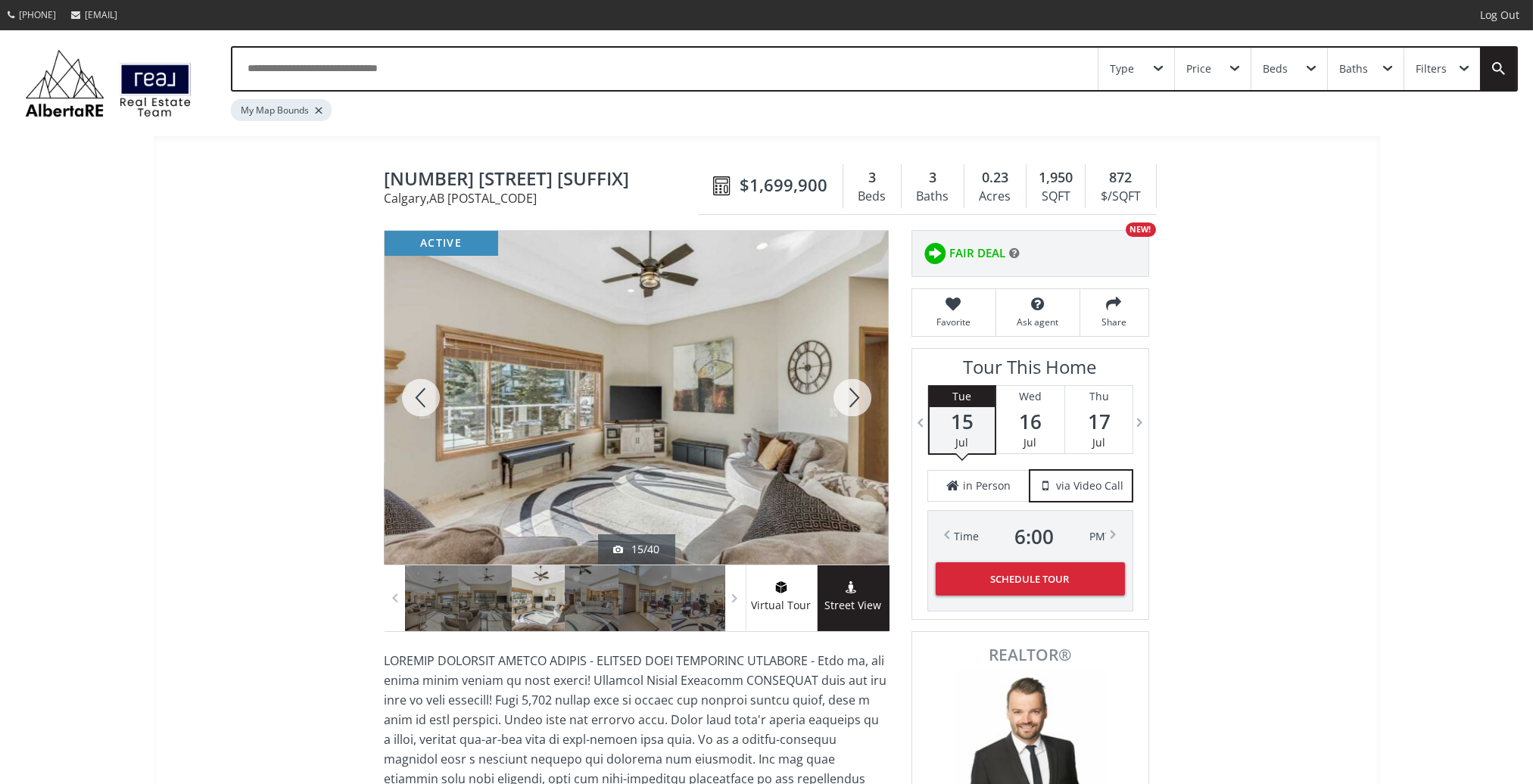 click at bounding box center (852, 397) 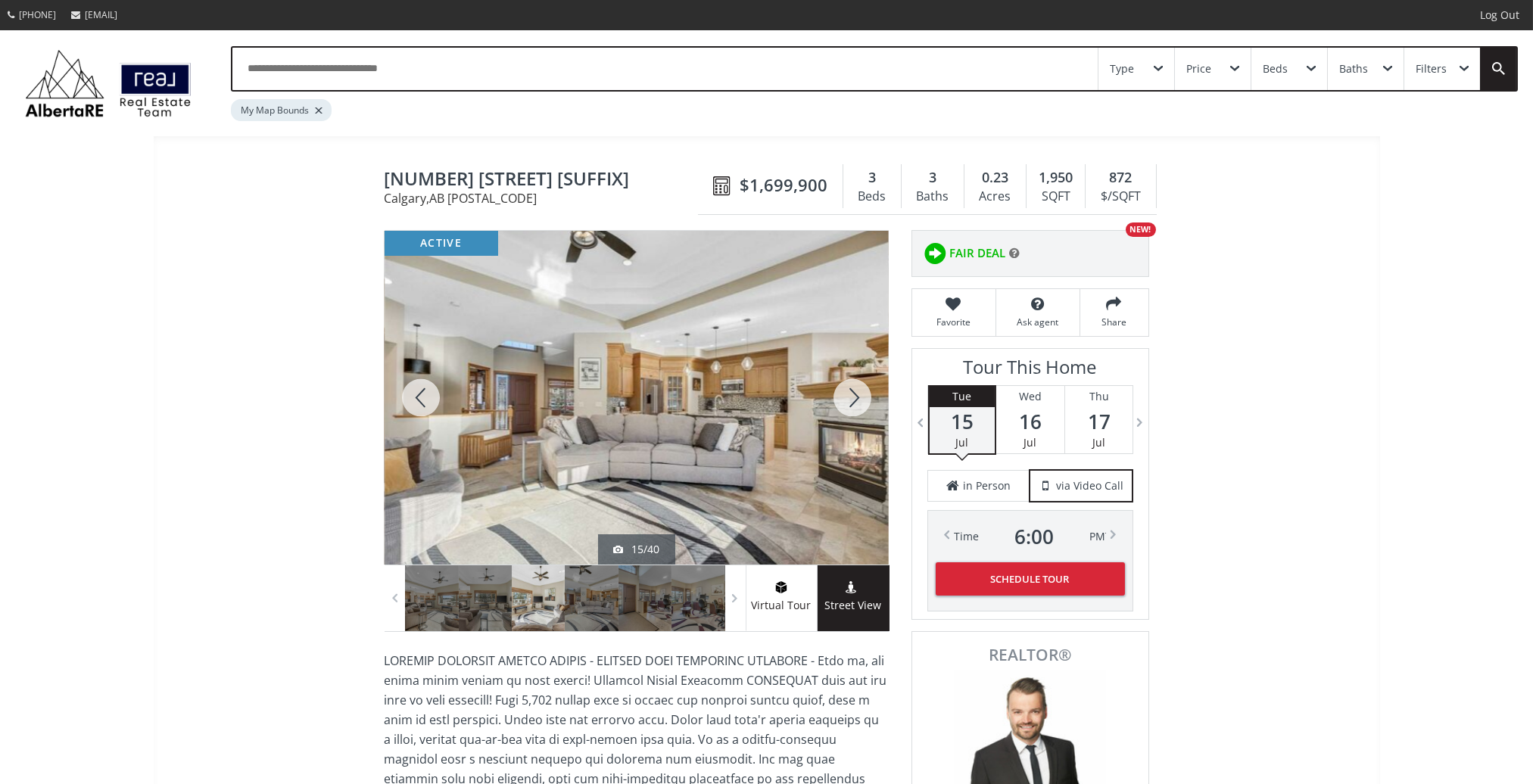 click at bounding box center [852, 397] 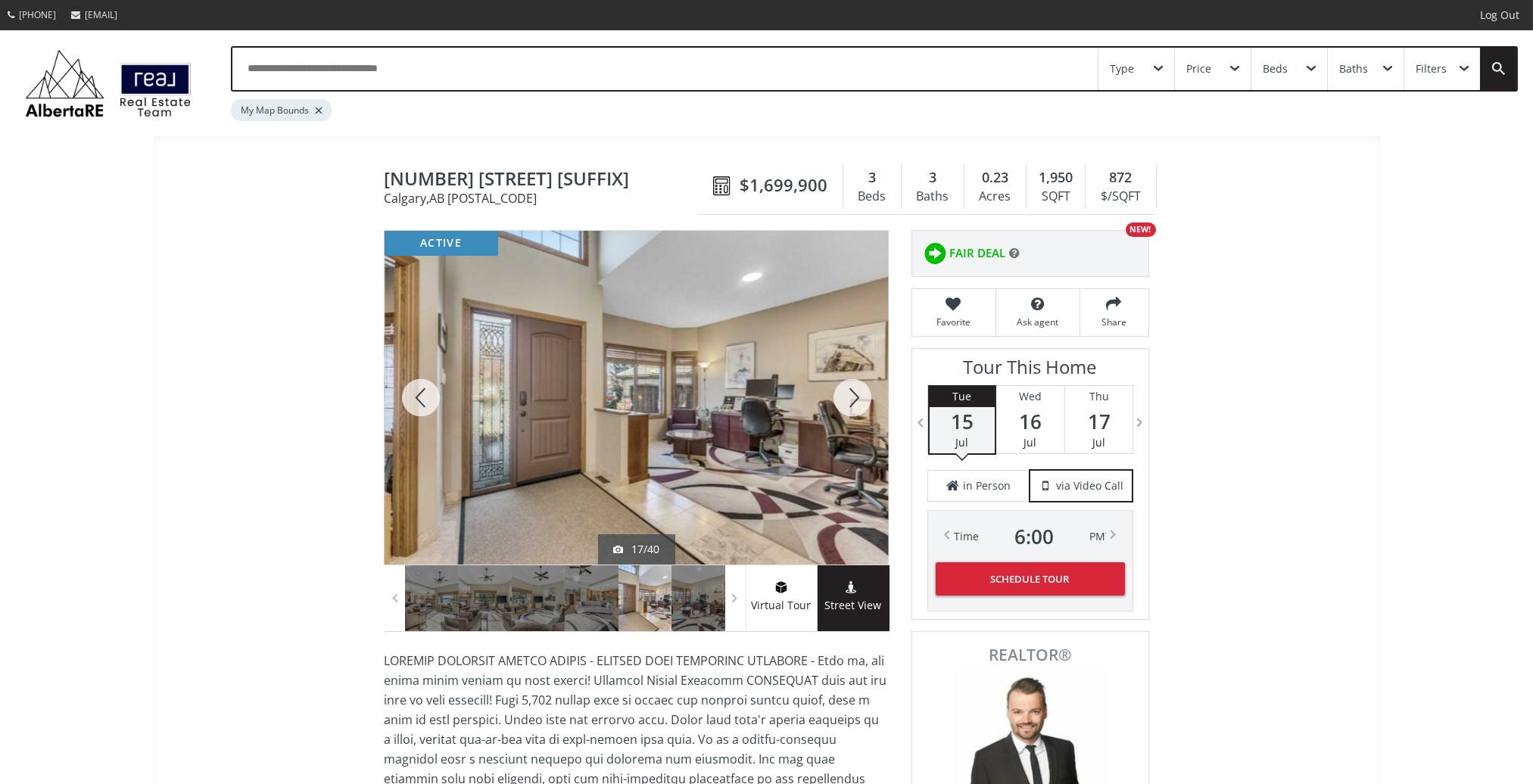 click at bounding box center [852, 397] 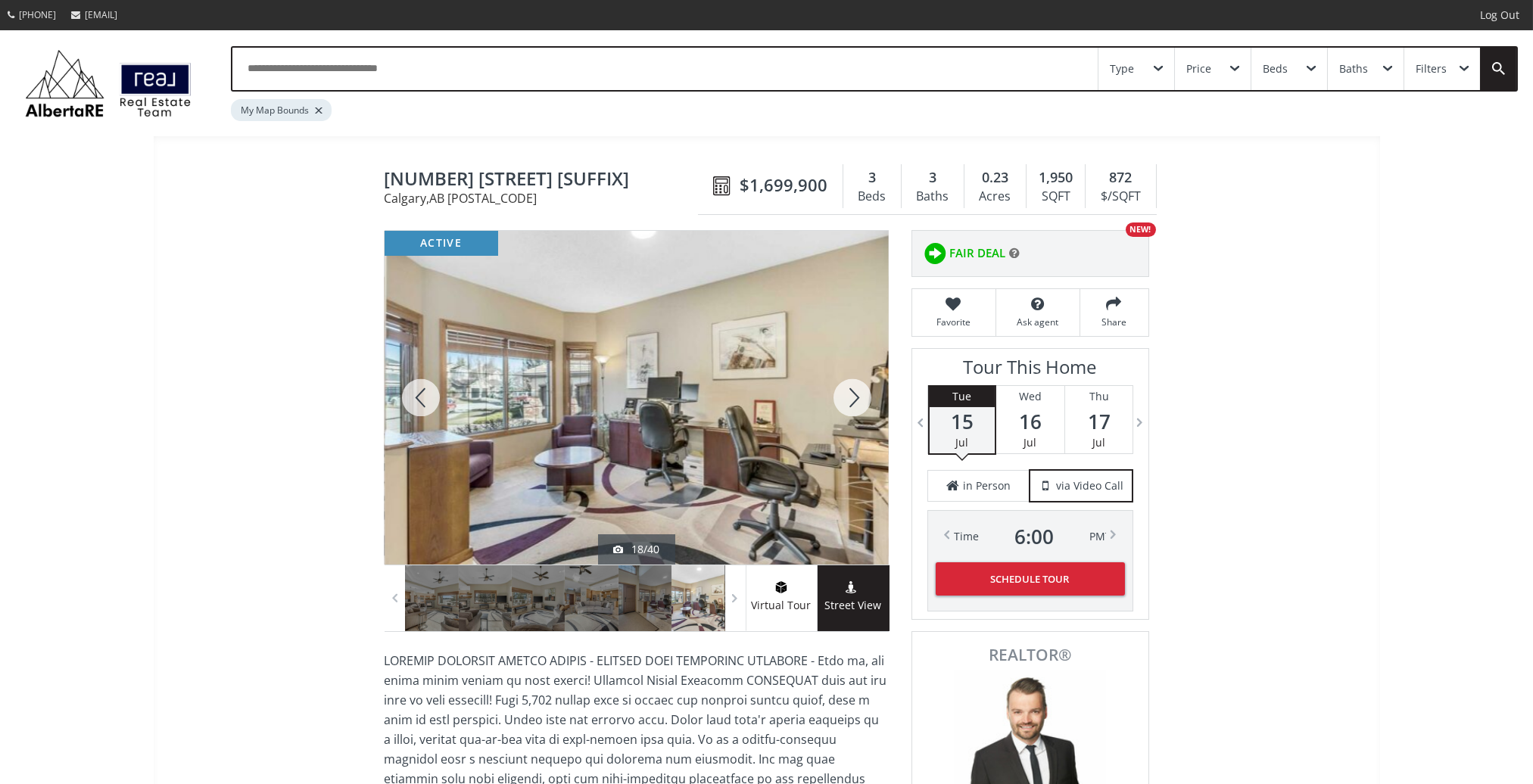 click at bounding box center (852, 397) 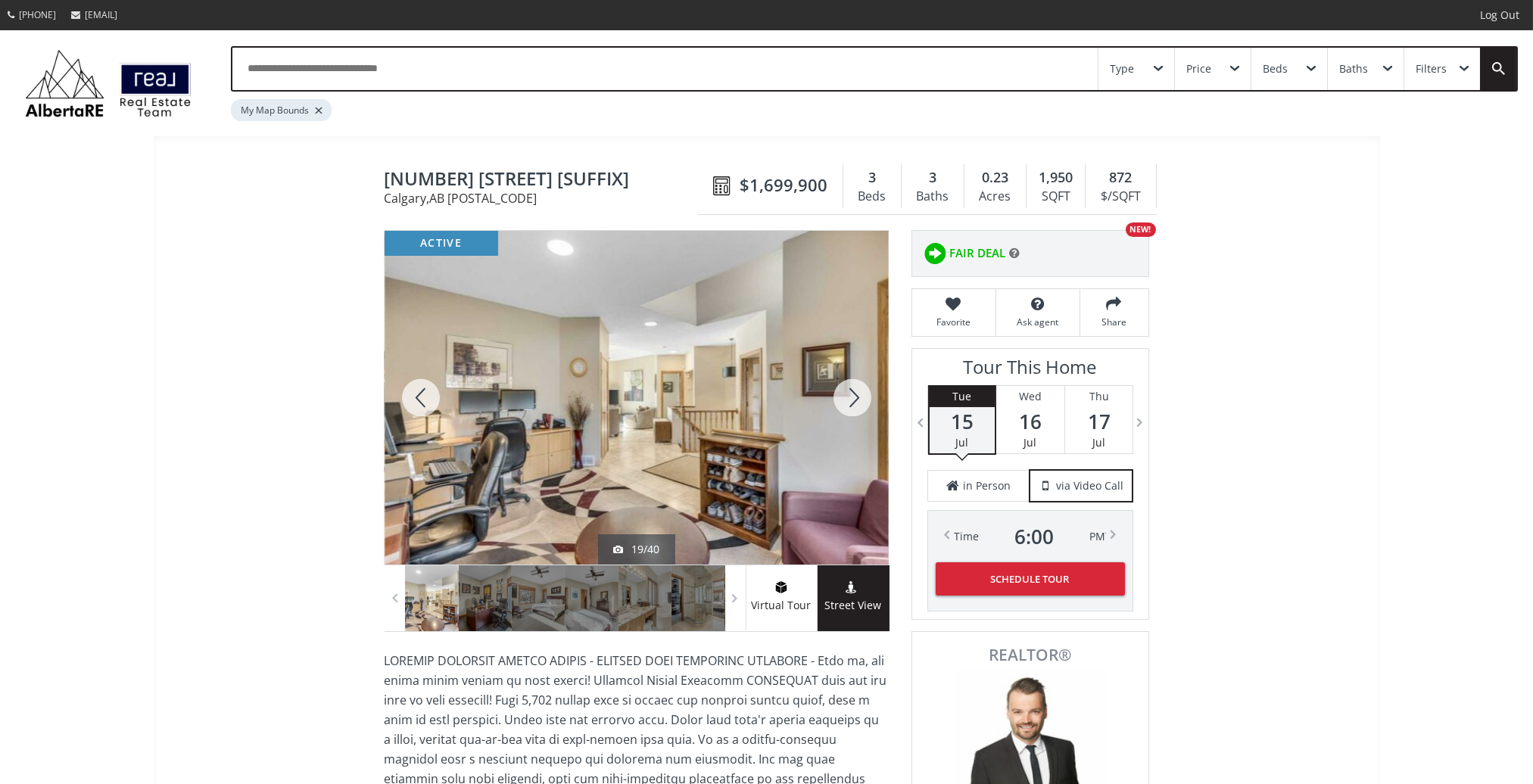 click at bounding box center (852, 397) 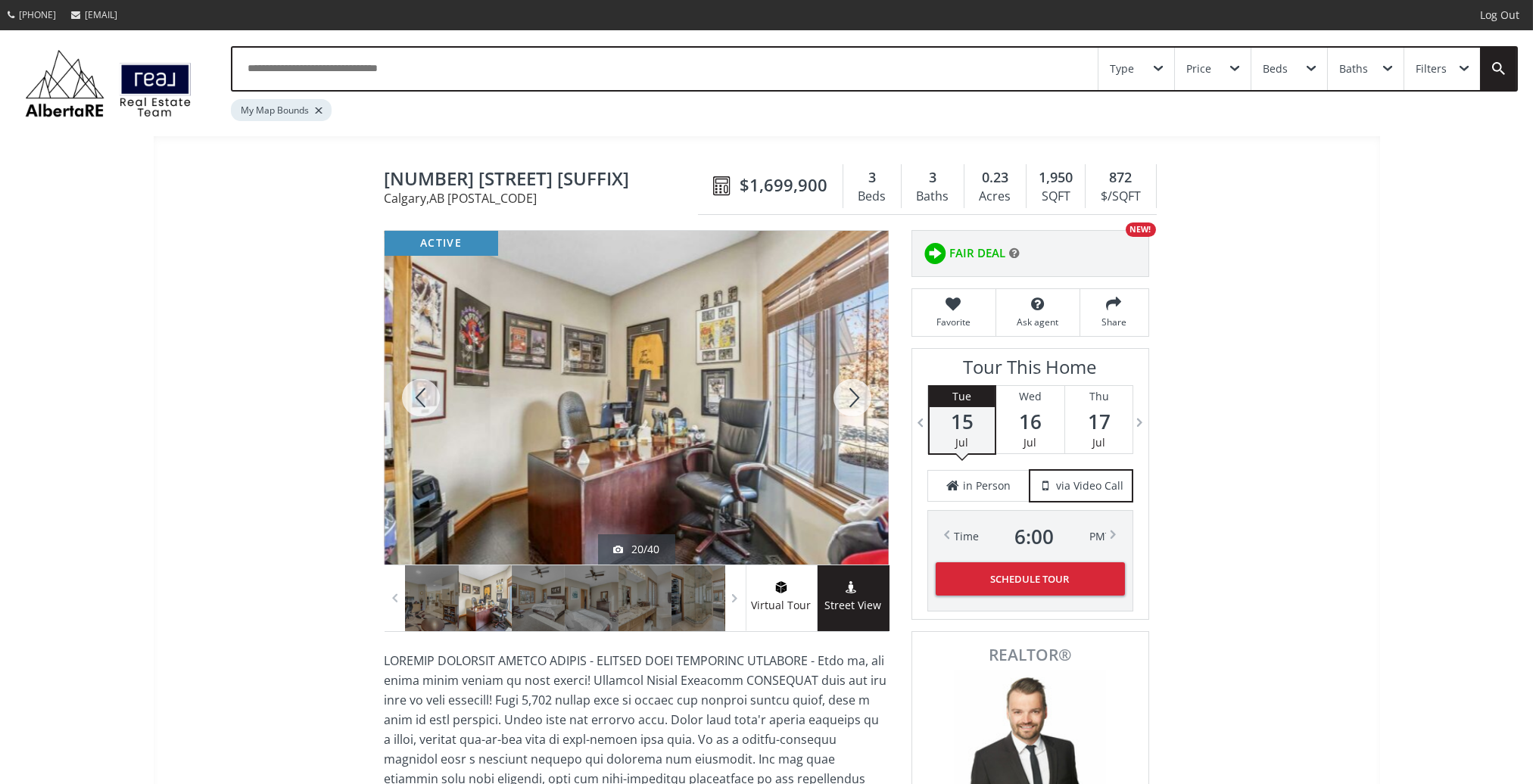 click at bounding box center [852, 397] 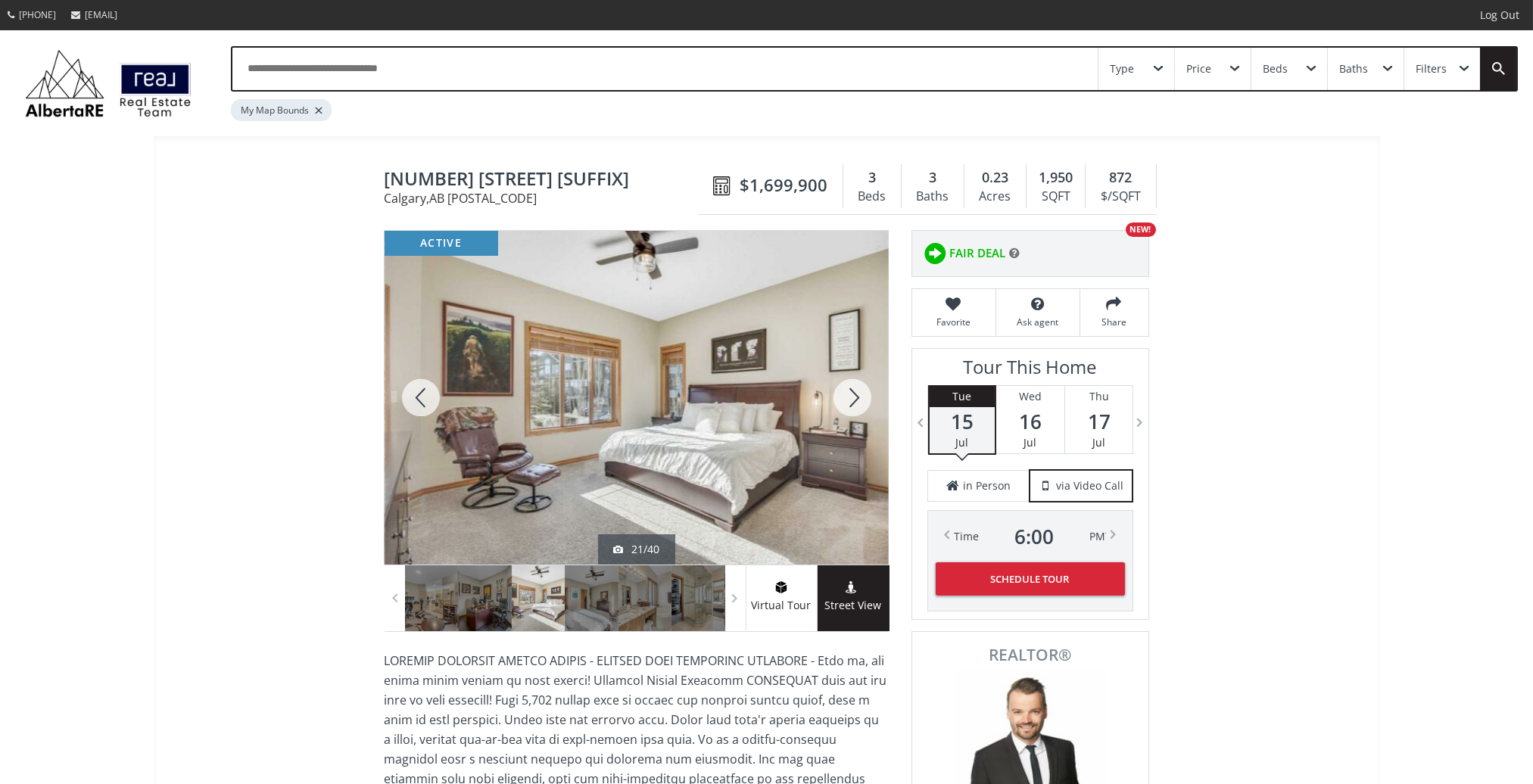 click at bounding box center (852, 397) 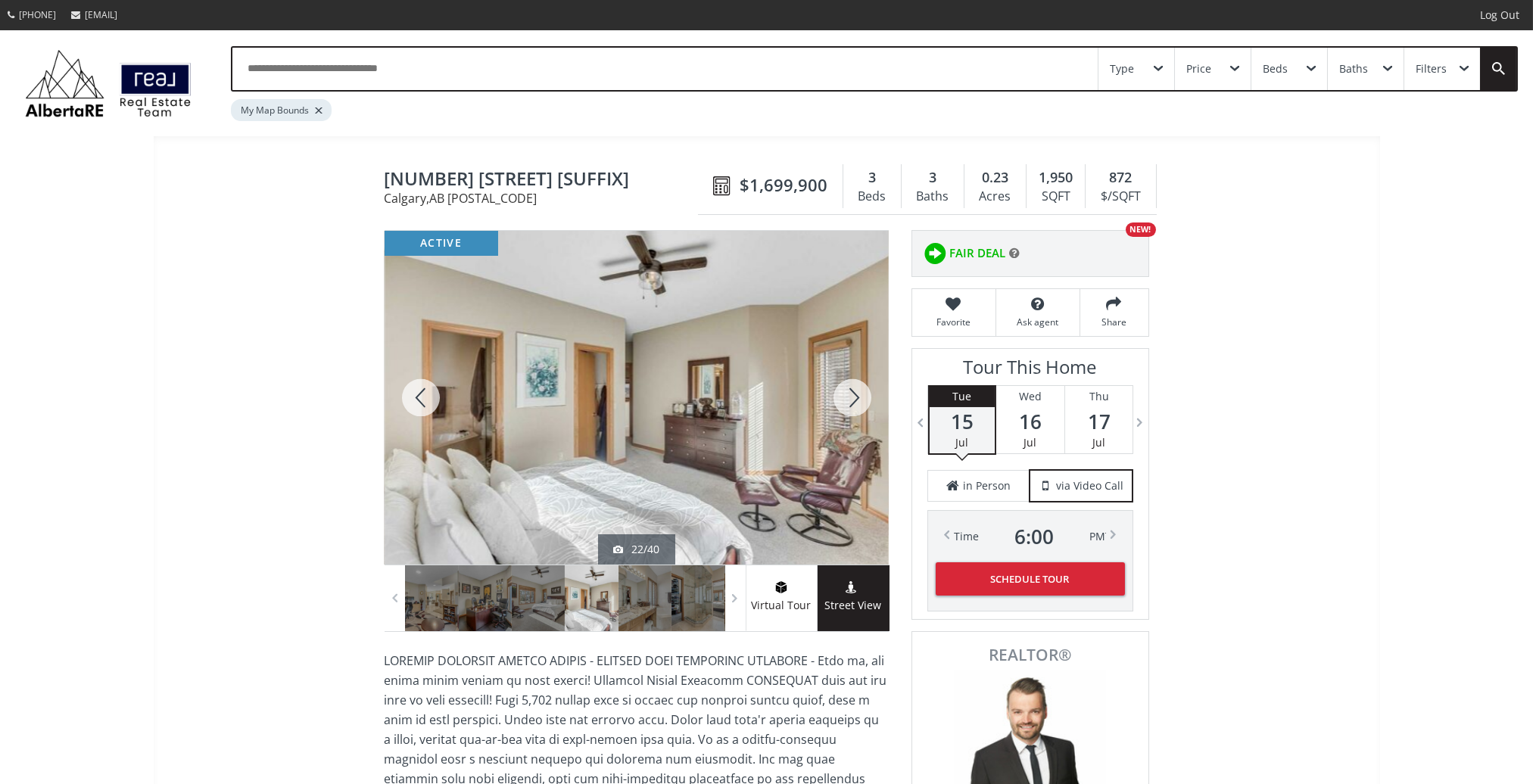 click at bounding box center (852, 397) 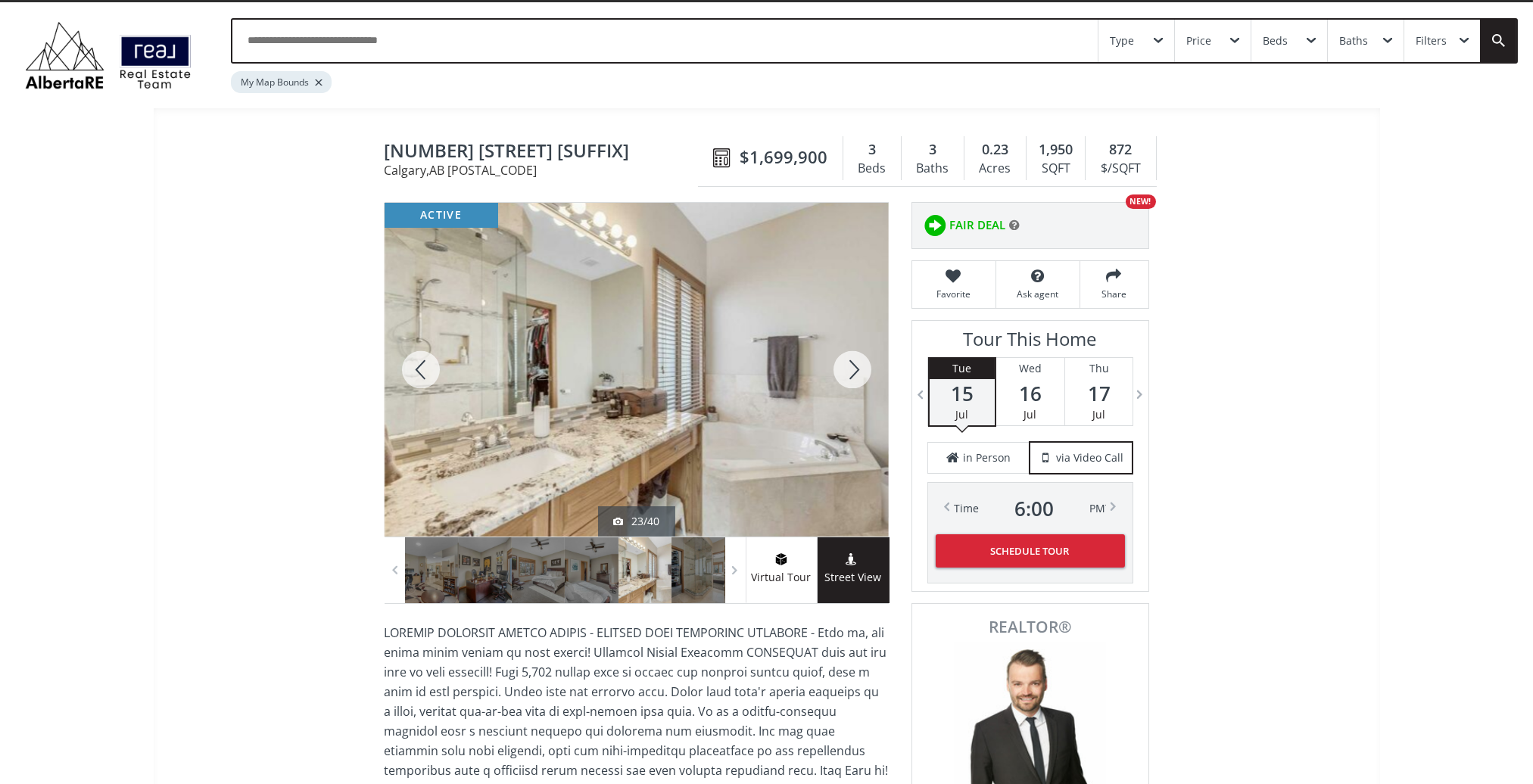 scroll, scrollTop: 0, scrollLeft: 0, axis: both 